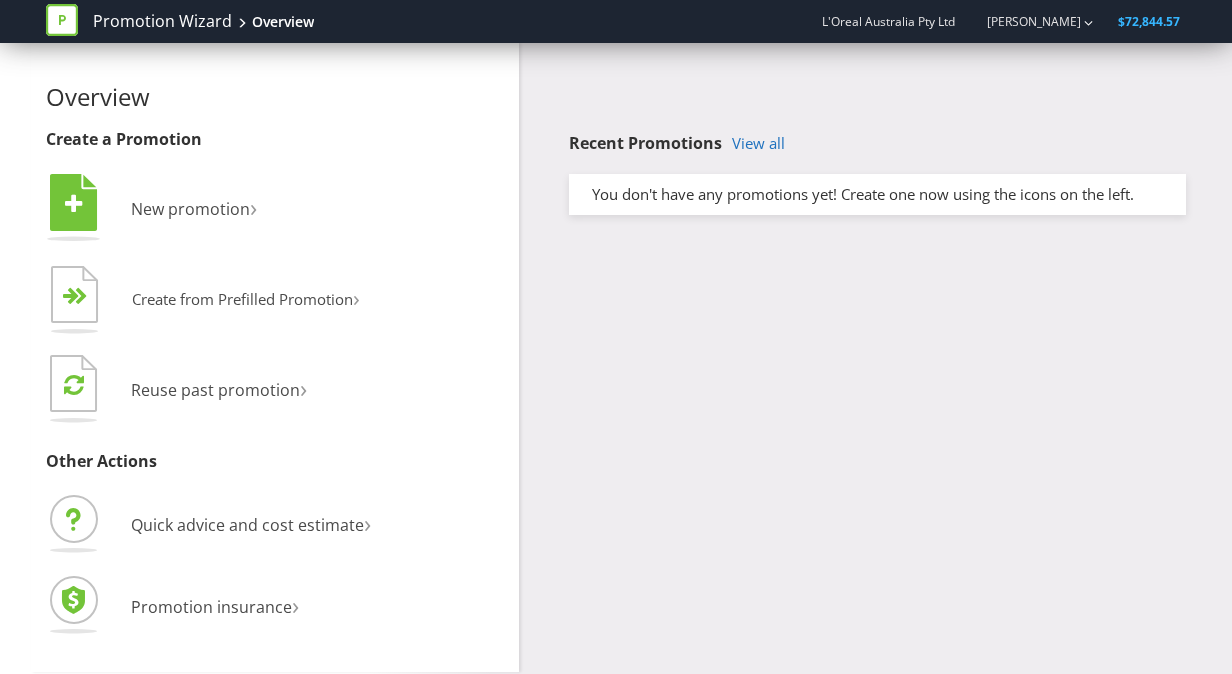 scroll, scrollTop: 0, scrollLeft: 0, axis: both 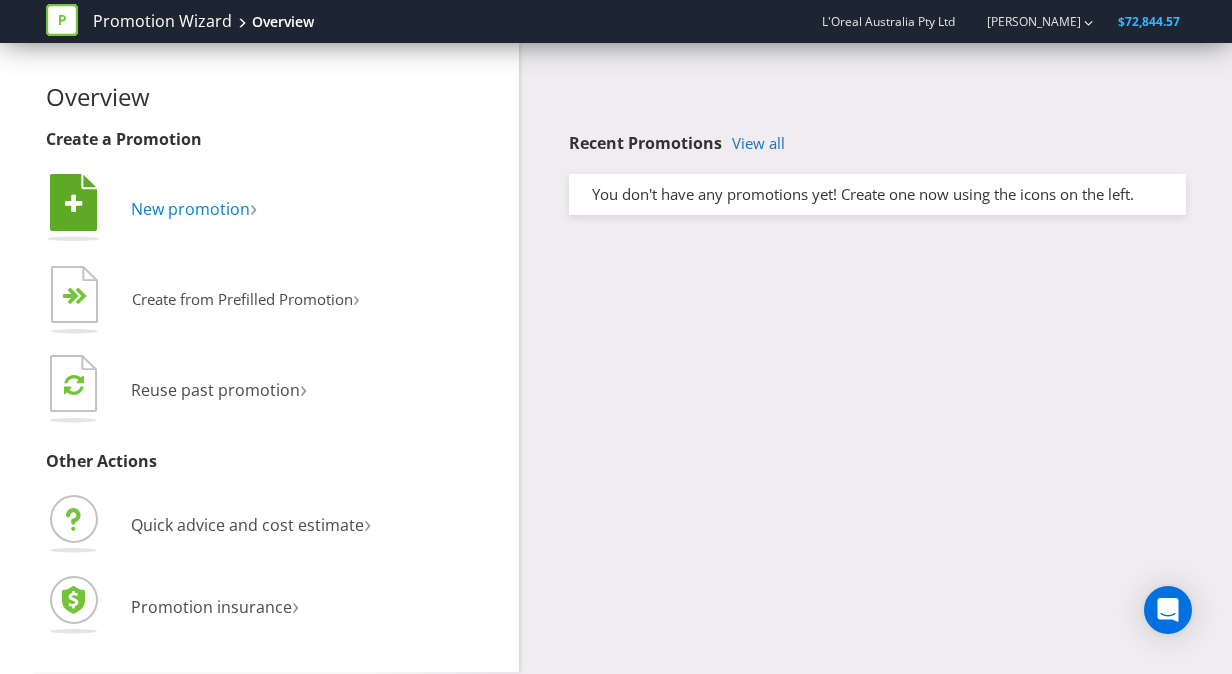 click on "New promotion" at bounding box center [190, 209] 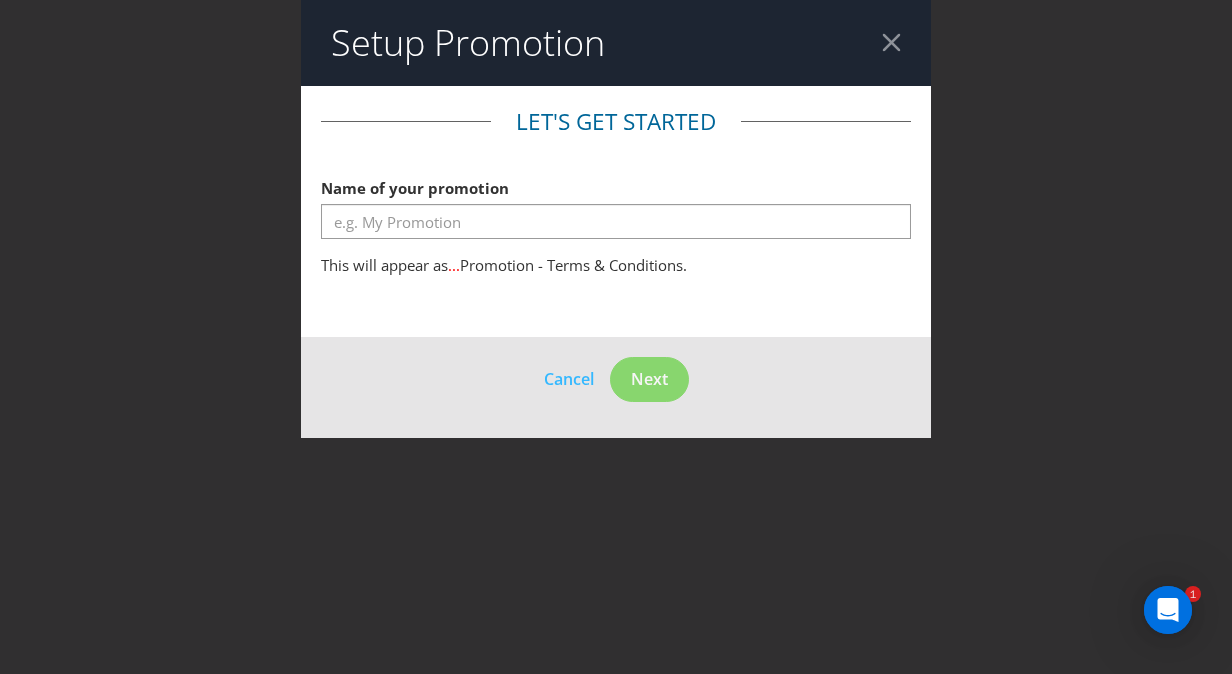 scroll, scrollTop: 0, scrollLeft: 0, axis: both 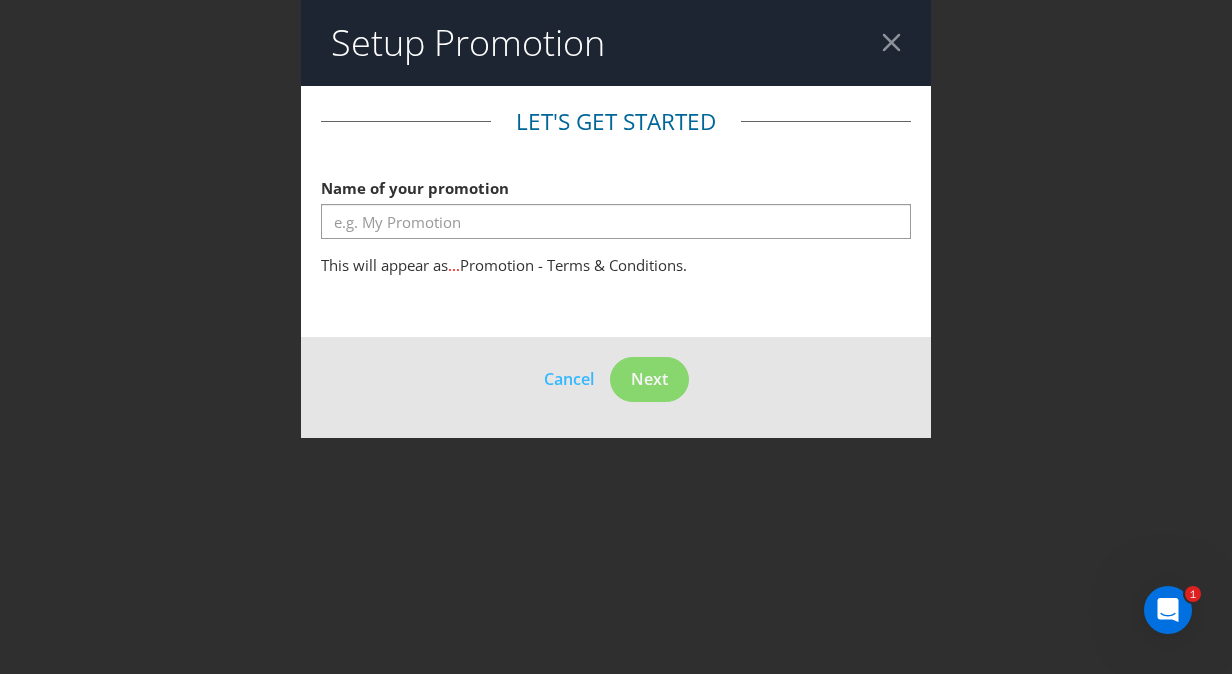 click on "Name of your promotion" at bounding box center (616, 204) 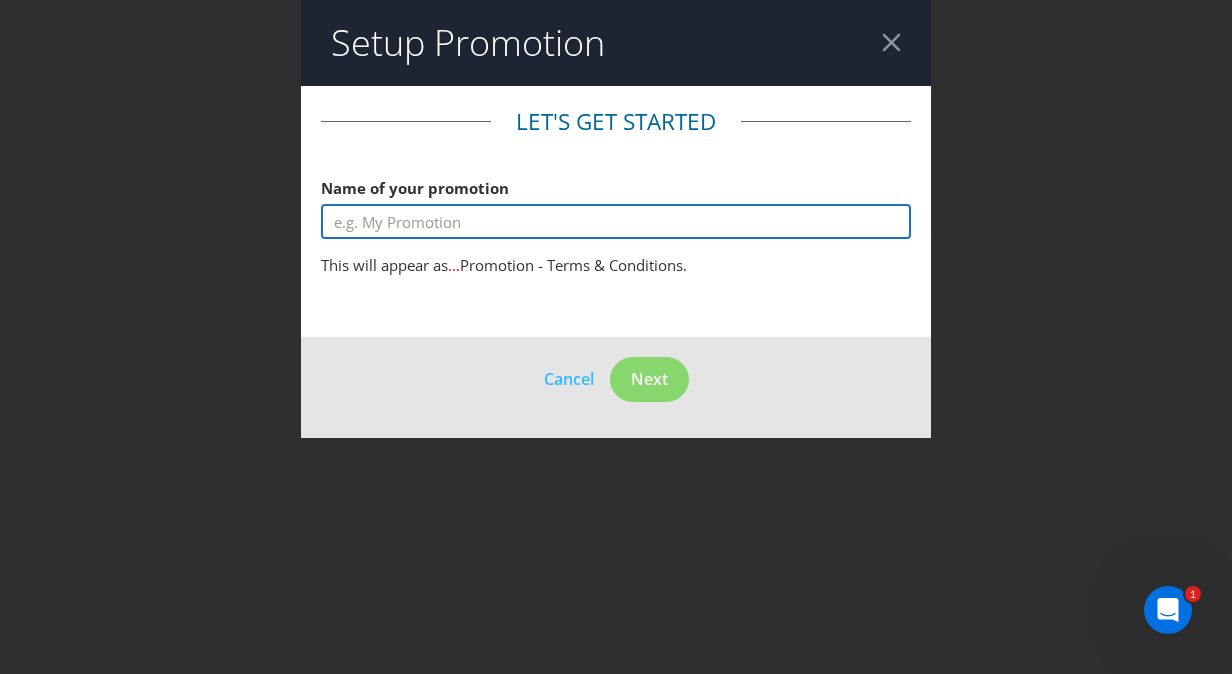 click at bounding box center [616, 221] 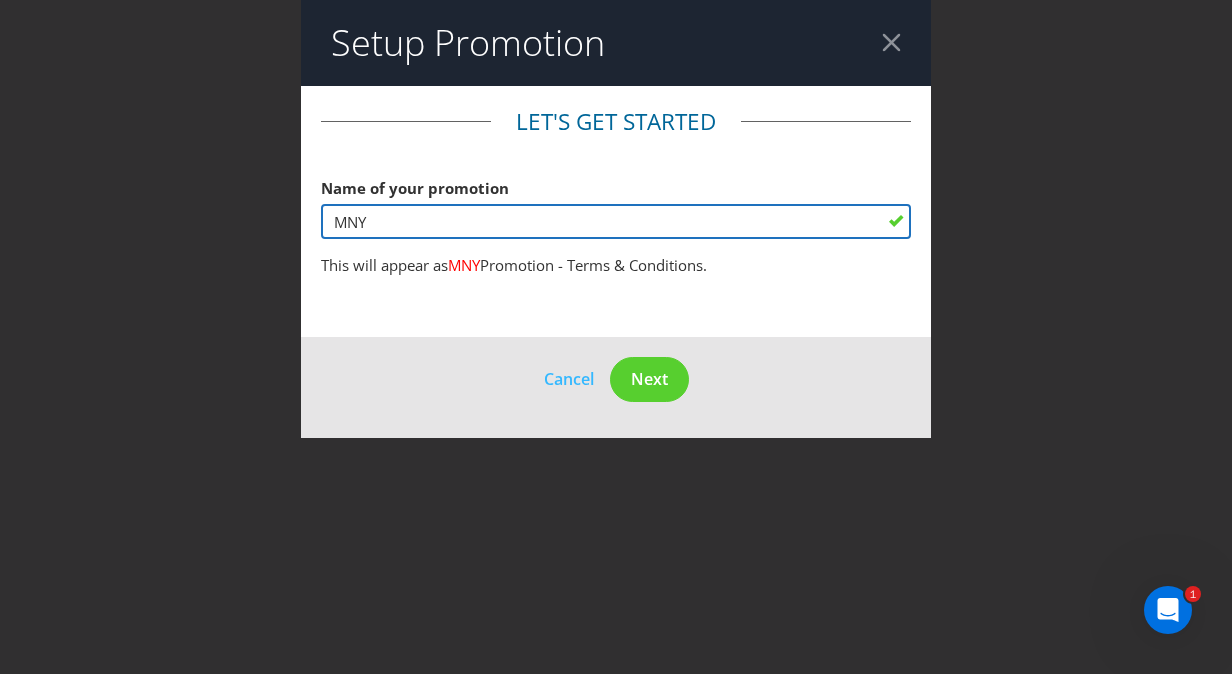 click on "MNY" at bounding box center [616, 221] 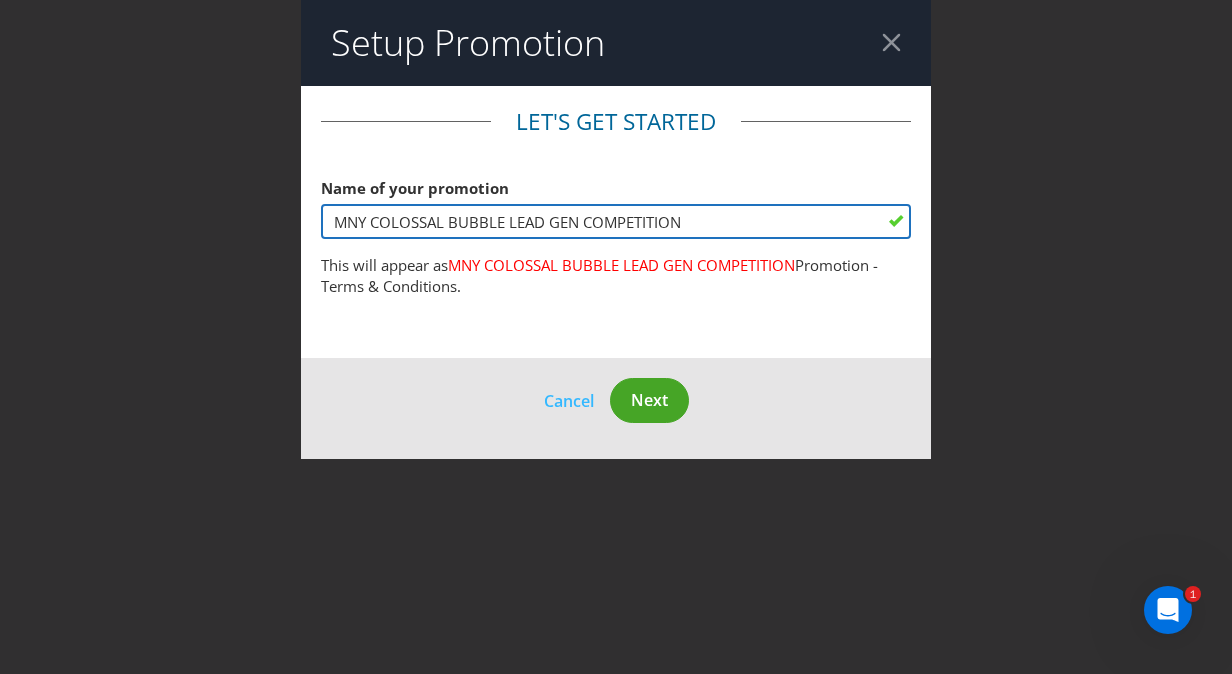 type on "MNY COLOSSAL BUBBLE LEAD GEN COMPETITION" 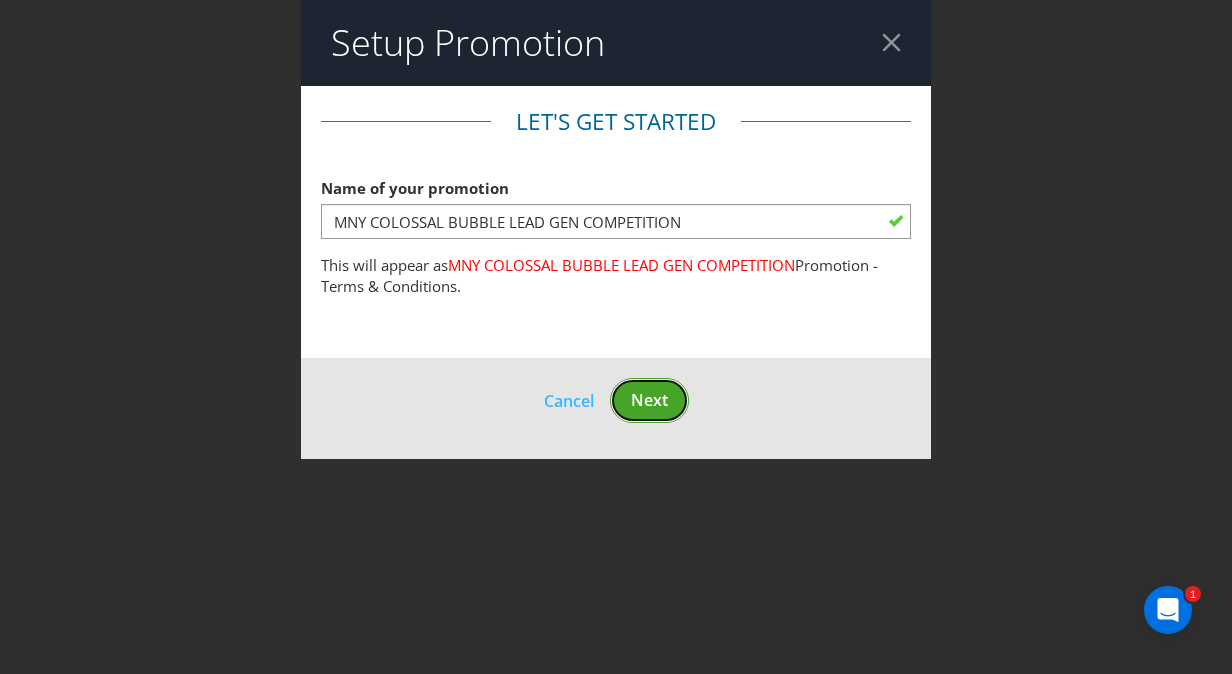 click on "Next" at bounding box center (649, 400) 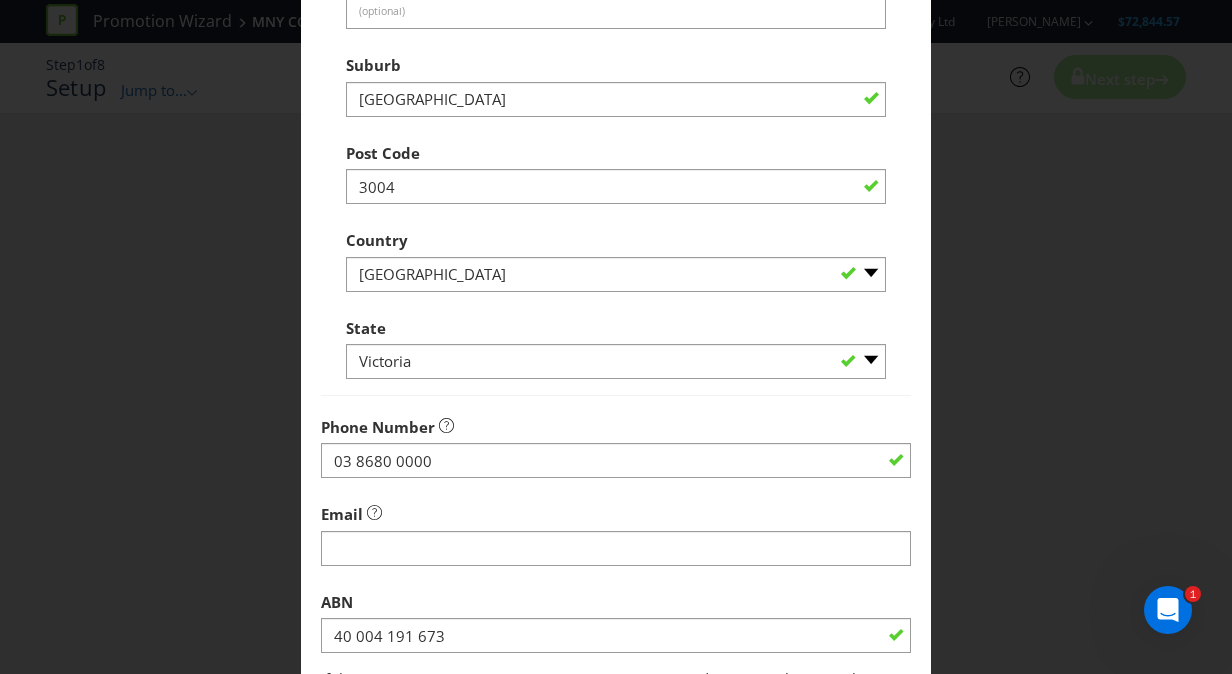 scroll, scrollTop: 630, scrollLeft: 0, axis: vertical 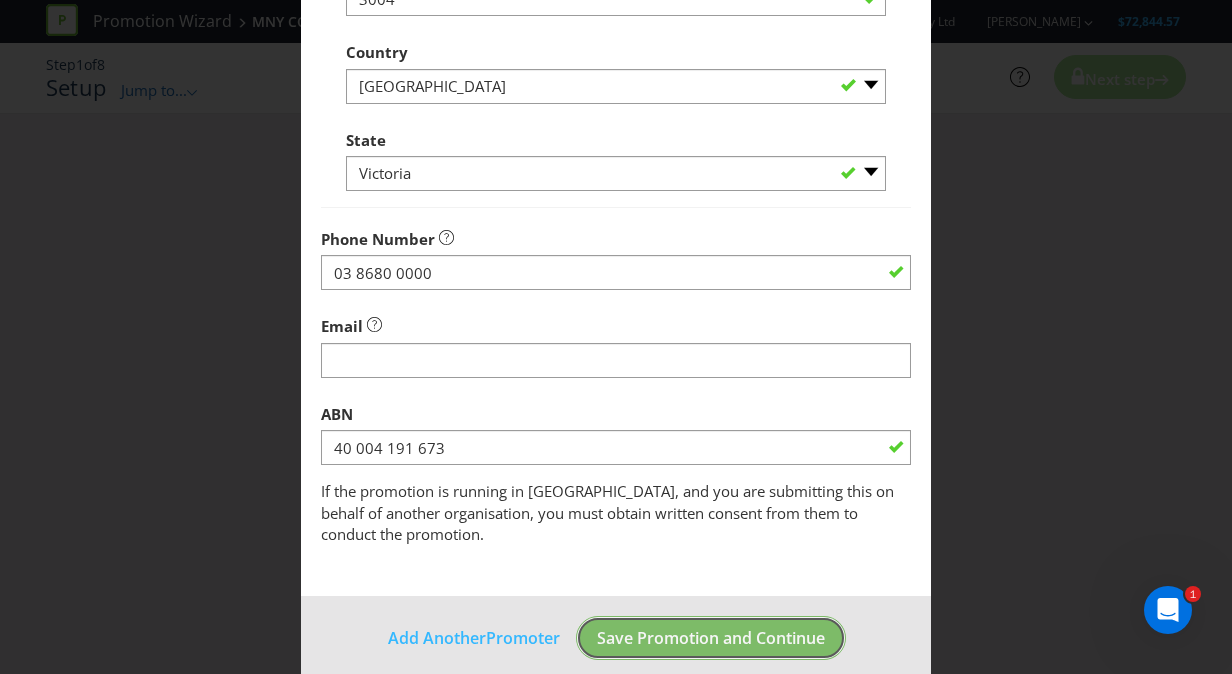 click on "Save Promotion and Continue" at bounding box center (711, 638) 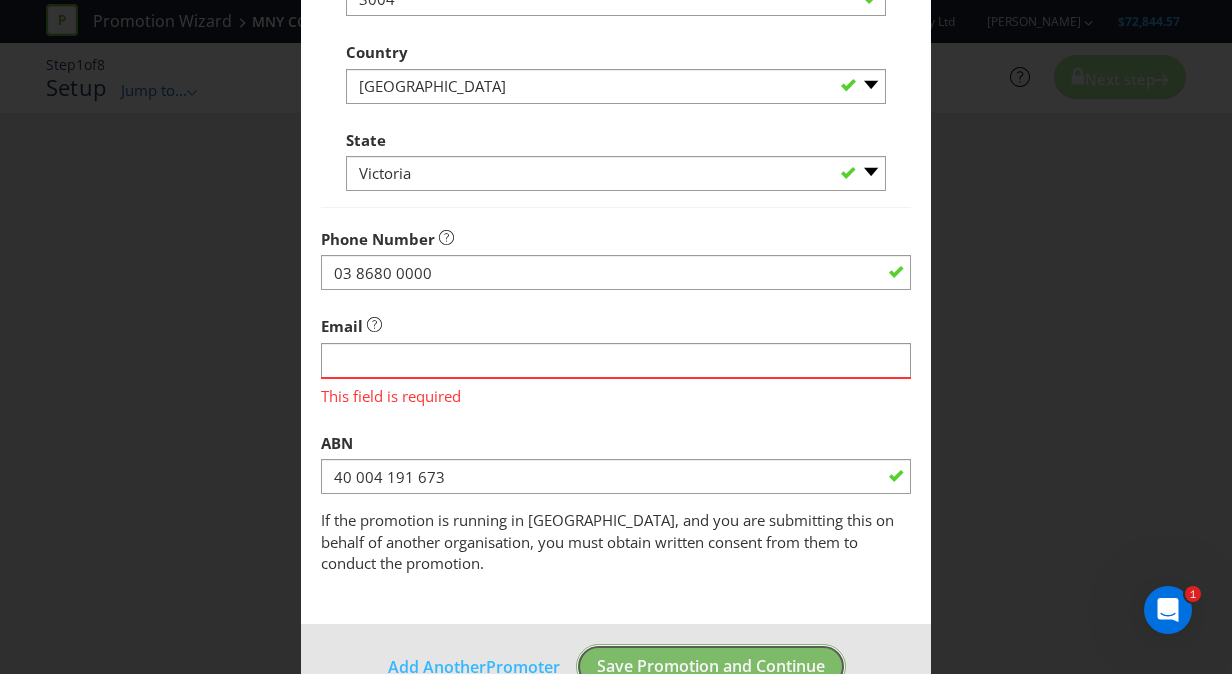scroll, scrollTop: 658, scrollLeft: 0, axis: vertical 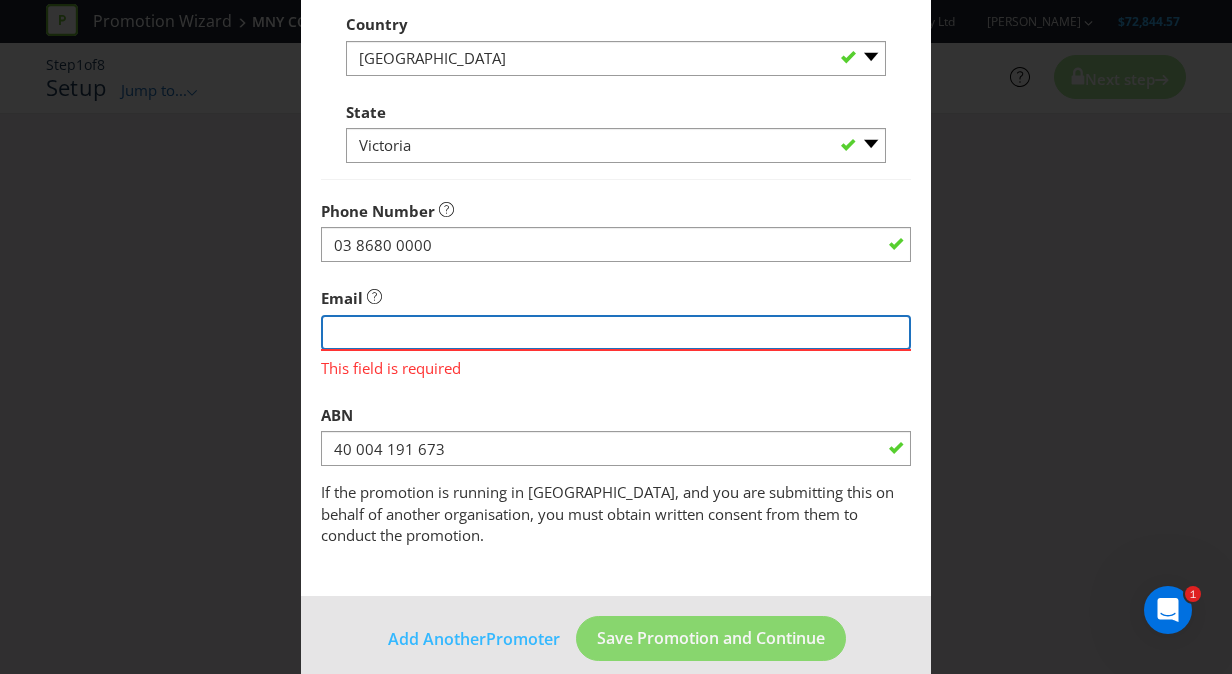 click at bounding box center [616, 332] 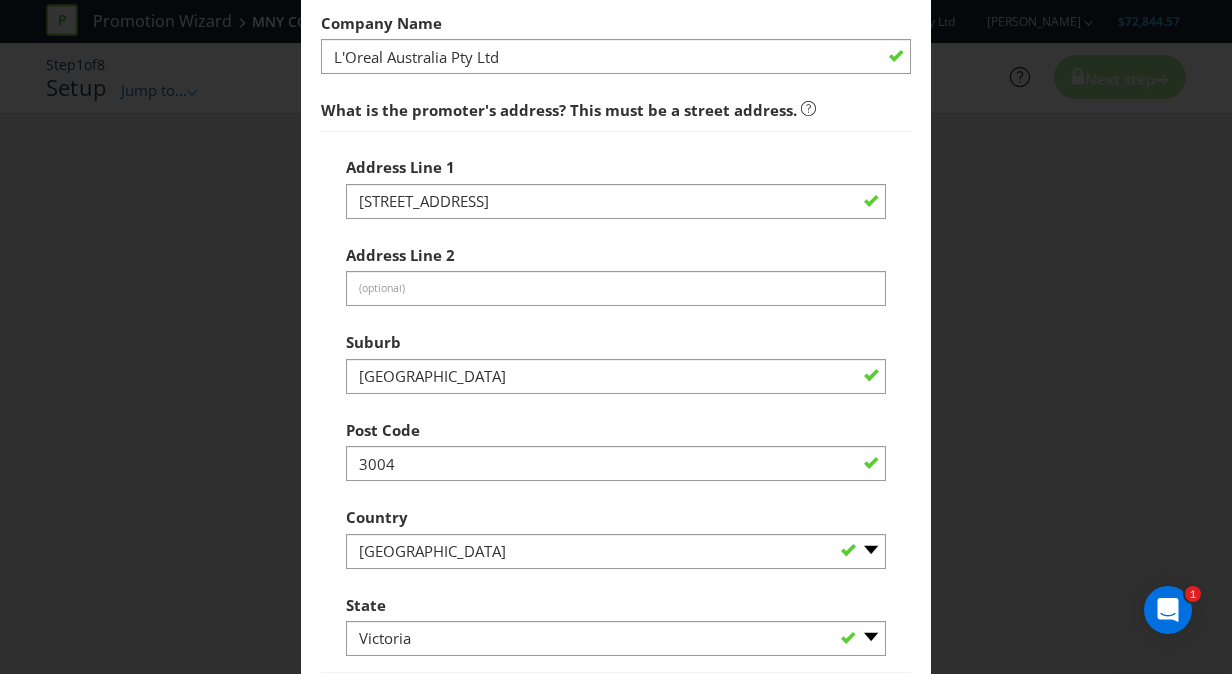scroll, scrollTop: 630, scrollLeft: 0, axis: vertical 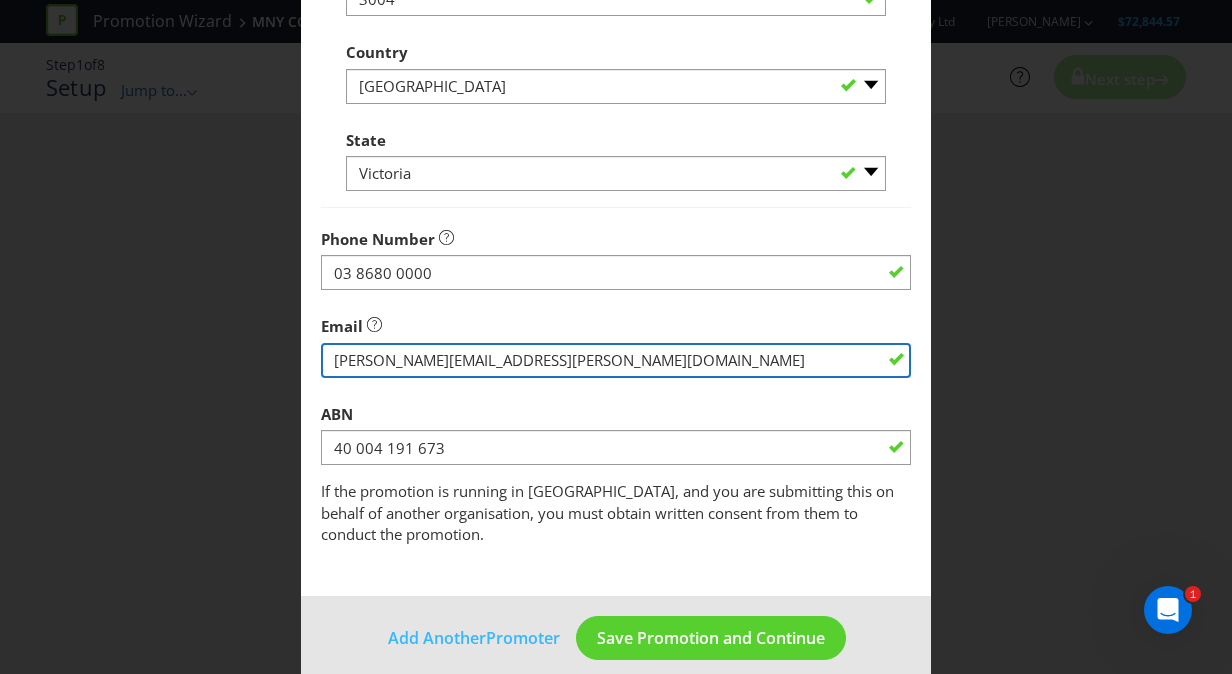 drag, startPoint x: 402, startPoint y: 356, endPoint x: 303, endPoint y: 350, distance: 99.18165 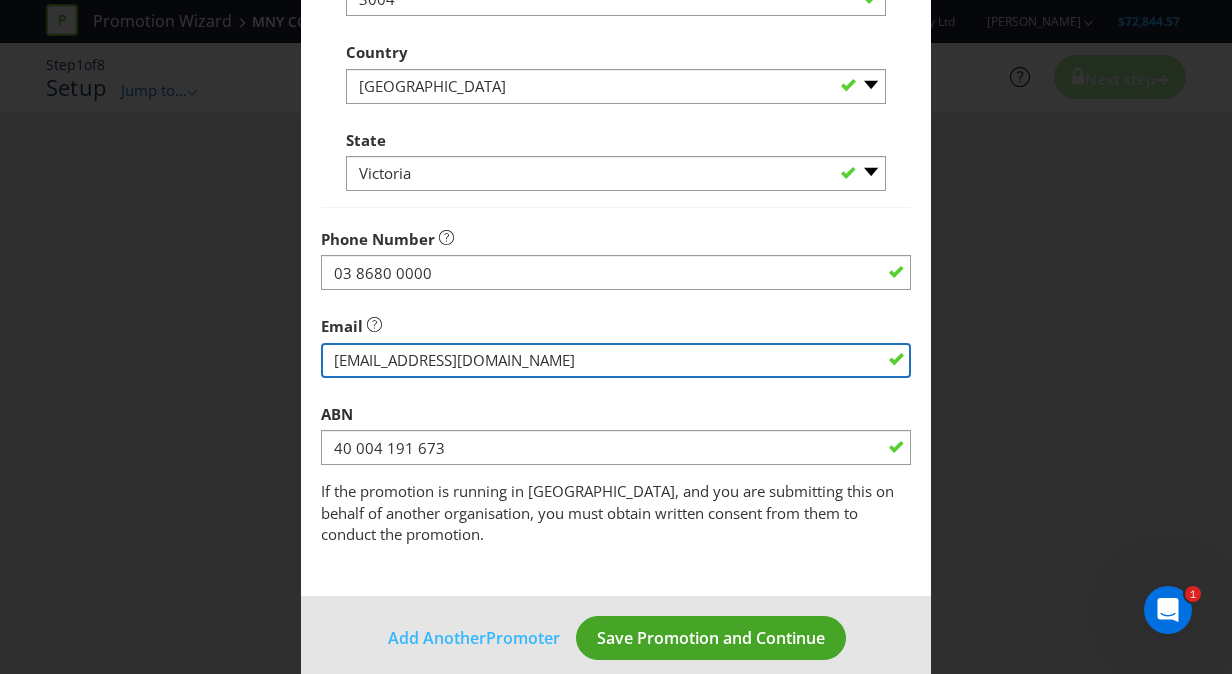 type on "[EMAIL_ADDRESS][DOMAIN_NAME]" 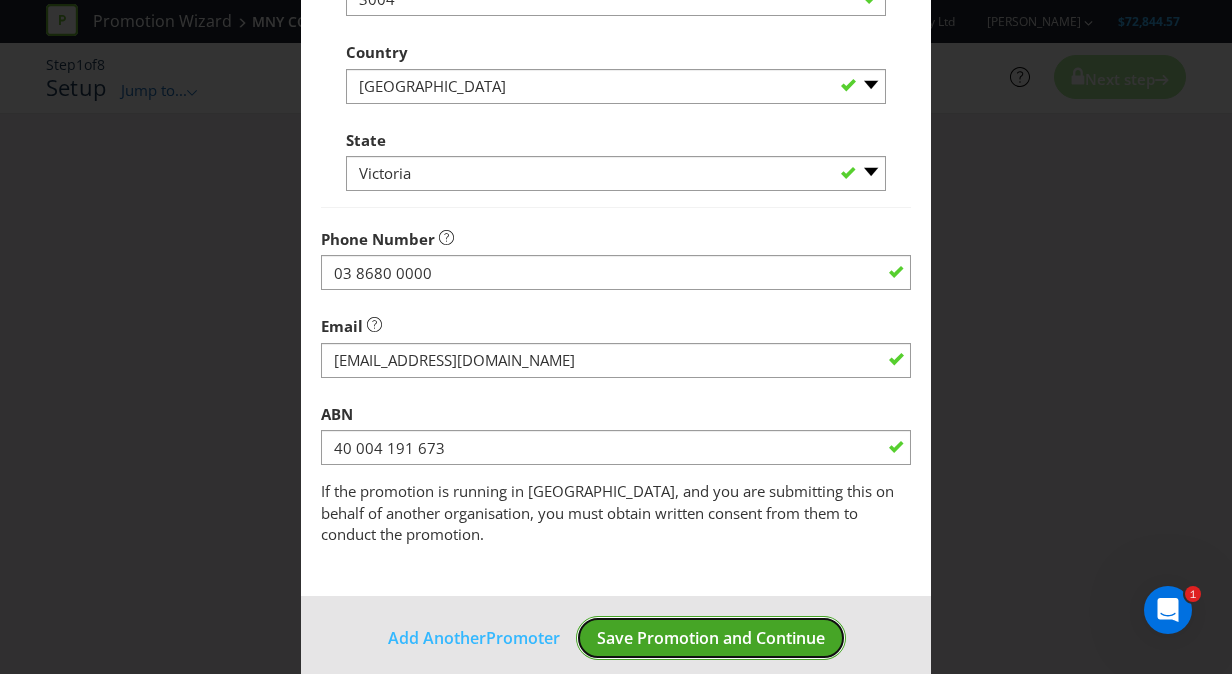 click on "Save Promotion and Continue" at bounding box center [711, 638] 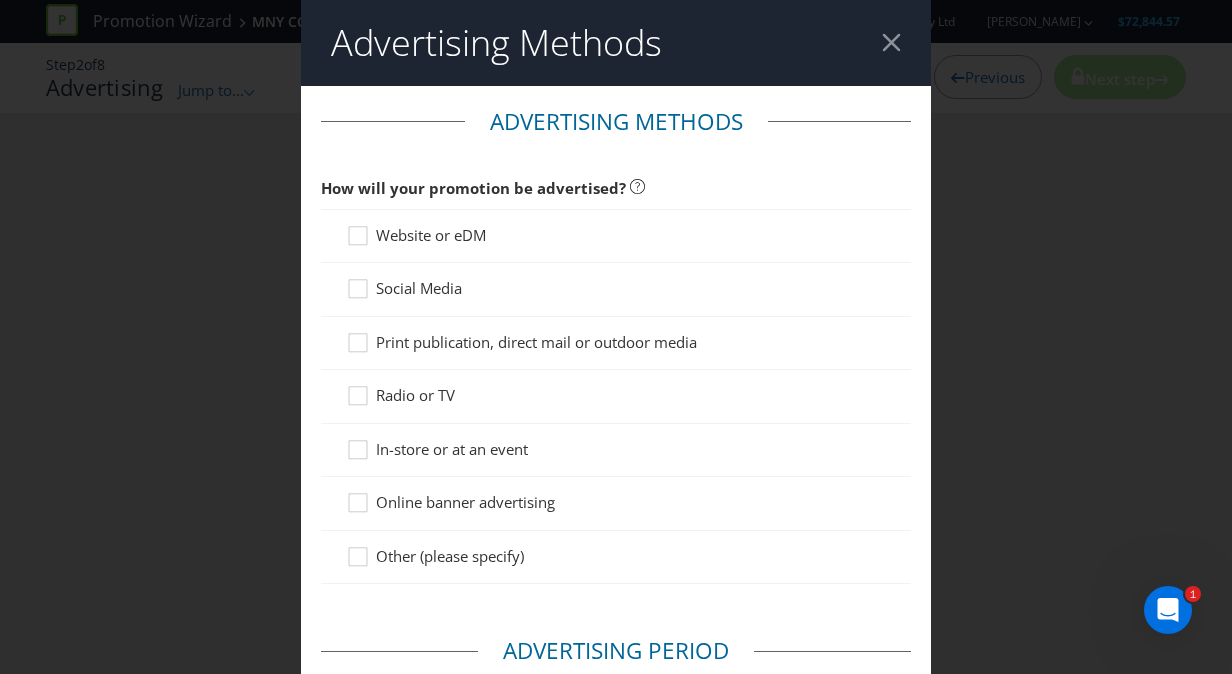 click on "Website or eDM" at bounding box center [431, 235] 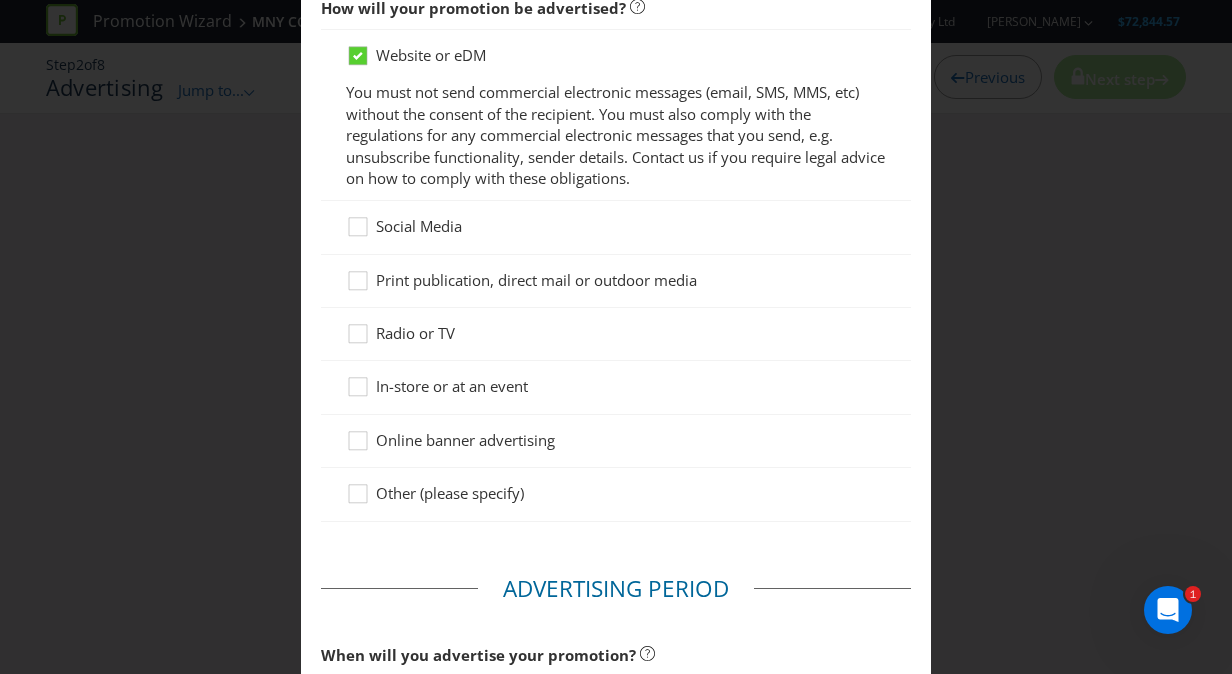 scroll, scrollTop: 192, scrollLeft: 0, axis: vertical 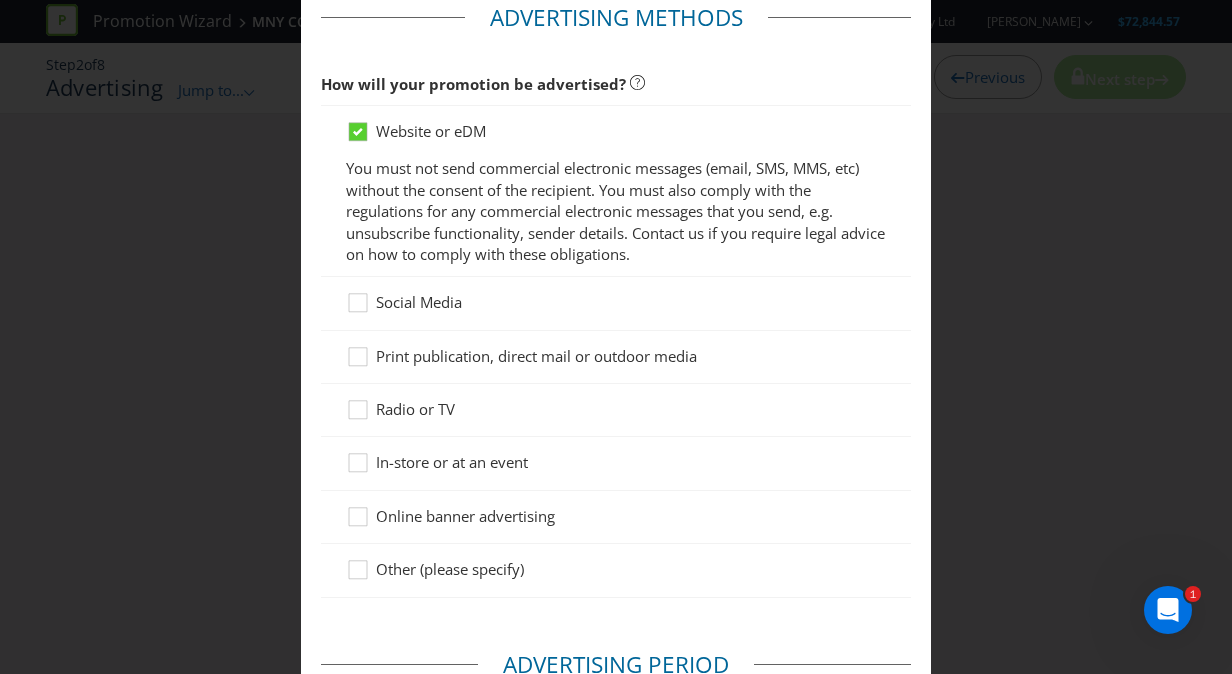 click on "Social Media" at bounding box center (419, 302) 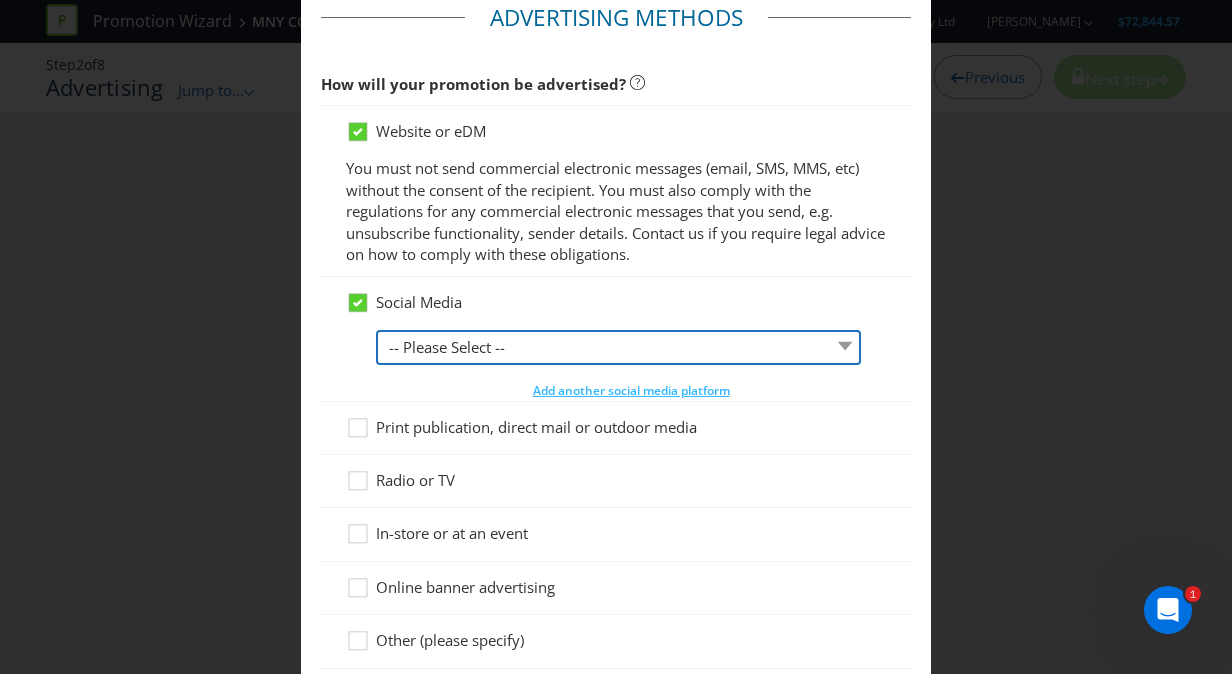 click on "-- Please Select -- Facebook X Instagram Snapchat LinkedIn Pinterest Tumblr Youtube Other" at bounding box center (618, 347) 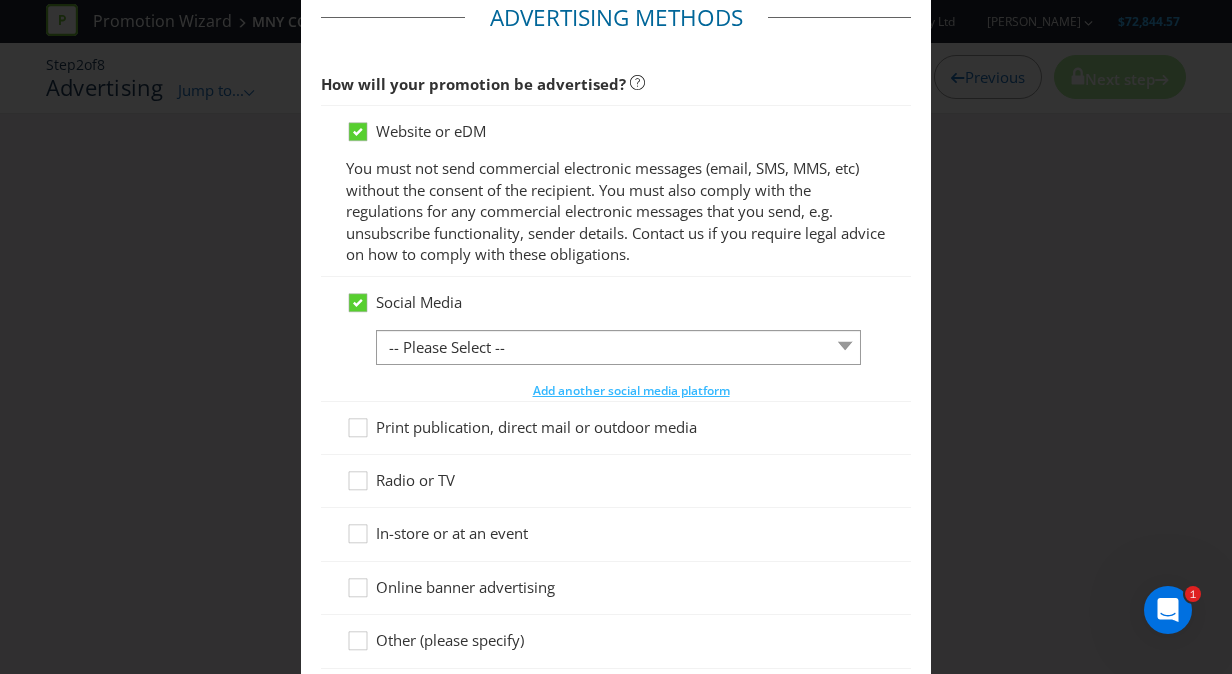 click on "Website or eDM   You must not send commercial electronic messages (email, SMS, MMS, etc) without the consent of the recipient. You must also comply with the regulations for any commercial electronic messages that you send, e.g. unsubscribe functionality, sender details. Contact us if you require legal advice on how to comply with these obligations." at bounding box center [616, 191] 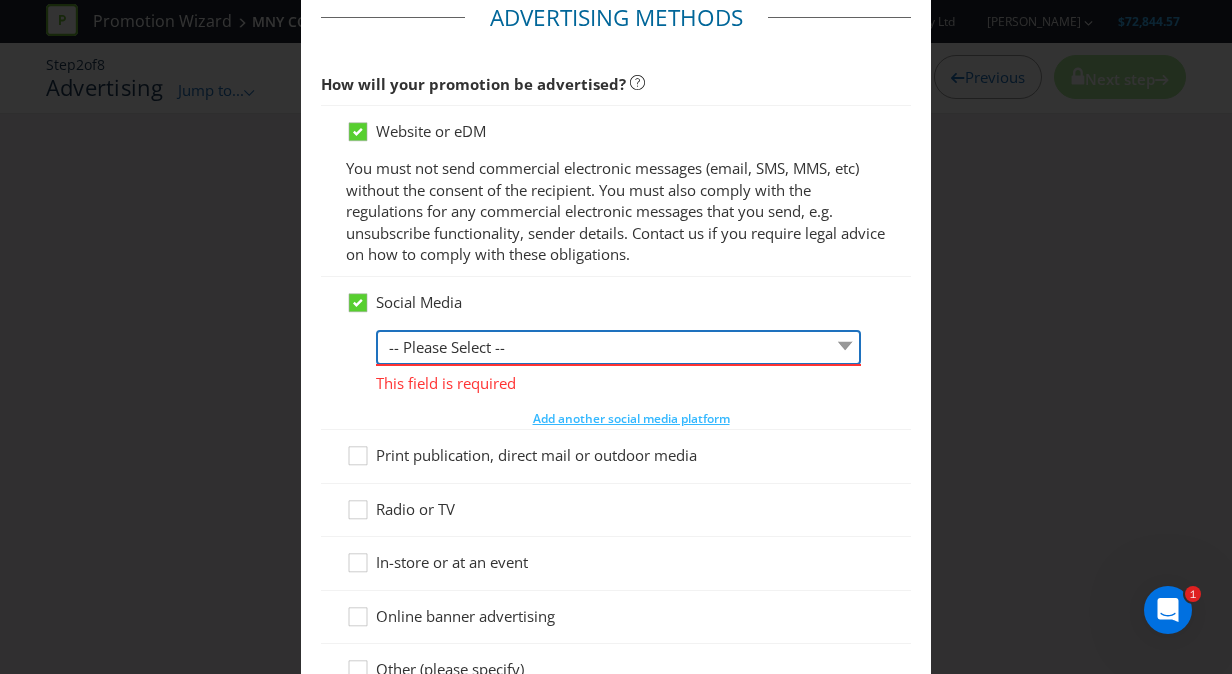 click on "-- Please Select -- Facebook X Instagram Snapchat LinkedIn Pinterest Tumblr Youtube Other" at bounding box center (618, 347) 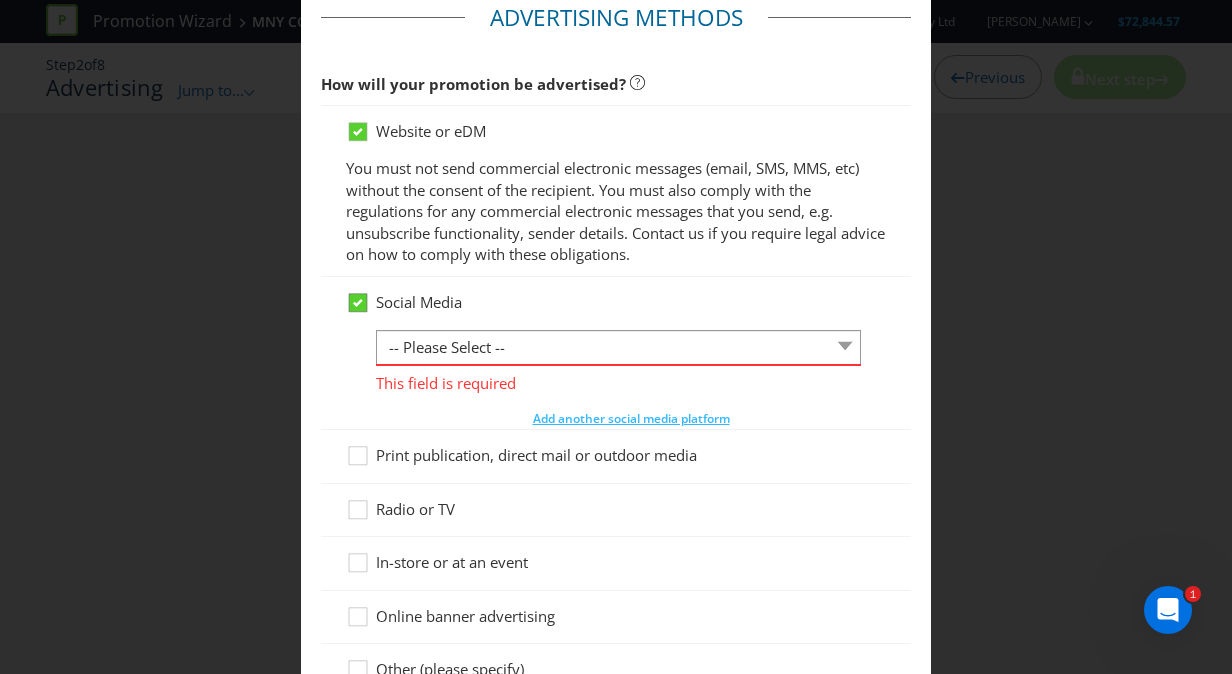 click 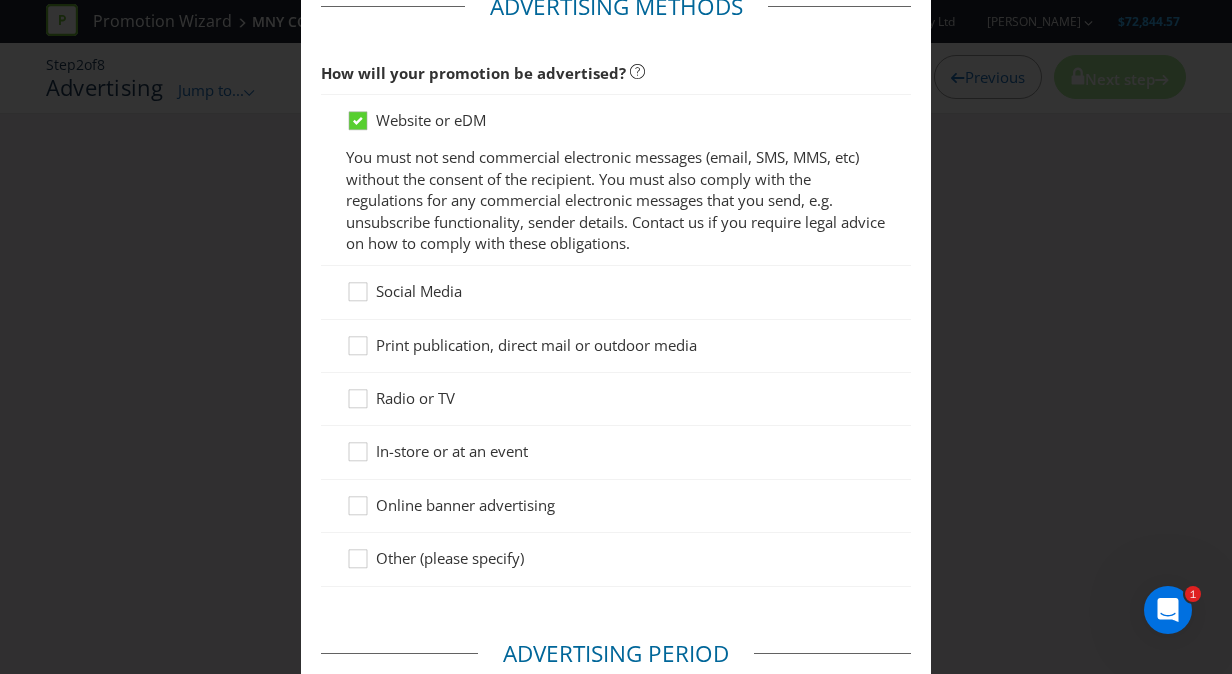 scroll, scrollTop: 103, scrollLeft: 0, axis: vertical 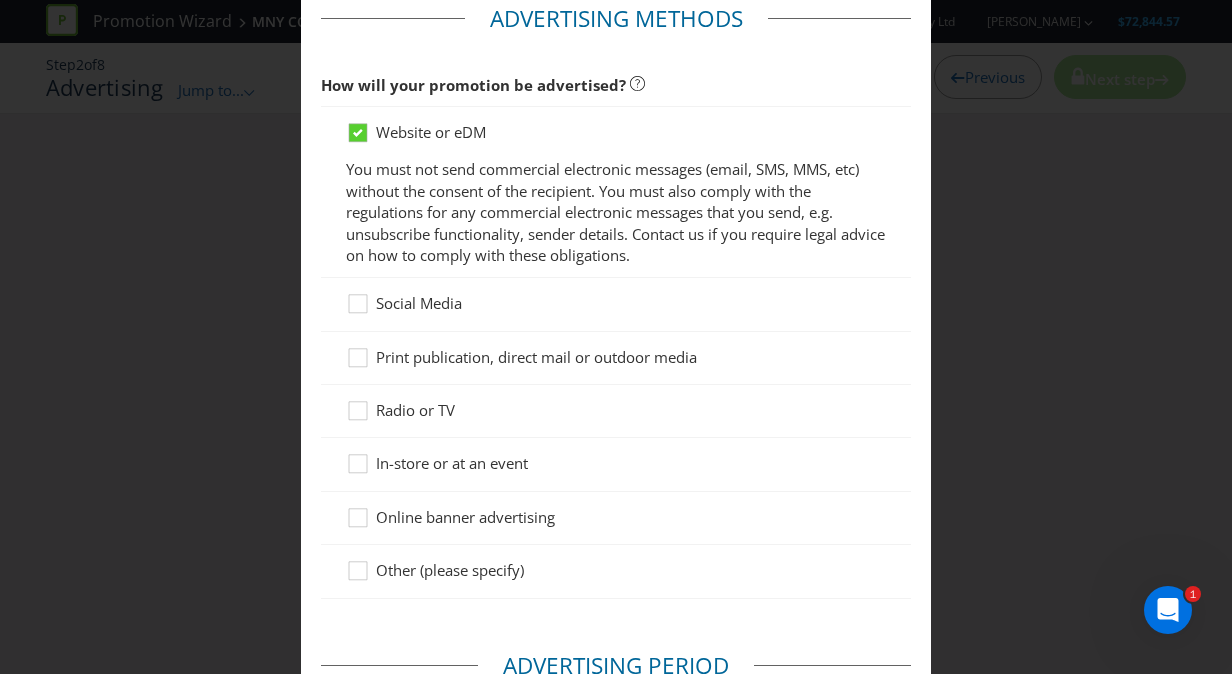 click on "Social Media" at bounding box center [419, 303] 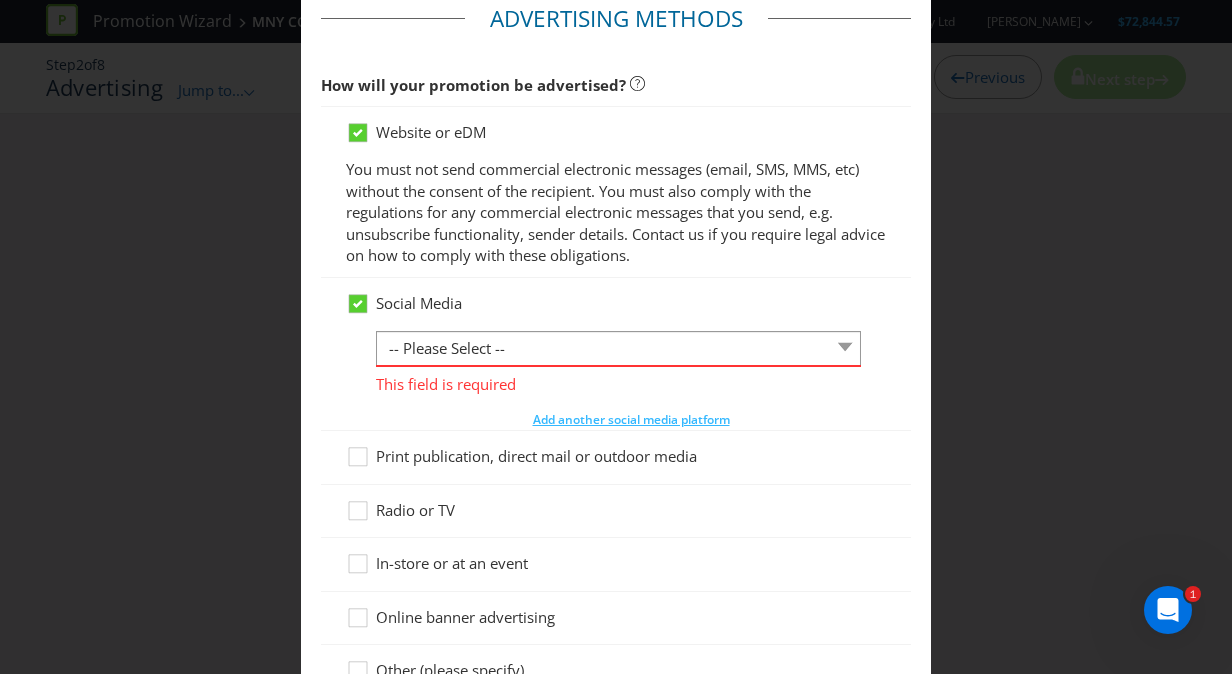 click on "Social Media" at bounding box center [419, 303] 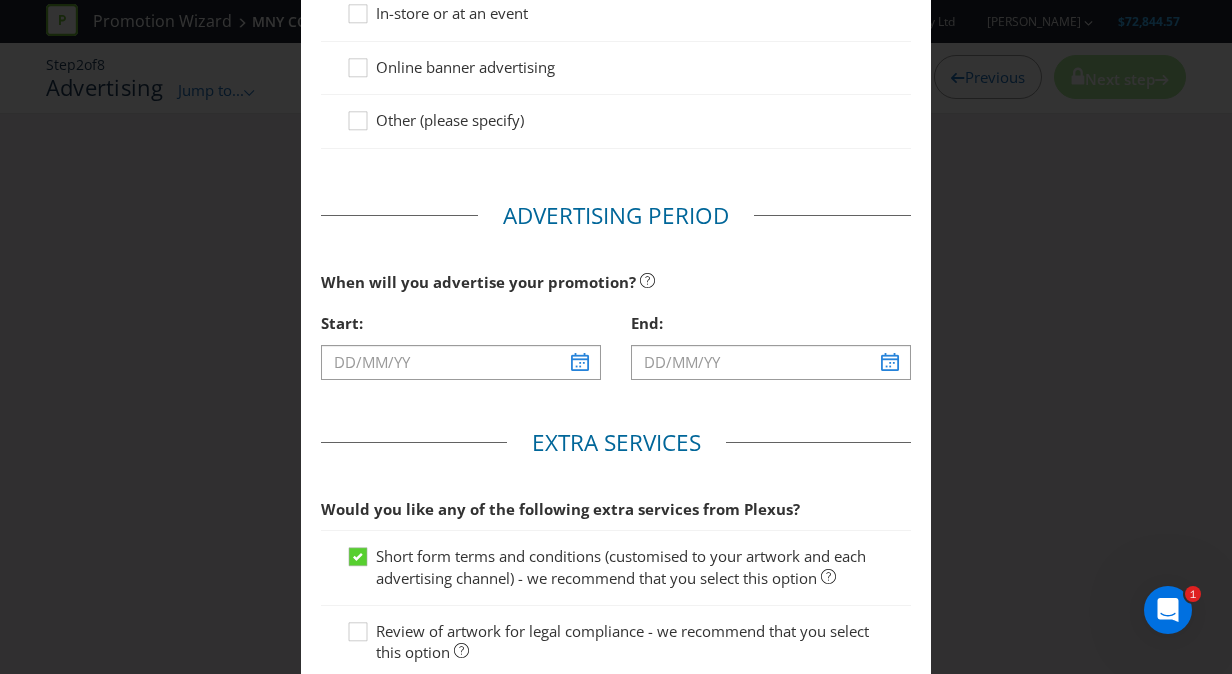 scroll, scrollTop: 555, scrollLeft: 0, axis: vertical 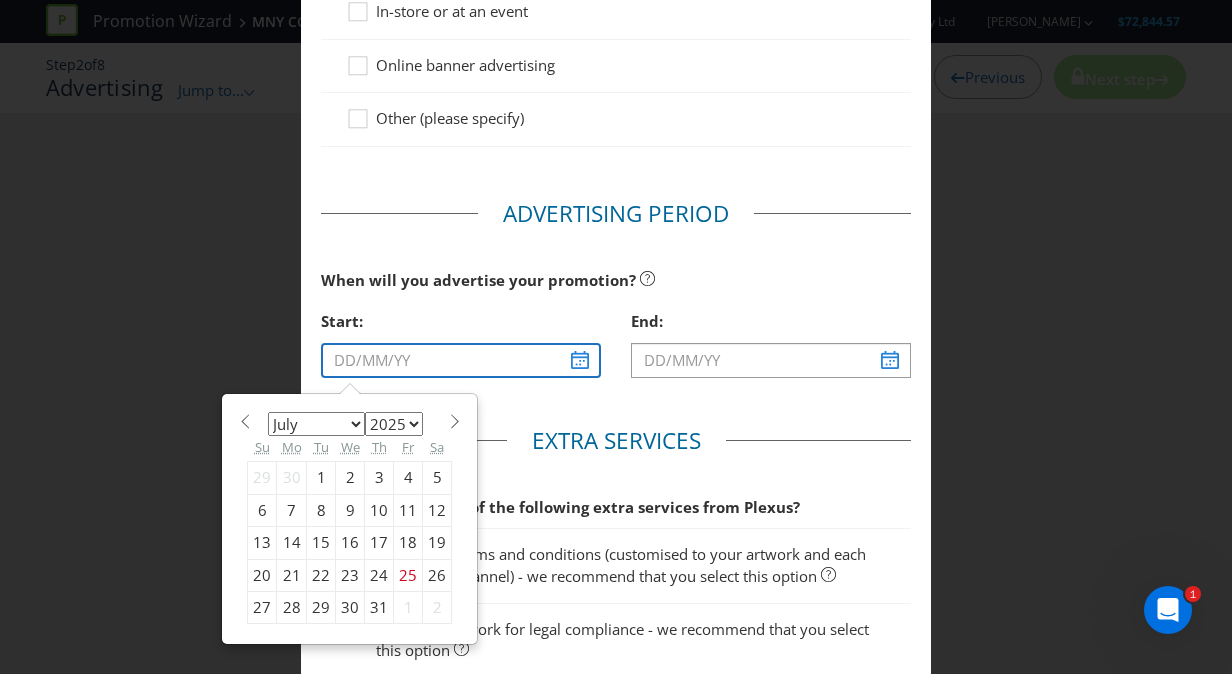click at bounding box center (461, 360) 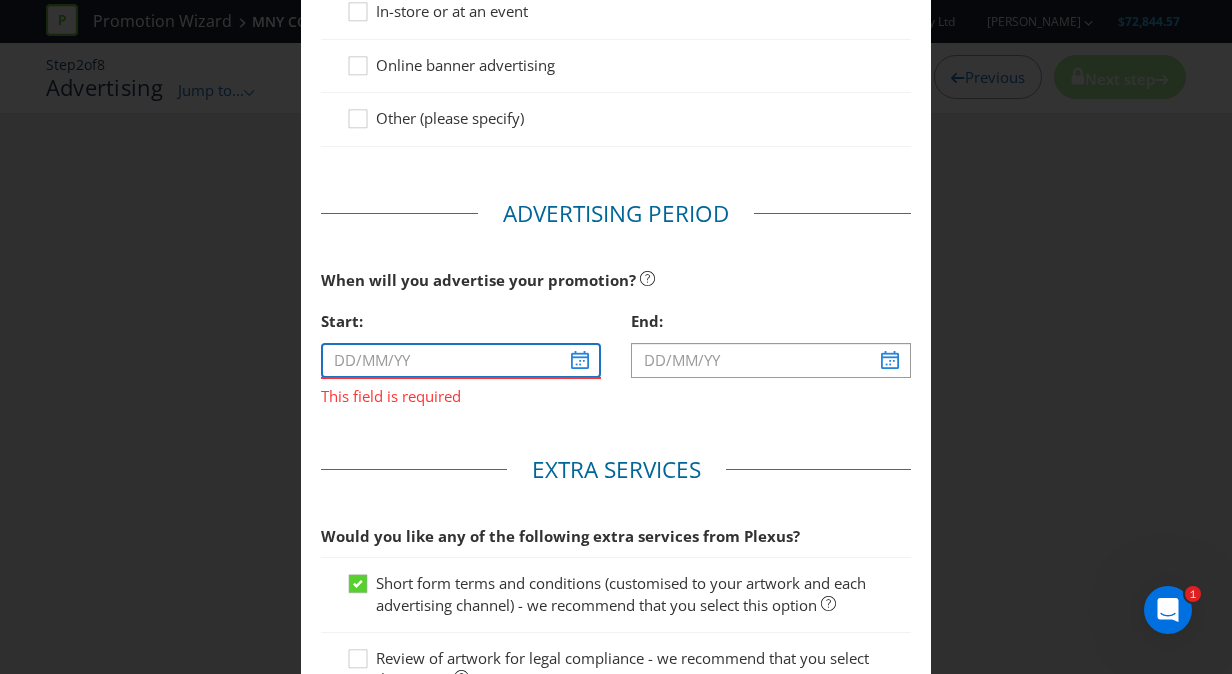 click at bounding box center (461, 360) 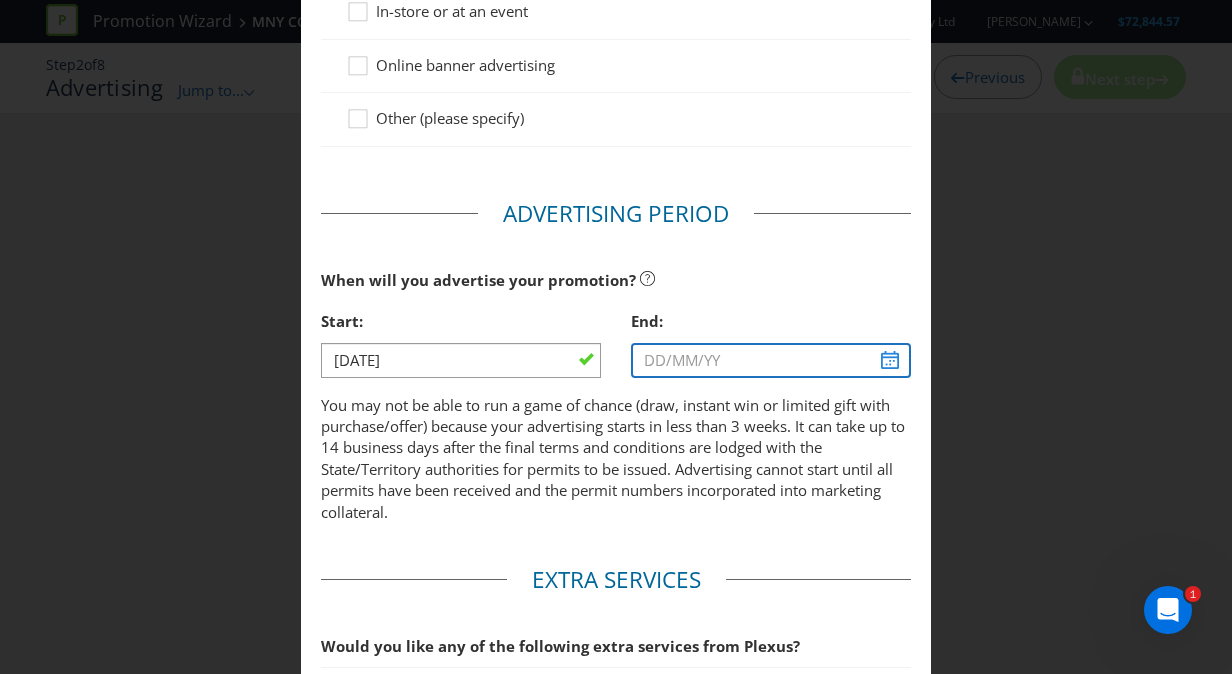 type on "[DATE]" 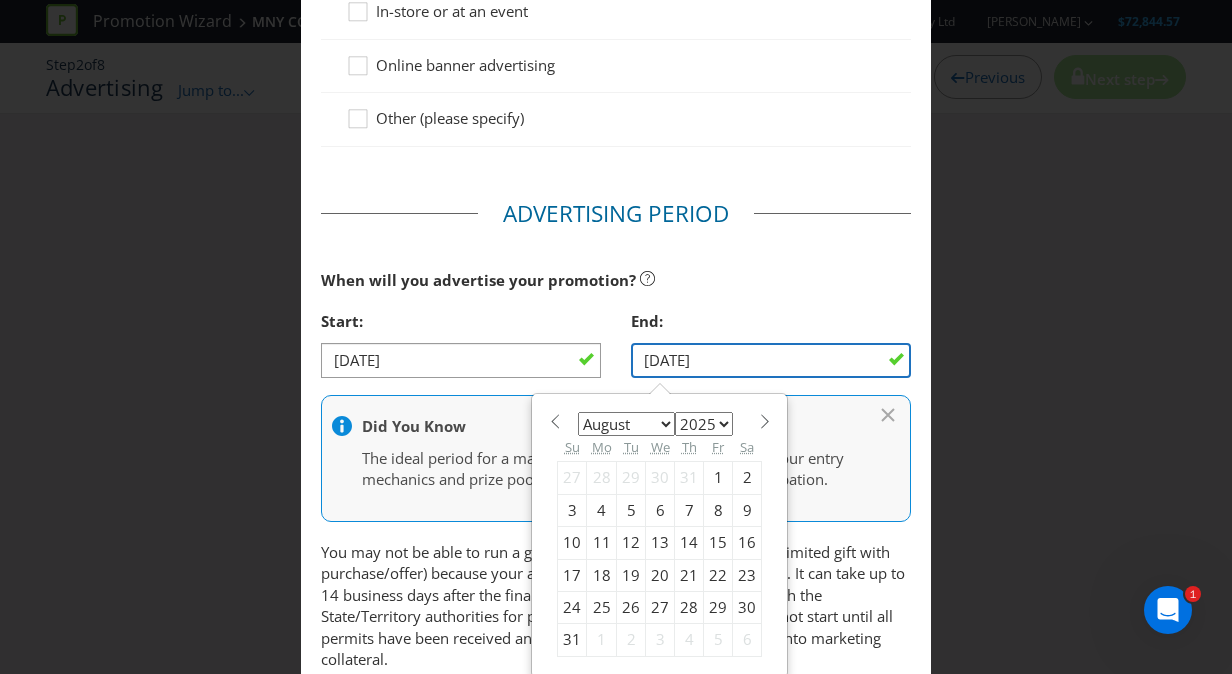 click on "[DATE]" at bounding box center [771, 360] 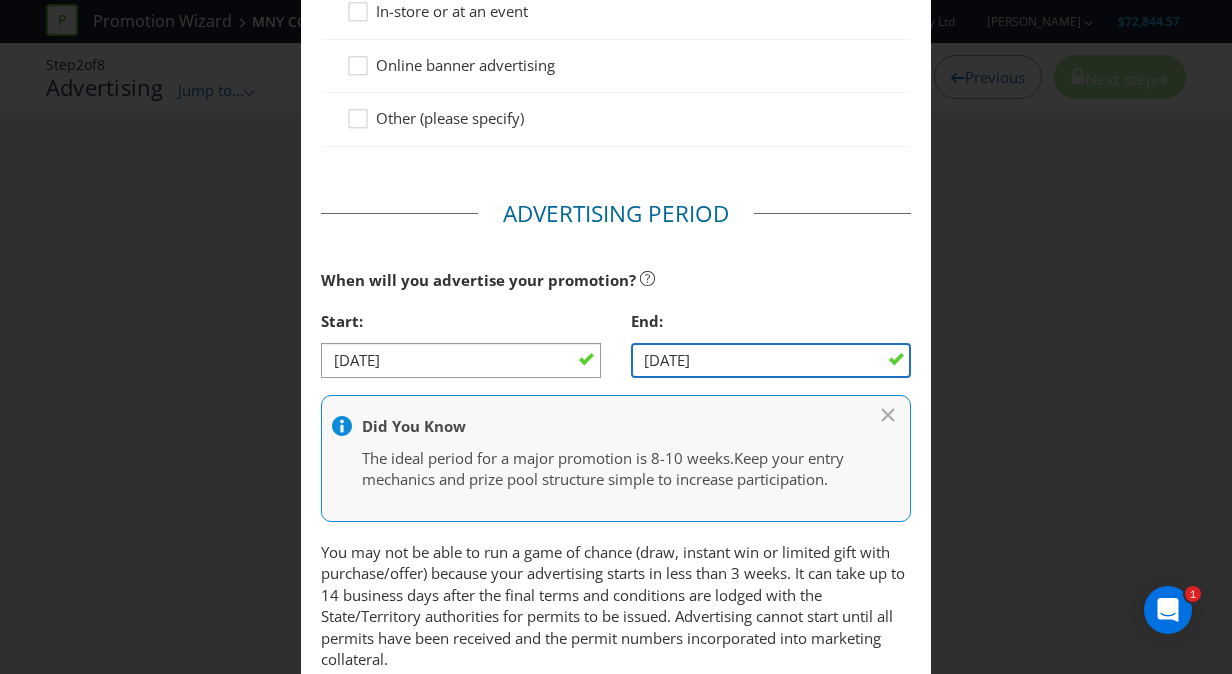 click on "[DATE]" at bounding box center [771, 360] 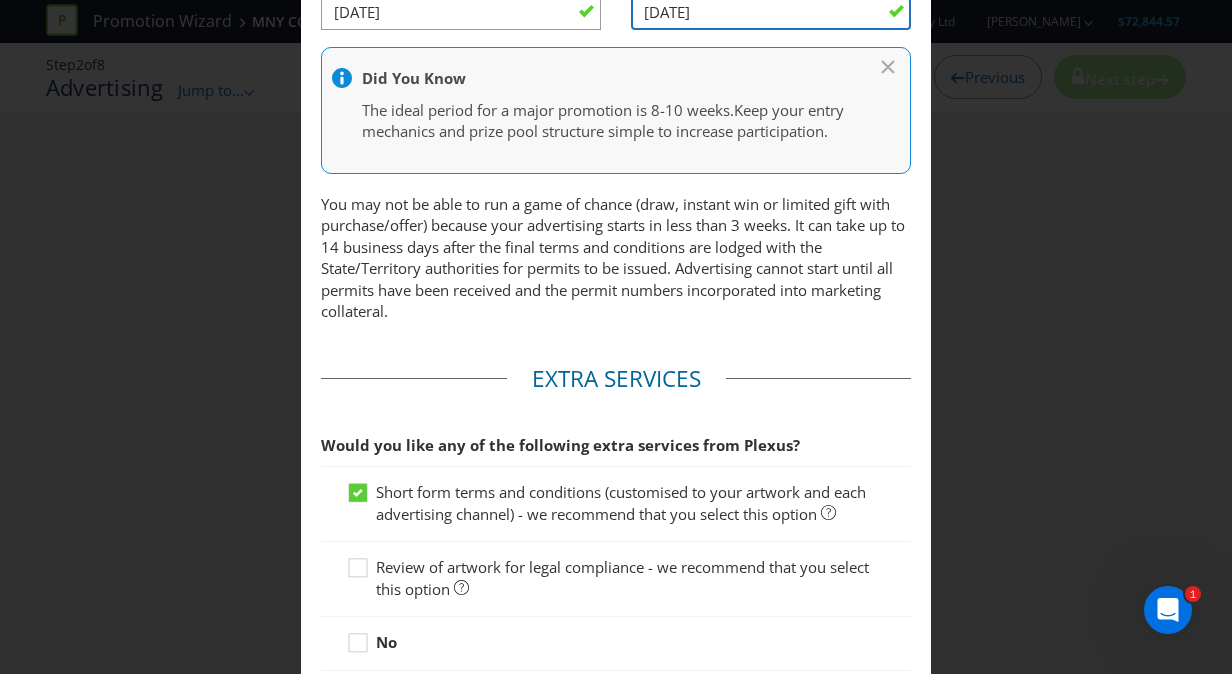 scroll, scrollTop: 1078, scrollLeft: 0, axis: vertical 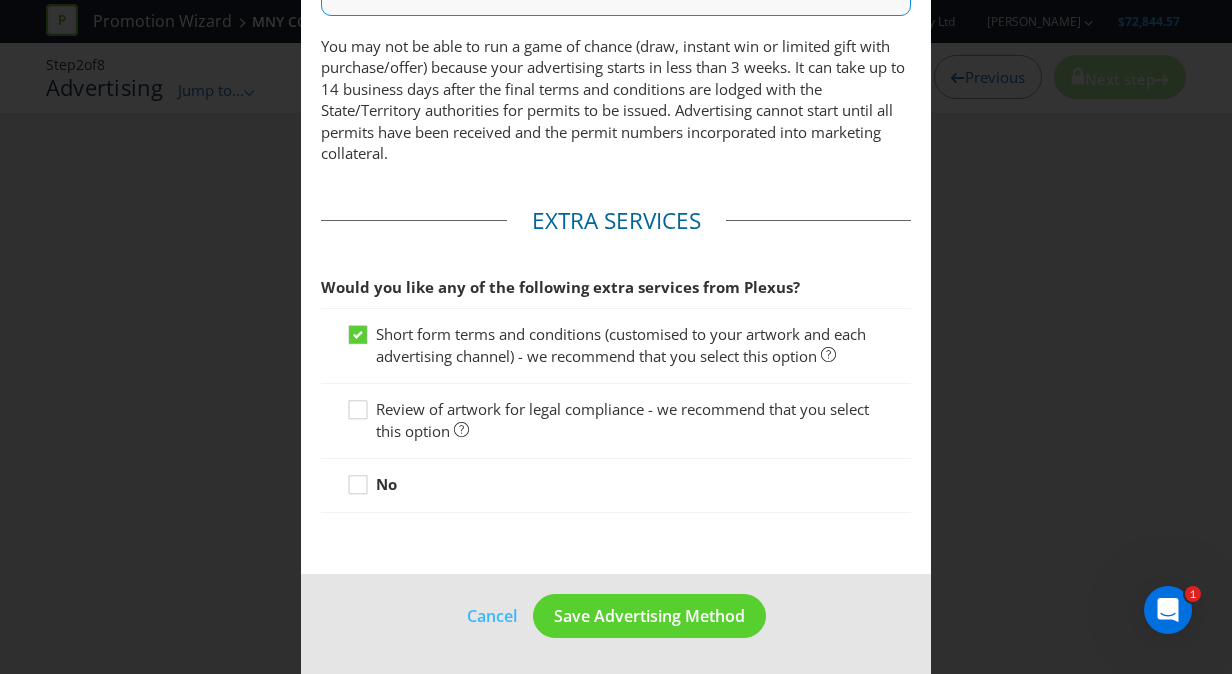 type on "[DATE]" 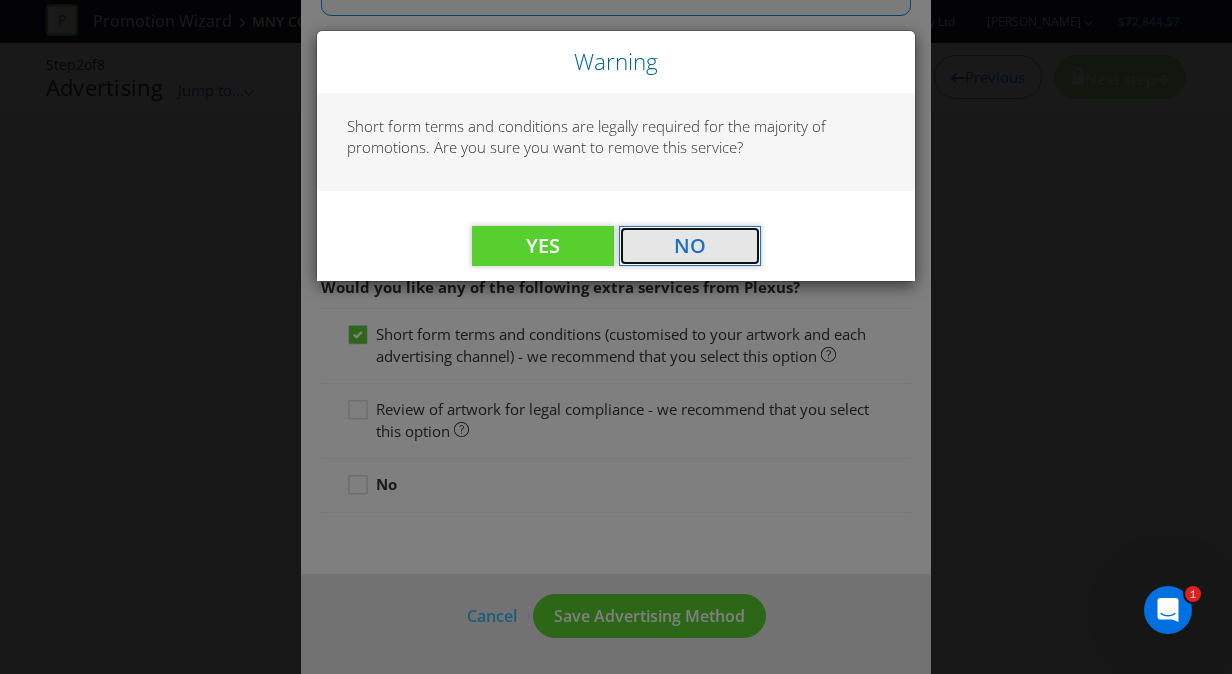 click on "No" at bounding box center [690, 246] 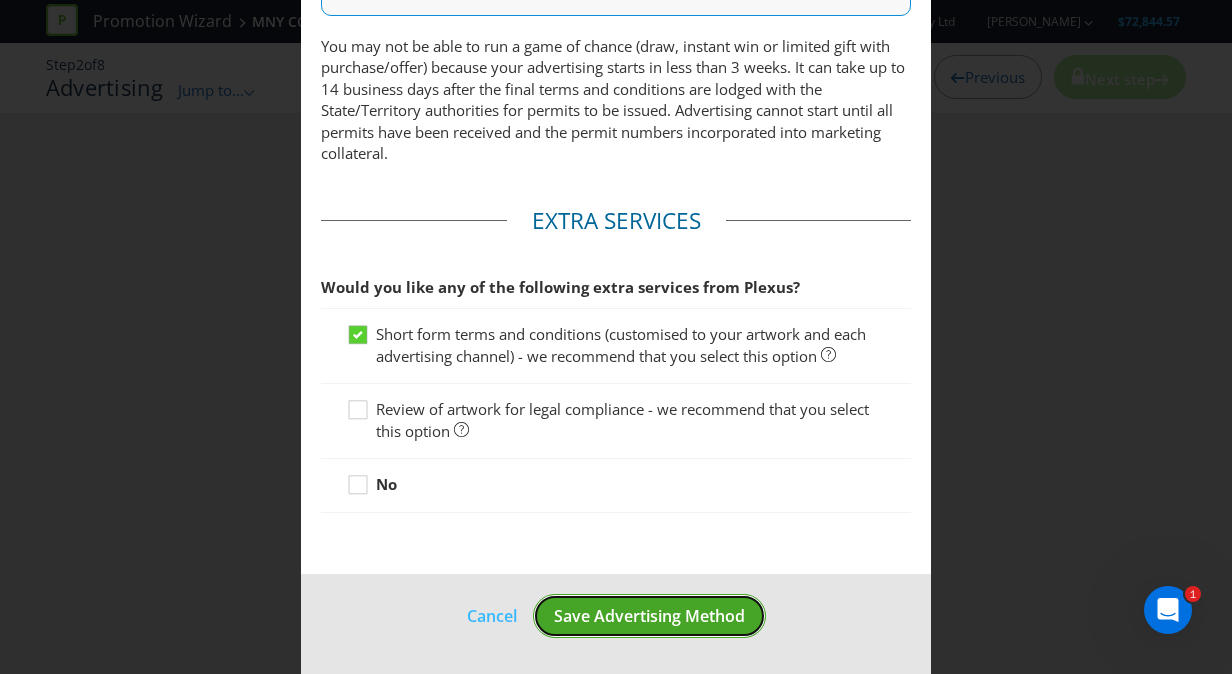 click on "Save Advertising Method" at bounding box center (649, 616) 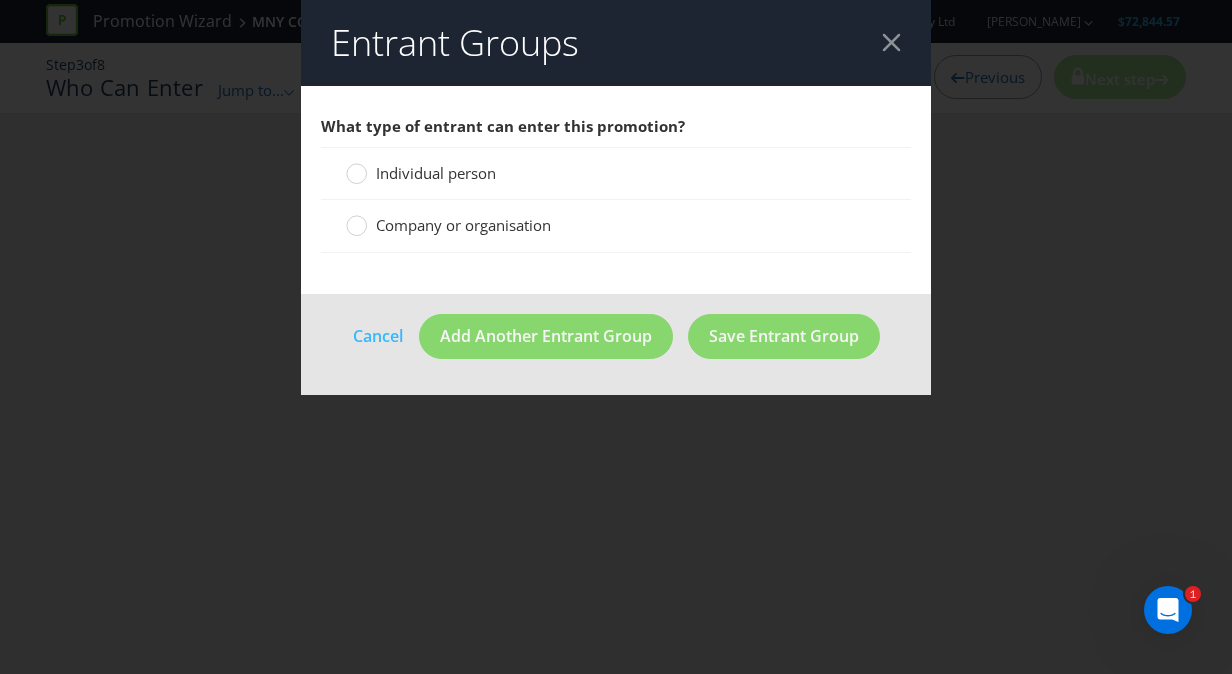 click on "Individual person" at bounding box center [436, 173] 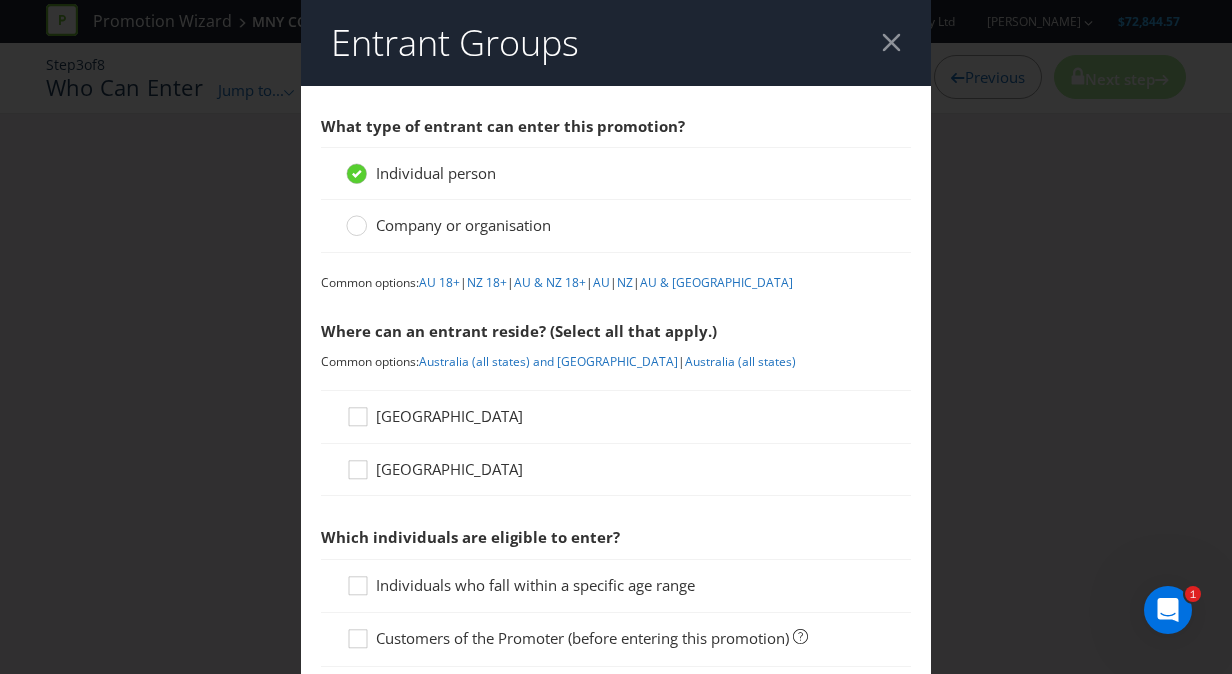 click on "Company or organisation" at bounding box center [616, 226] 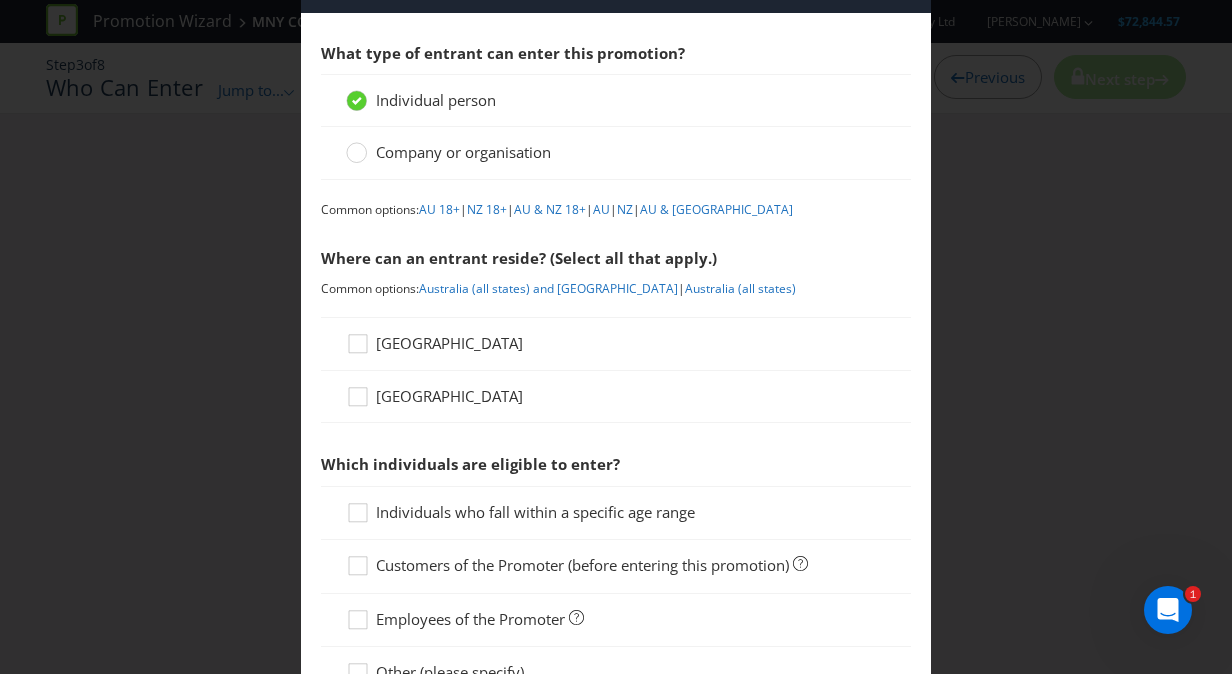 scroll, scrollTop: 74, scrollLeft: 0, axis: vertical 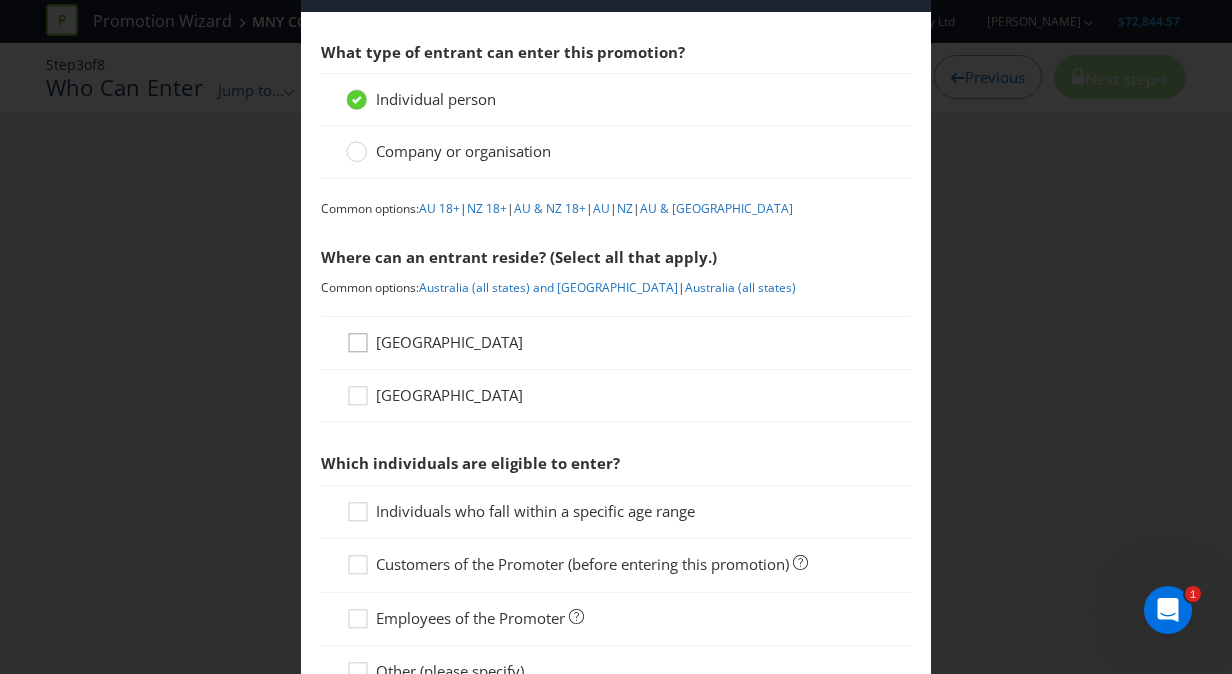click 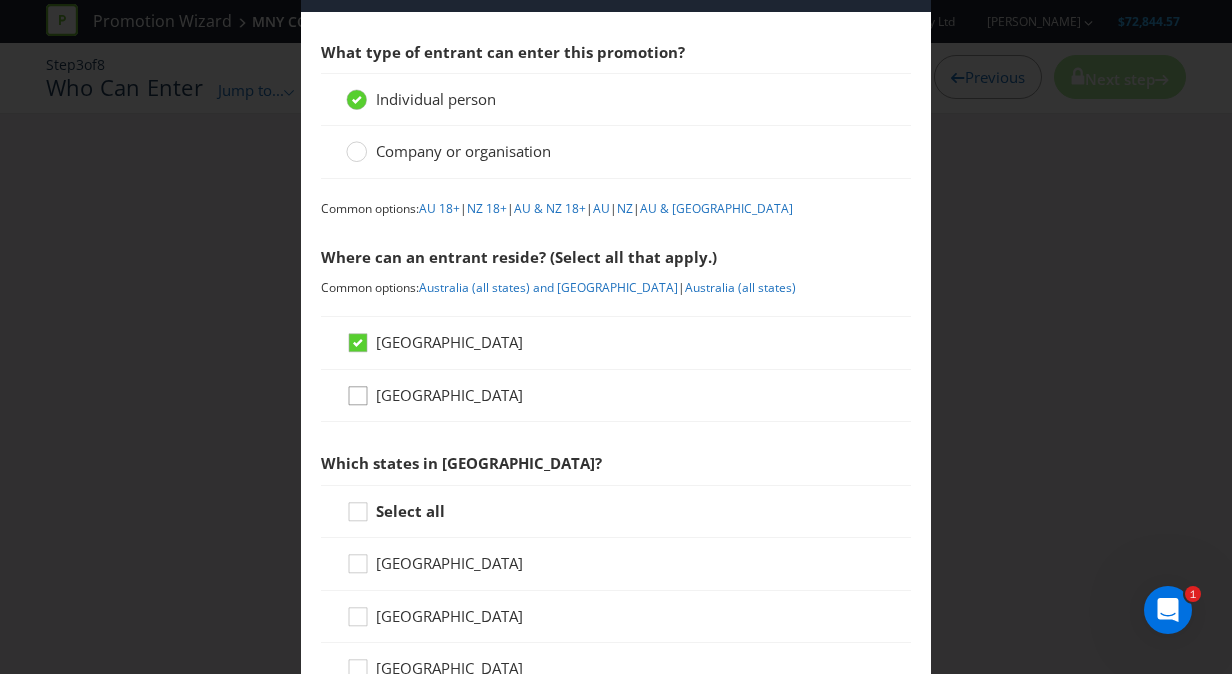 click 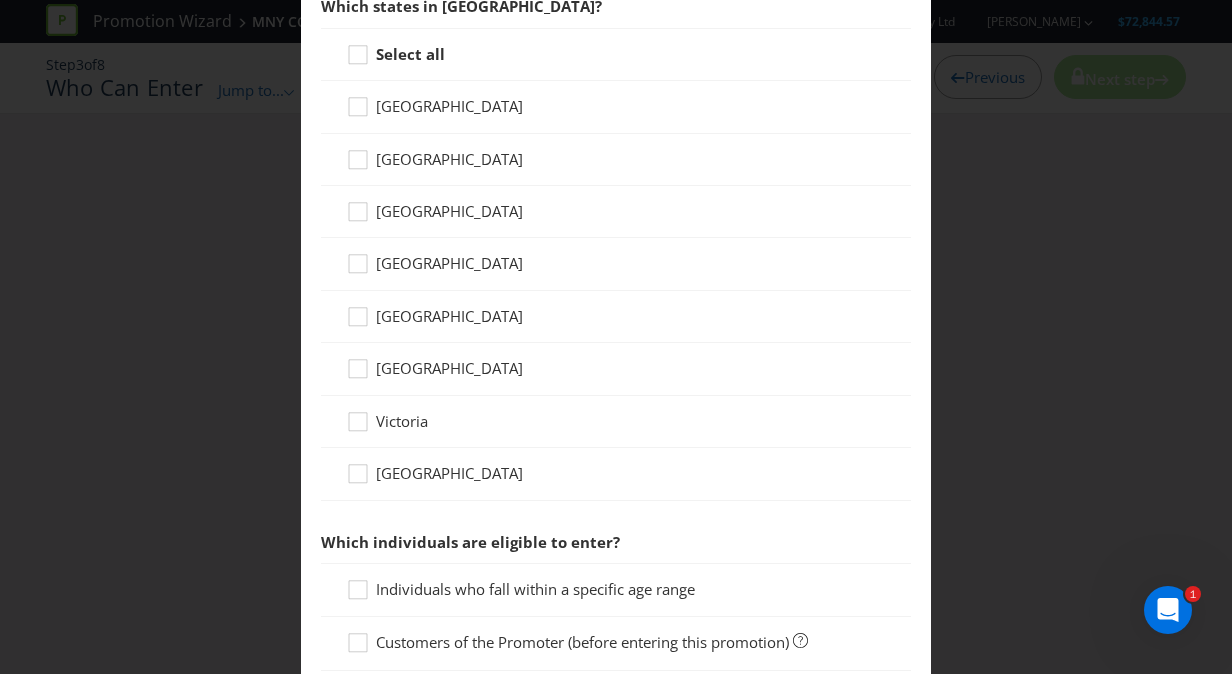 scroll, scrollTop: 532, scrollLeft: 0, axis: vertical 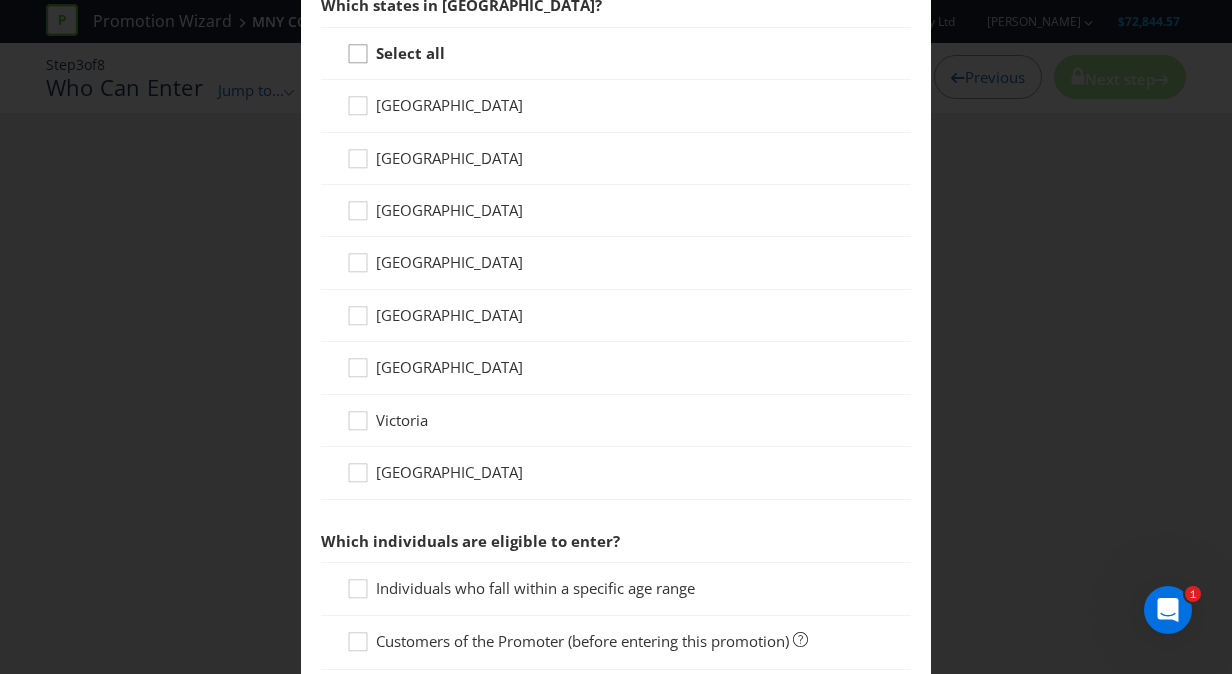 click 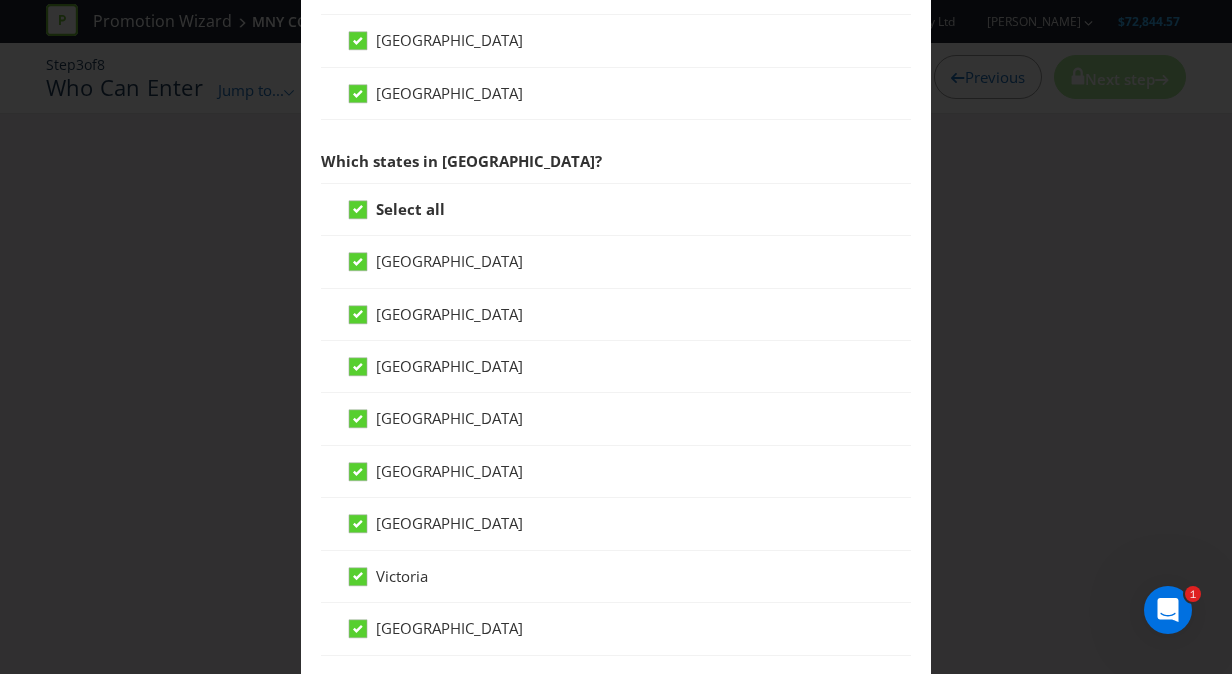 scroll, scrollTop: 374, scrollLeft: 0, axis: vertical 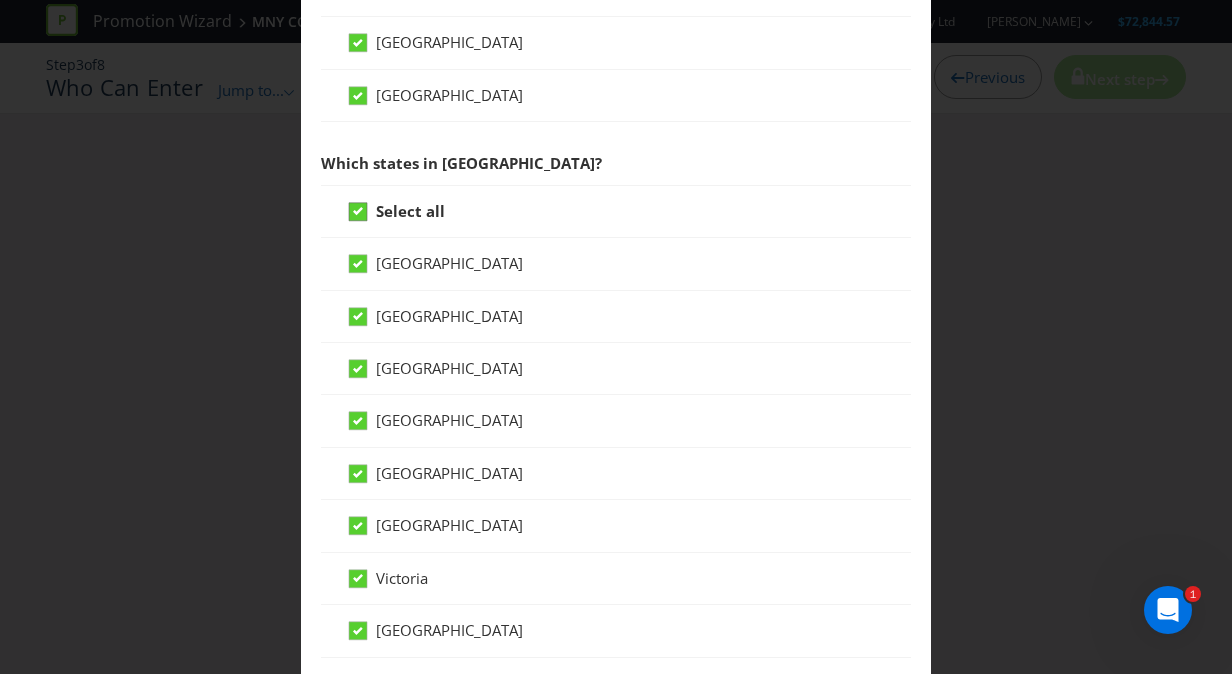 click 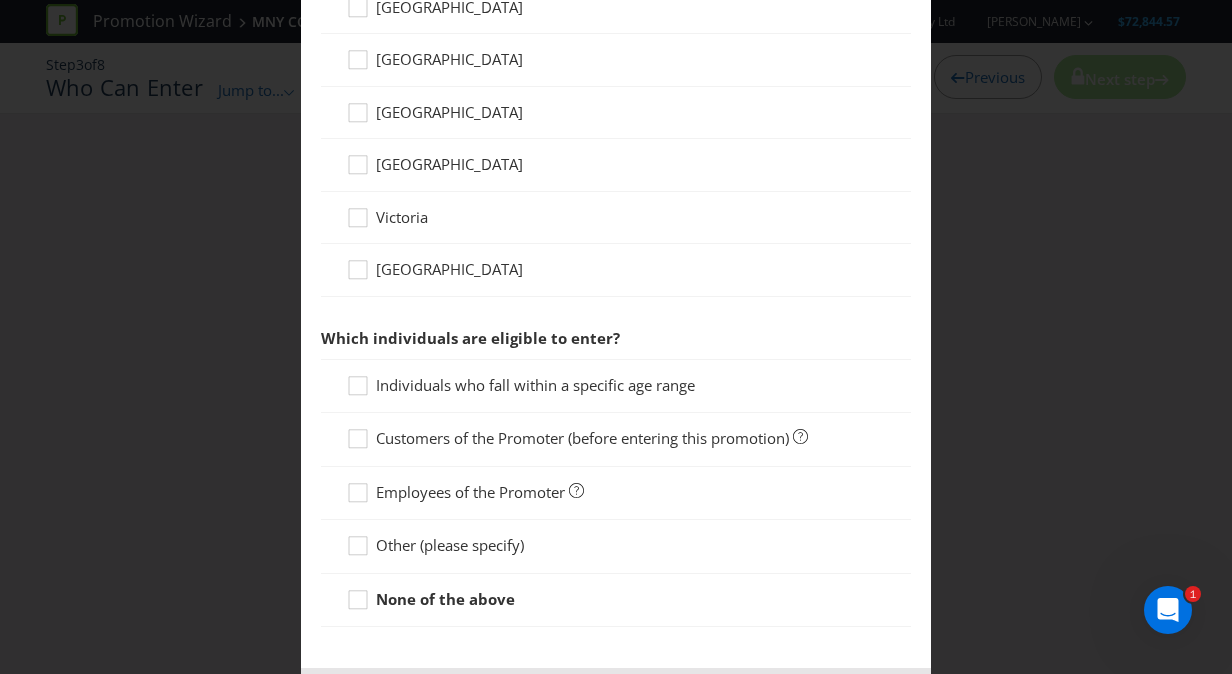 scroll, scrollTop: 737, scrollLeft: 0, axis: vertical 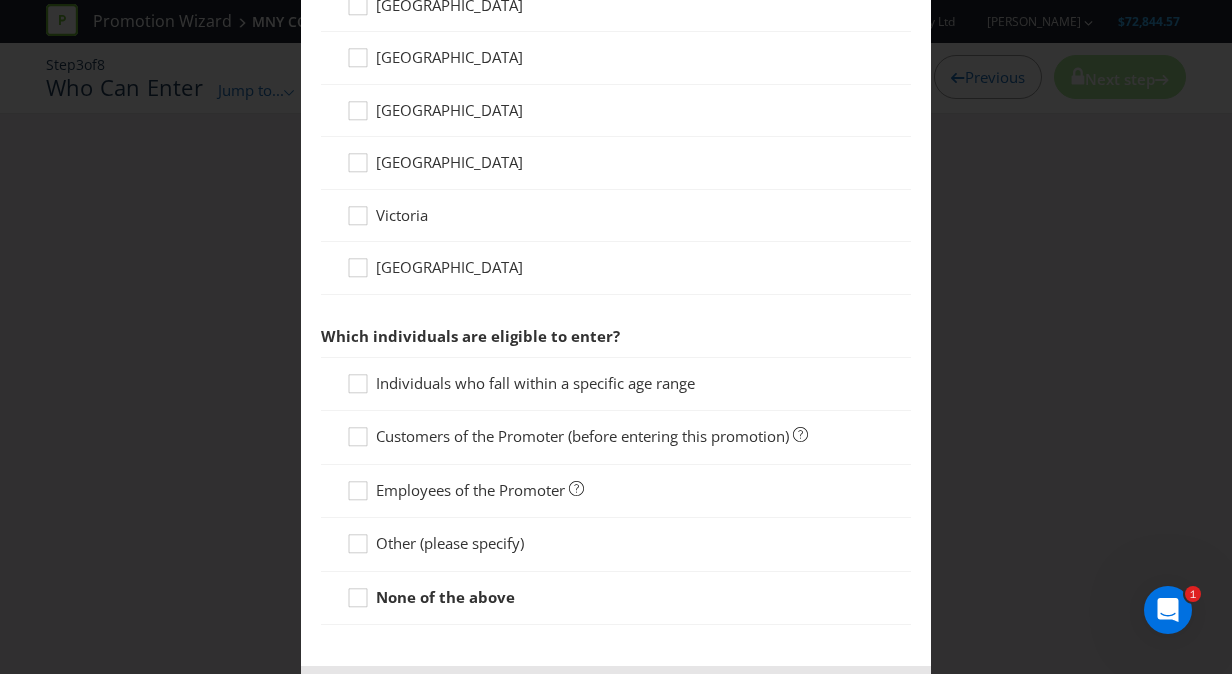 click on "None of the above" at bounding box center (616, 598) 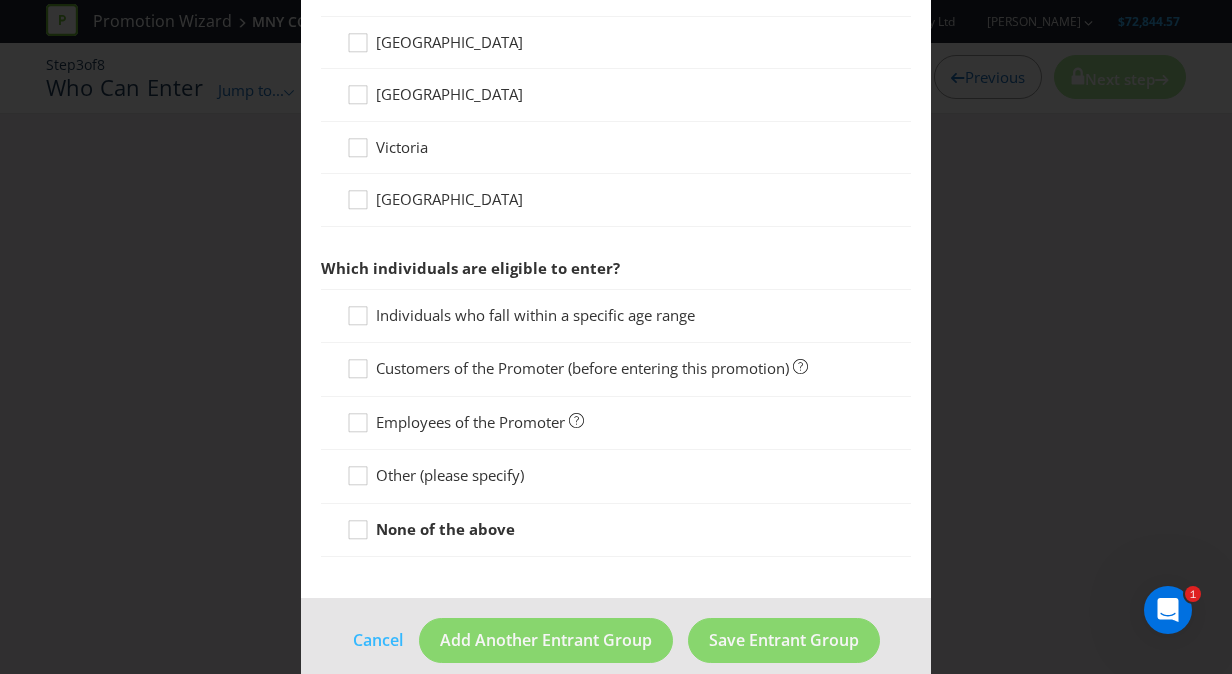 scroll, scrollTop: 822, scrollLeft: 0, axis: vertical 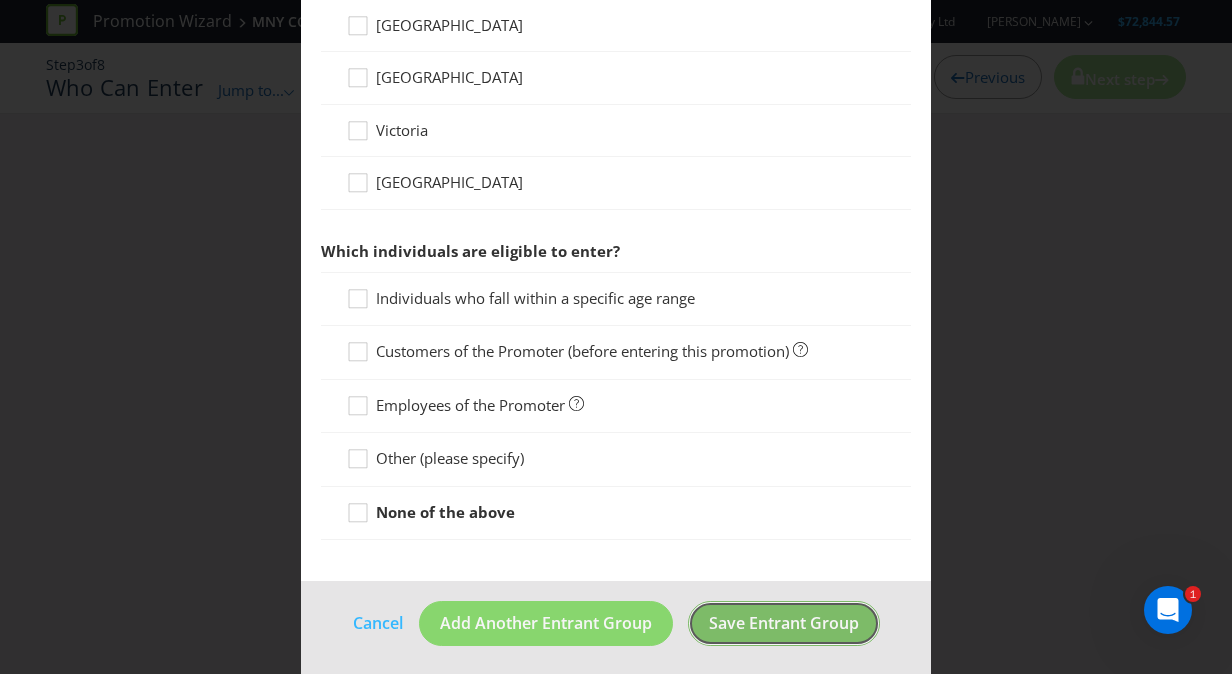 click on "Save Entrant Group" at bounding box center [784, 623] 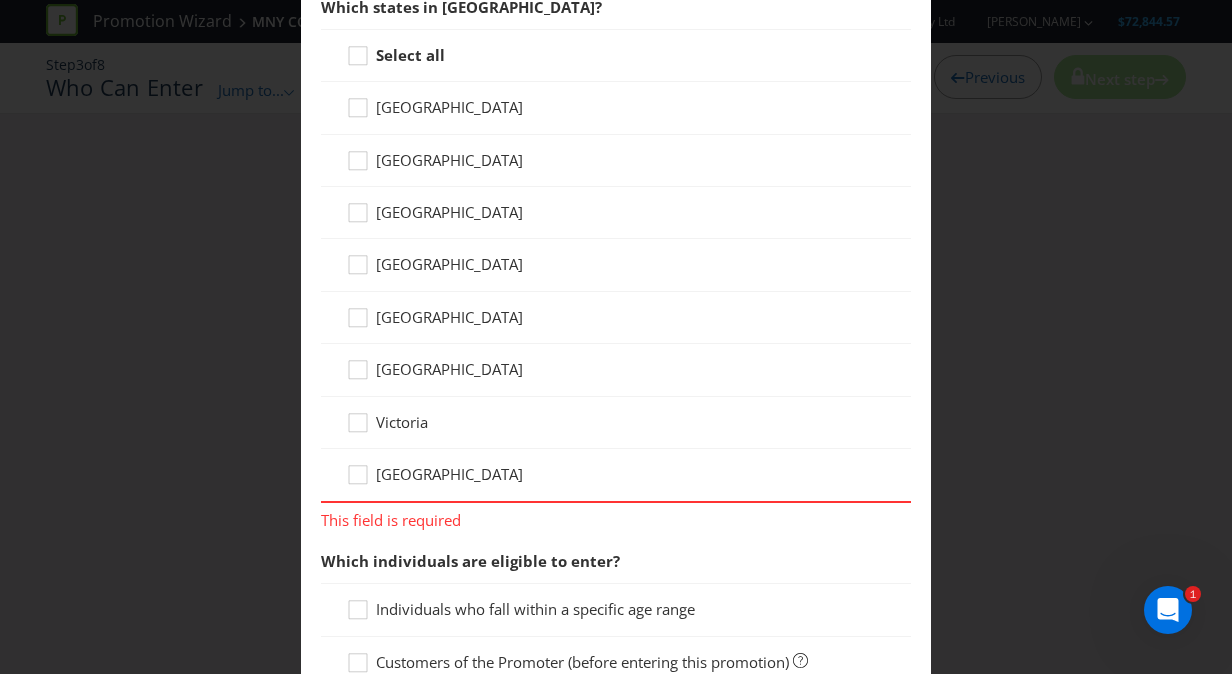 scroll, scrollTop: 437, scrollLeft: 0, axis: vertical 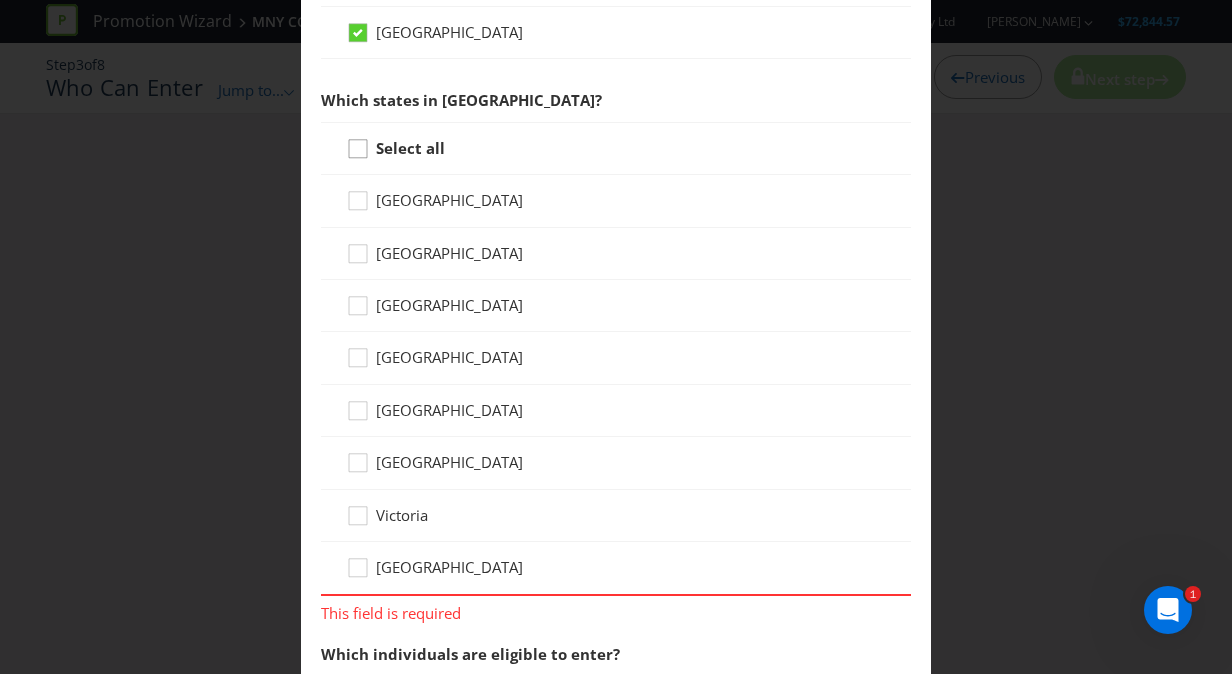 click at bounding box center (358, 142) 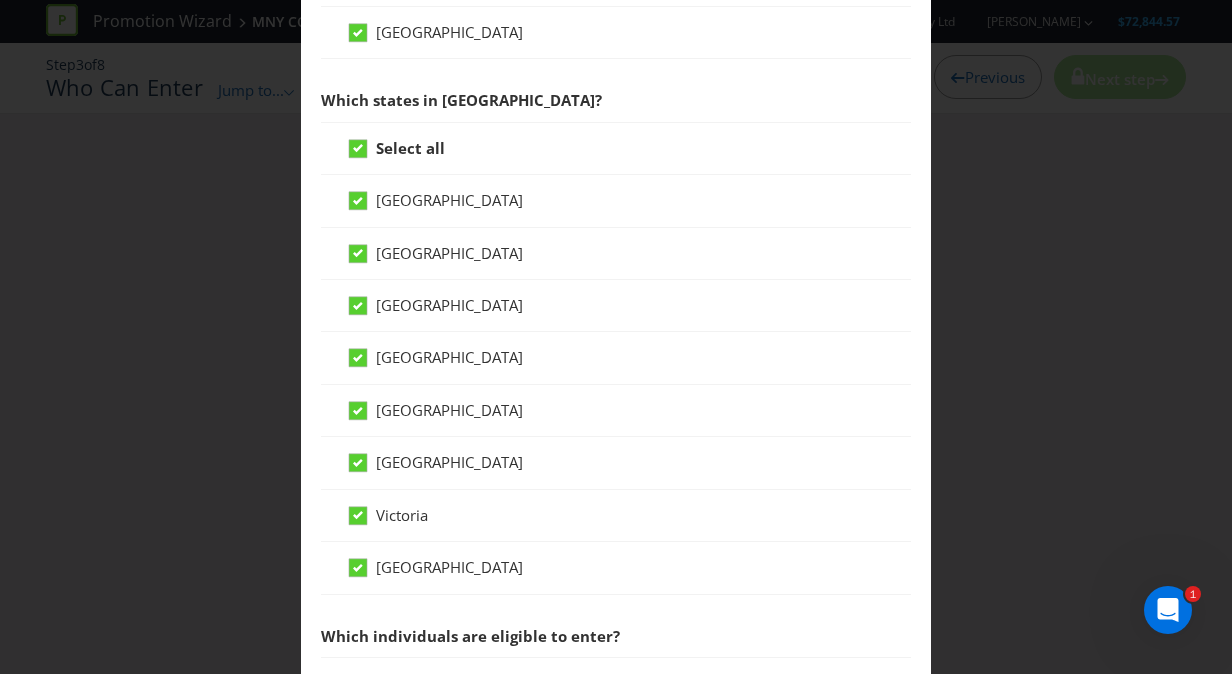 scroll, scrollTop: 840, scrollLeft: 0, axis: vertical 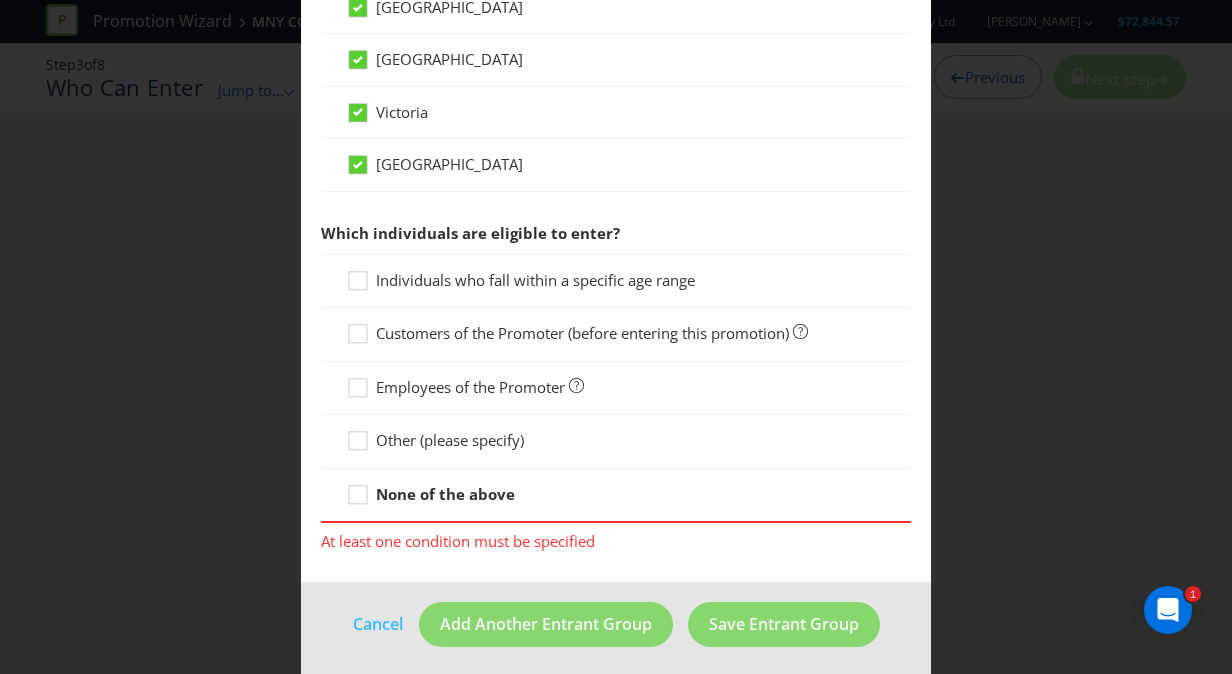 click on "Individuals who fall within a specific age range" at bounding box center [616, 281] 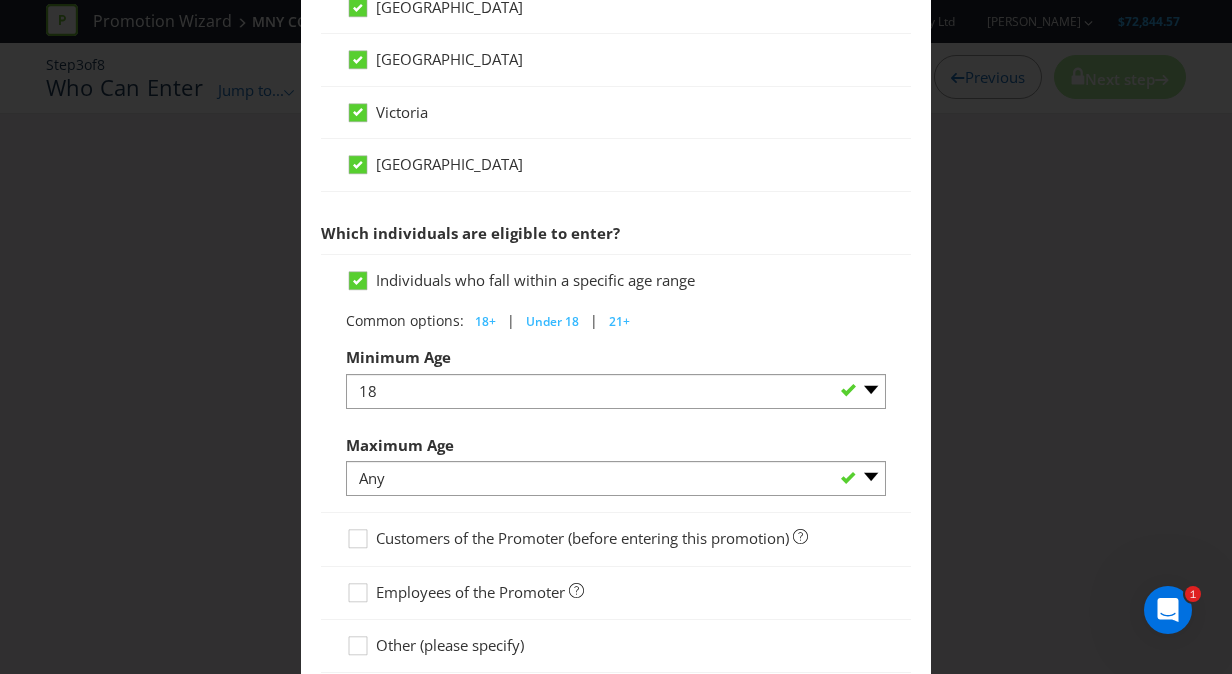 click on "Individuals who fall within a specific age range" at bounding box center (535, 280) 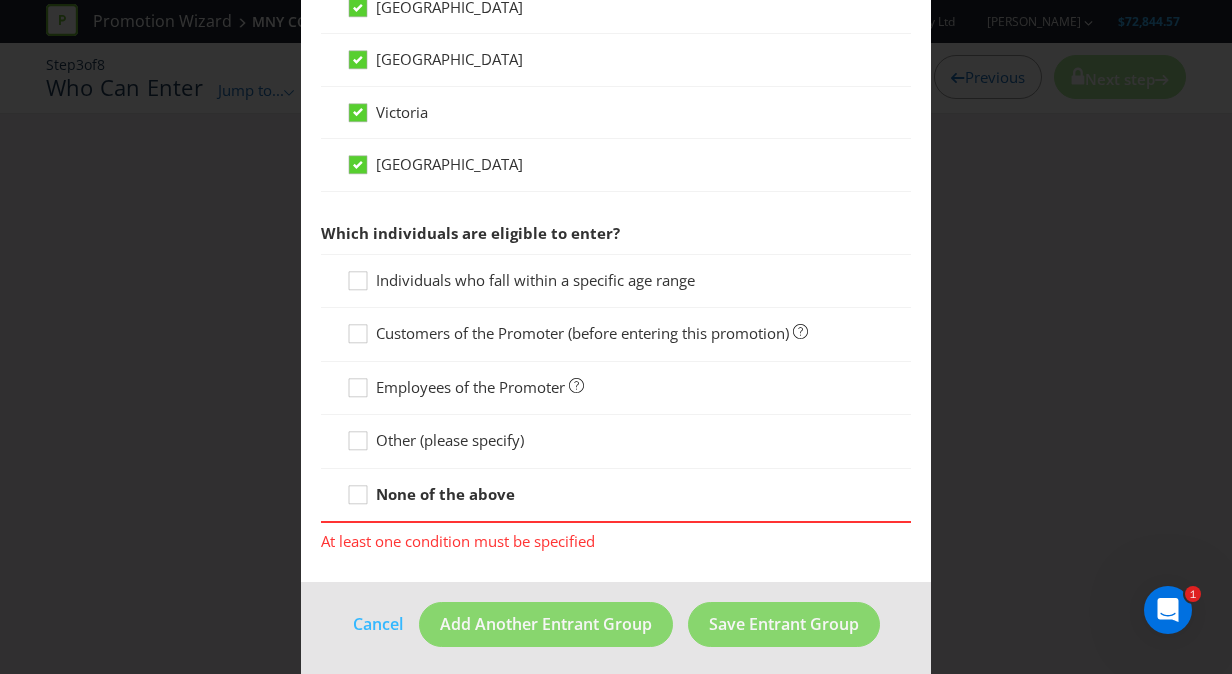 click at bounding box center [616, 345] 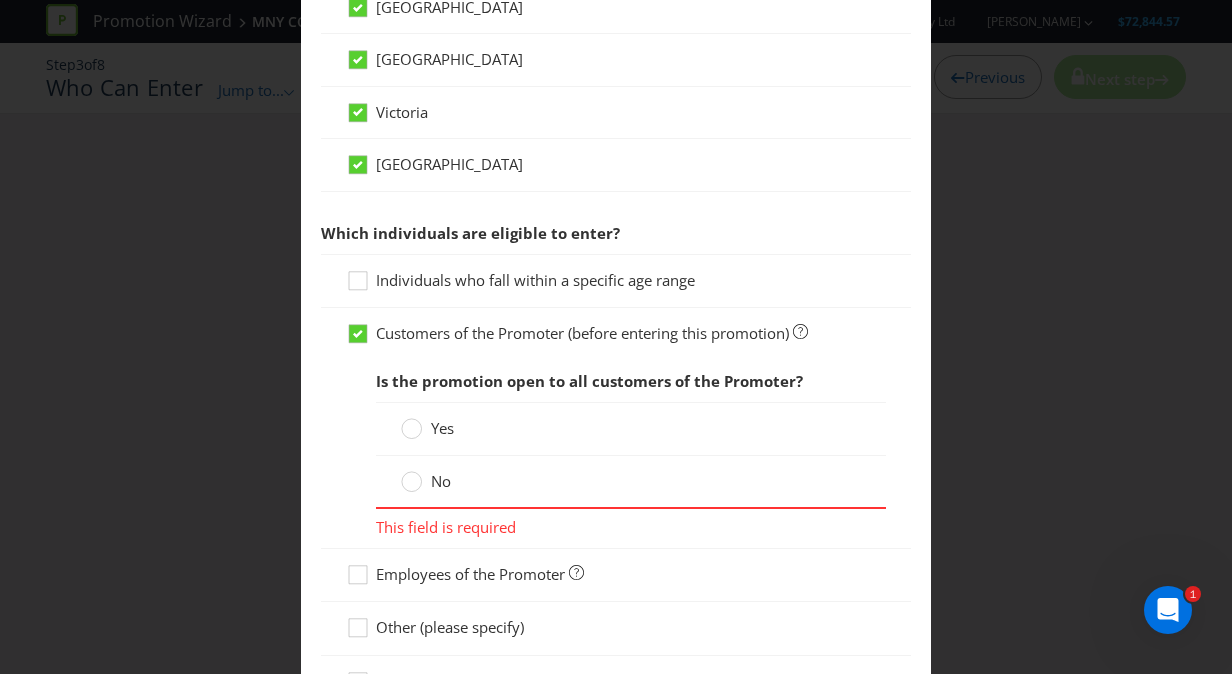 click on "Customers of the Promoter (before entering this promotion)" at bounding box center [582, 333] 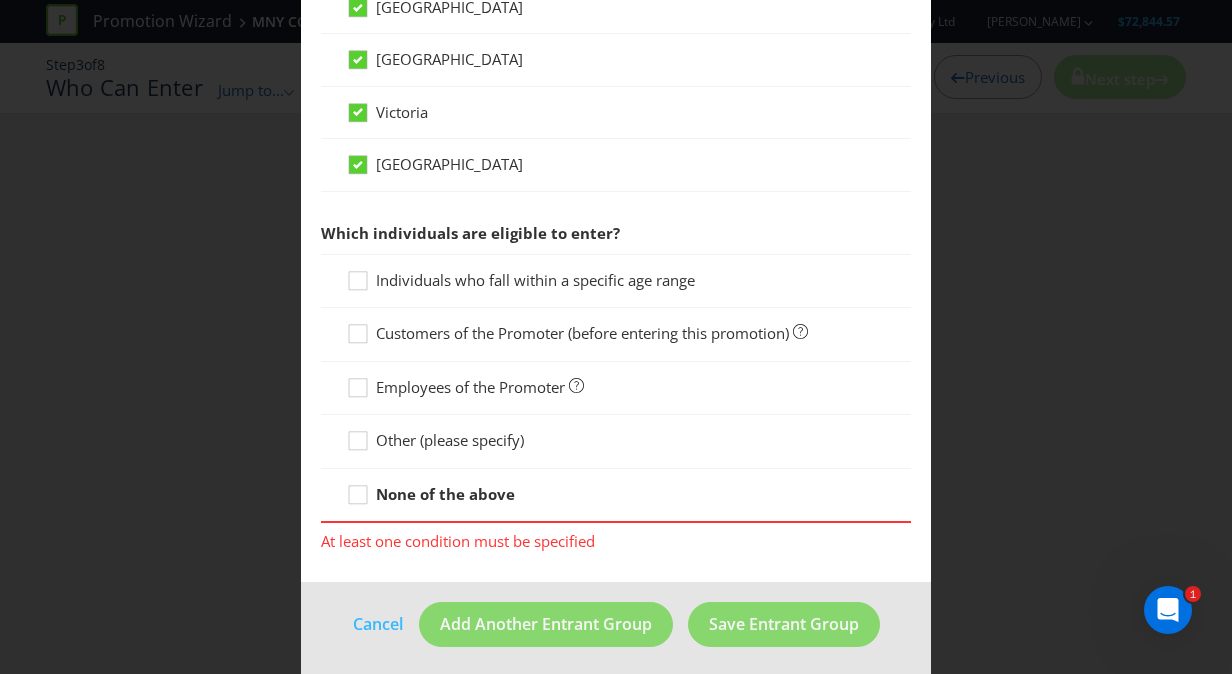 click on "Employees of the Promoter" at bounding box center [470, 387] 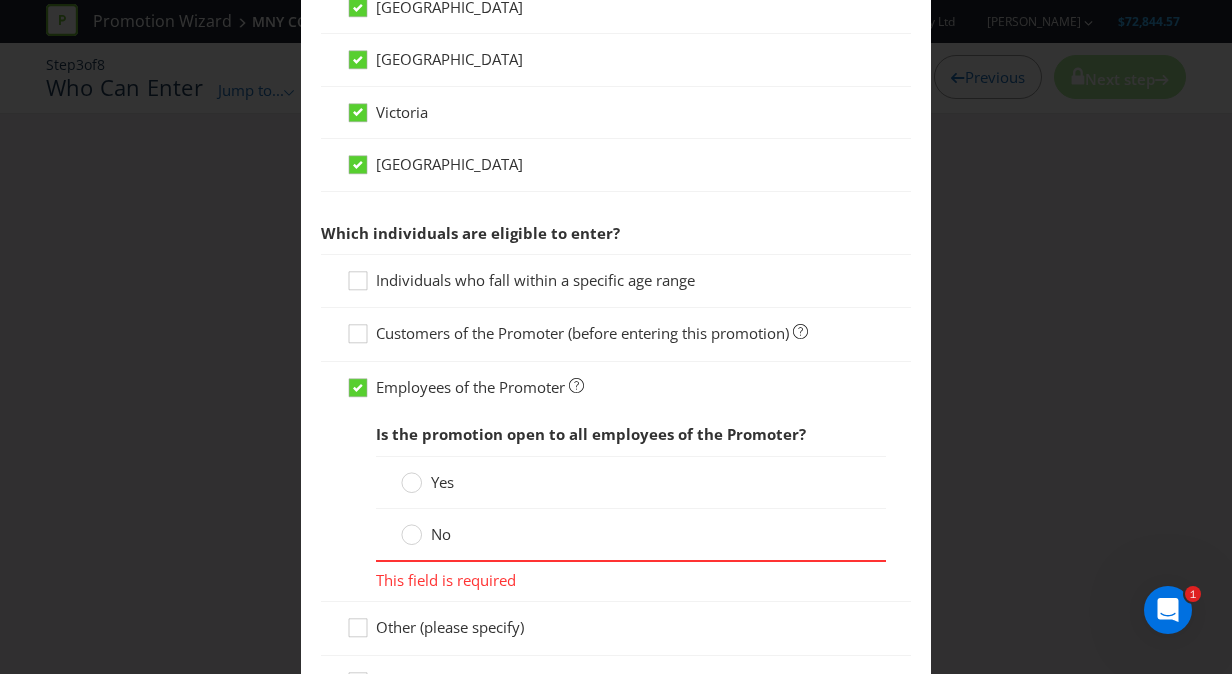 click on "Employees of the Promoter" at bounding box center (470, 387) 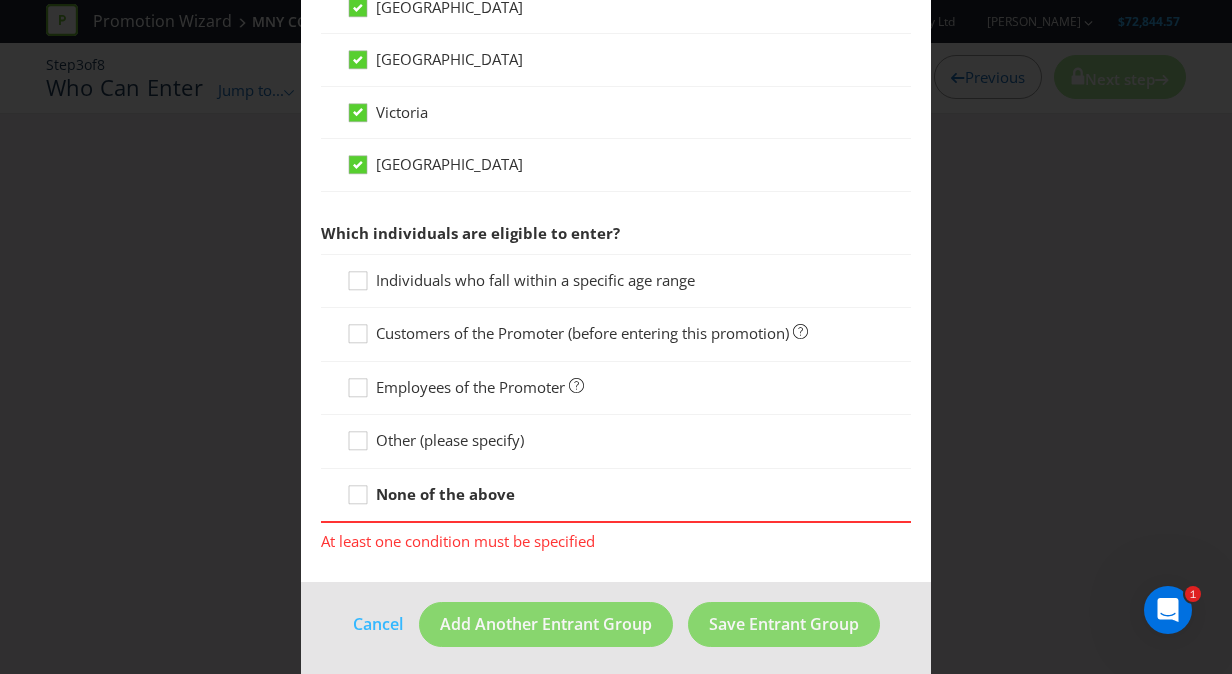 click on "Other (please specify)" at bounding box center [450, 440] 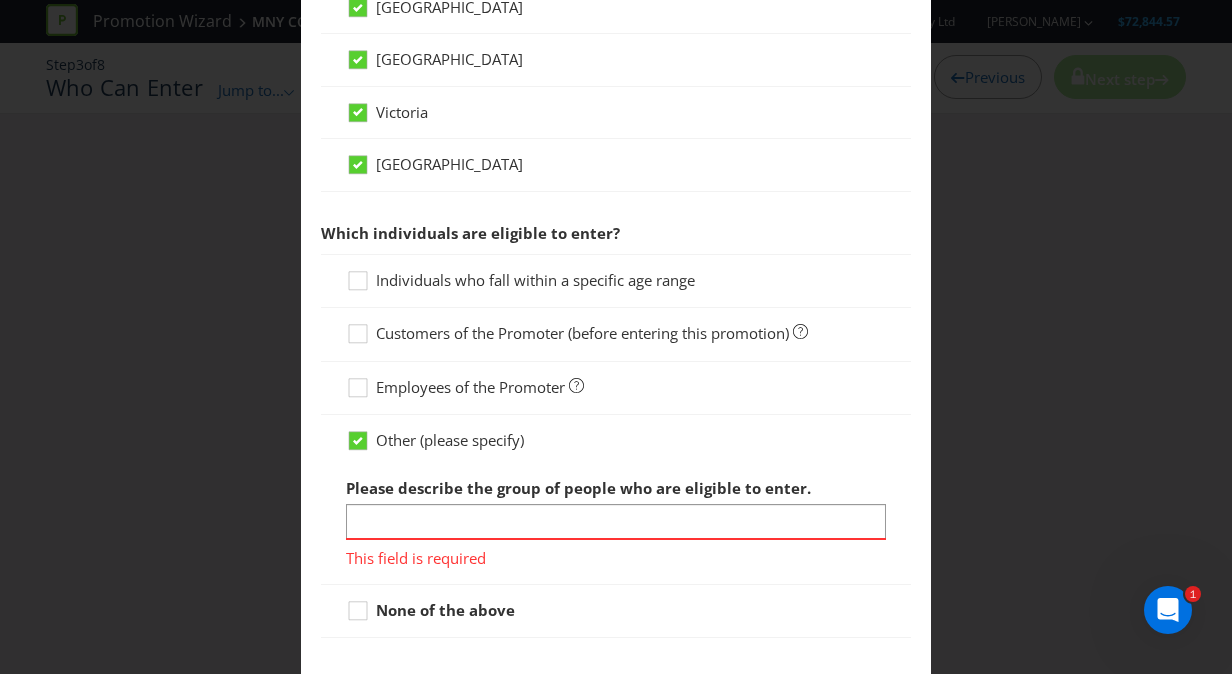 click on "Other (please specify)" at bounding box center (450, 440) 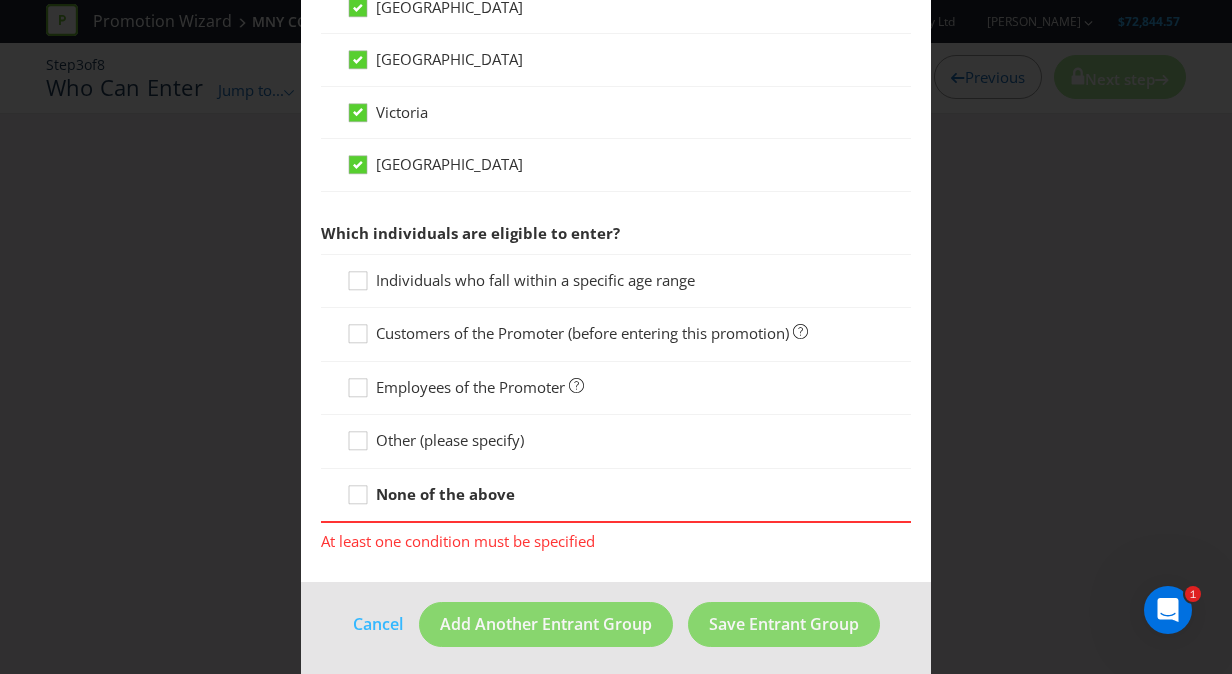 click on "None of the above" at bounding box center (616, 495) 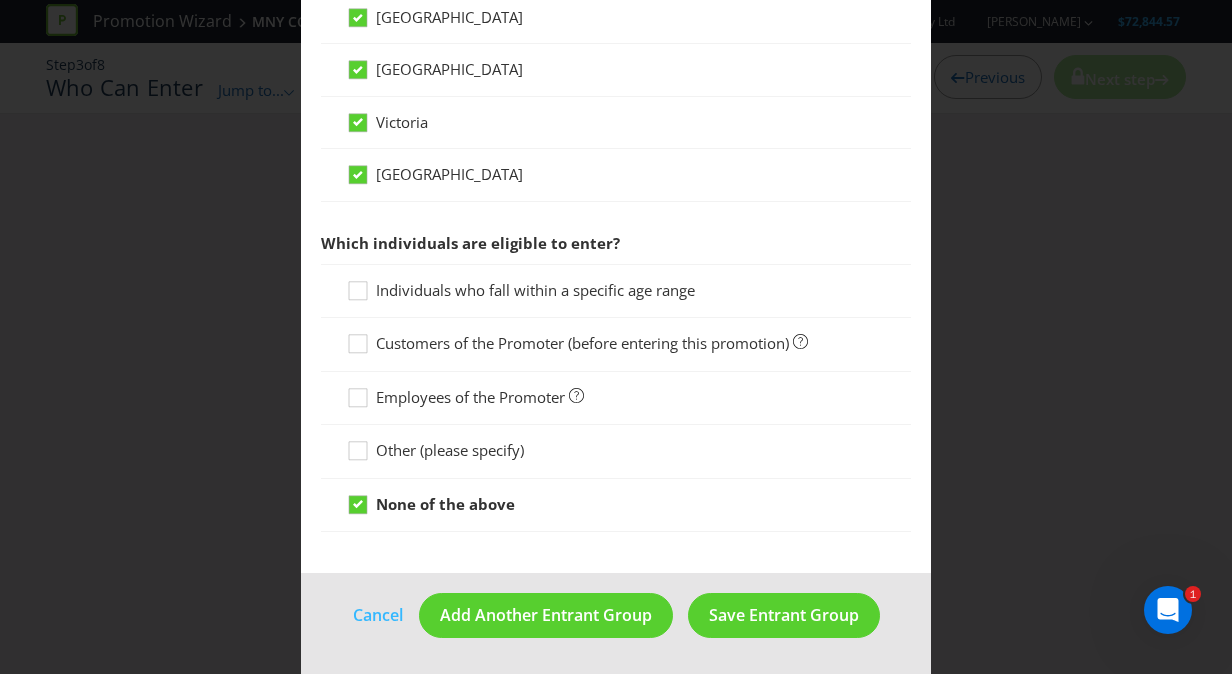 scroll, scrollTop: 822, scrollLeft: 0, axis: vertical 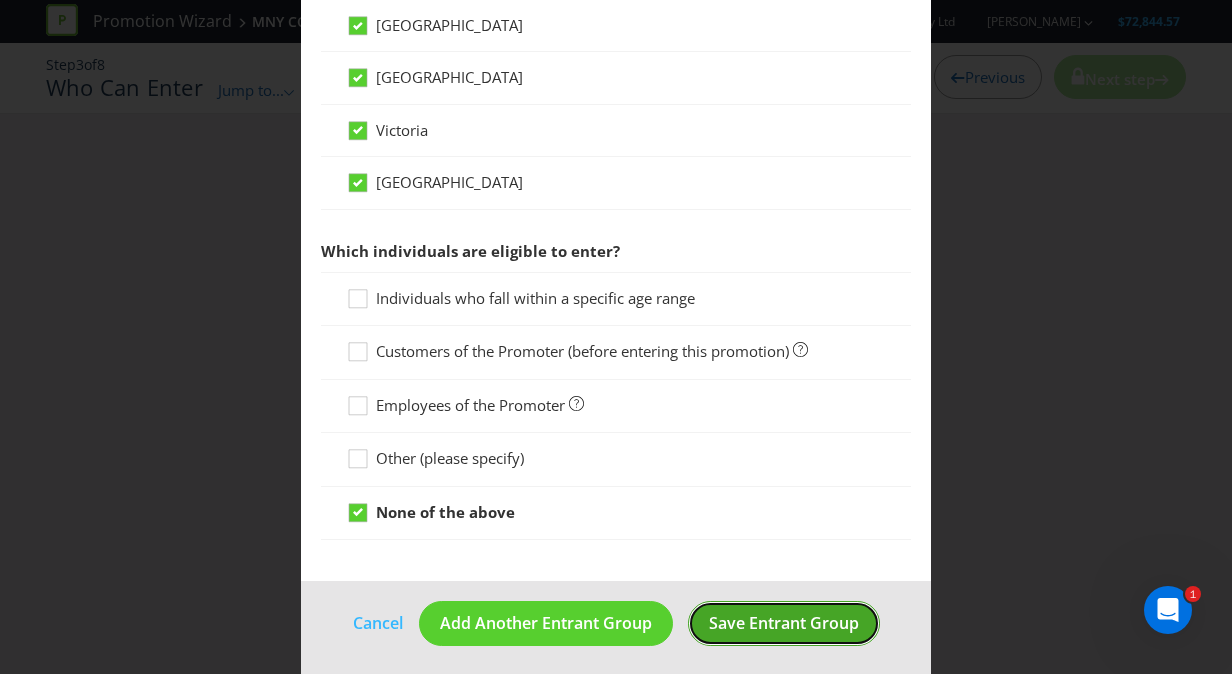 click on "Save Entrant Group" at bounding box center (784, 623) 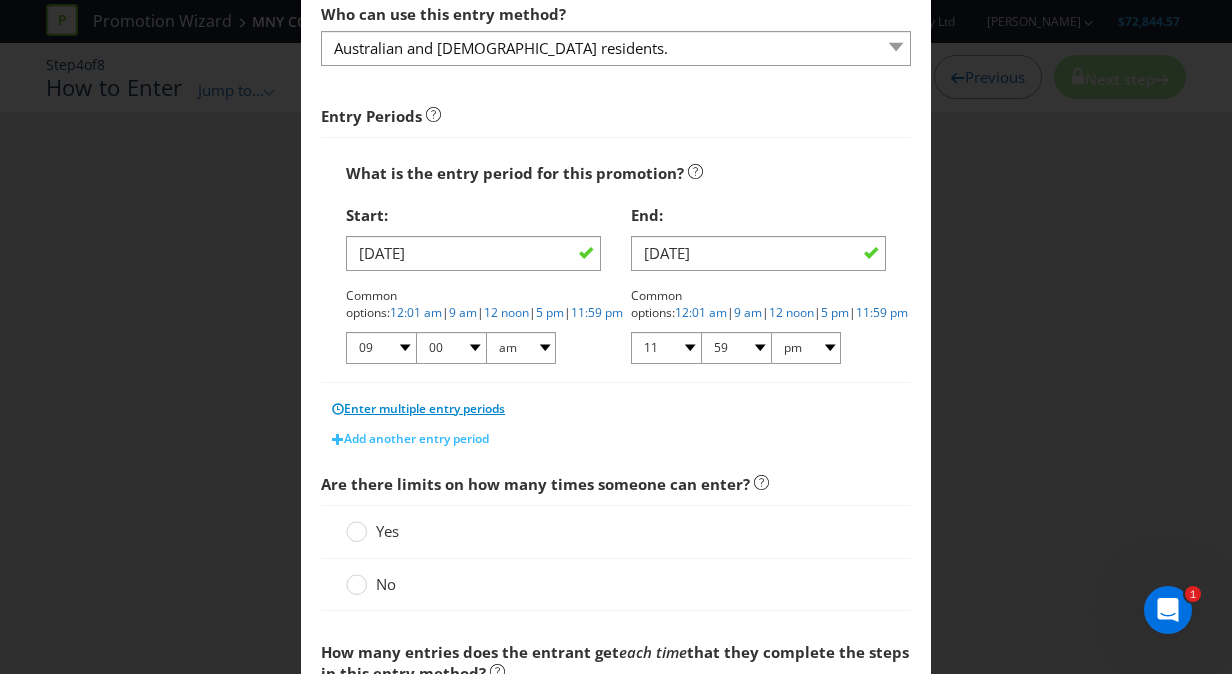 scroll, scrollTop: 246, scrollLeft: 0, axis: vertical 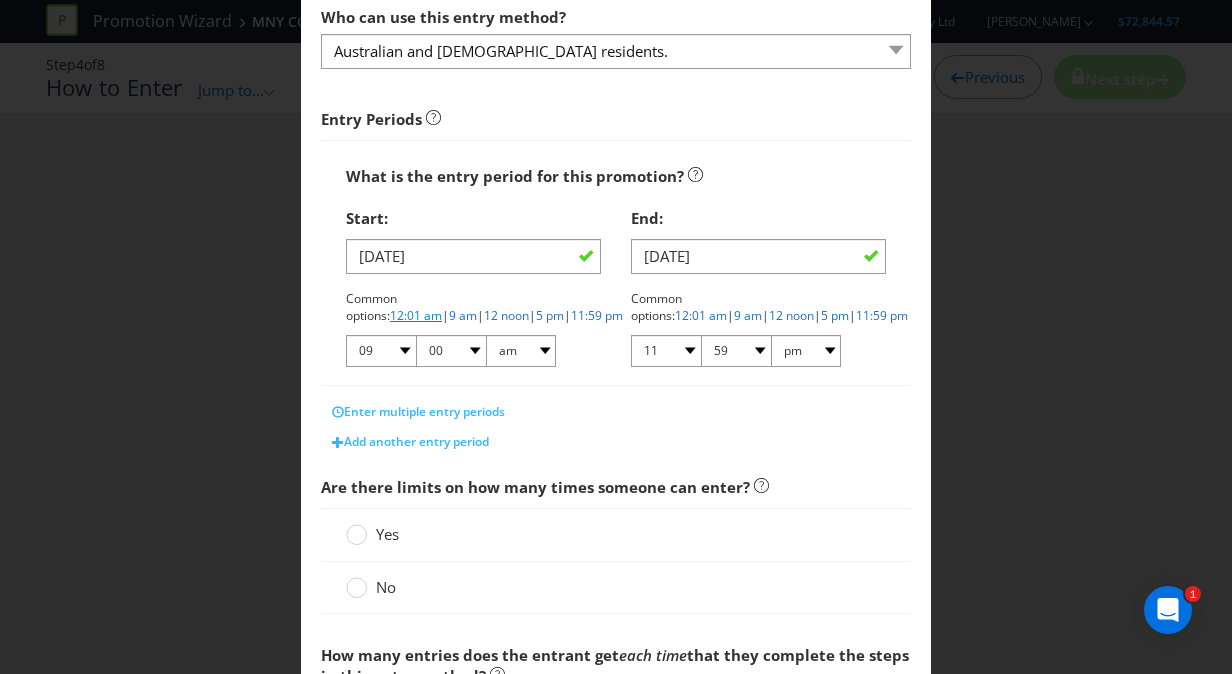click on "12:01 am" at bounding box center (416, 315) 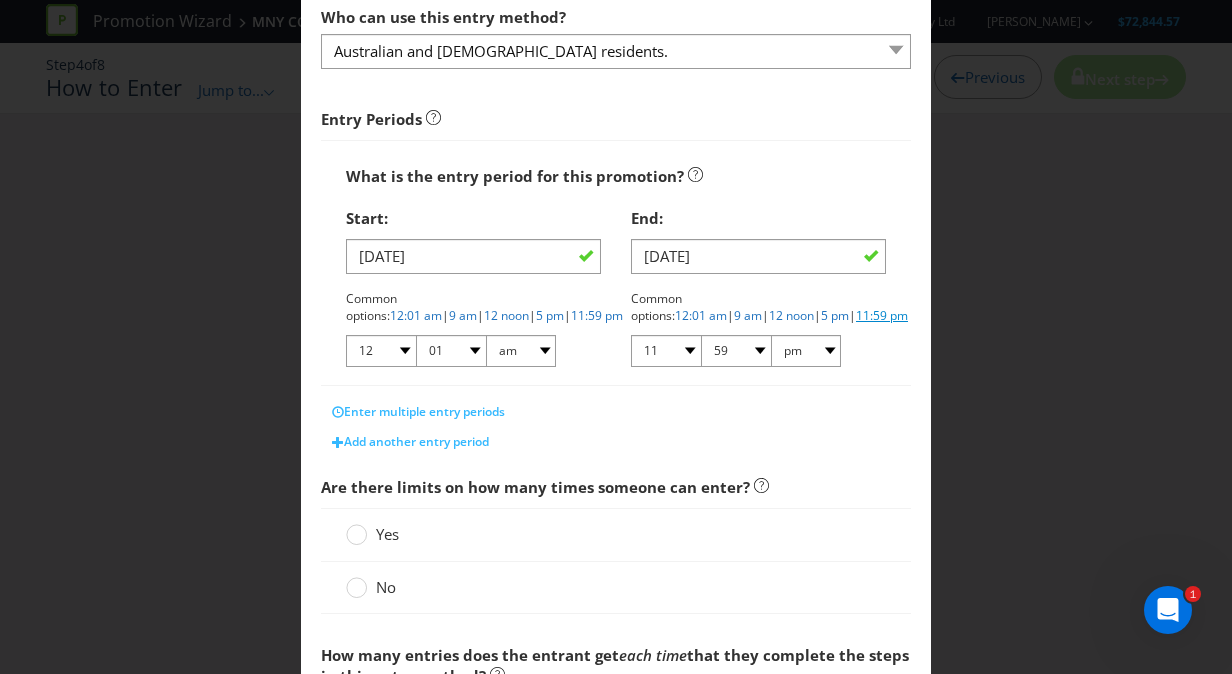 click on "11:59 pm" at bounding box center (882, 315) 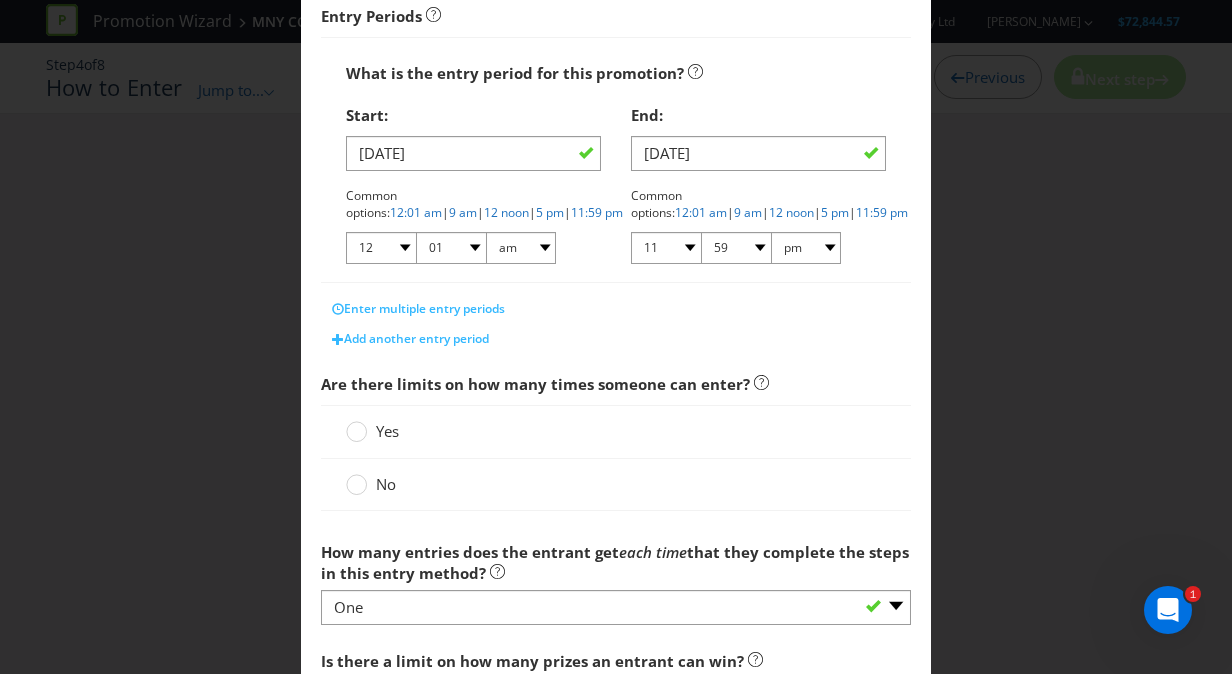 scroll, scrollTop: 360, scrollLeft: 0, axis: vertical 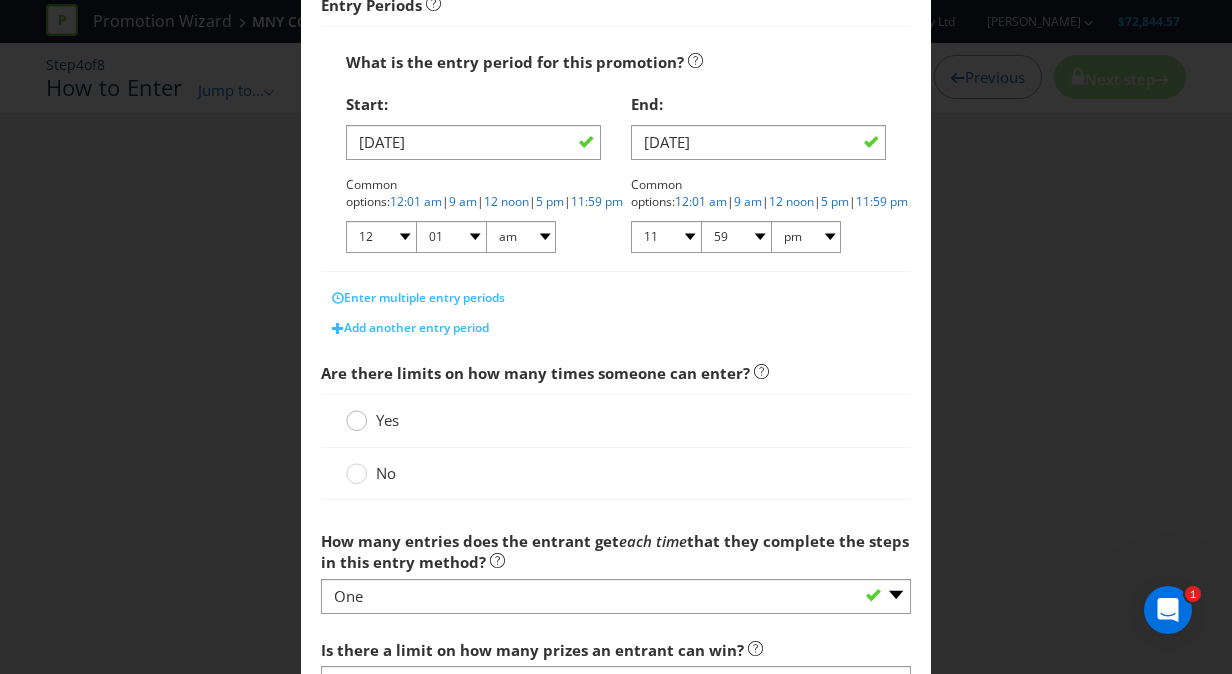click at bounding box center [357, 414] 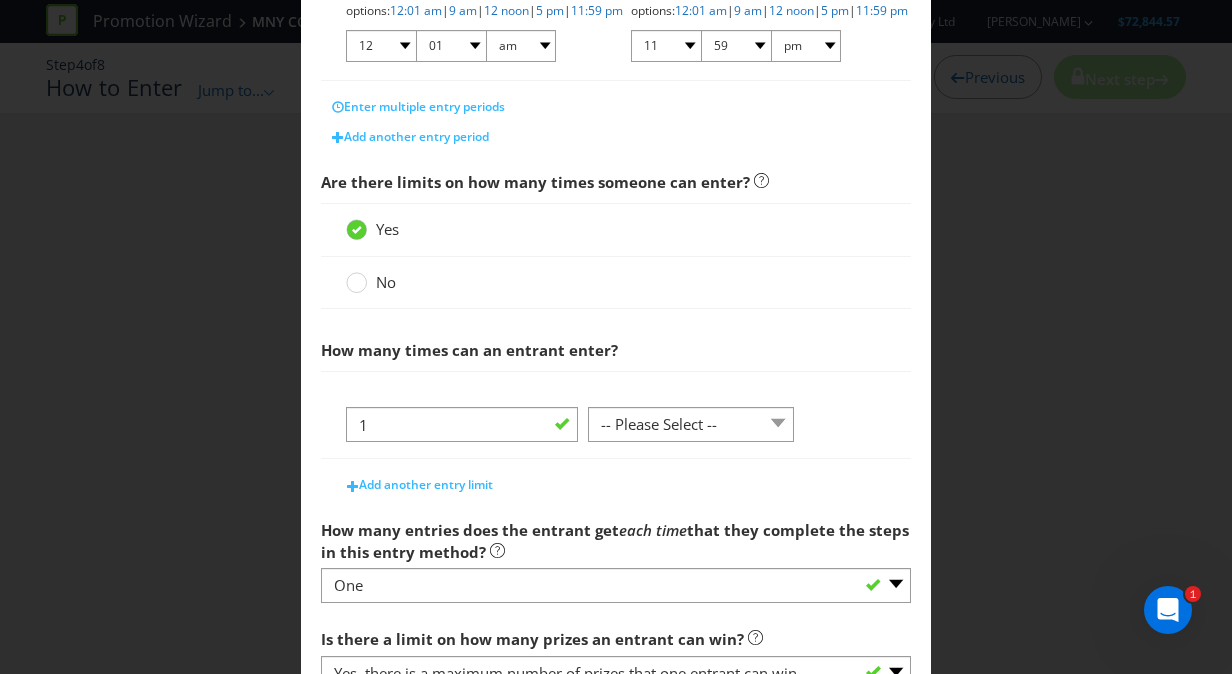 scroll, scrollTop: 552, scrollLeft: 0, axis: vertical 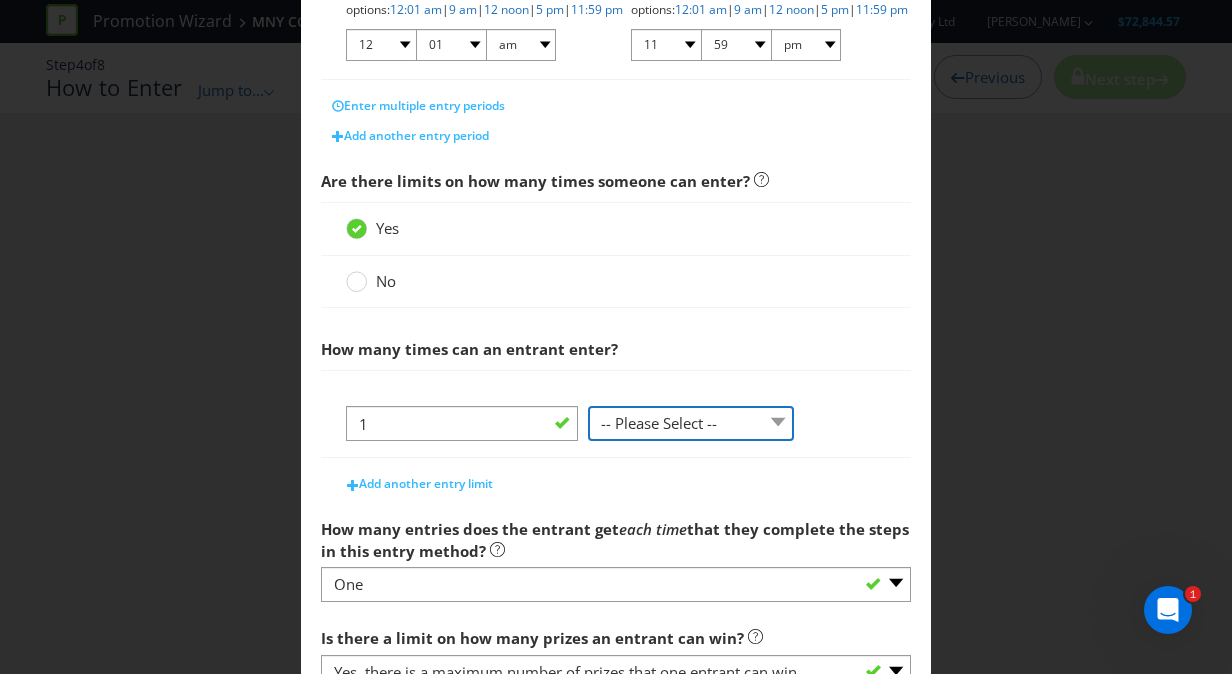 click on "-- Please Select -- per person per day per purchase per transaction Other (please specify)" at bounding box center (691, 423) 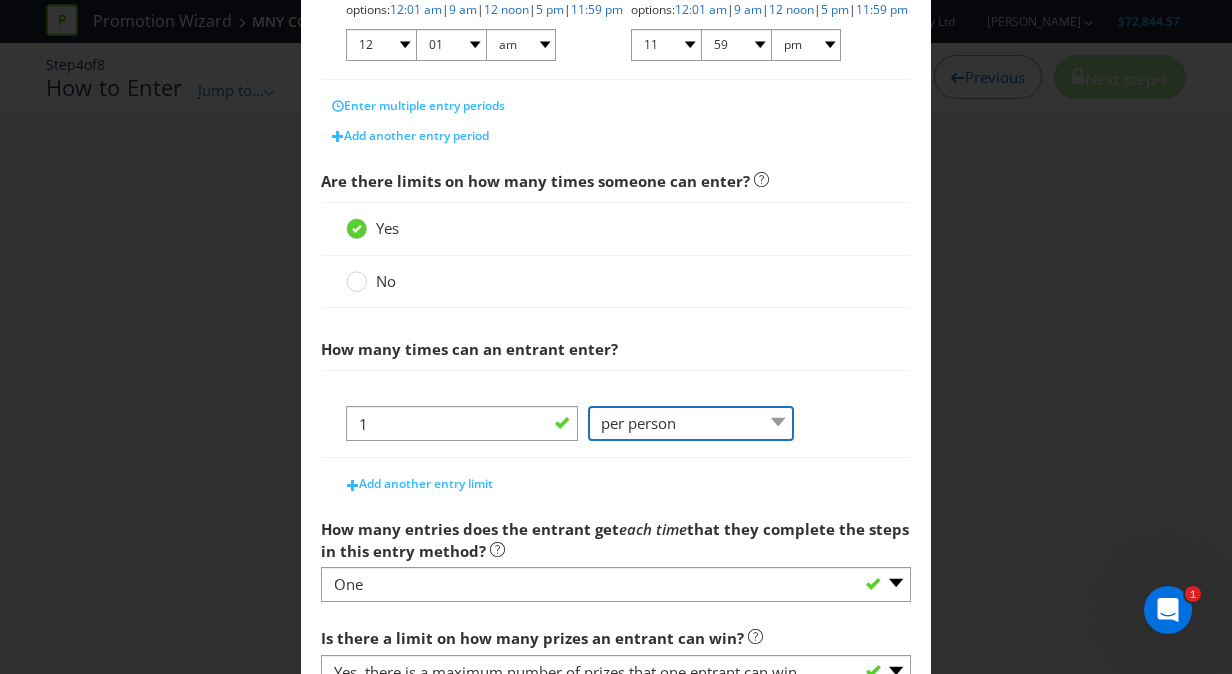 click on "-- Please Select -- per person per day per purchase per transaction Other (please specify)" at bounding box center (691, 423) 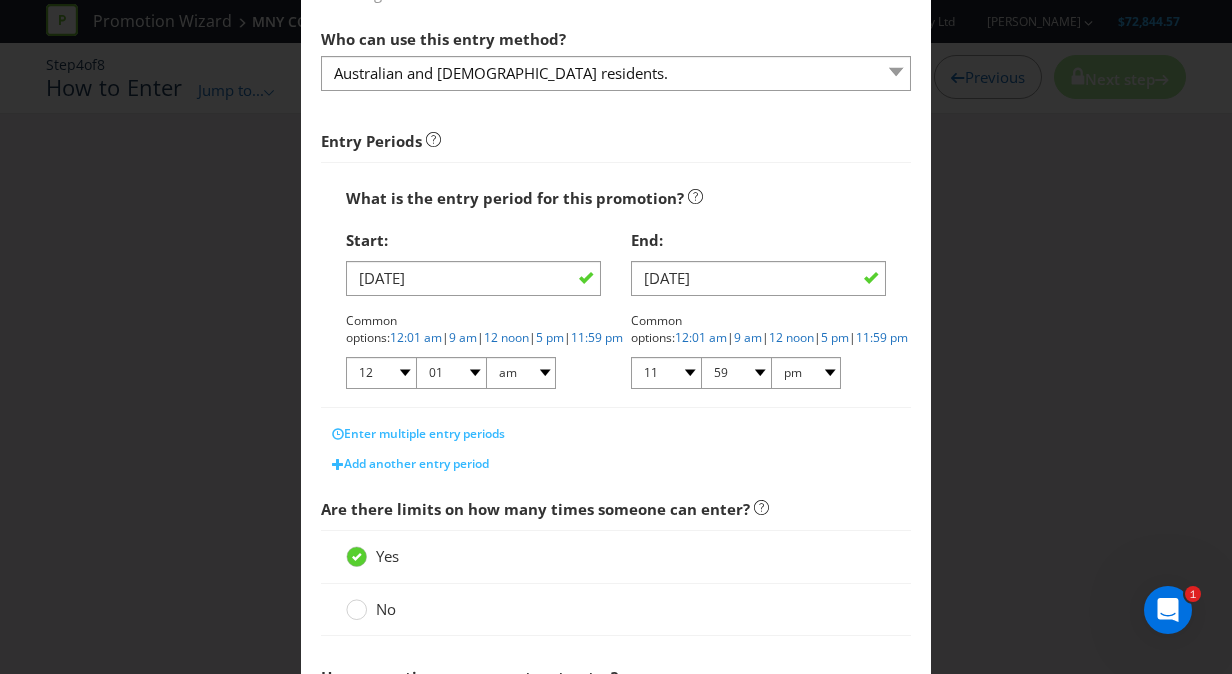 scroll, scrollTop: 0, scrollLeft: 0, axis: both 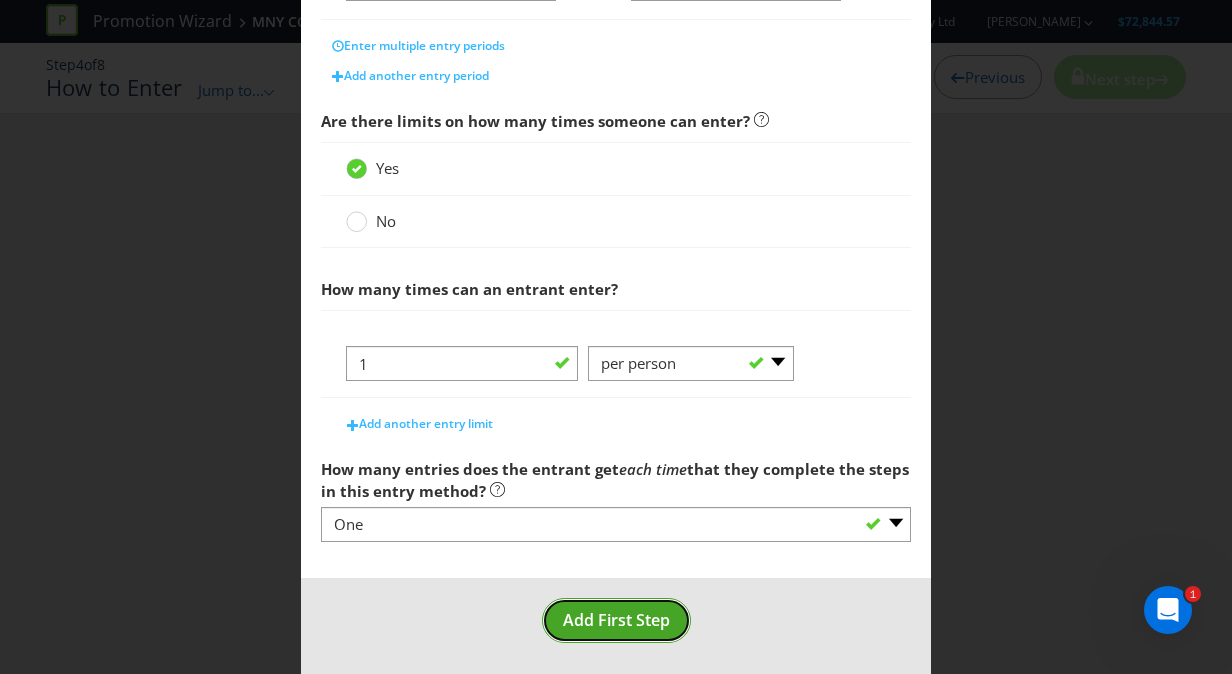 click on "Add First Step" at bounding box center [616, 620] 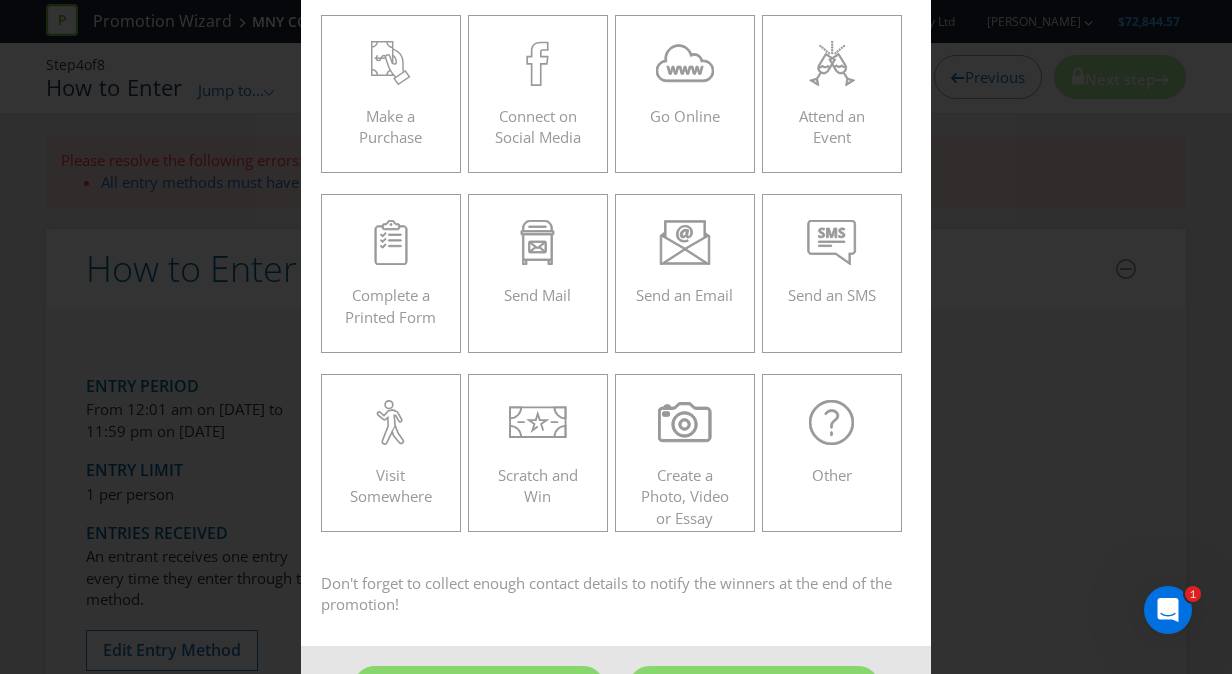 scroll, scrollTop: 189, scrollLeft: 0, axis: vertical 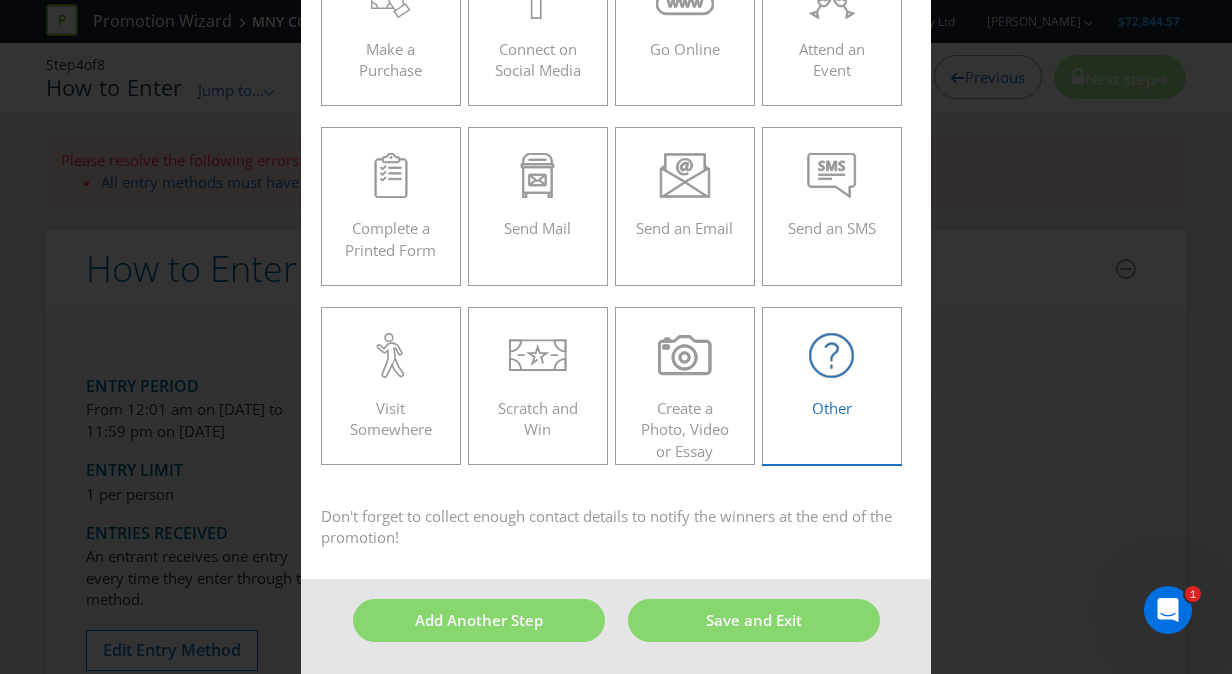 click on "Other" at bounding box center [832, 378] 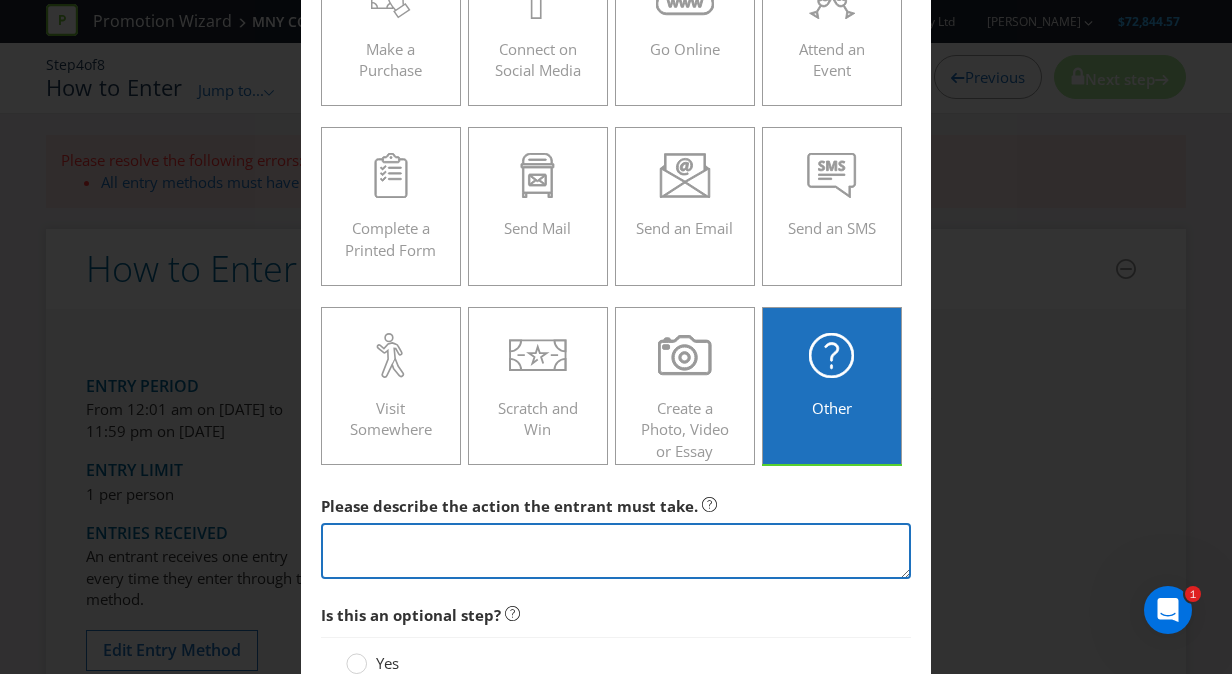 click at bounding box center [616, 551] 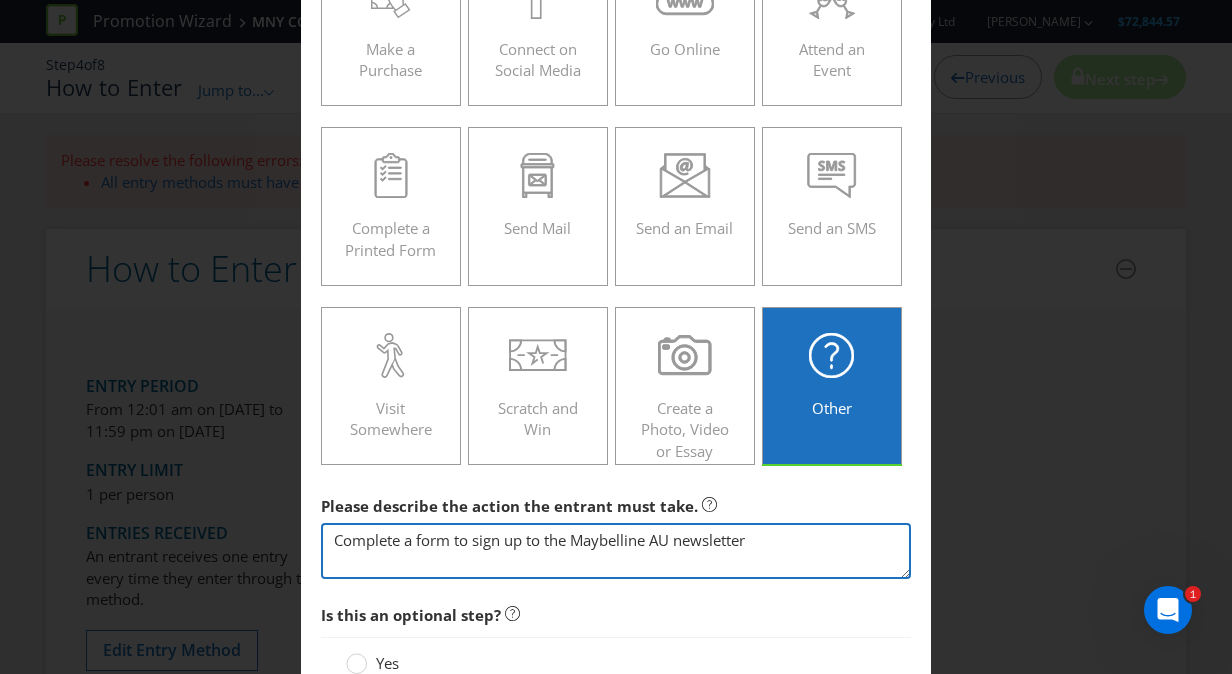 click on "Complete a form to sign up to the Maybelline AU newsletter" at bounding box center [616, 551] 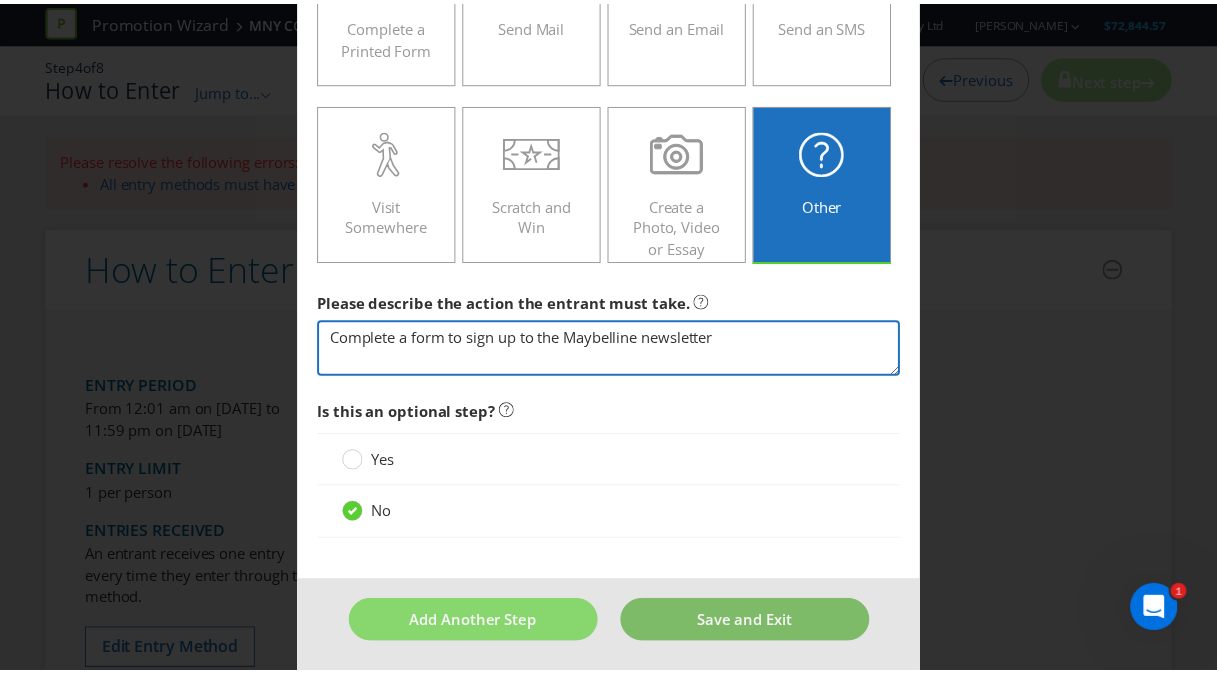 scroll, scrollTop: 392, scrollLeft: 0, axis: vertical 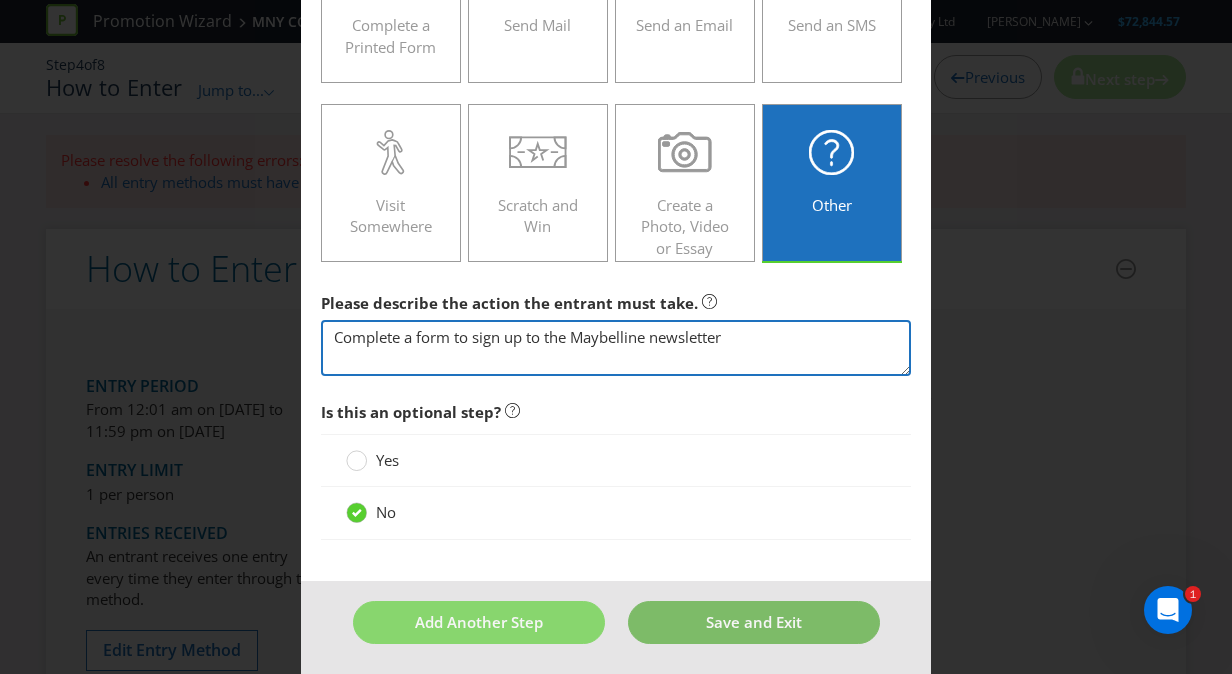 type on "Complete a form to sign up to the Maybelline newsletter" 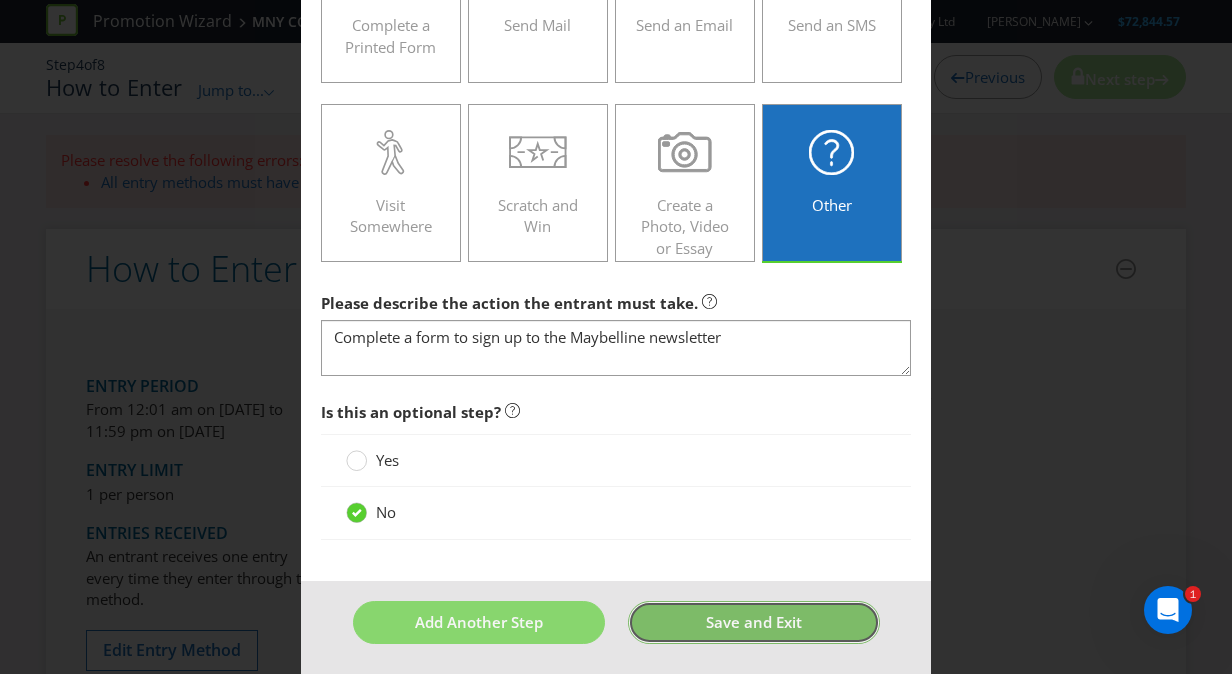 click on "Save and Exit" at bounding box center (754, 622) 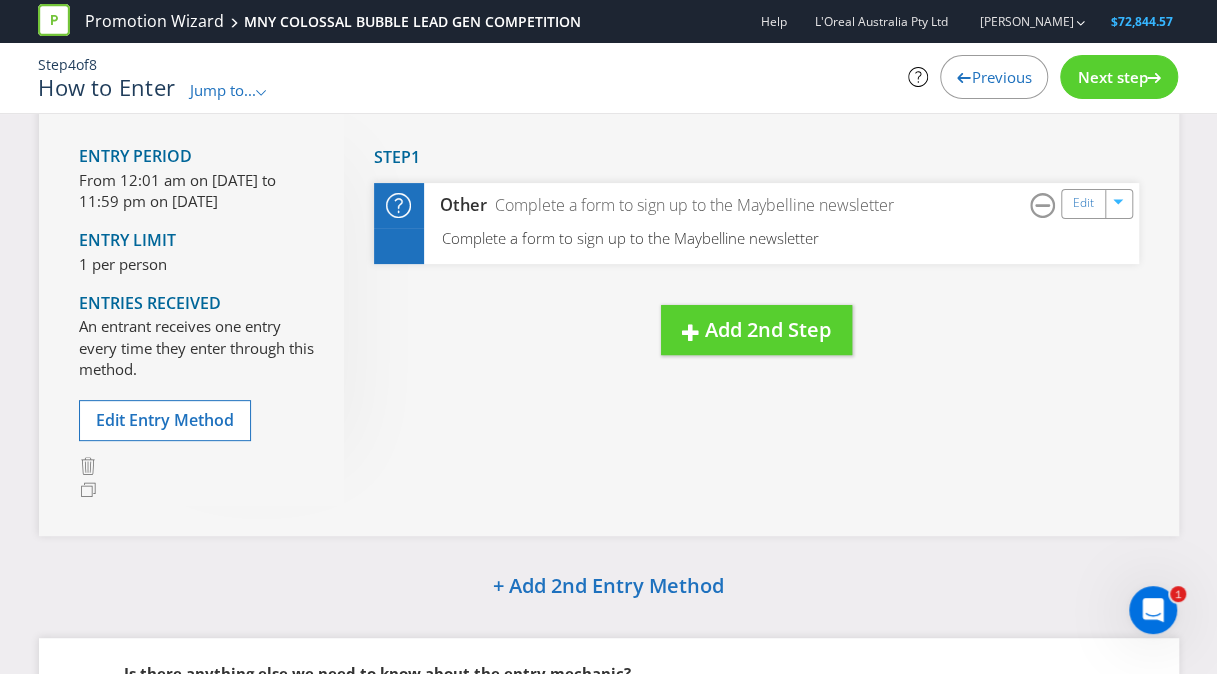 scroll, scrollTop: 372, scrollLeft: 0, axis: vertical 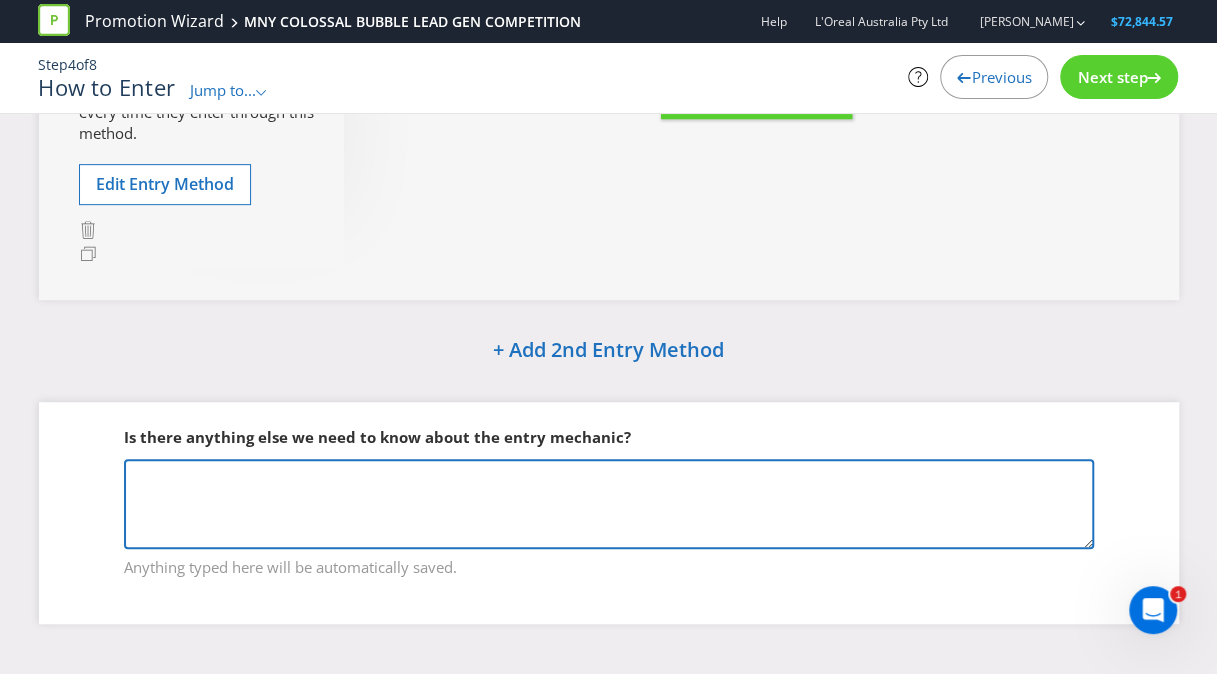 drag, startPoint x: 649, startPoint y: 476, endPoint x: 945, endPoint y: 356, distance: 319.39944 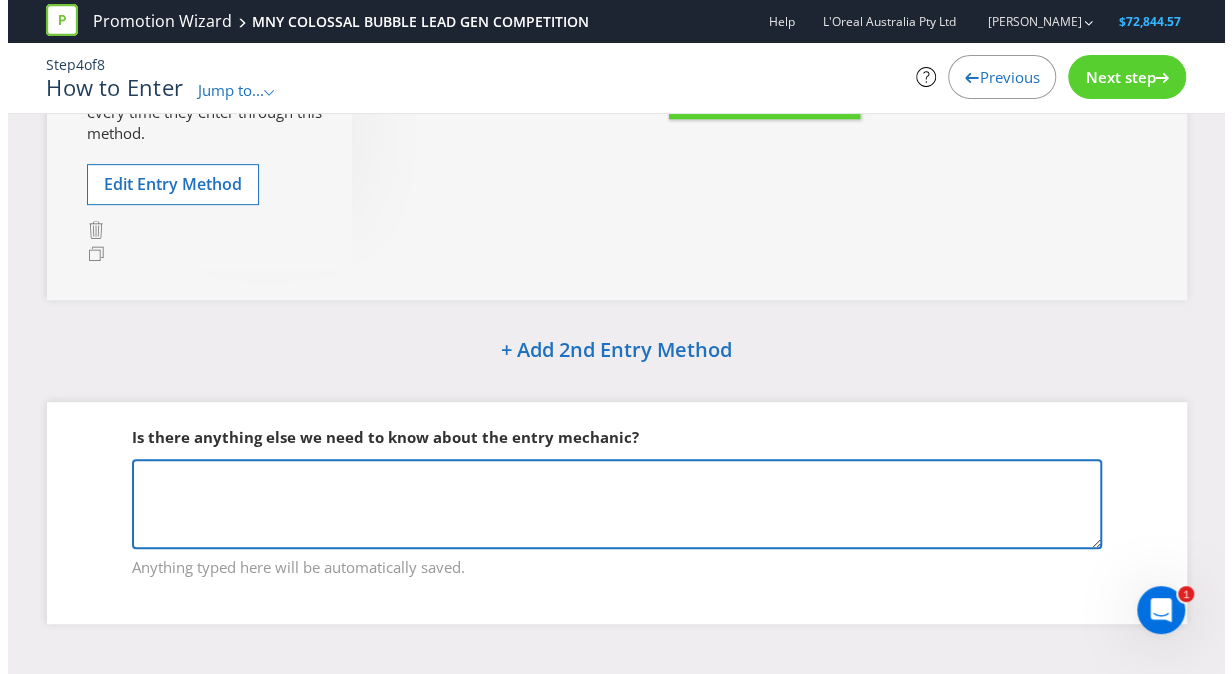 scroll, scrollTop: 0, scrollLeft: 0, axis: both 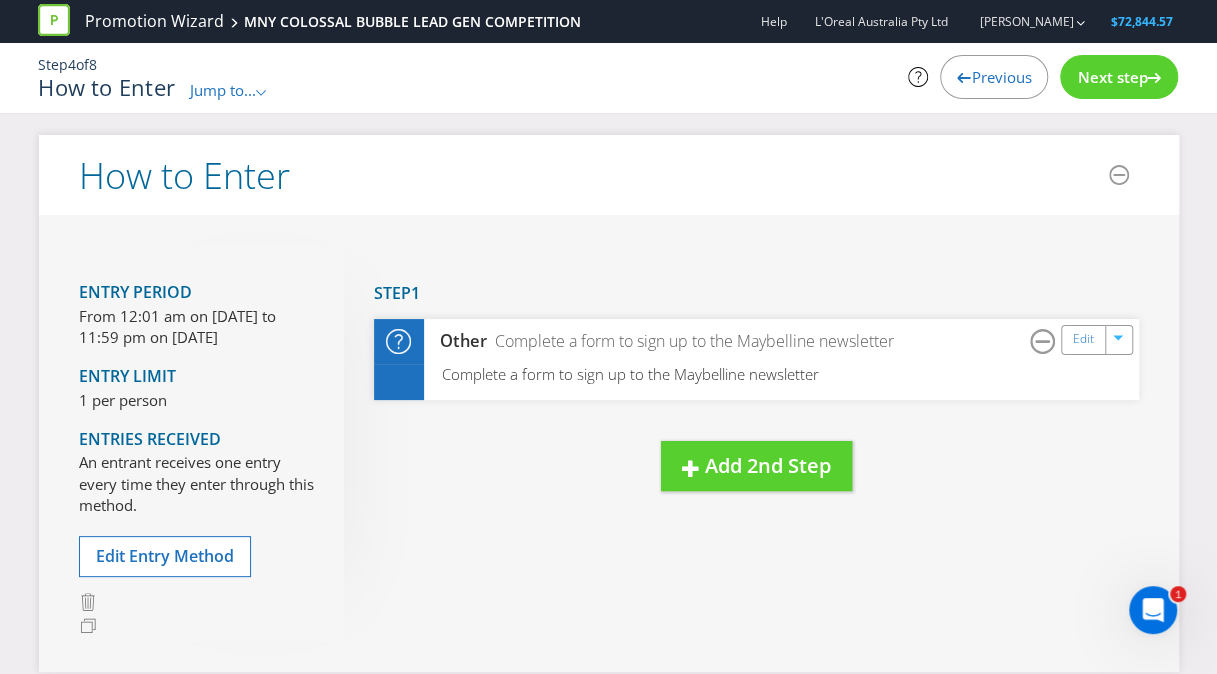 click on "Next step" at bounding box center [1112, 77] 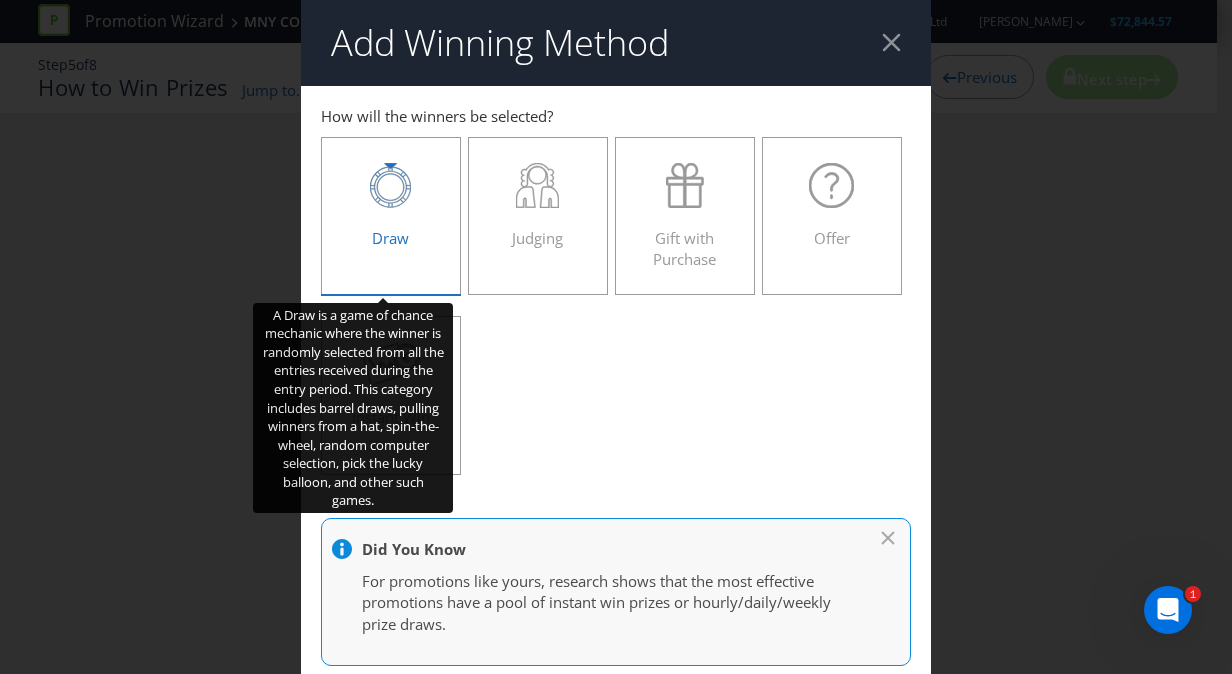 click on "Draw" at bounding box center [391, 208] 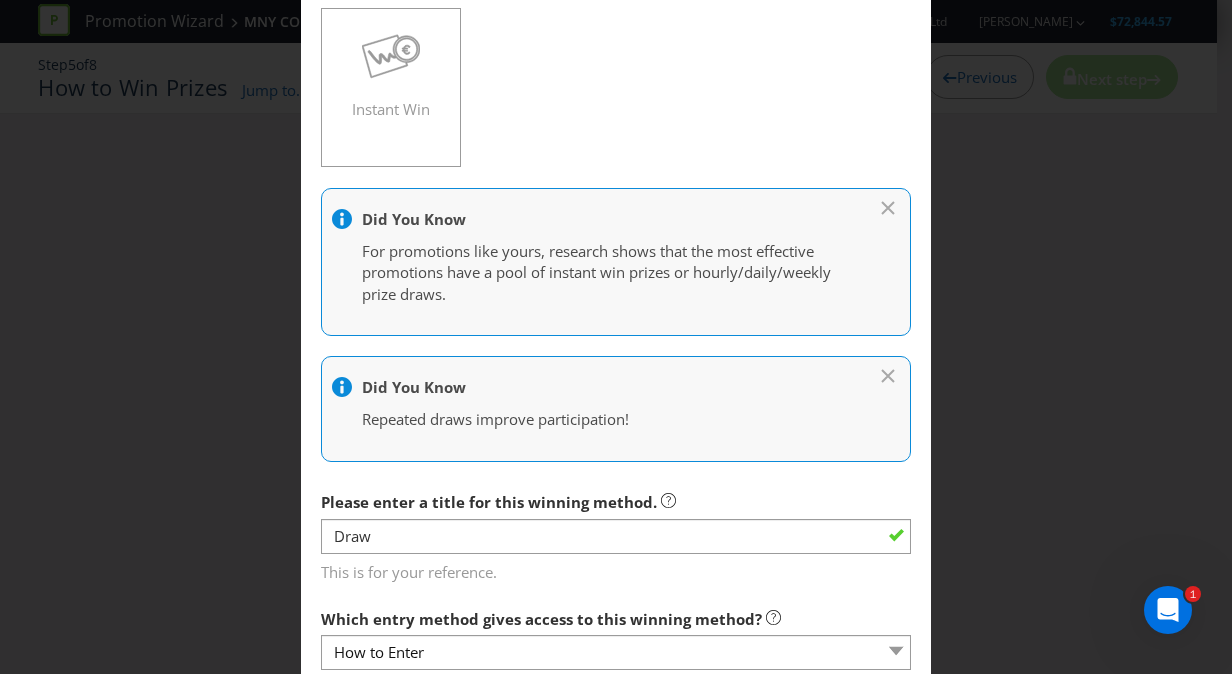 scroll, scrollTop: 0, scrollLeft: 0, axis: both 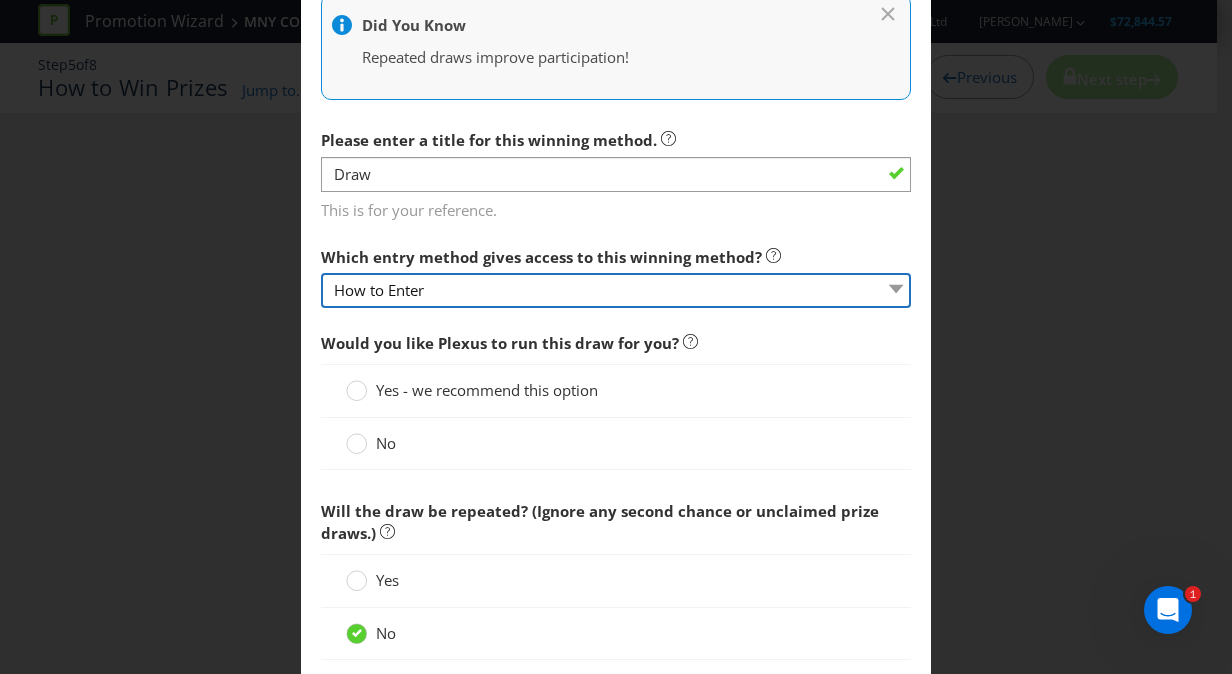 click on "How to Enter" at bounding box center (616, 290) 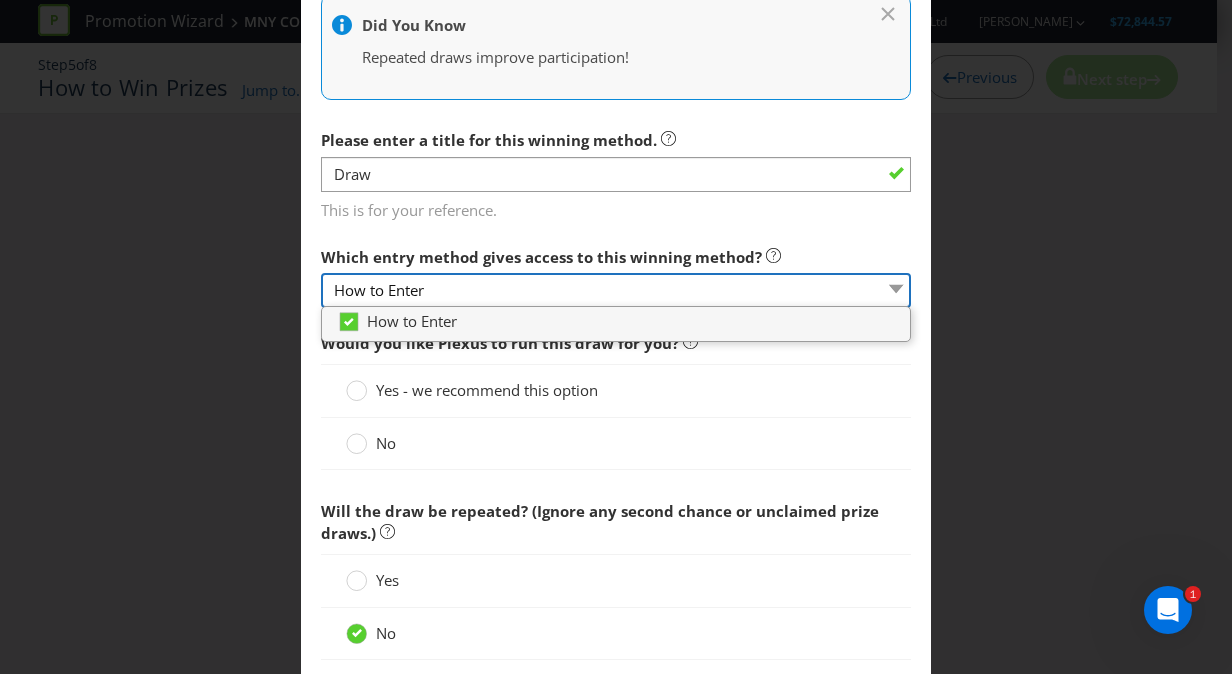 click on "How to Enter" at bounding box center [616, 290] 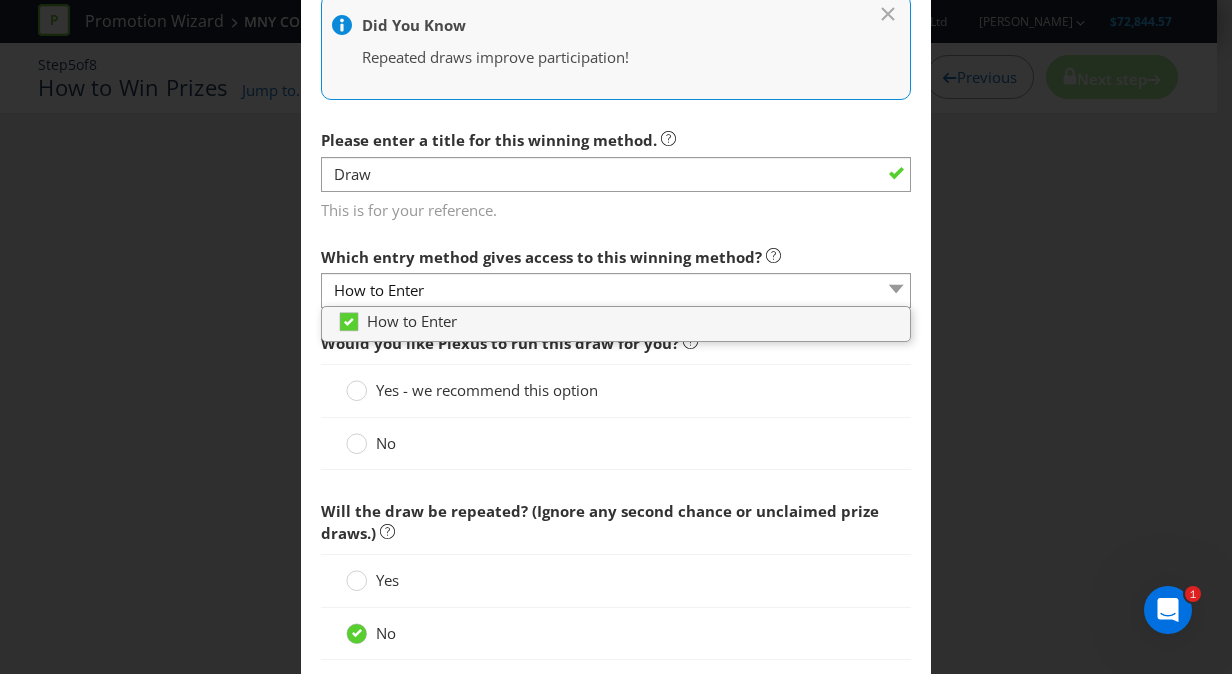 click on "Yes - we recommend this option" at bounding box center [616, 390] 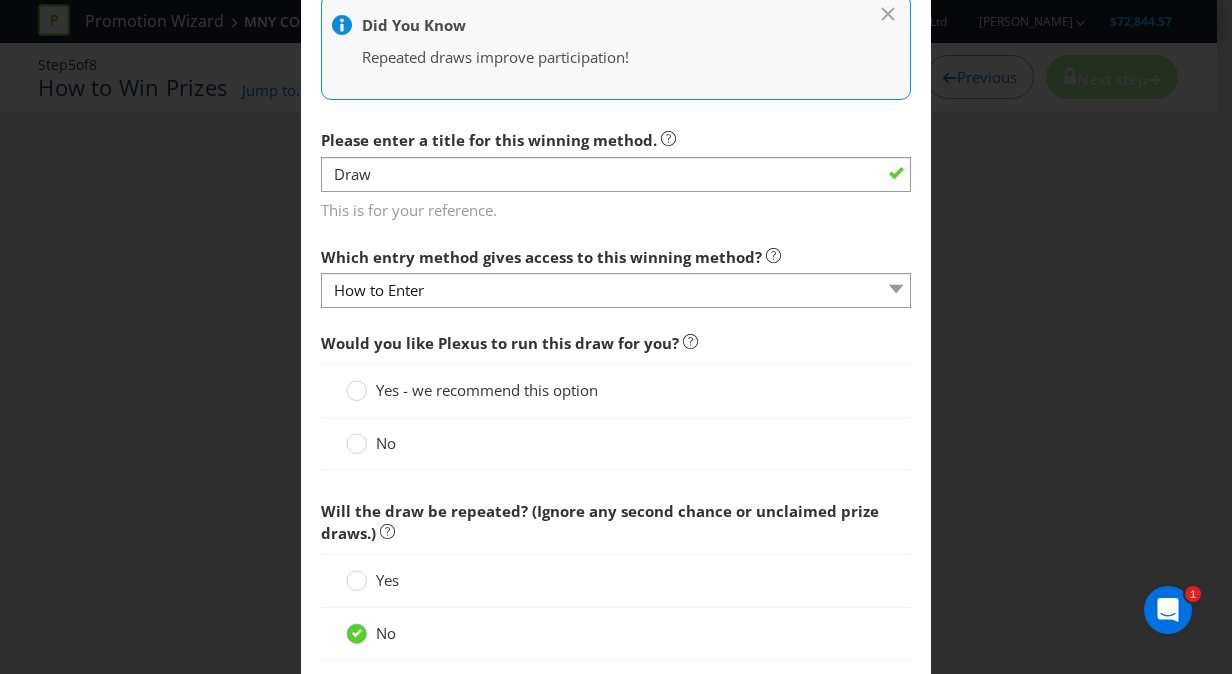 click on "Yes - we recommend this option" at bounding box center [487, 390] 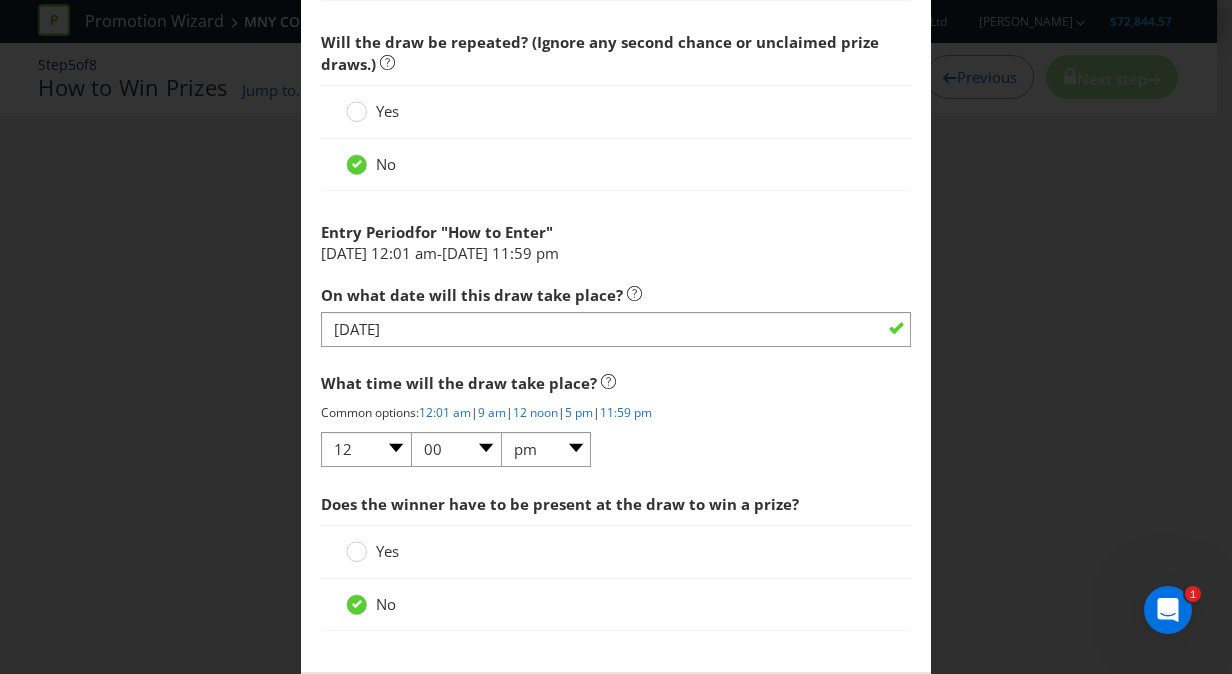 scroll, scrollTop: 1140, scrollLeft: 0, axis: vertical 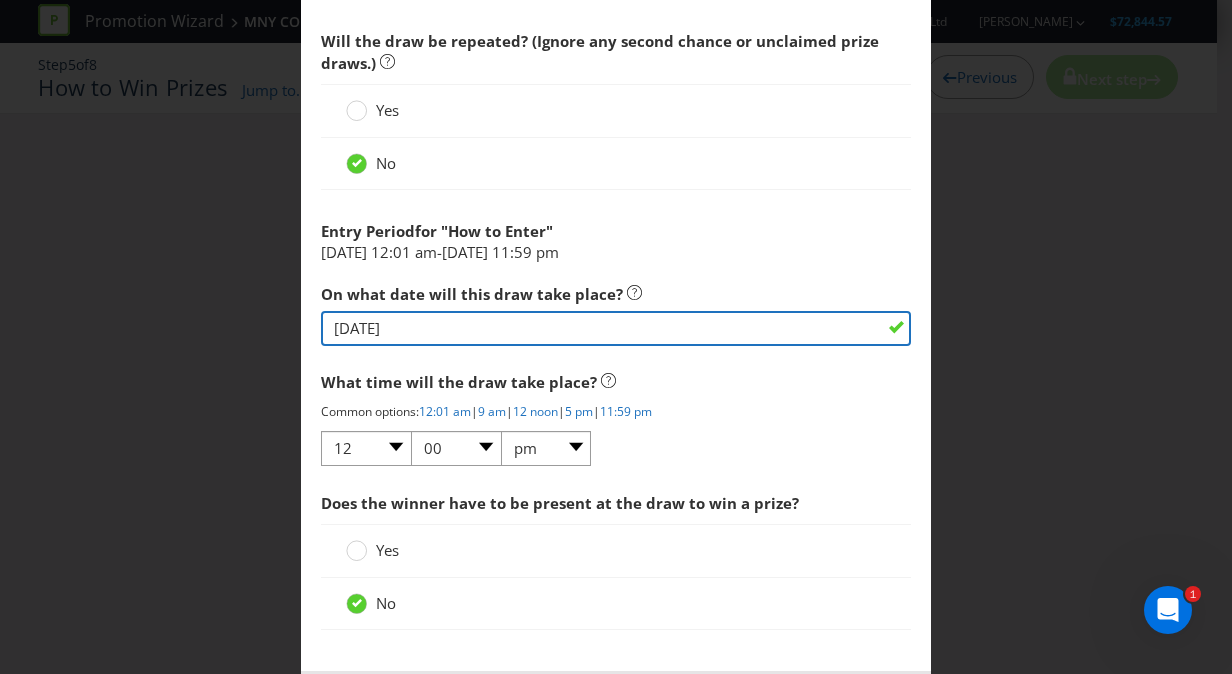 click on "[DATE]" at bounding box center [616, 328] 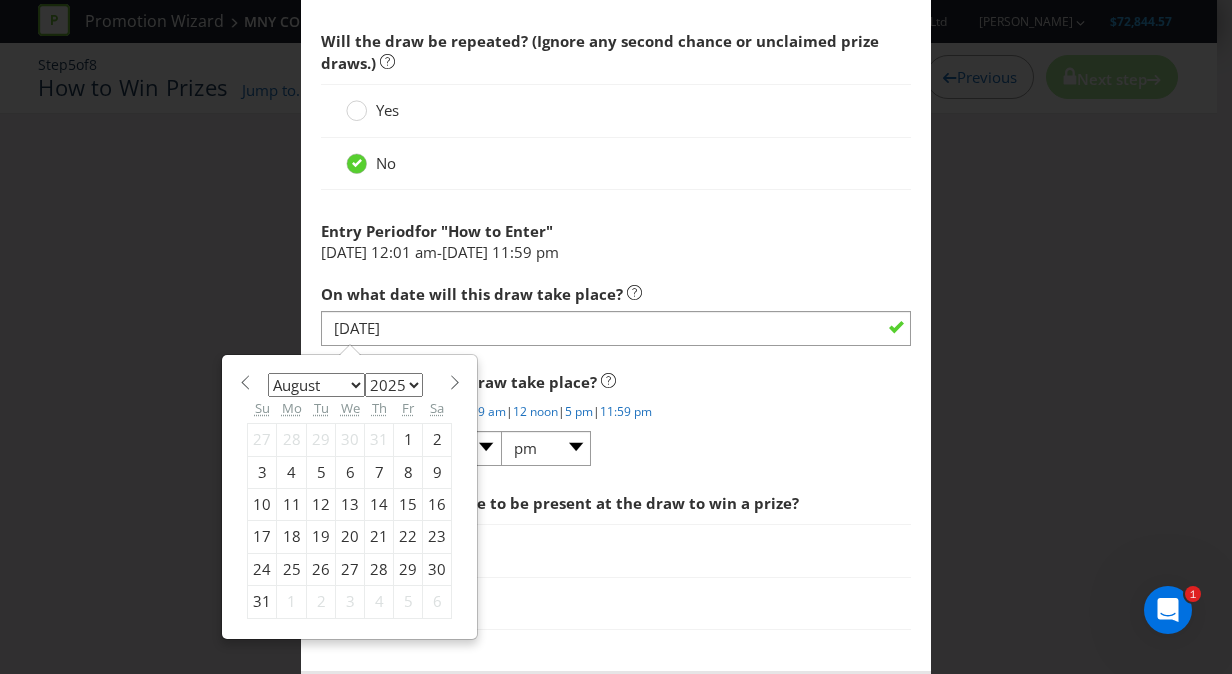 click on "What time will the draw take place?" at bounding box center [616, 382] 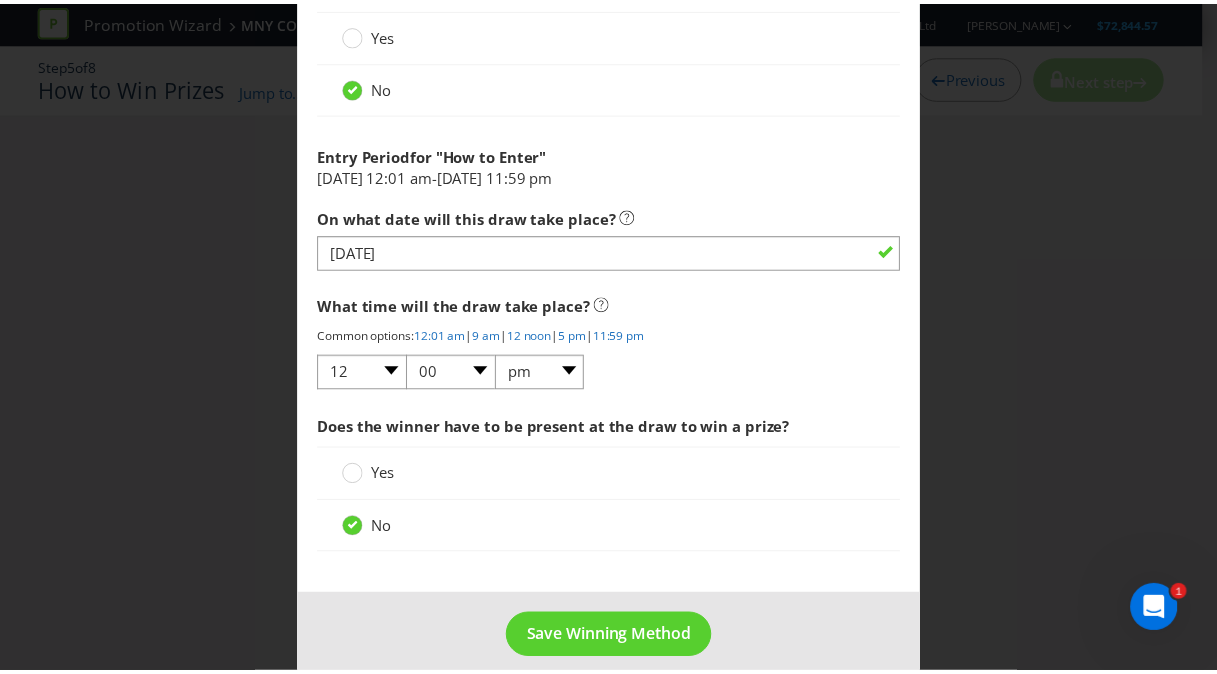 scroll, scrollTop: 1232, scrollLeft: 0, axis: vertical 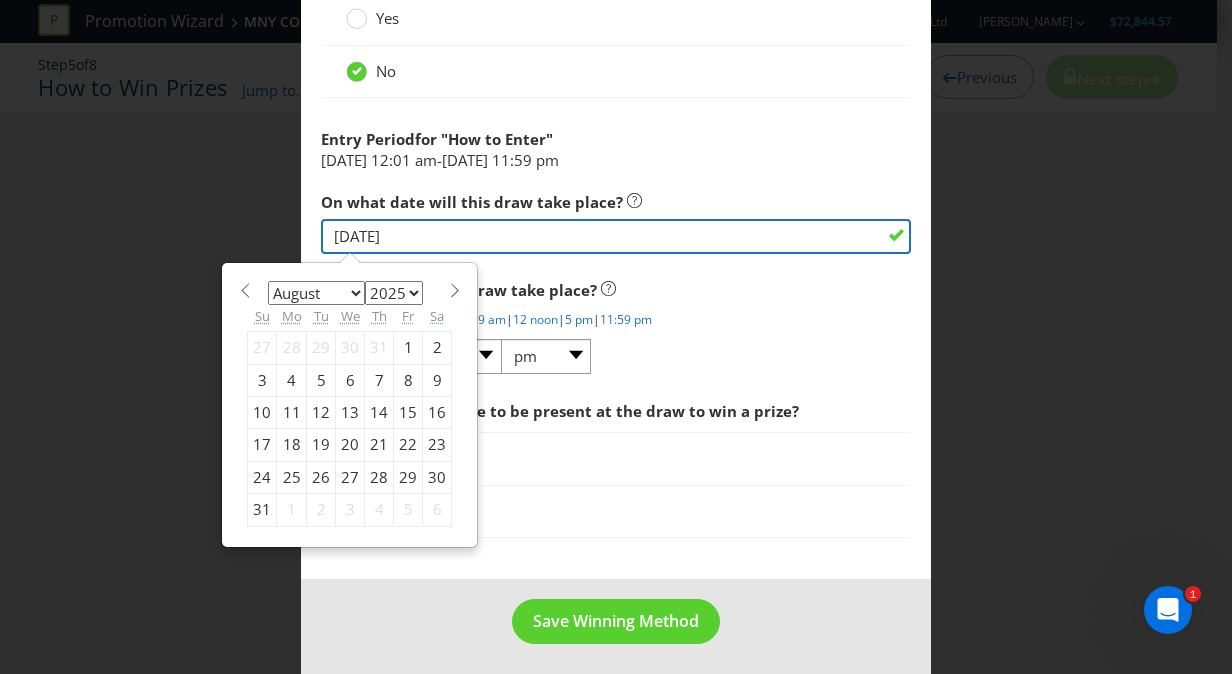 click on "[DATE]" at bounding box center (616, 236) 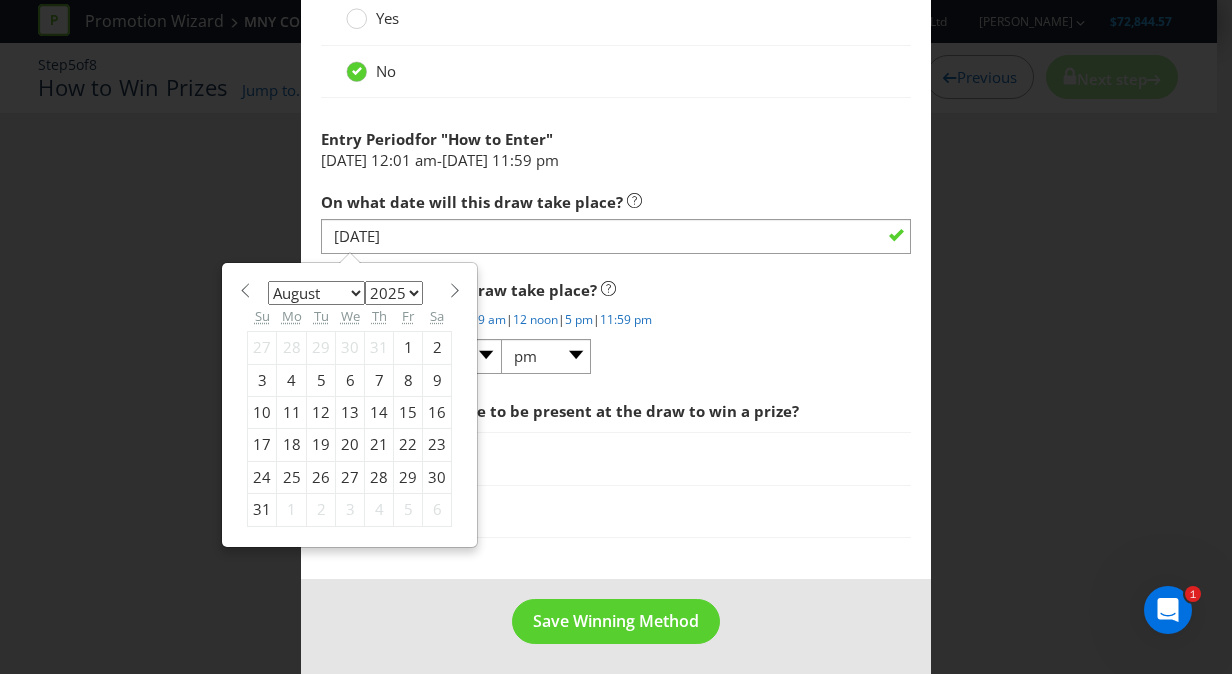 click on "What time will the draw take place?   Common options:  12:01 am   |  9 am   |  12 noon   |  5 pm   |  11:59 pm   01 02 03 04 05 06 07 08 09 10 11 12 00 01 05 10 15 20 25 29 30 35 40 45 50 55 59 am pm What time will the draw take place?" at bounding box center [616, 323] 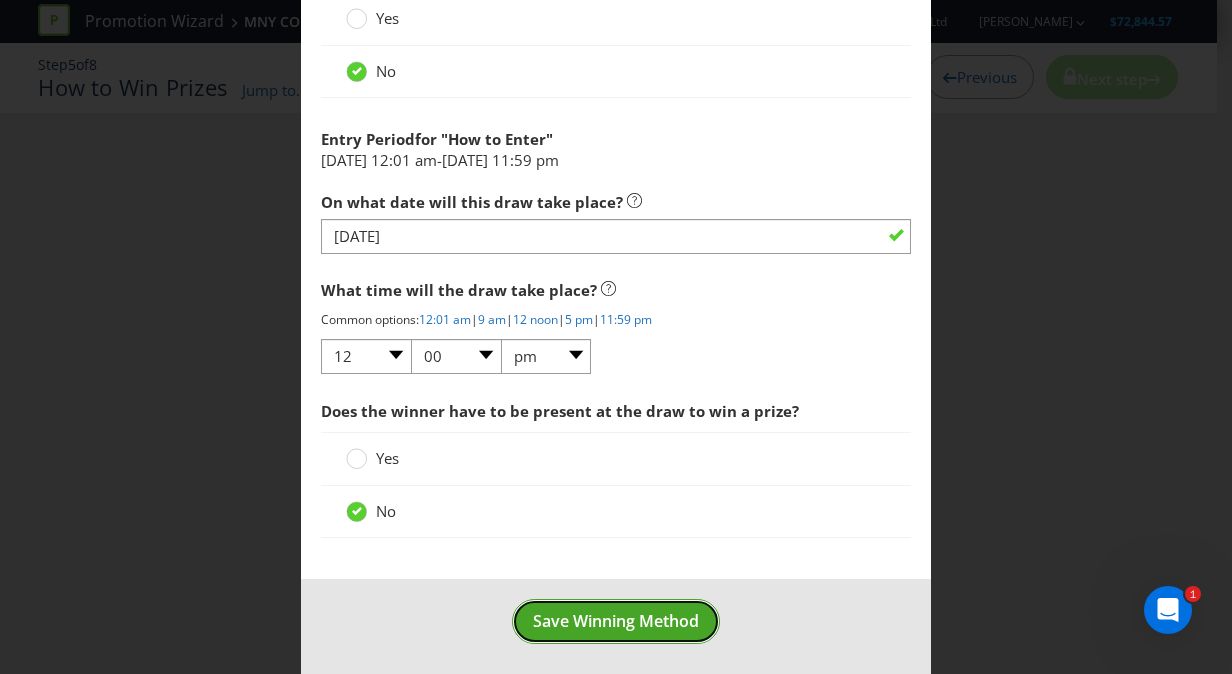 click on "Save Winning Method" at bounding box center [616, 621] 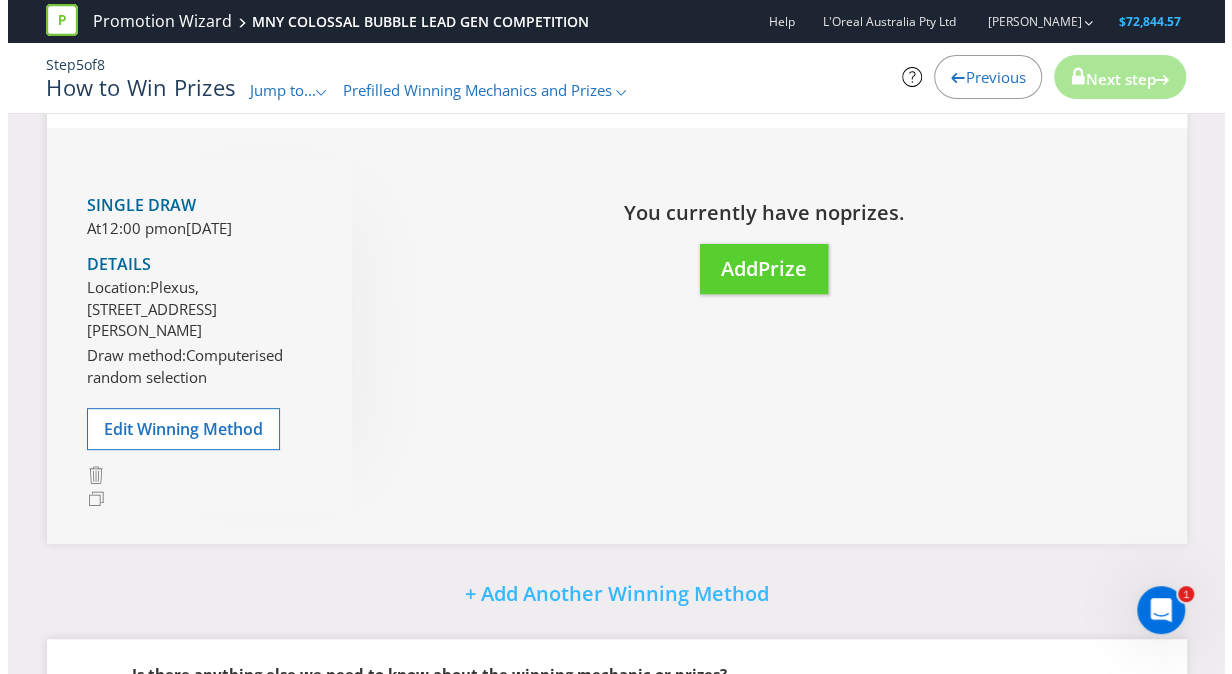 scroll, scrollTop: 182, scrollLeft: 0, axis: vertical 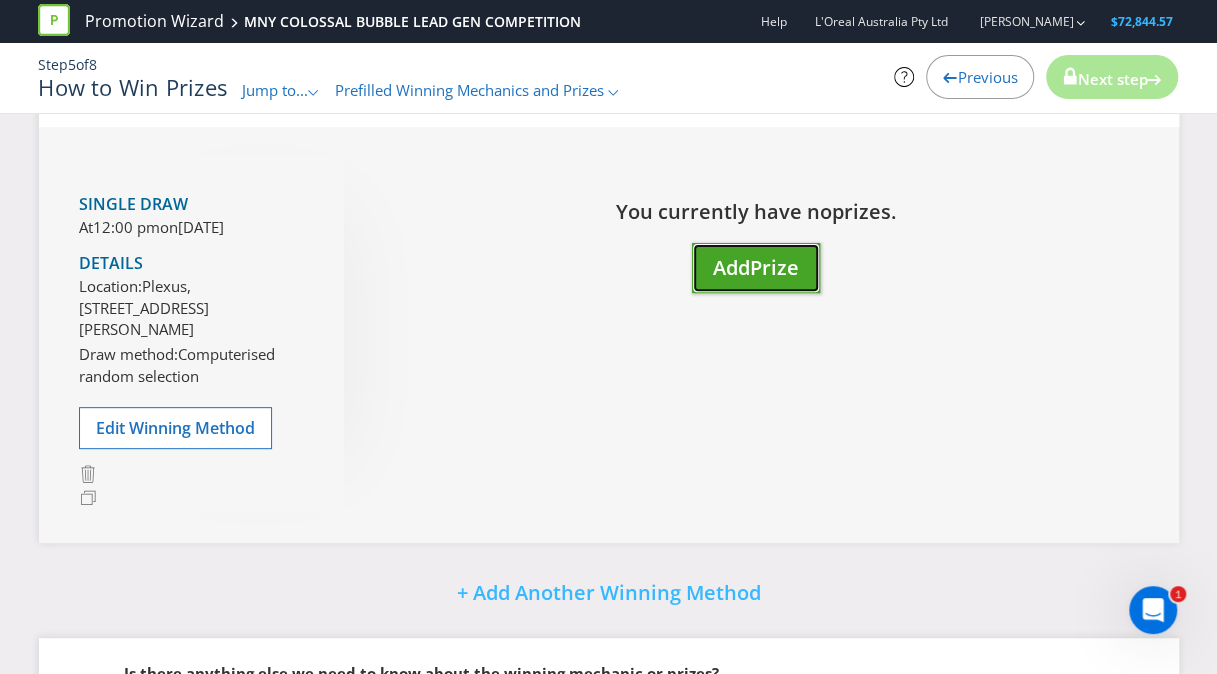 click on "Add  Prize" at bounding box center (756, 268) 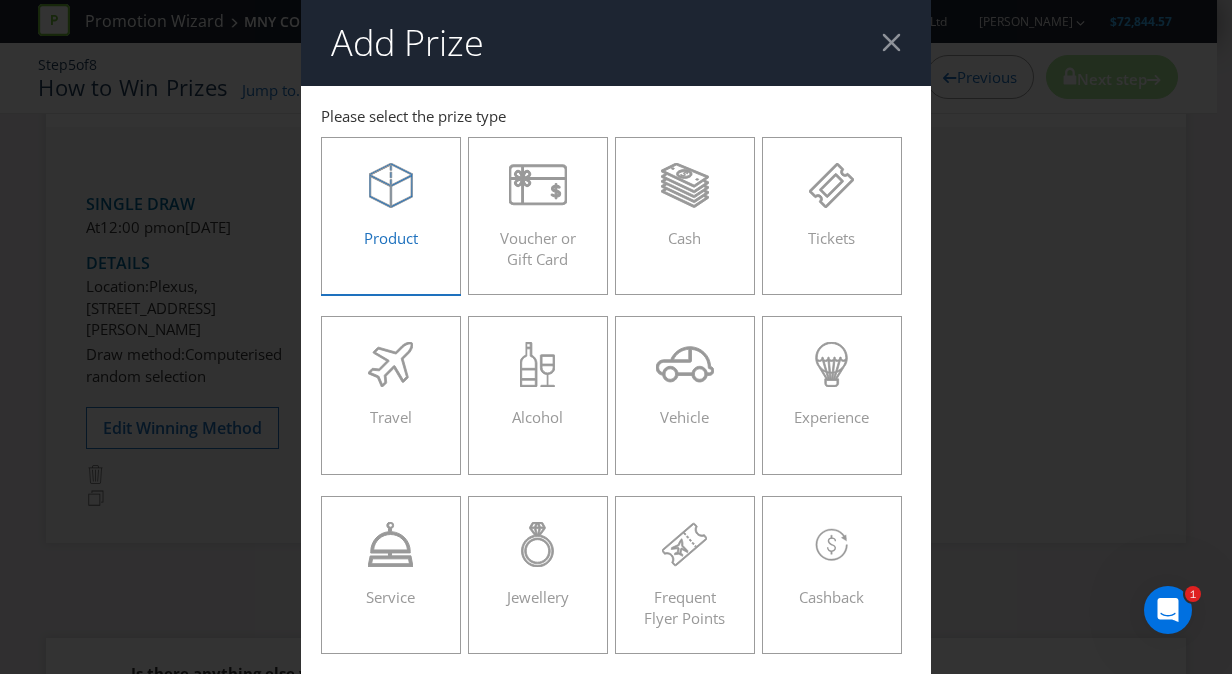 click on "Product" at bounding box center [391, 208] 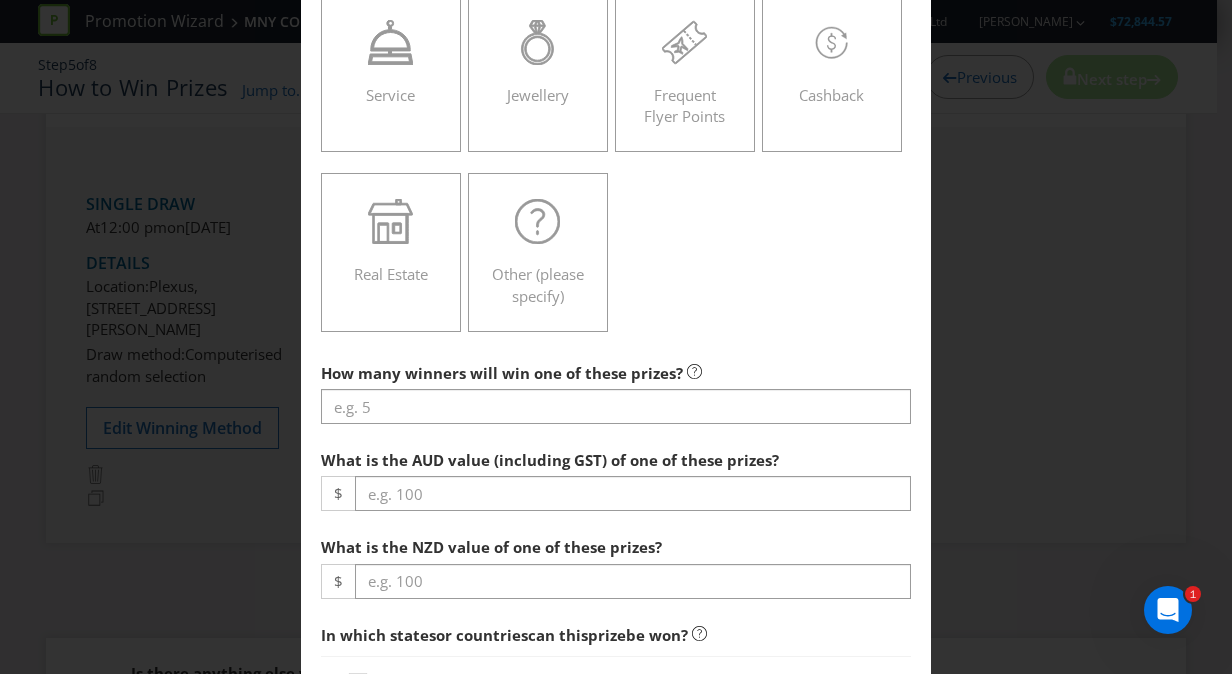 scroll, scrollTop: 571, scrollLeft: 0, axis: vertical 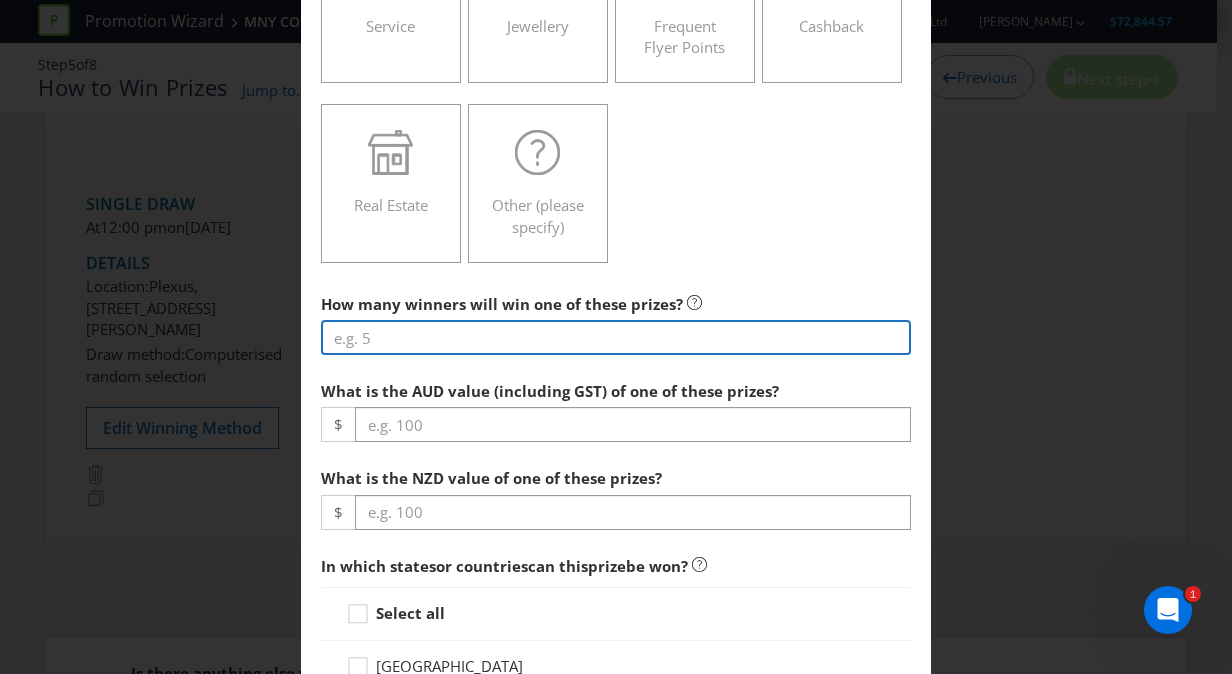 click at bounding box center (616, 337) 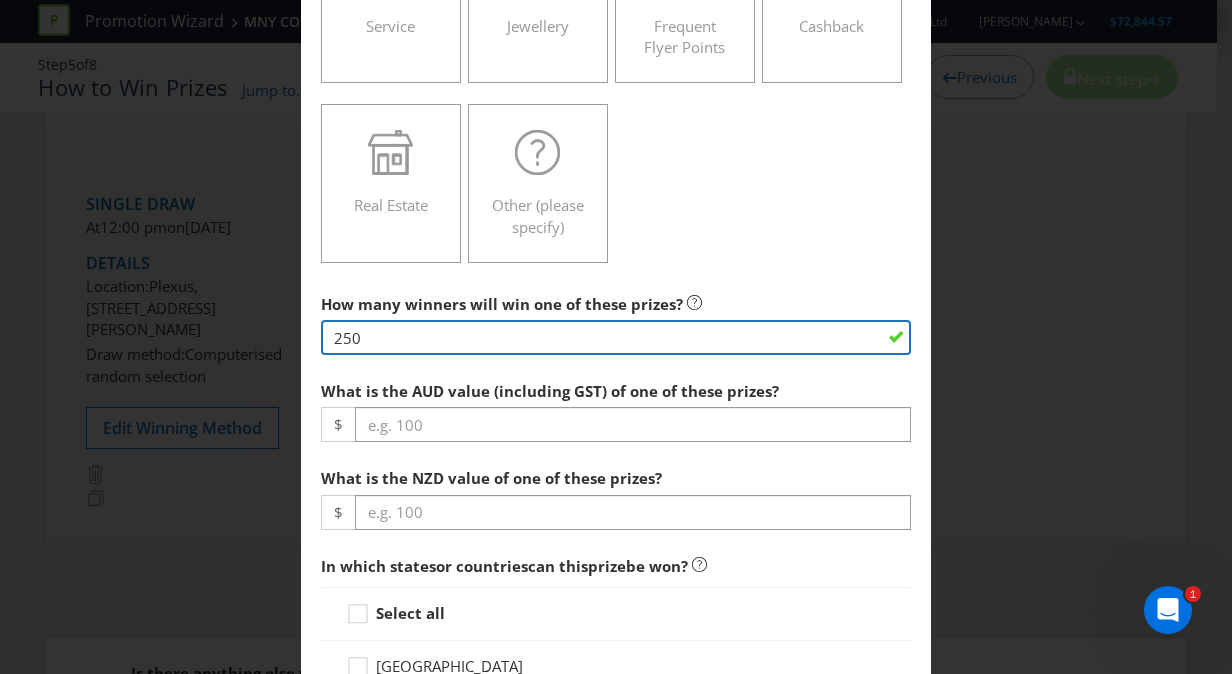 type on "250" 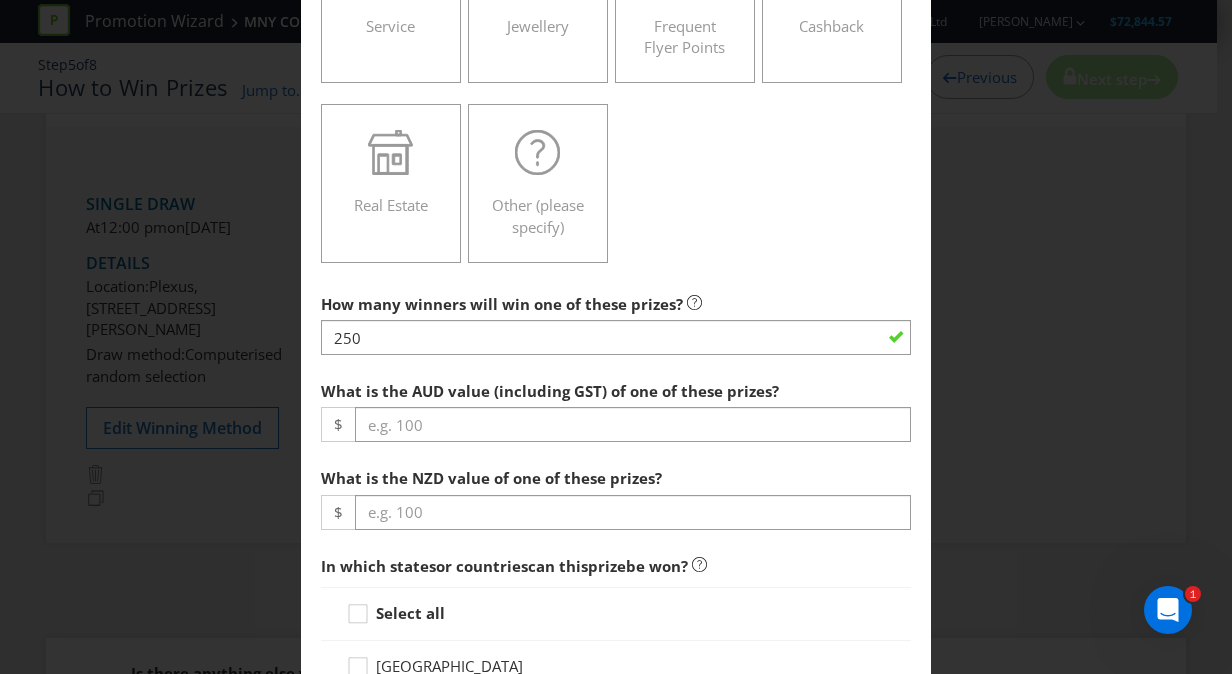 click on "Product   Voucher or Gift Card   Cash   Tickets   Travel   Alcohol   Vehicle   Experience   Service   Jewellery   Frequent Flyer Points   Cashback   Real Estate   Other (please specify)" at bounding box center (616, -85) 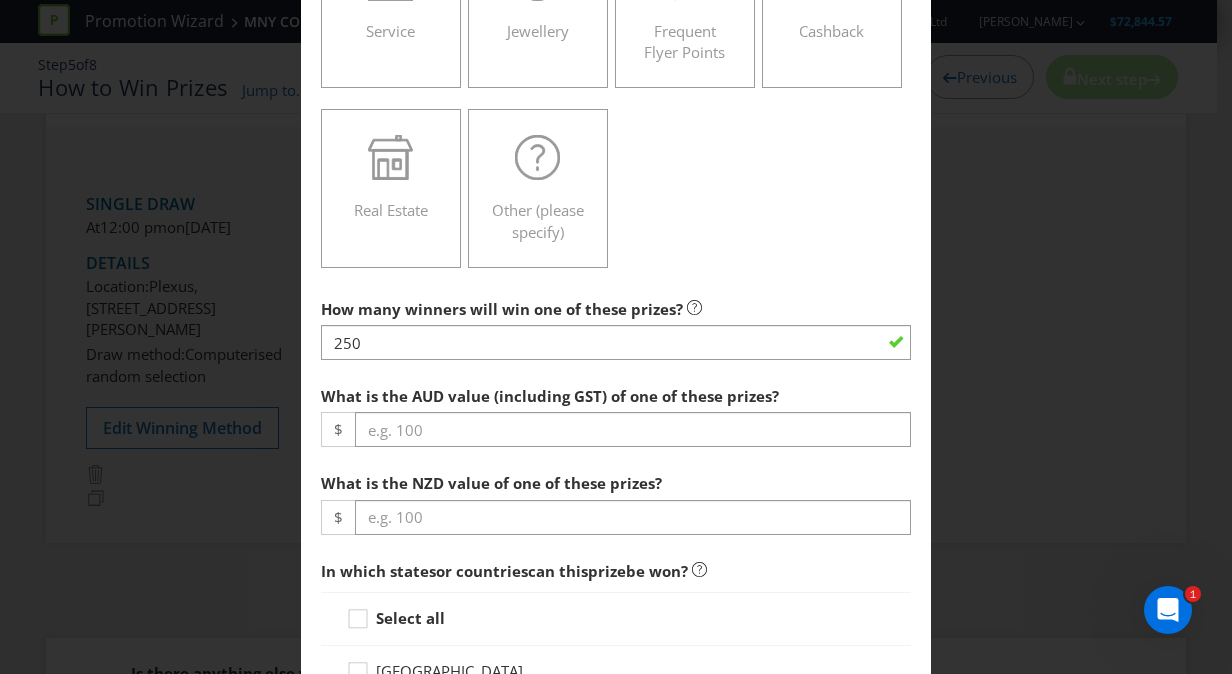scroll, scrollTop: 684, scrollLeft: 0, axis: vertical 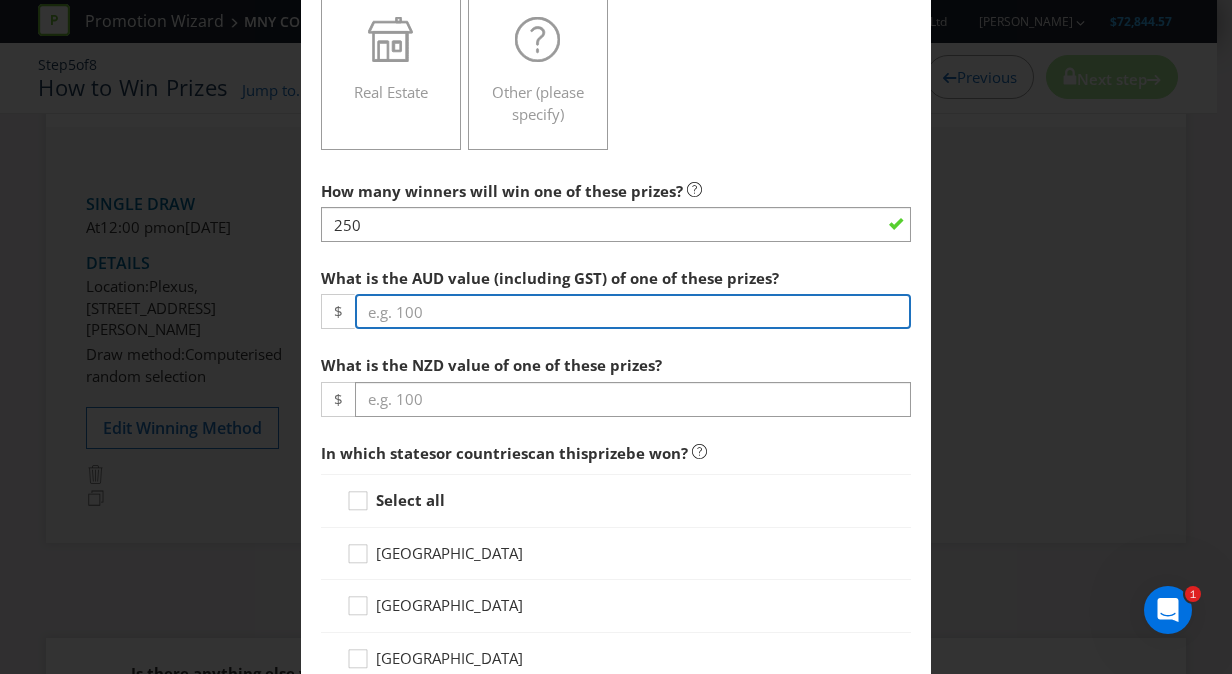 click at bounding box center [633, 311] 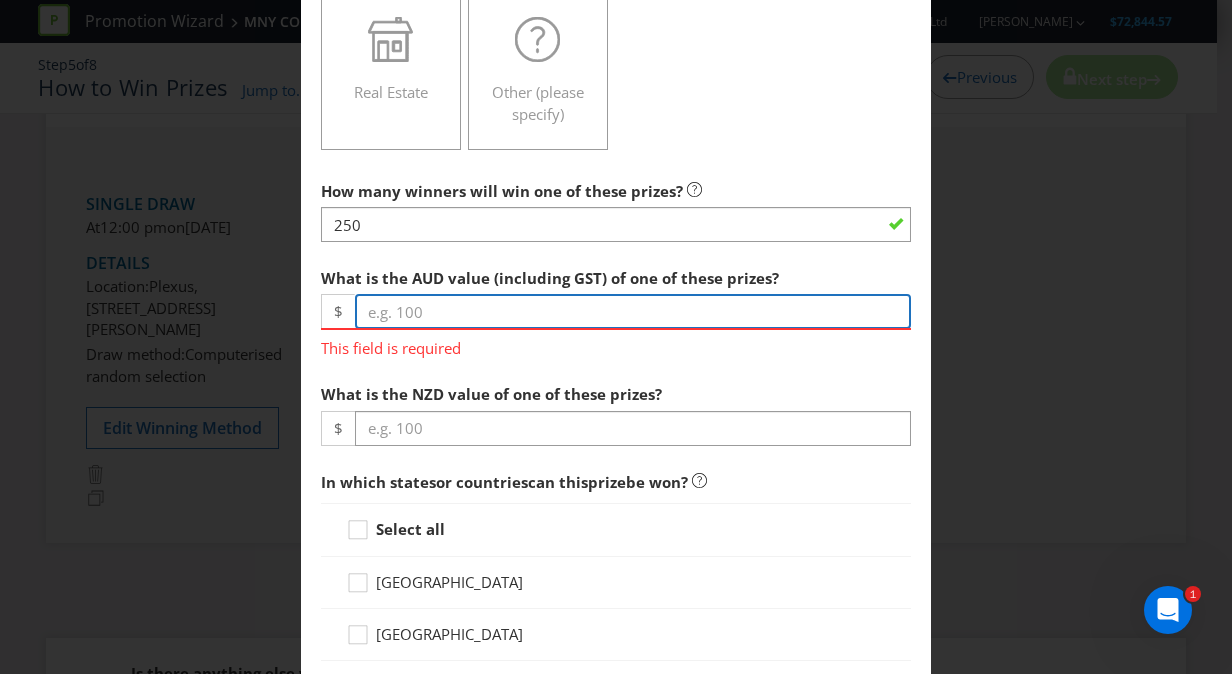 paste on "27.99" 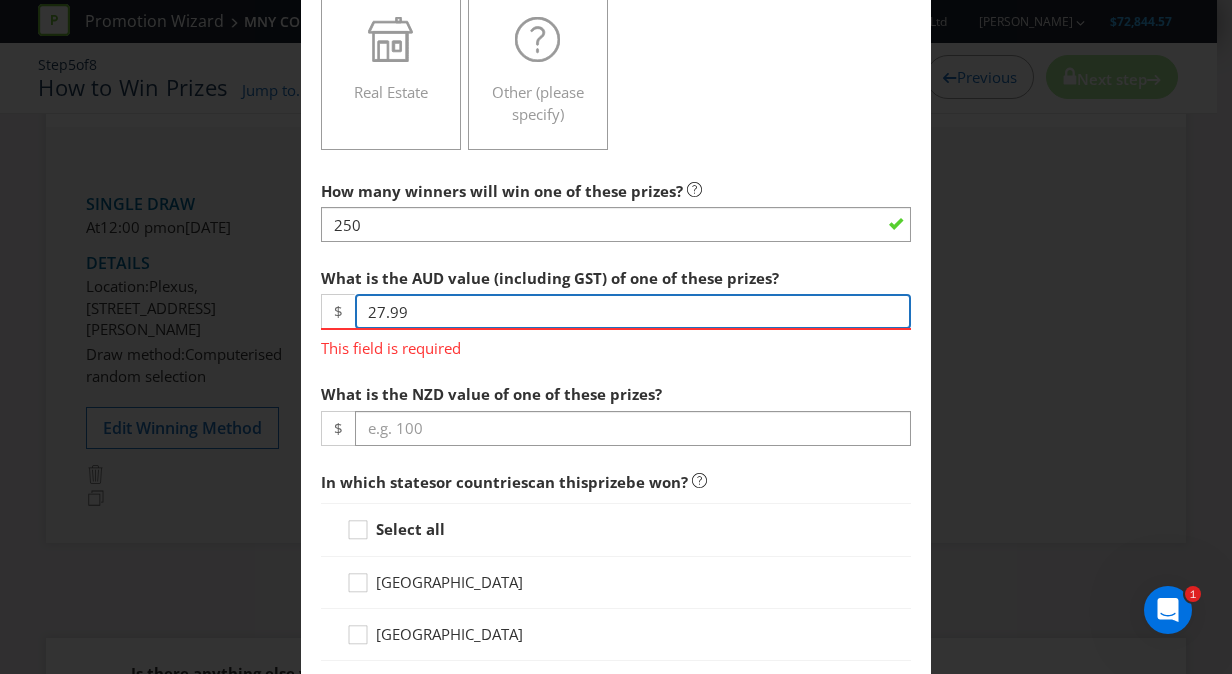 type on "27.99" 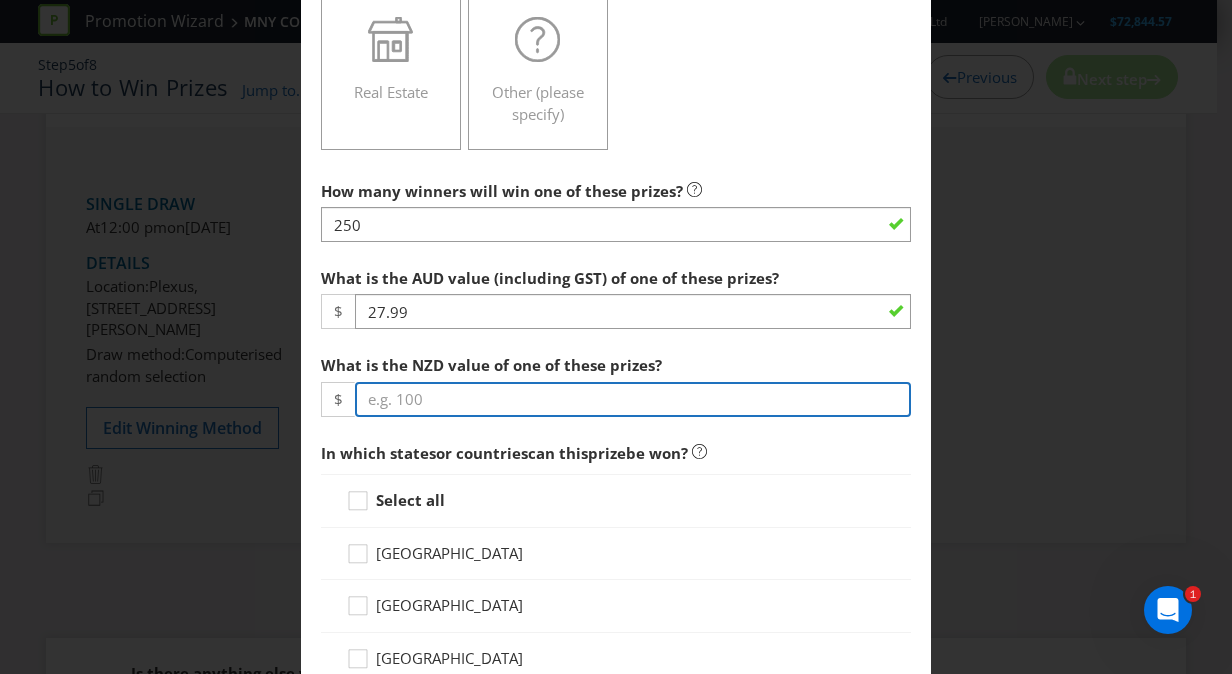 click at bounding box center (633, 399) 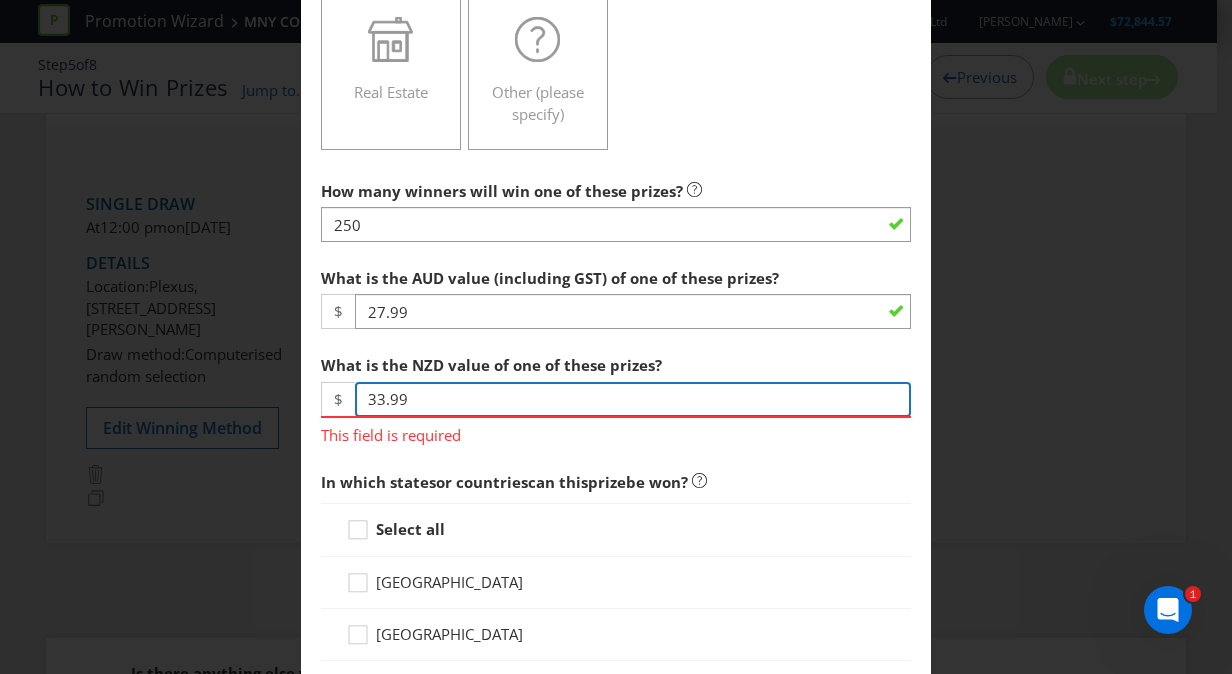 type on "33.99" 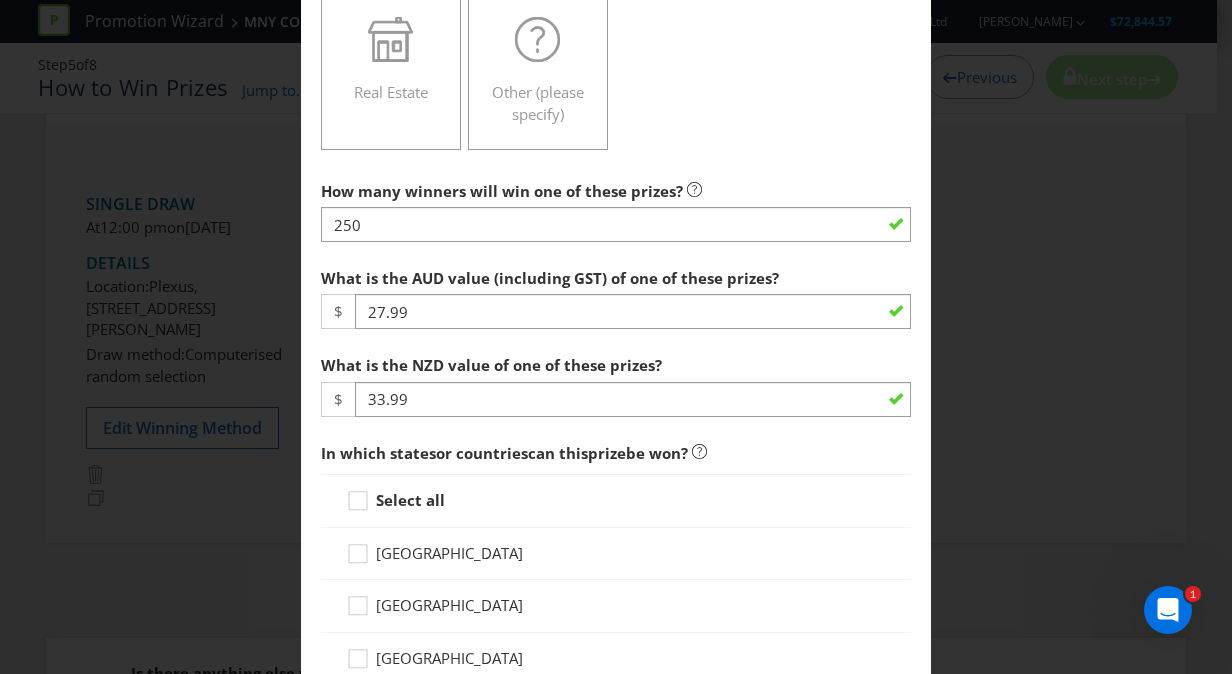 scroll, scrollTop: 821, scrollLeft: 0, axis: vertical 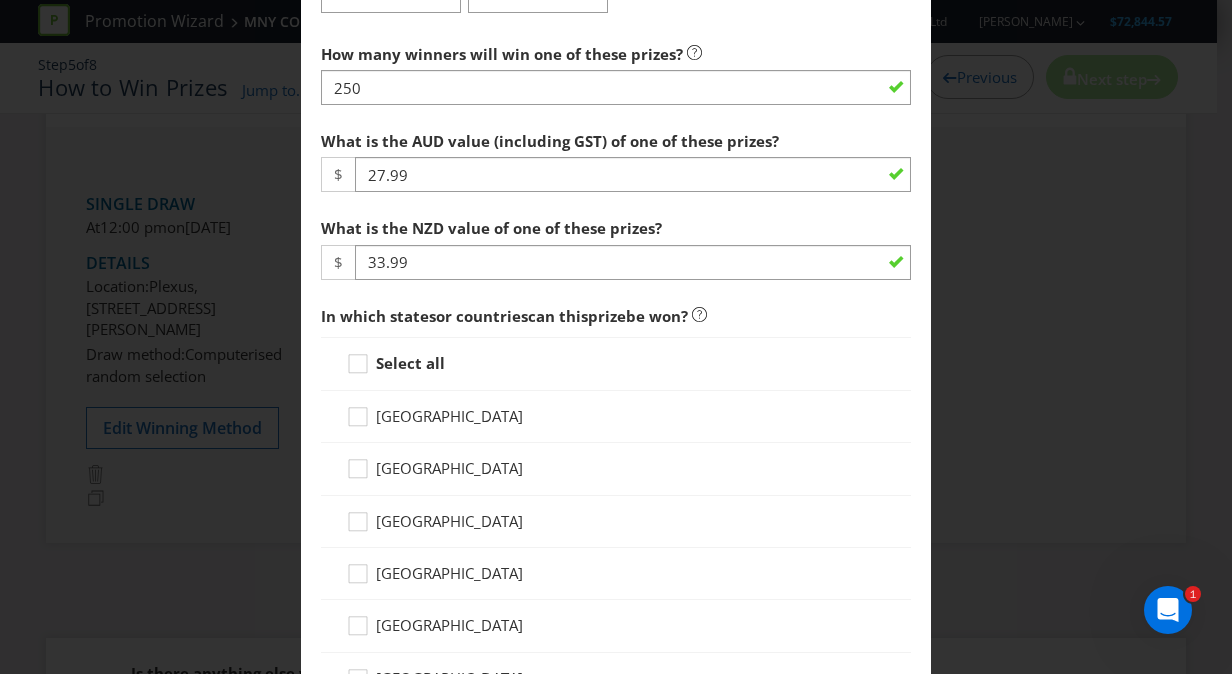 click on "Select all" at bounding box center [616, 363] 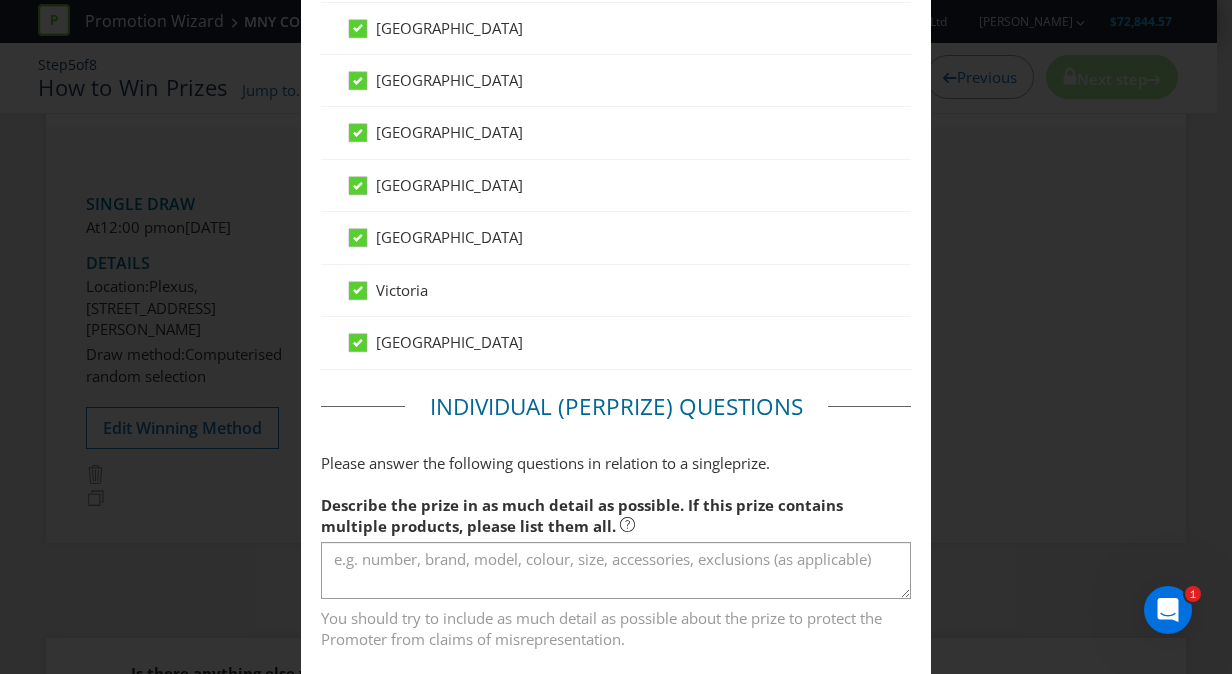 scroll, scrollTop: 1423, scrollLeft: 0, axis: vertical 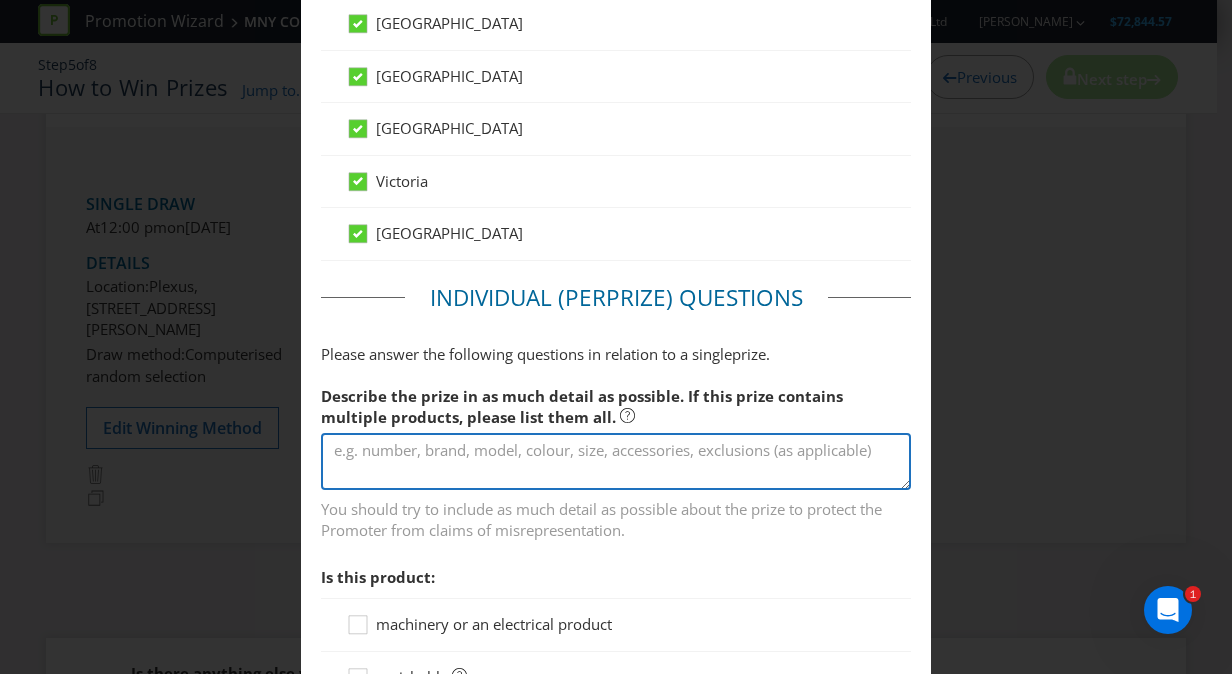 click at bounding box center (616, 461) 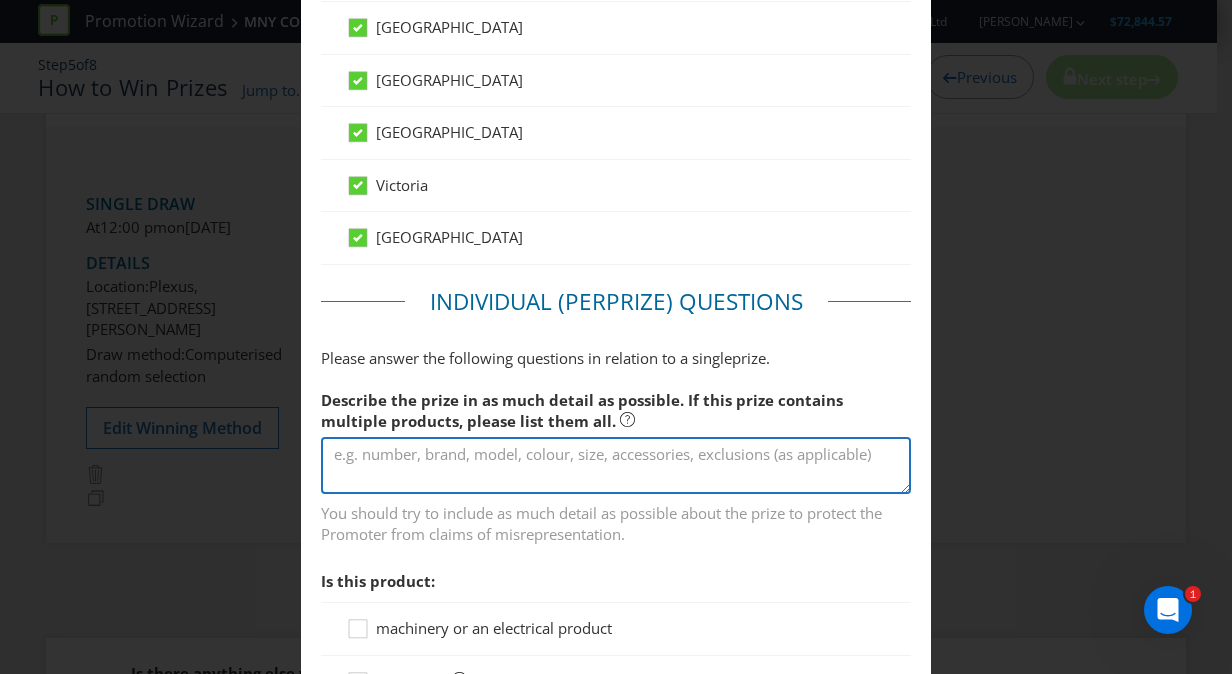 scroll, scrollTop: 1430, scrollLeft: 0, axis: vertical 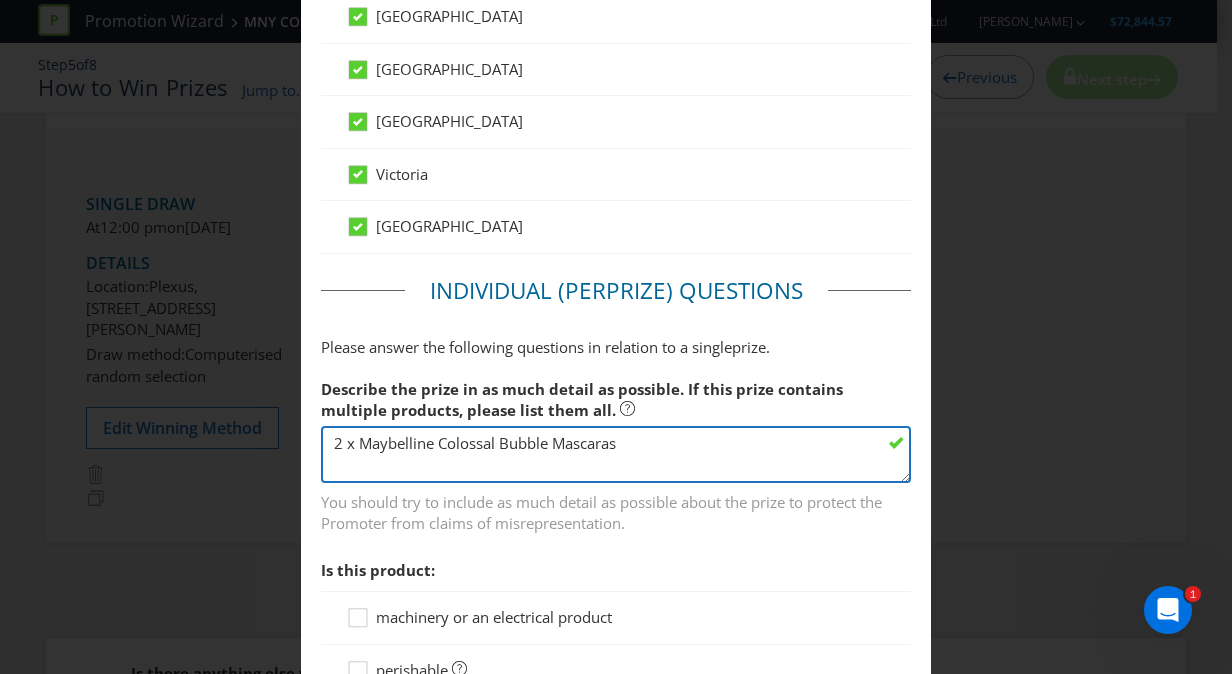 type on "2 x Maybelline Colossal Bubble Mascaras" 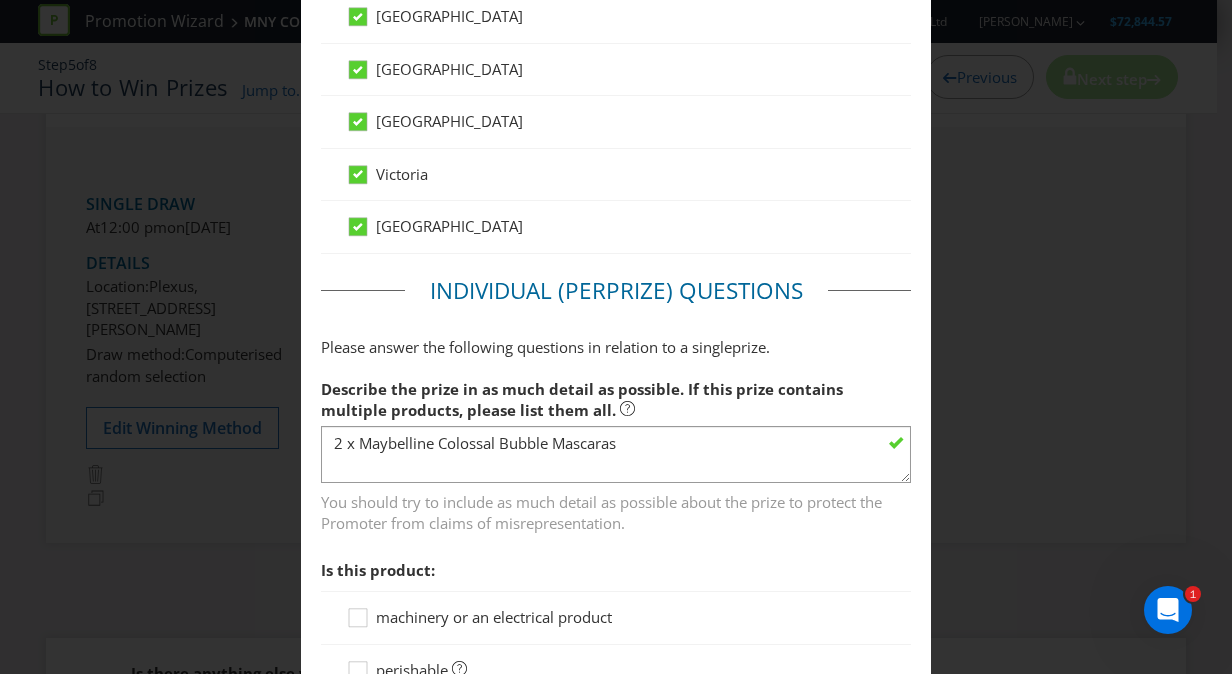 drag, startPoint x: 673, startPoint y: 404, endPoint x: 313, endPoint y: 442, distance: 362 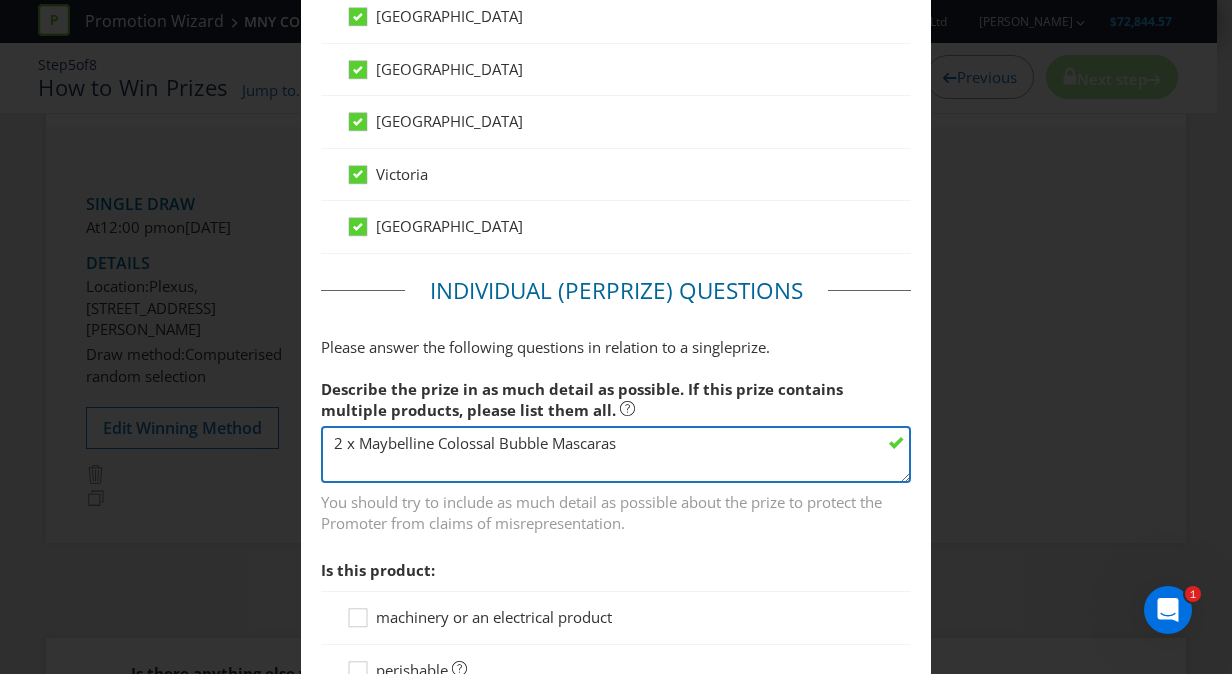 click on "2 x Maybelline Colossal Bubble Mascaras" at bounding box center [616, 454] 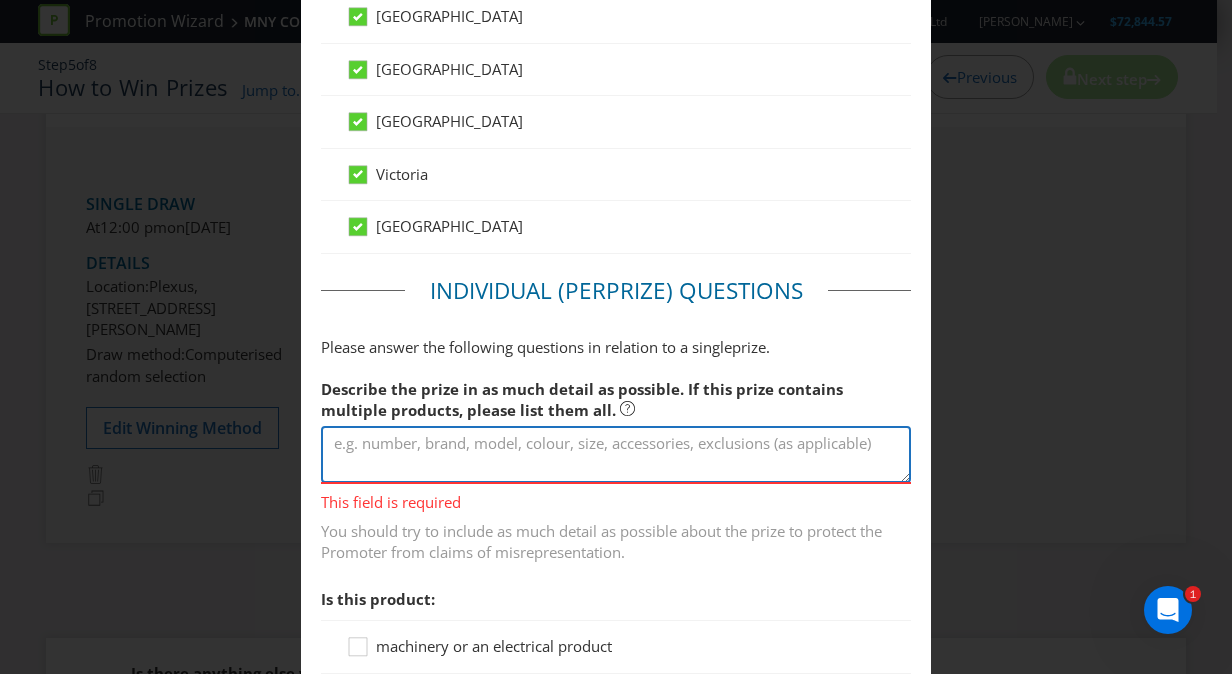 paste on "2 x Maybelline Colossal Bubble Mascaras" 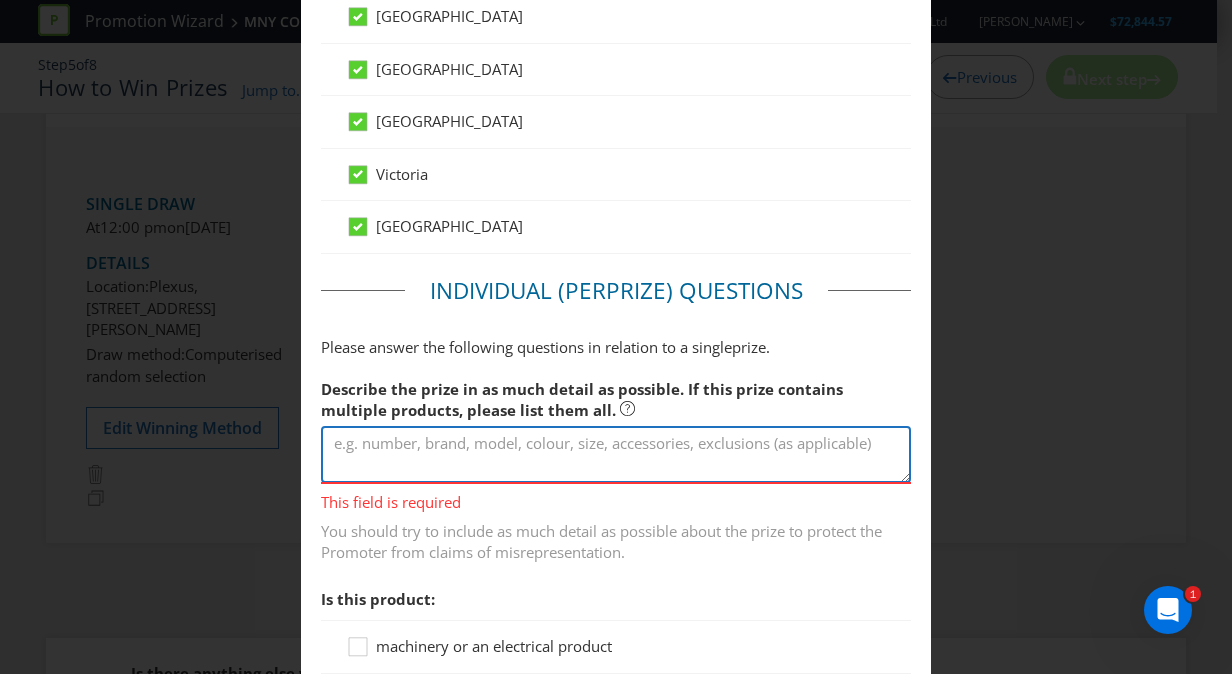 type on "2 x Maybelline Colossal Bubble Mascaras" 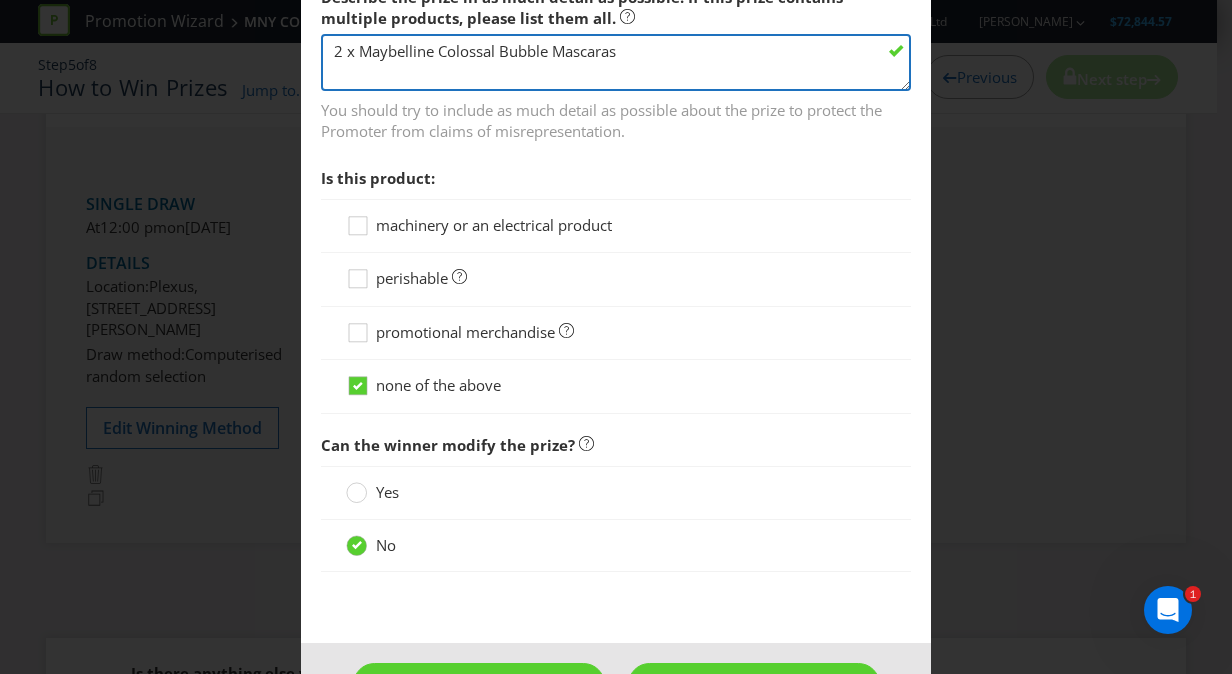 scroll, scrollTop: 1879, scrollLeft: 0, axis: vertical 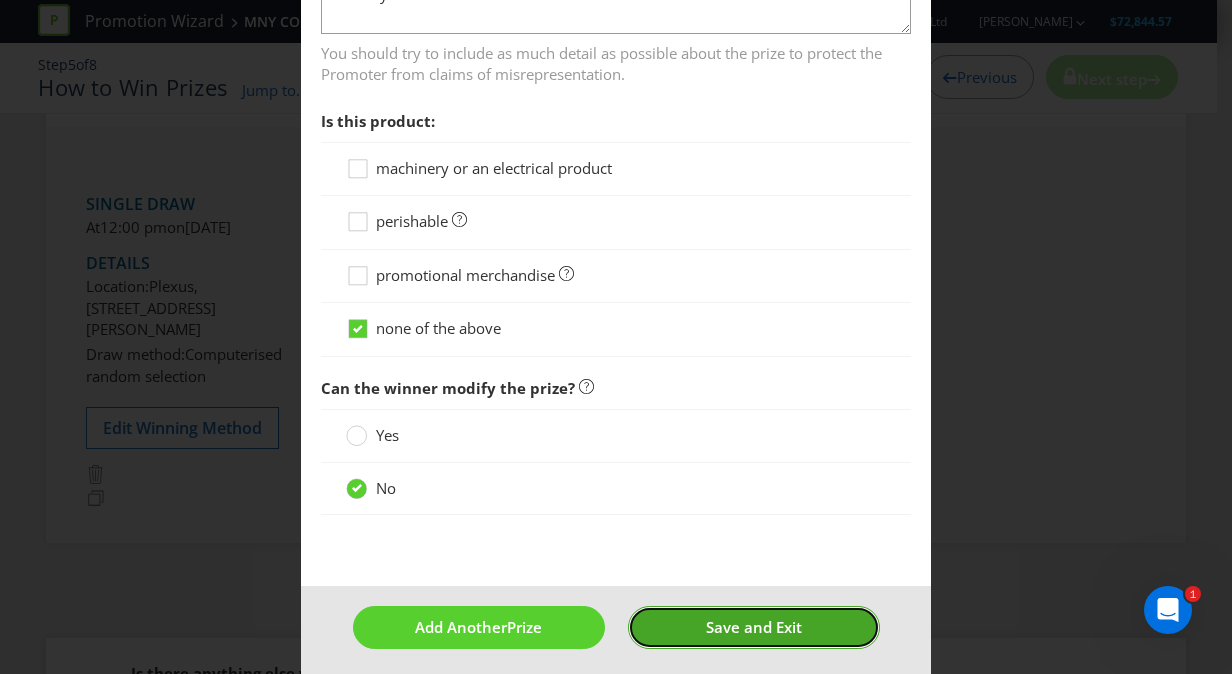 click on "Save and Exit" at bounding box center [754, 627] 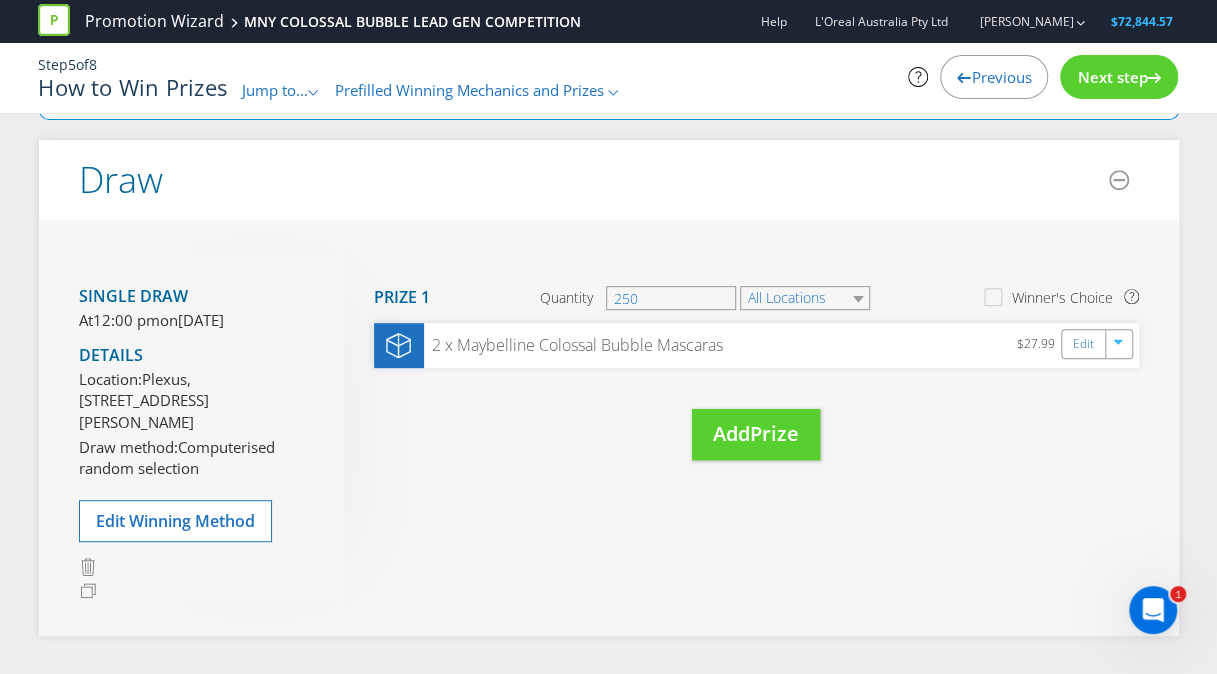 scroll, scrollTop: 292, scrollLeft: 0, axis: vertical 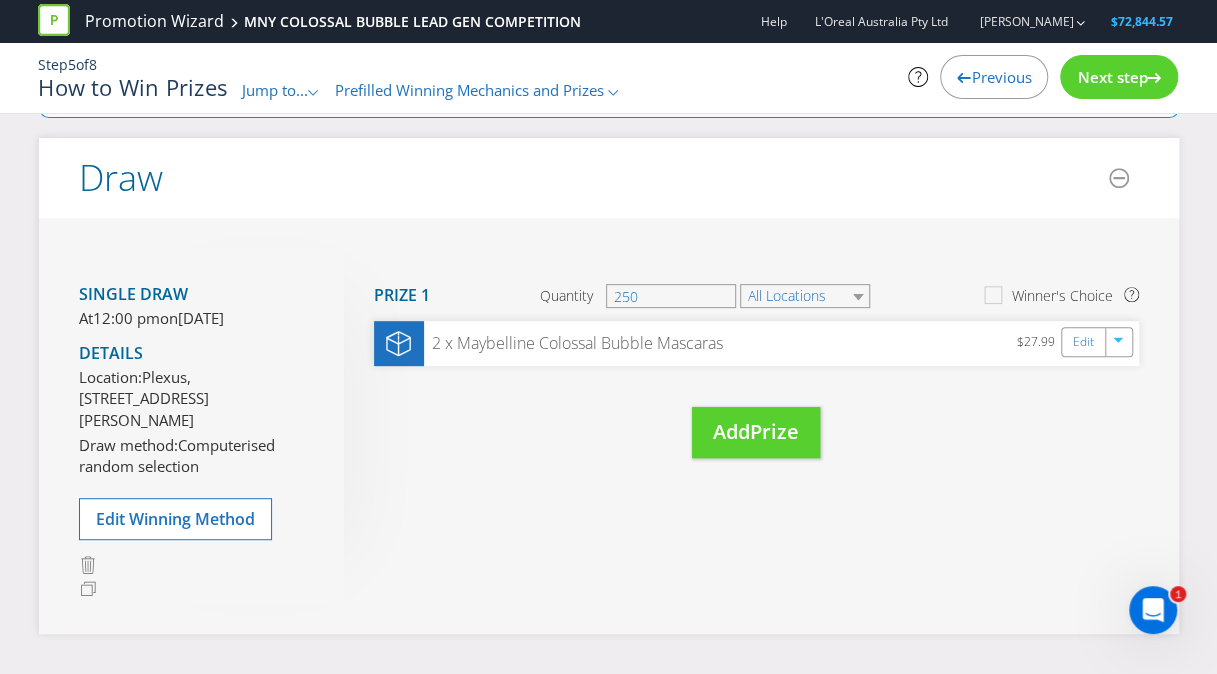 click on "Next step" at bounding box center [1112, 77] 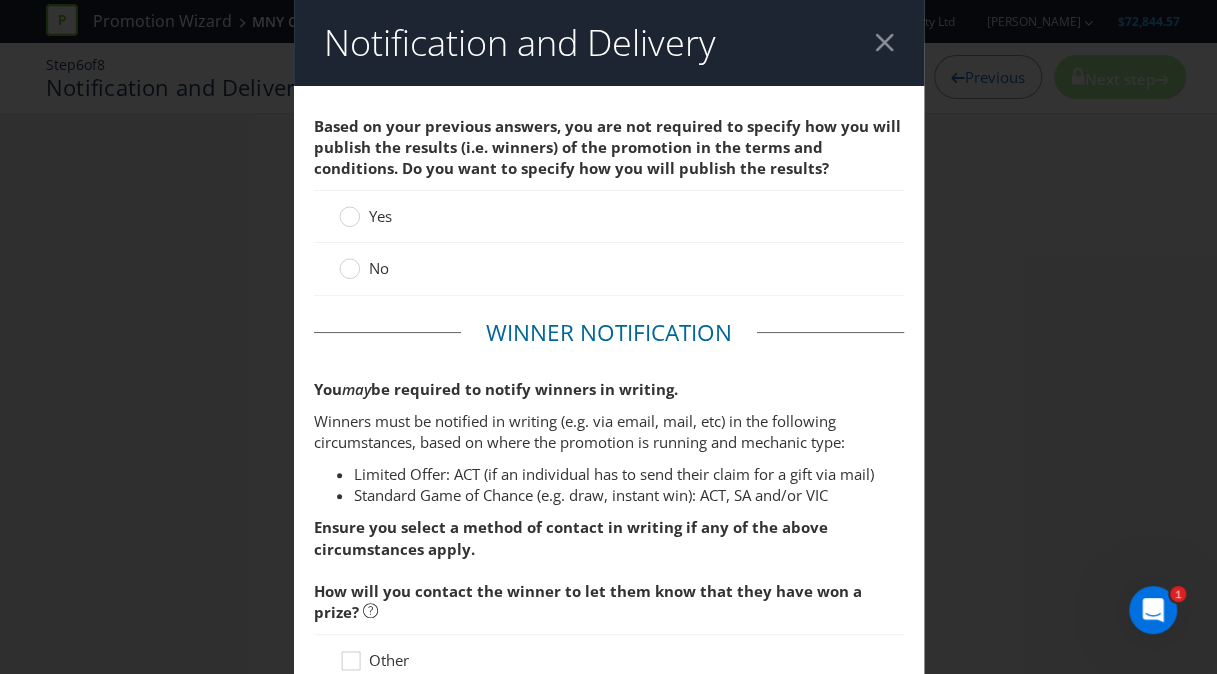 scroll, scrollTop: 0, scrollLeft: 0, axis: both 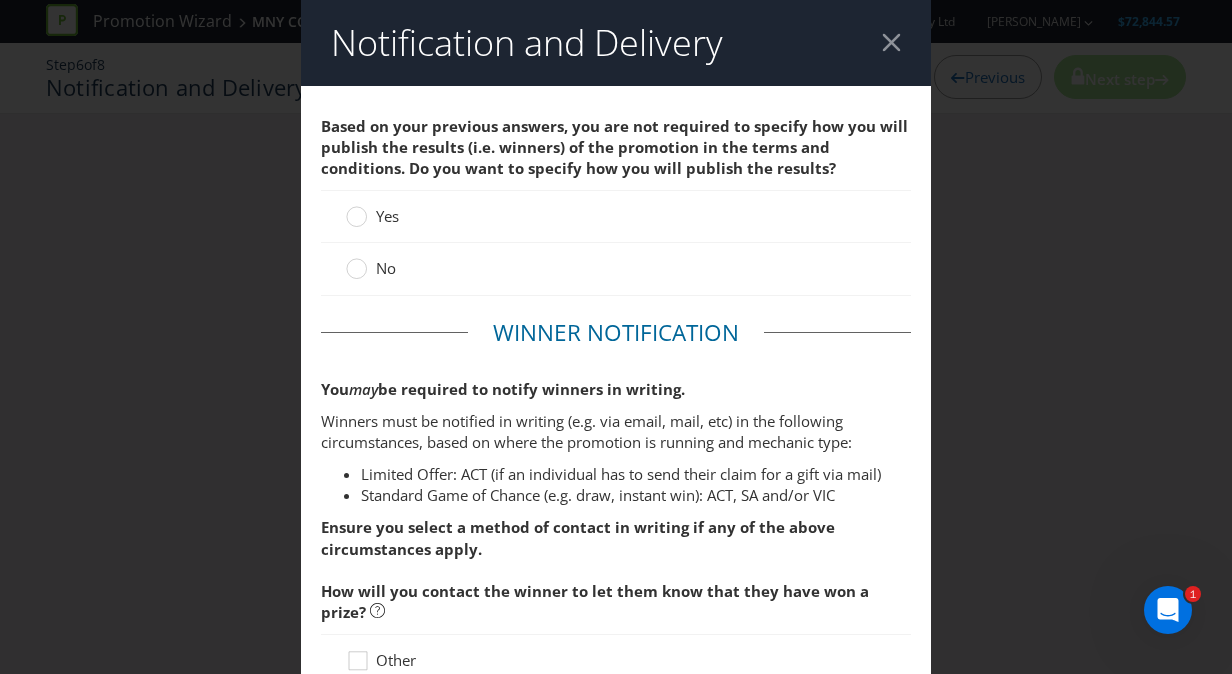 click at bounding box center [891, 42] 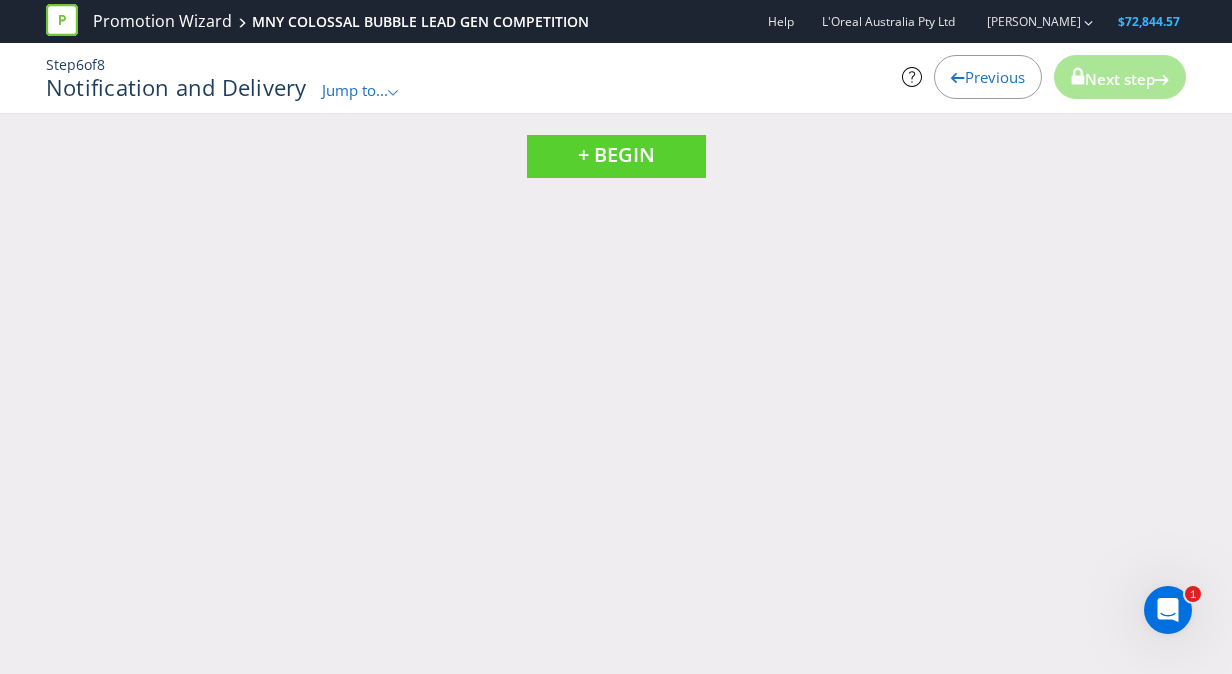 click on "Previous" at bounding box center (995, 77) 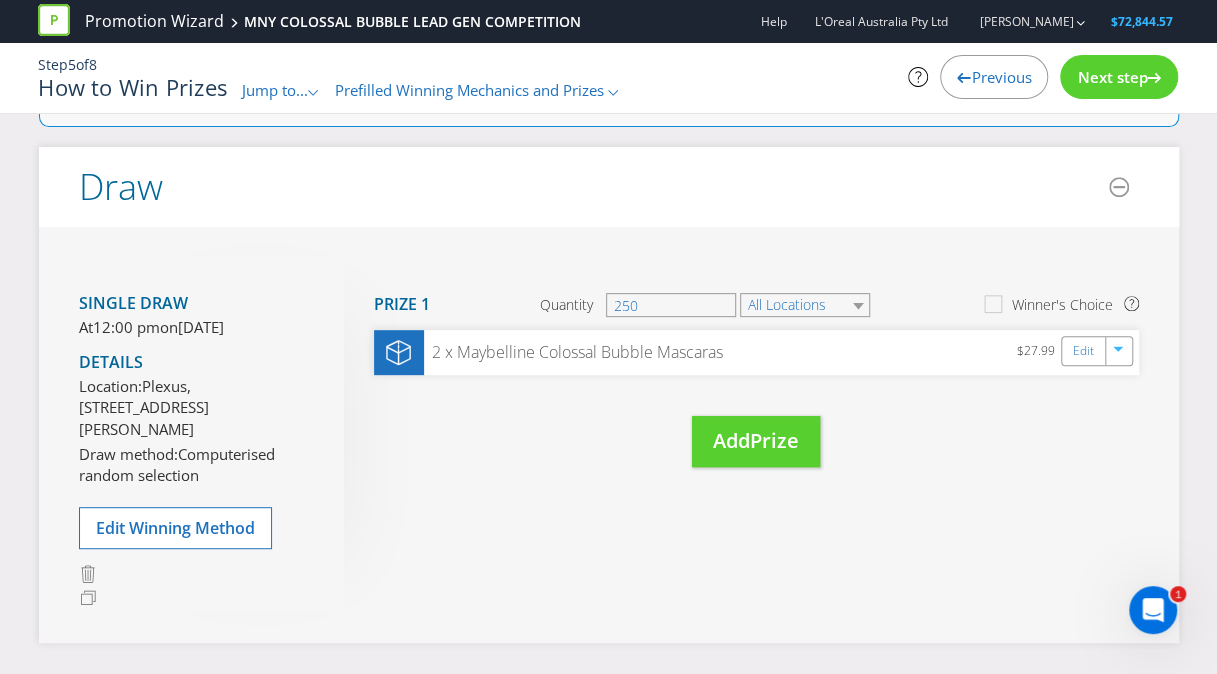 scroll, scrollTop: 326, scrollLeft: 0, axis: vertical 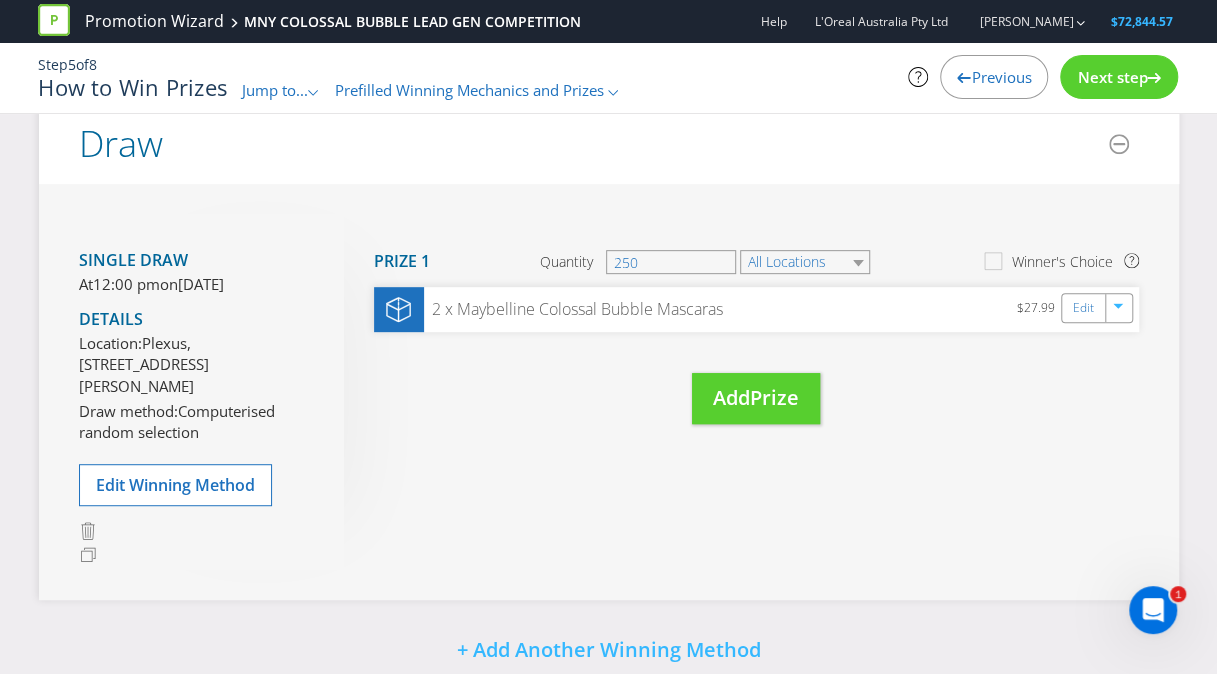 click on "Next step" at bounding box center (1112, 77) 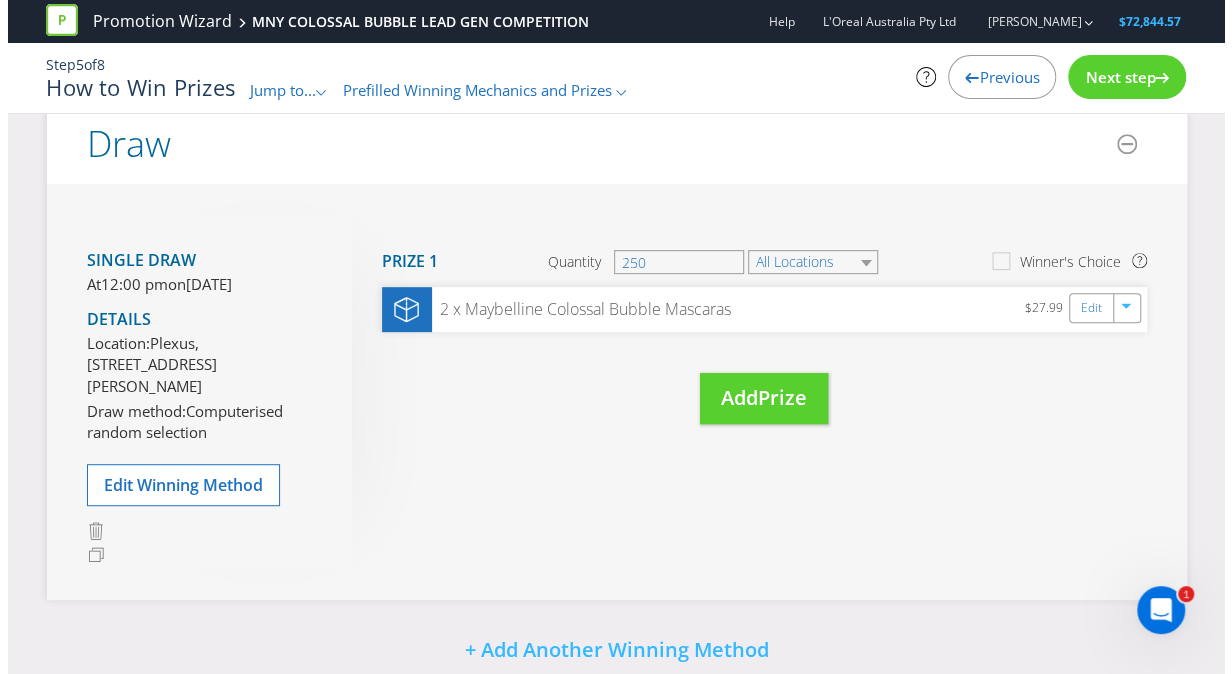 scroll, scrollTop: 0, scrollLeft: 0, axis: both 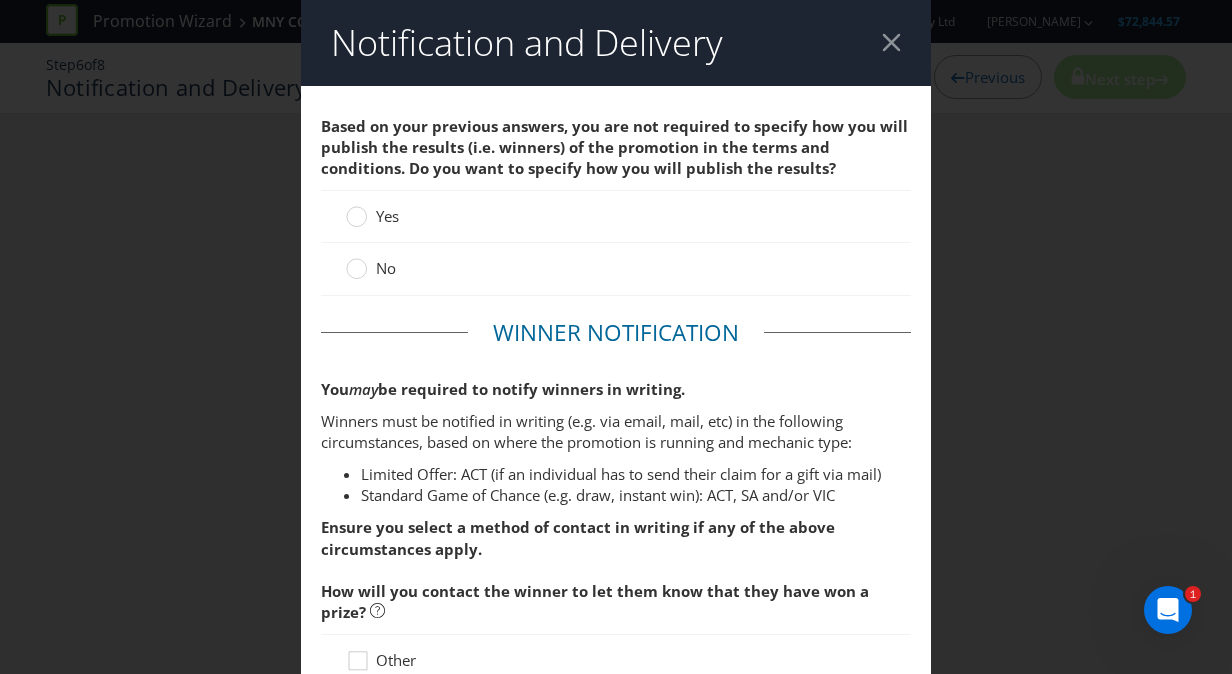 click on "No" at bounding box center (373, 268) 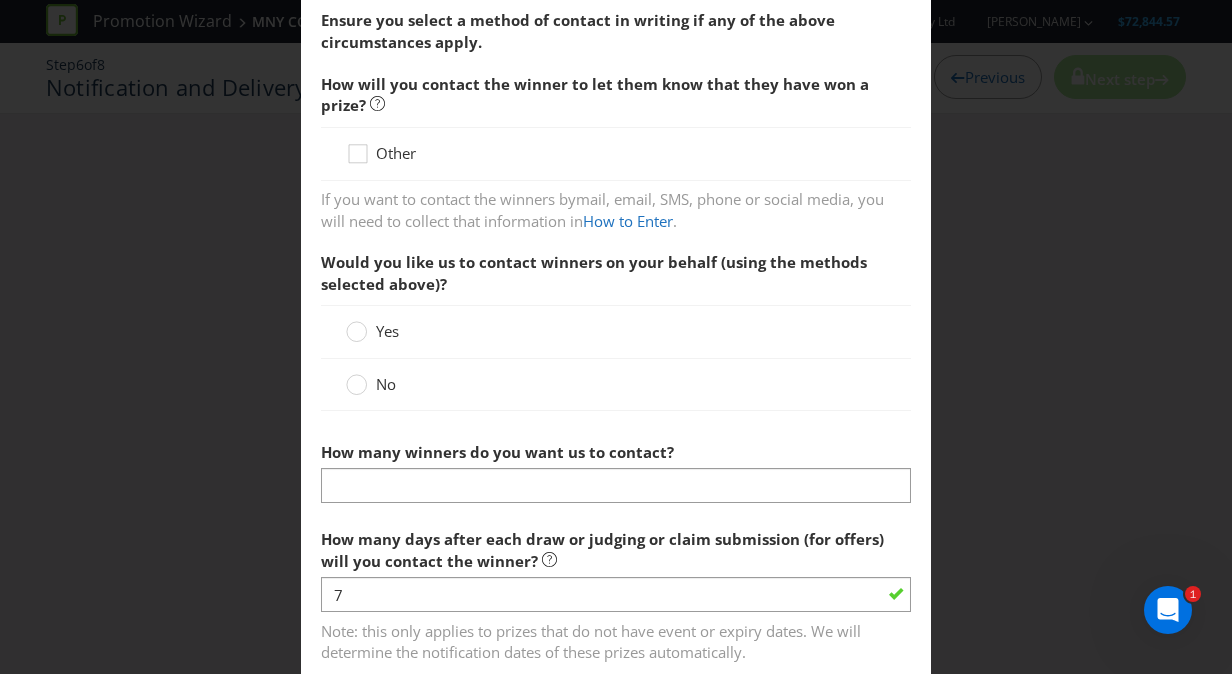 scroll, scrollTop: 509, scrollLeft: 0, axis: vertical 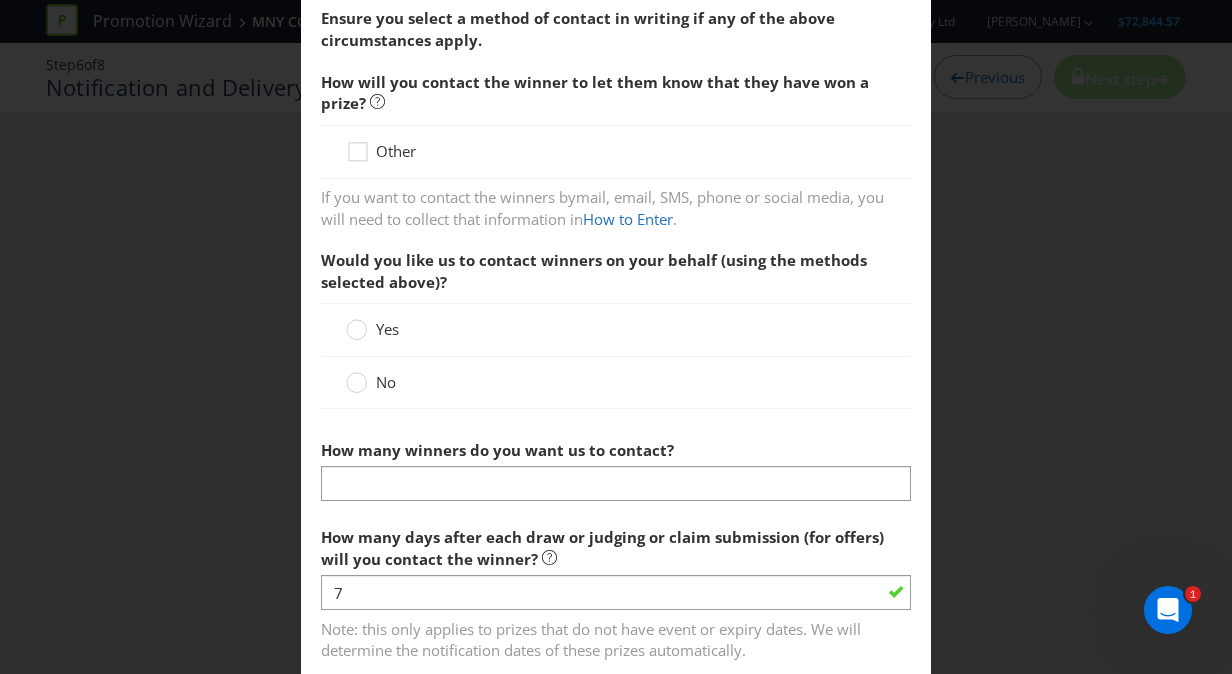 click on "Yes" at bounding box center [616, 329] 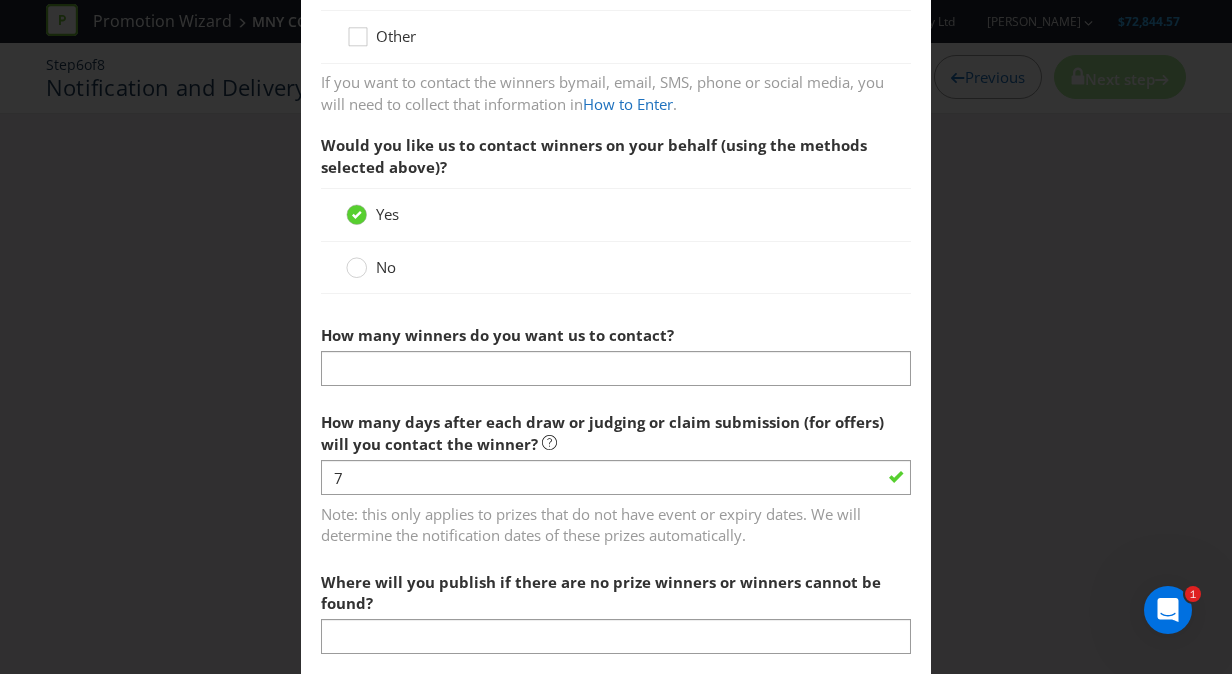 scroll, scrollTop: 633, scrollLeft: 0, axis: vertical 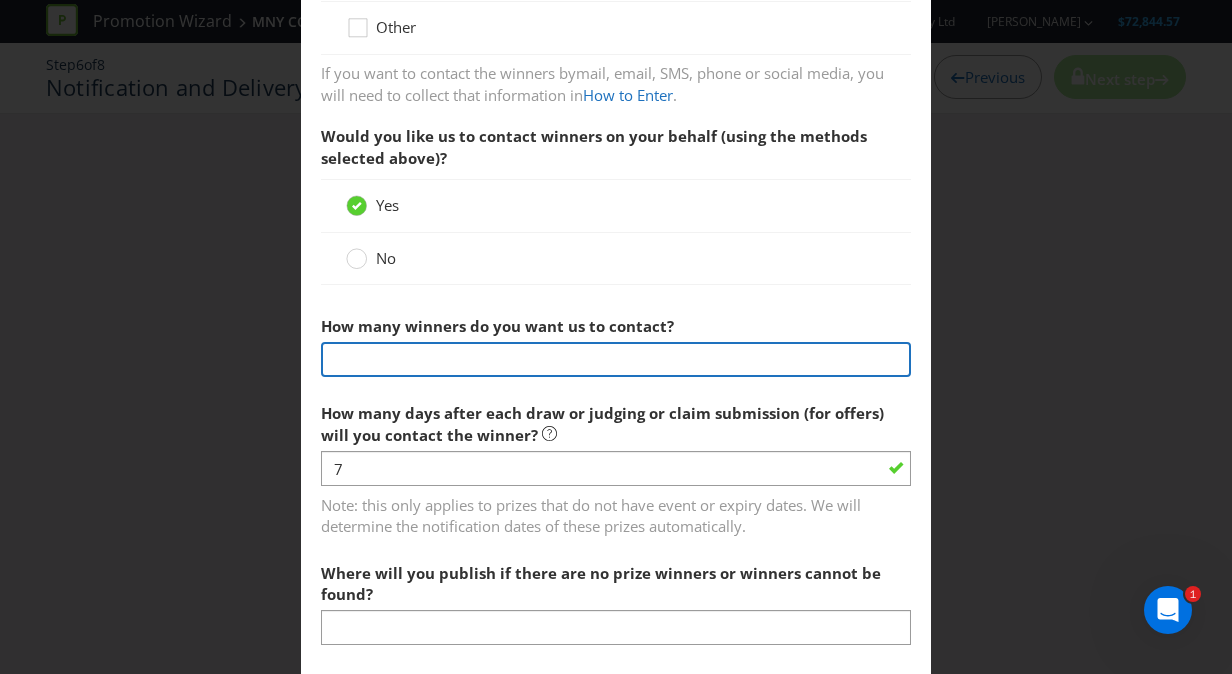click at bounding box center (616, 359) 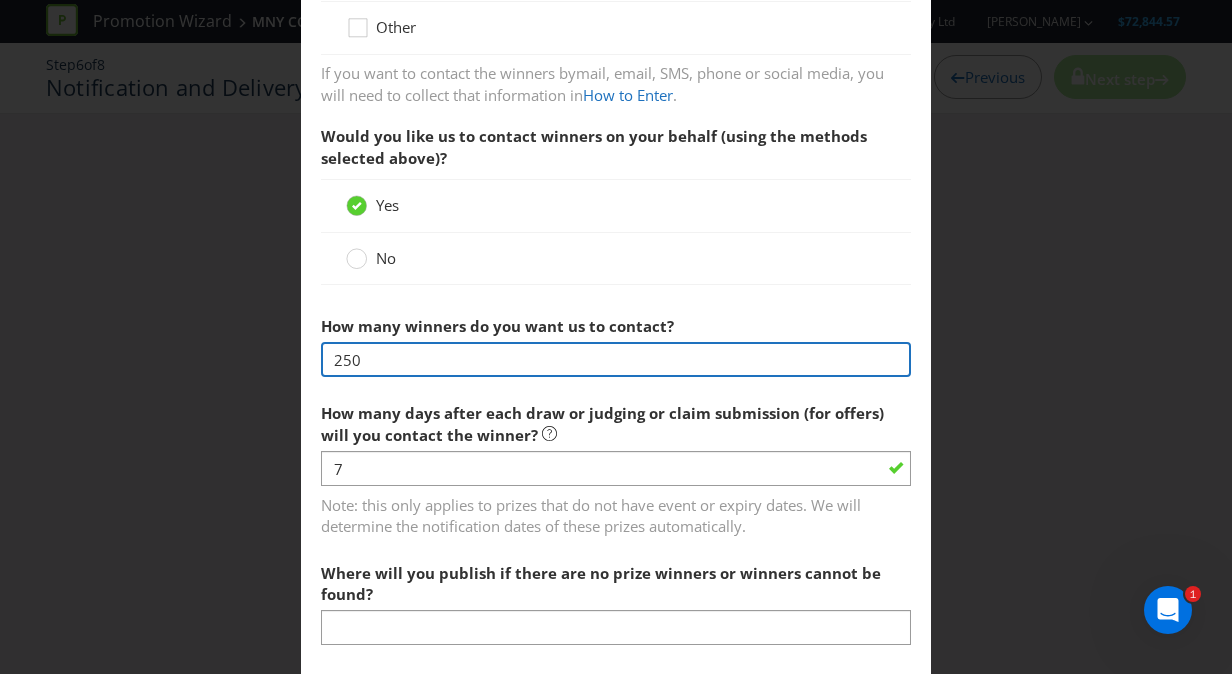 type on "250" 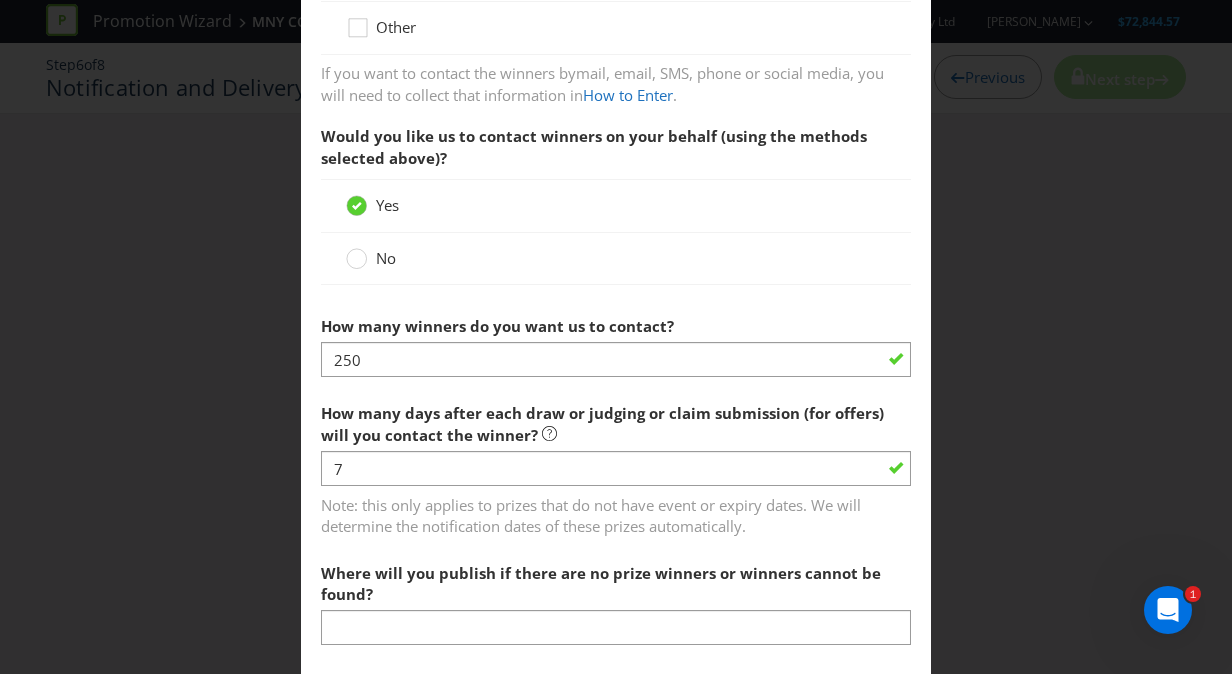 click on "How many days after each draw or judging or claim submission (for offers) will you contact the winner?" at bounding box center (616, 419) 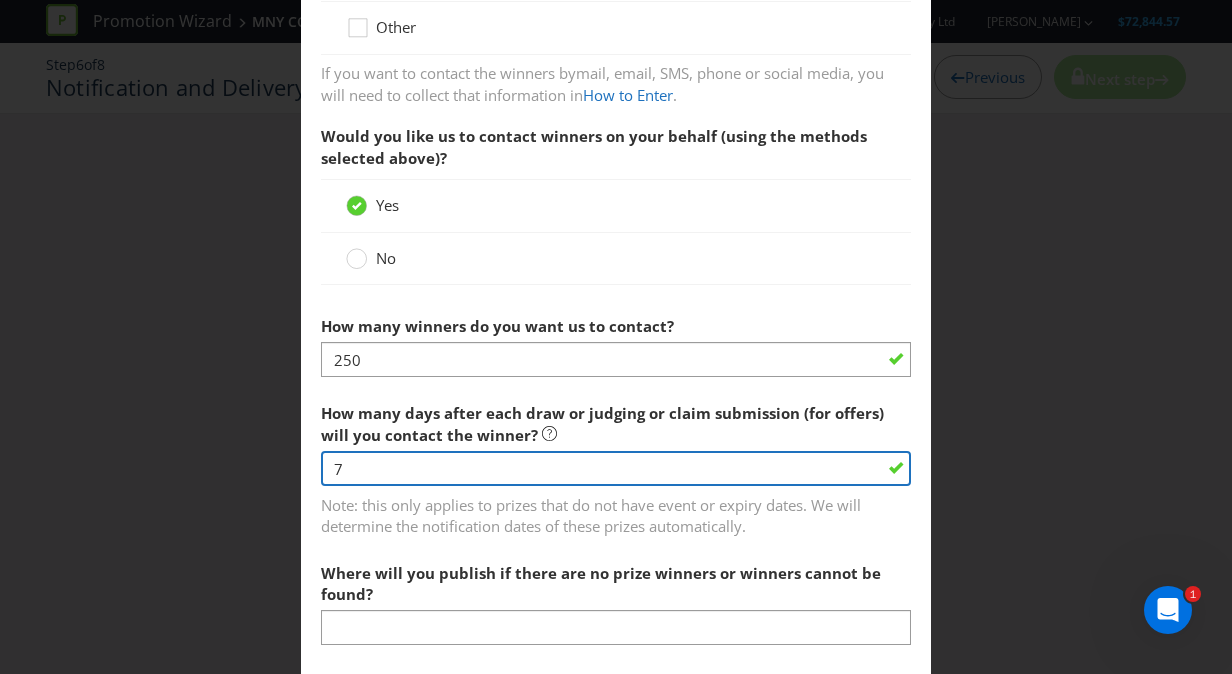 drag, startPoint x: 626, startPoint y: 472, endPoint x: 296, endPoint y: 448, distance: 330.87158 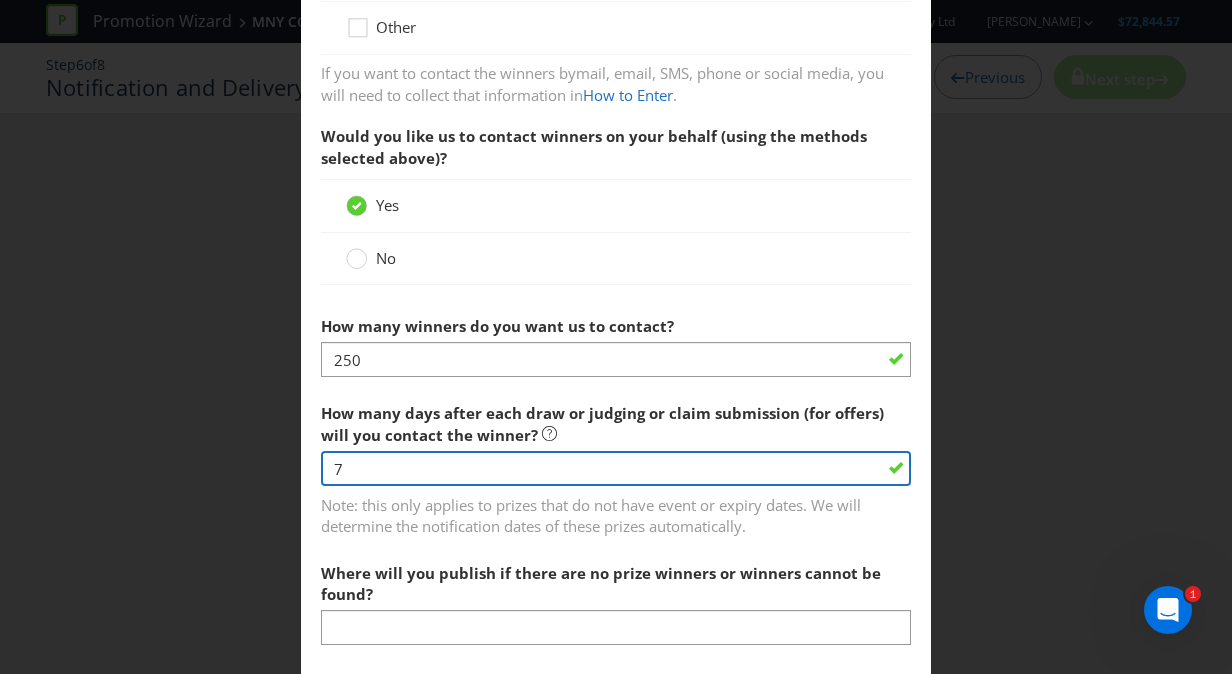 type on "5" 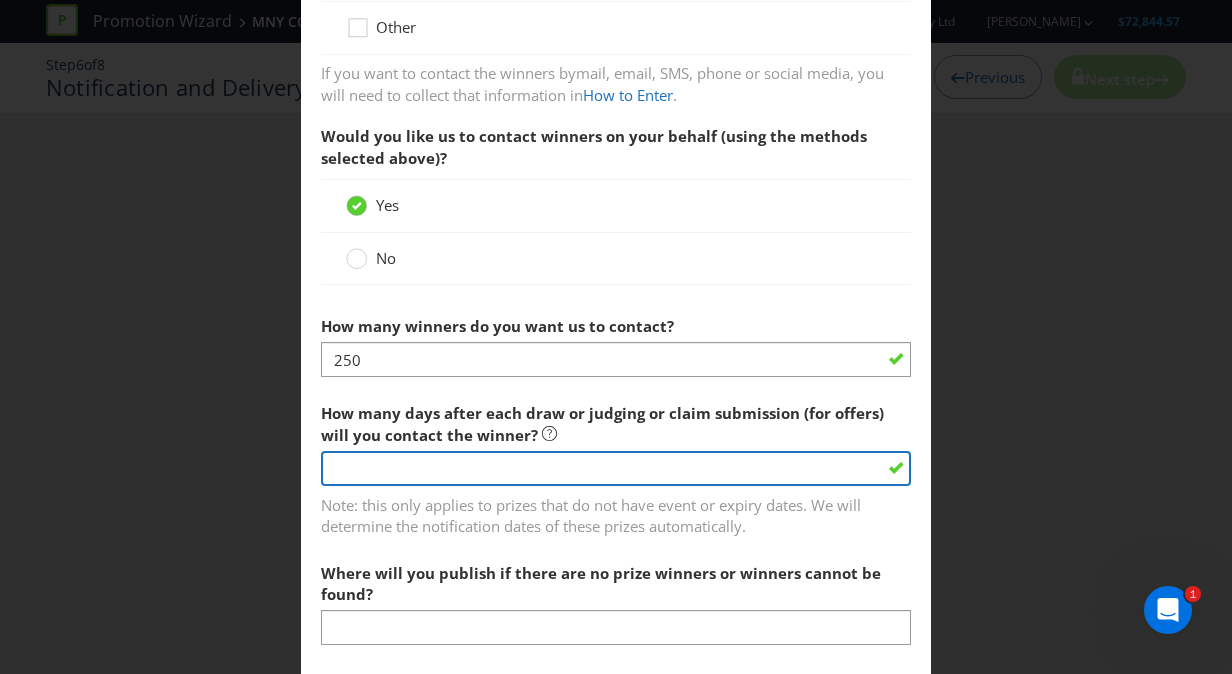type on "7" 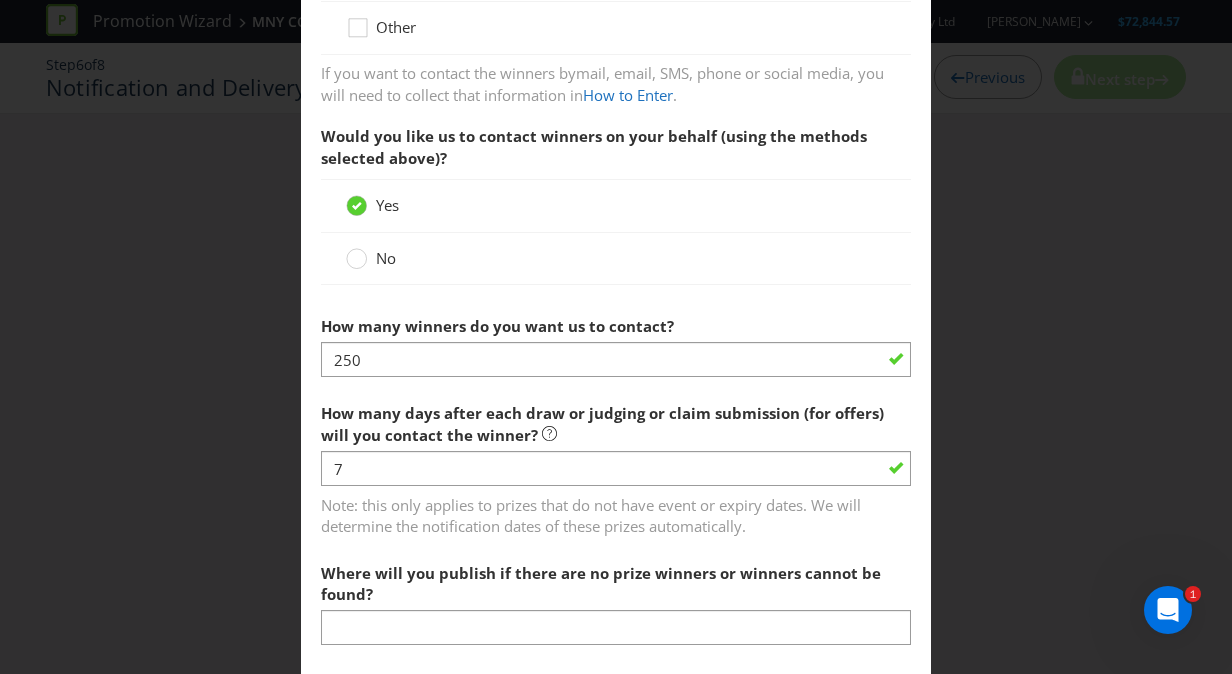 click on "Winner Notification You  may  be required to notify winners in writing. Winners must be notified in writing (e.g. via email, mail, etc) in the following circumstances, based on where the promotion is running and mechanic type: Limited Offer: ACT (if an individual has to send their claim for a gift via mail) Standard Game of Chance (e.g. draw, instant win): ACT, SA and/or VIC Ensure you select a method of contact in writing if any of the above circumstances apply. How will you contact the winner to let them know that they have won a prize?   Other     If you want to contact the winners by  mail, email, SMS, phone or social media , you will need to collect that information in  How to Enter .   Would you like us to contact winners on your behalf (using the methods selected above)?   Yes   No       How many winners do you want us to contact?   250 How many days after each draw or judging or claim submission (for offers) will you contact the winner?   7" at bounding box center (616, 173) 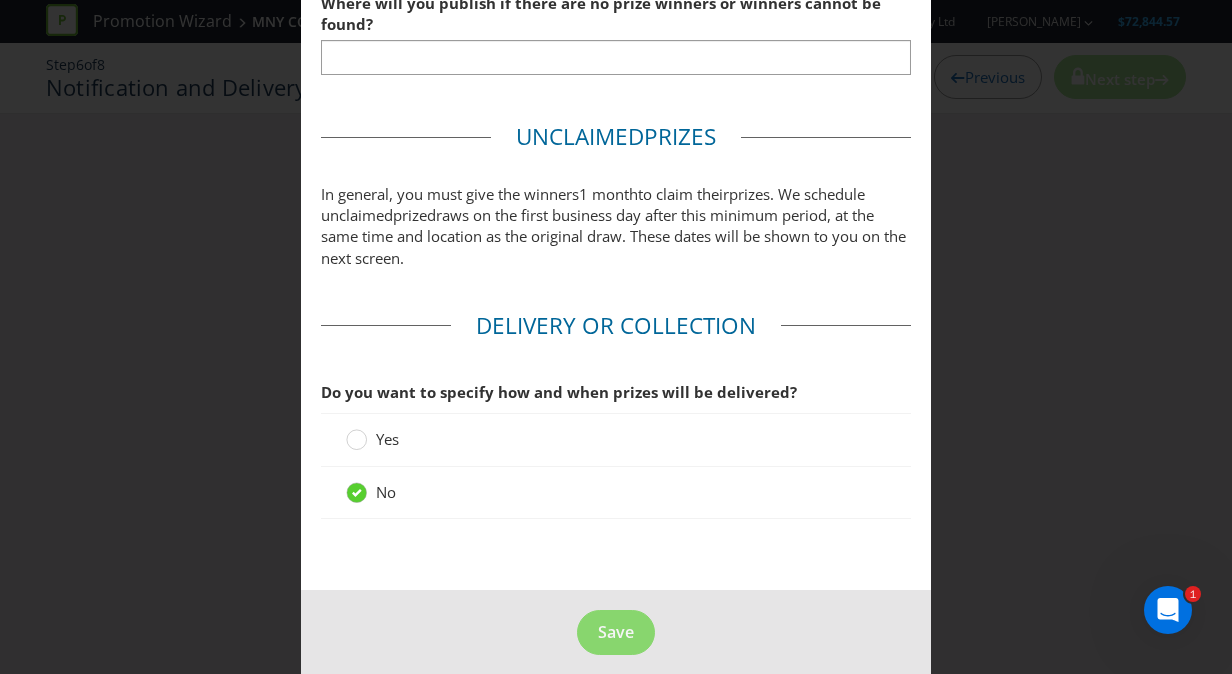 scroll, scrollTop: 1216, scrollLeft: 0, axis: vertical 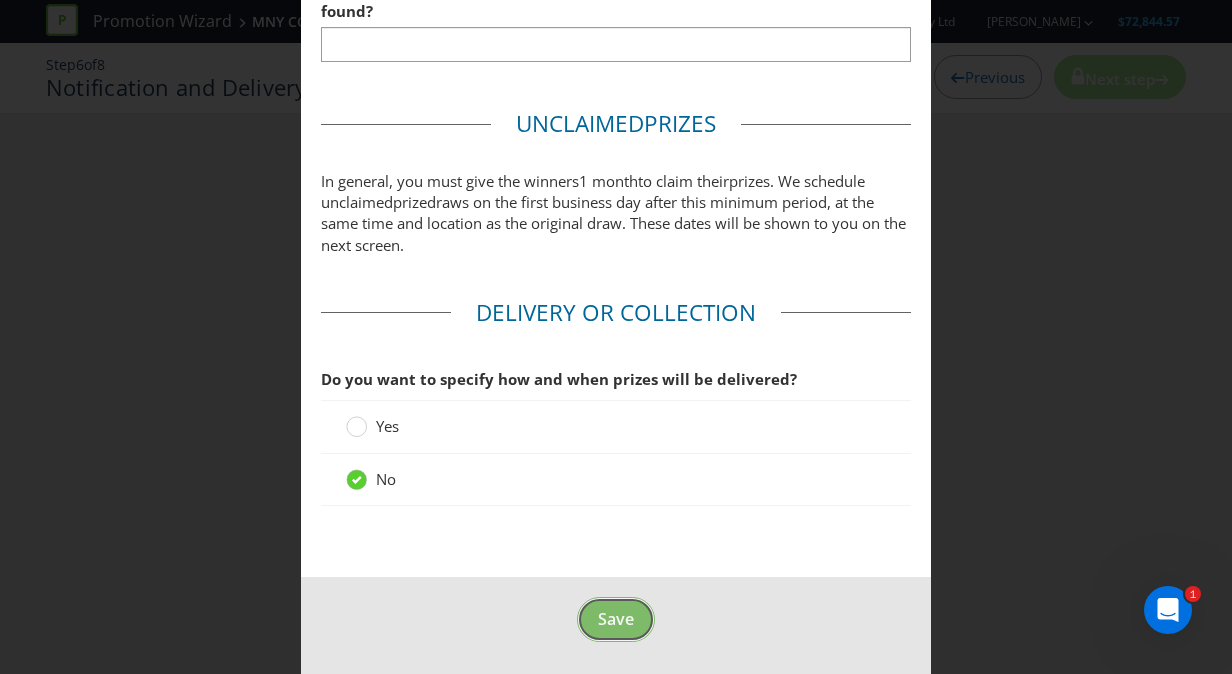 click on "Save" at bounding box center (616, 619) 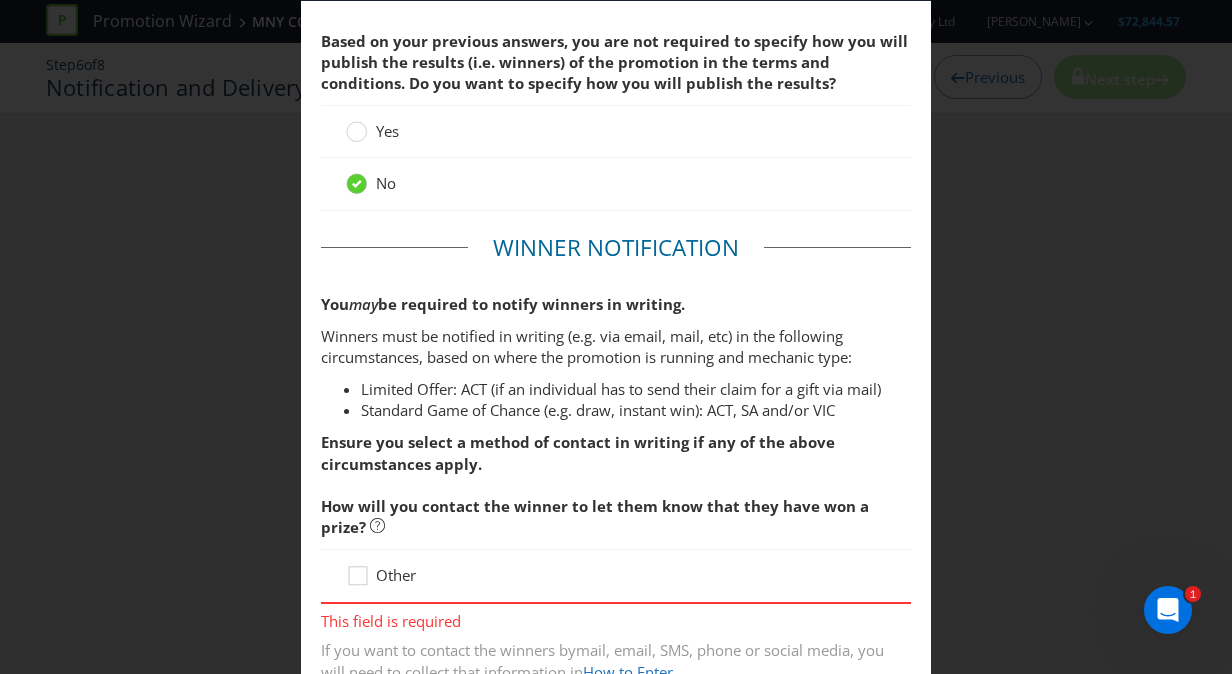 click at bounding box center (616, 586) 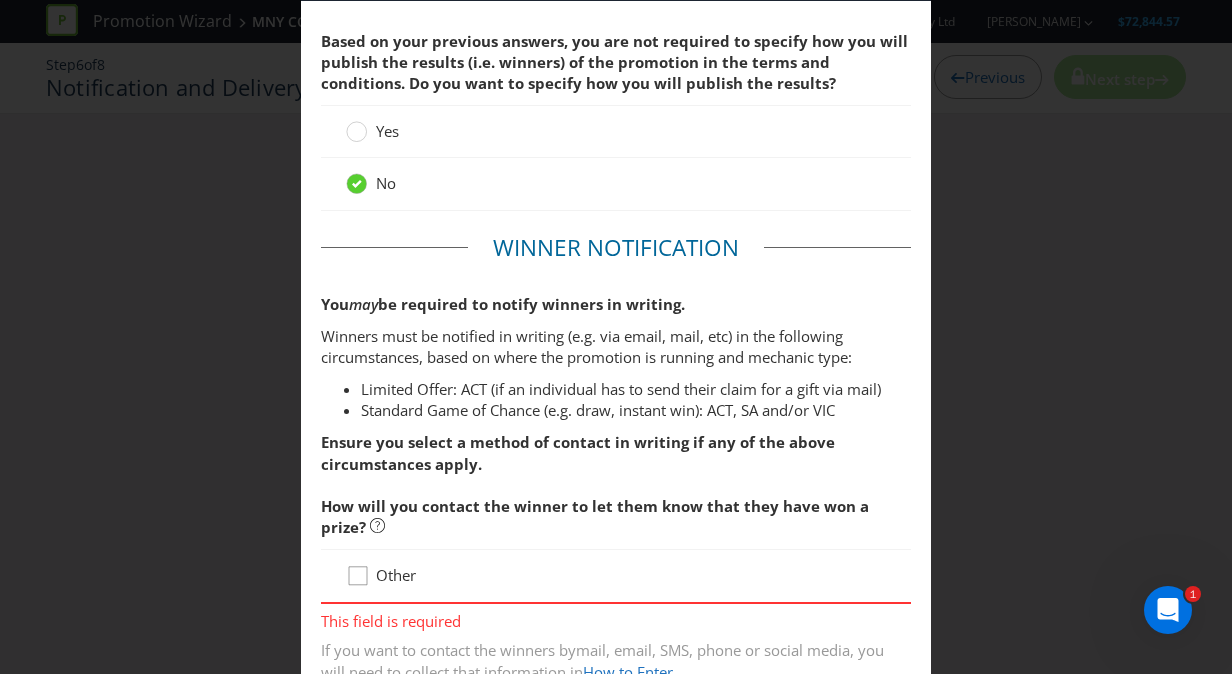 click at bounding box center (358, 569) 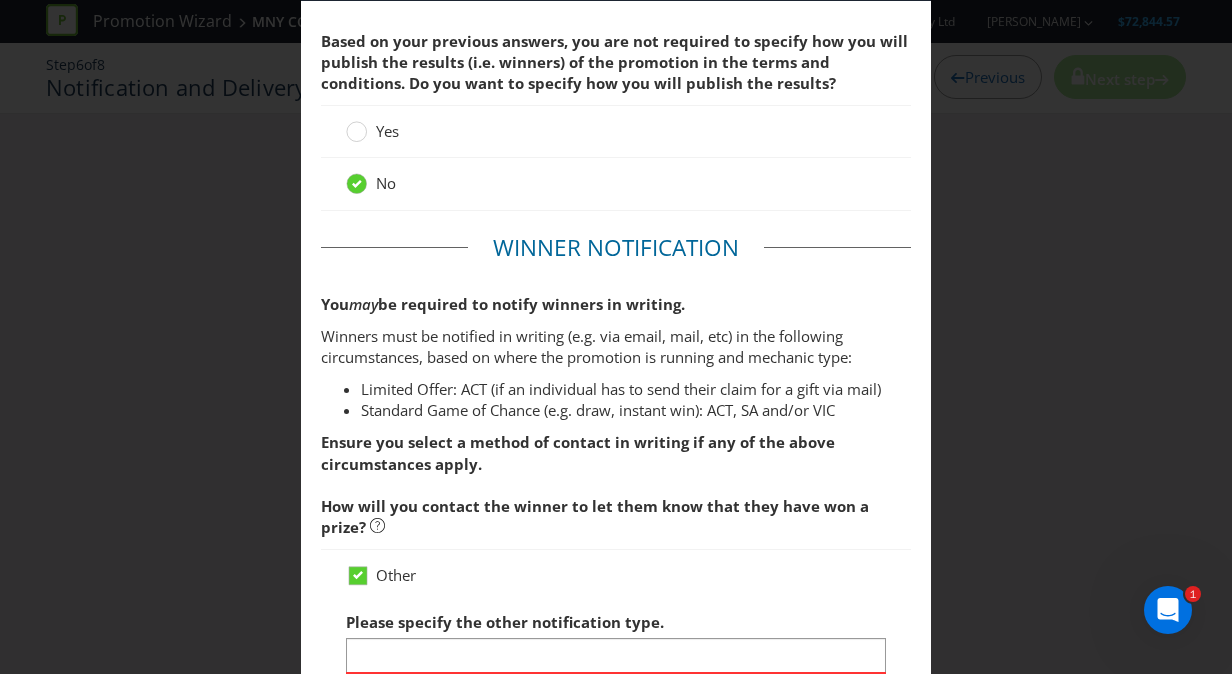 scroll, scrollTop: 237, scrollLeft: 0, axis: vertical 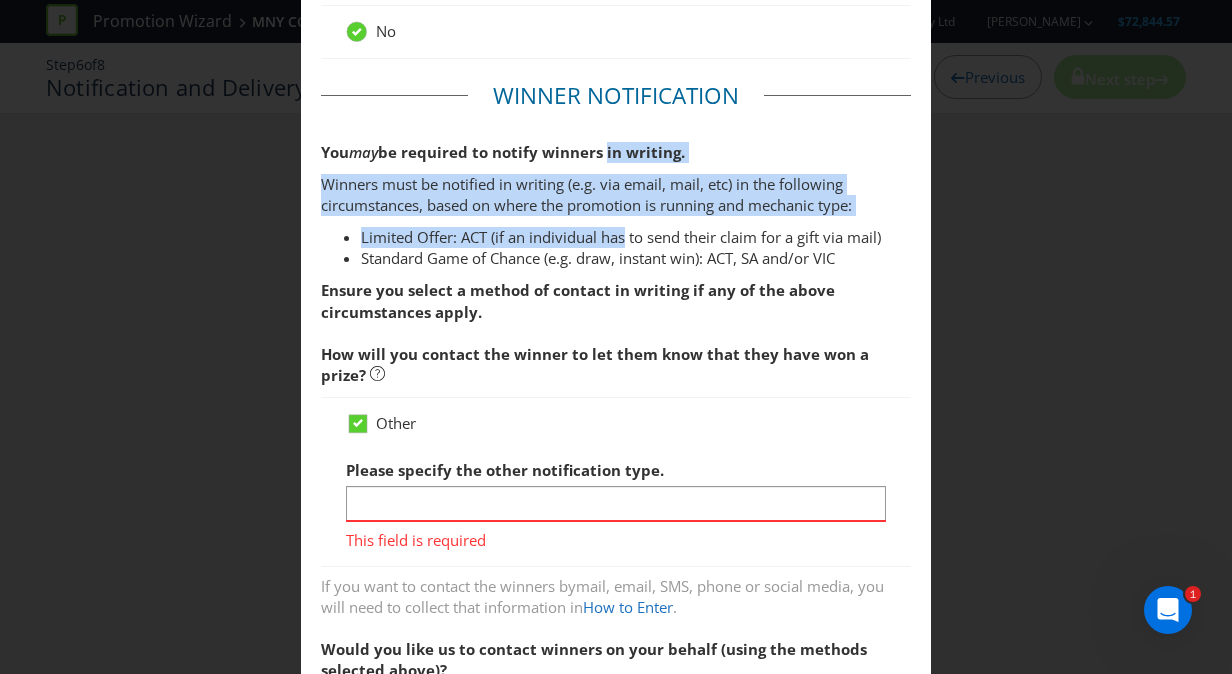 drag, startPoint x: 602, startPoint y: 152, endPoint x: 623, endPoint y: 222, distance: 73.082146 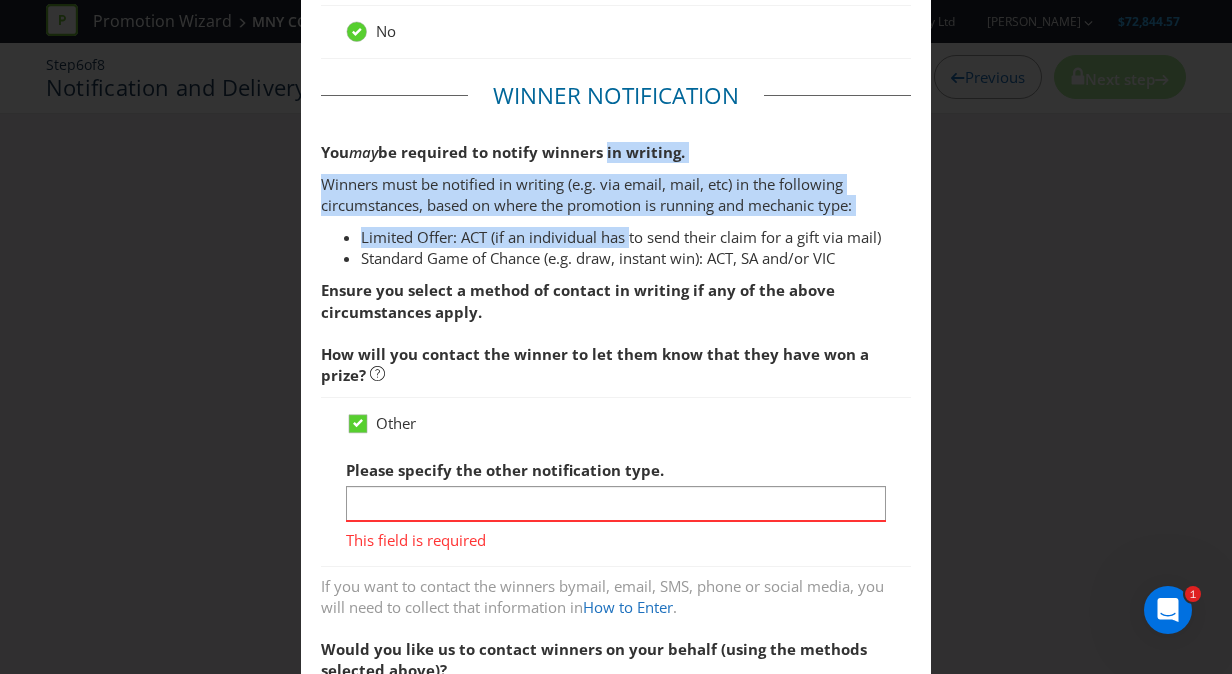 click on "You  may  be required to notify winners in writing. Winners must be notified in writing (e.g. via email, mail, etc) in the following circumstances, based on where the promotion is running and mechanic type: Limited Offer: ACT (if an individual has to send their claim for a gift via mail) Standard Game of Chance (e.g. draw, instant win): ACT, SA and/or VIC Ensure you select a method of contact in writing if any of the above circumstances apply." at bounding box center (616, 232) 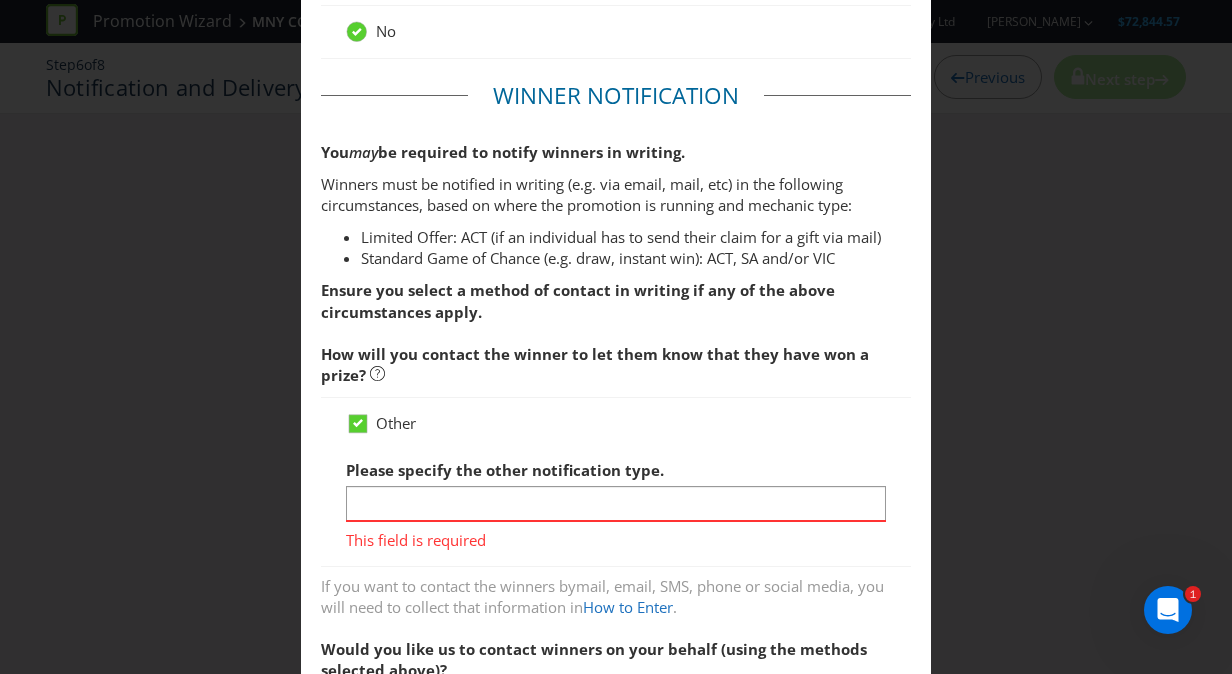 click on "You  may  be required to notify winners in writing. Winners must be notified in writing (e.g. via email, mail, etc) in the following circumstances, based on where the promotion is running and mechanic type: Limited Offer: ACT (if an individual has to send their claim for a gift via mail) Standard Game of Chance (e.g. draw, instant win): ACT, SA and/or VIC Ensure you select a method of contact in writing if any of the above circumstances apply." at bounding box center [616, 232] 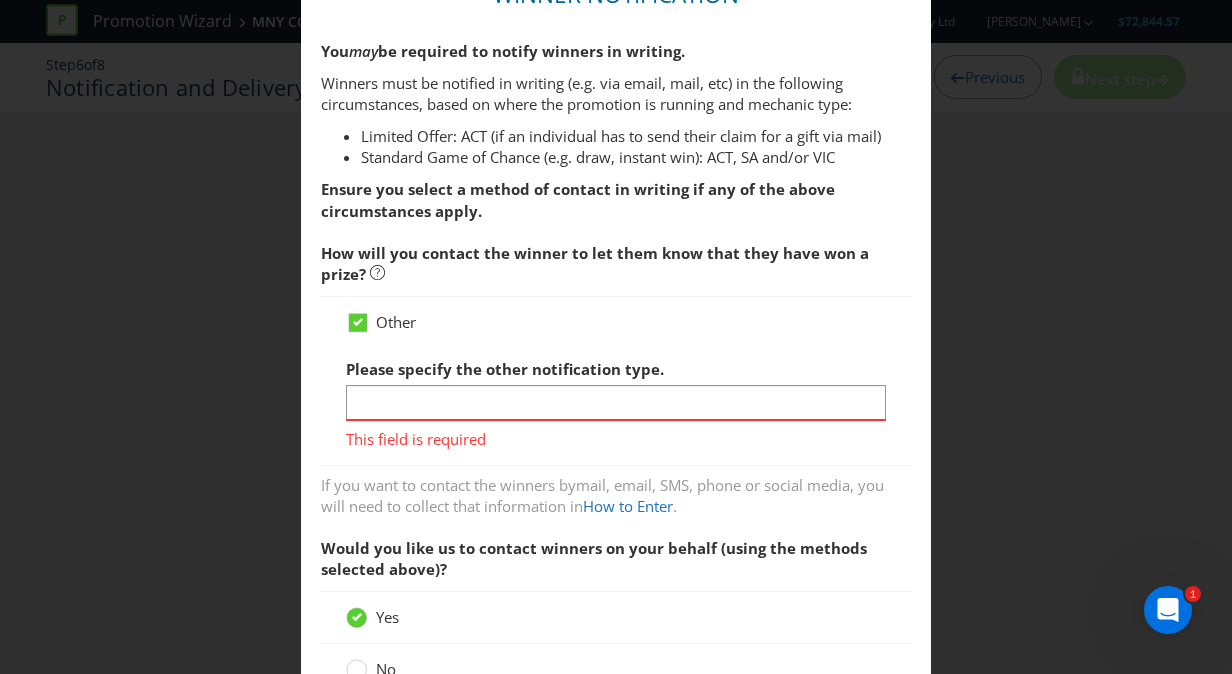 scroll, scrollTop: 339, scrollLeft: 0, axis: vertical 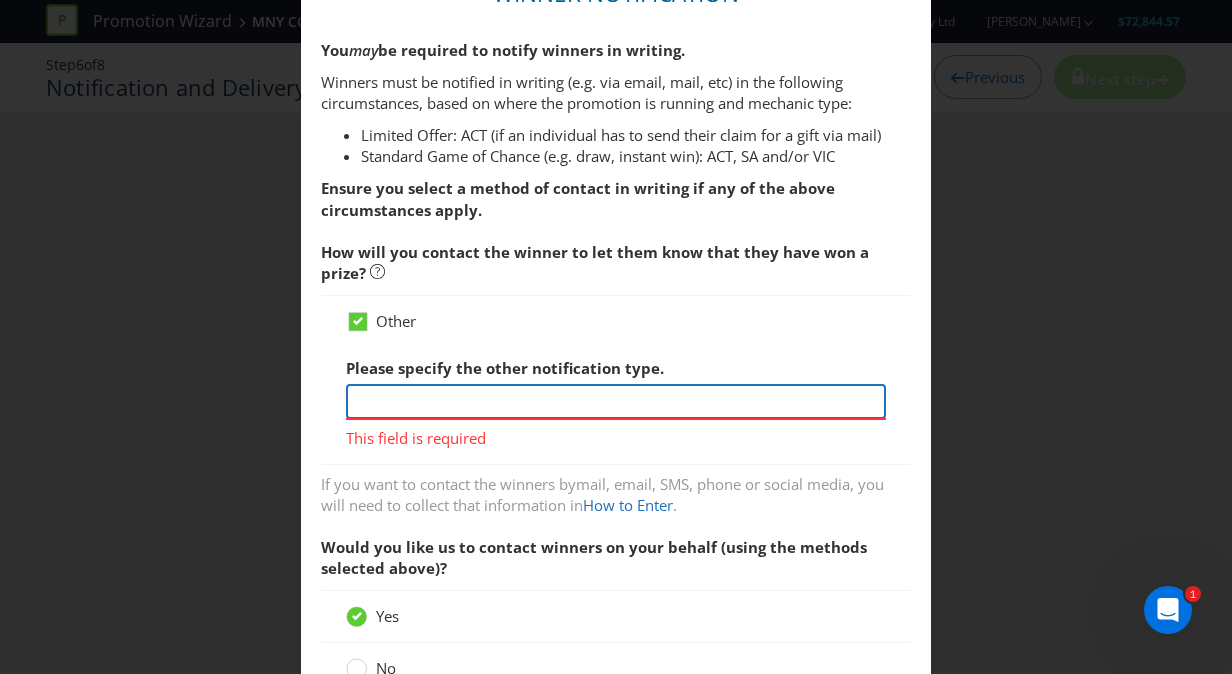 click at bounding box center (616, 401) 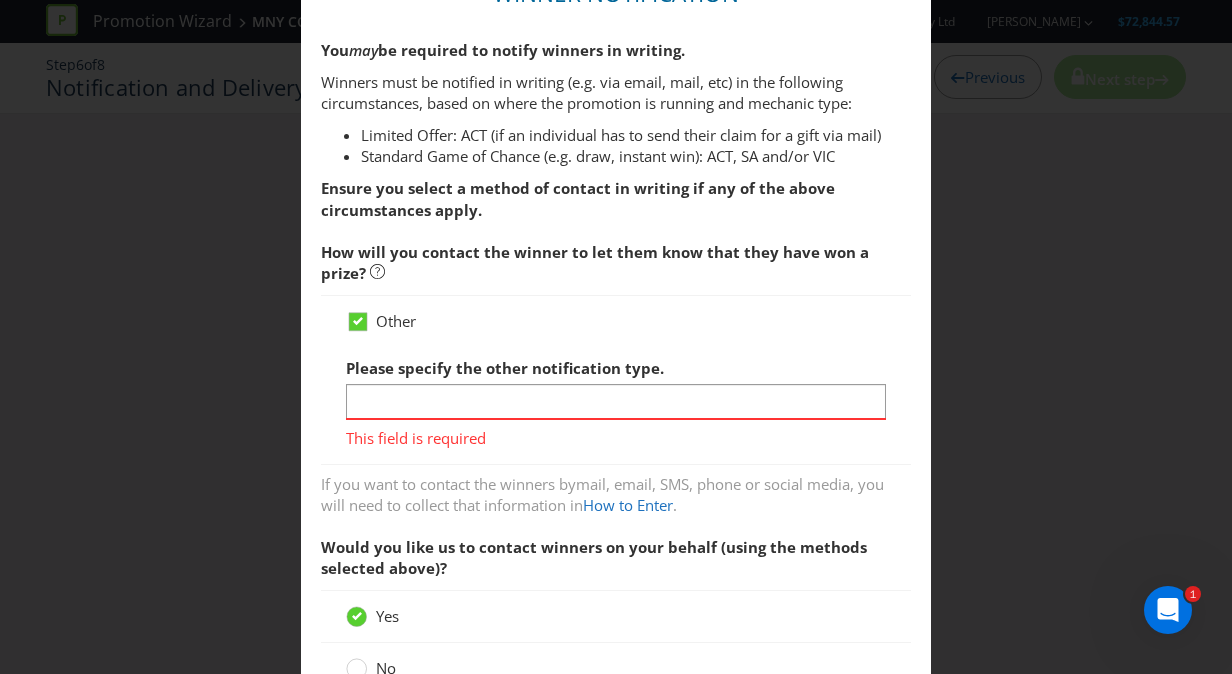 click at bounding box center (616, 464) 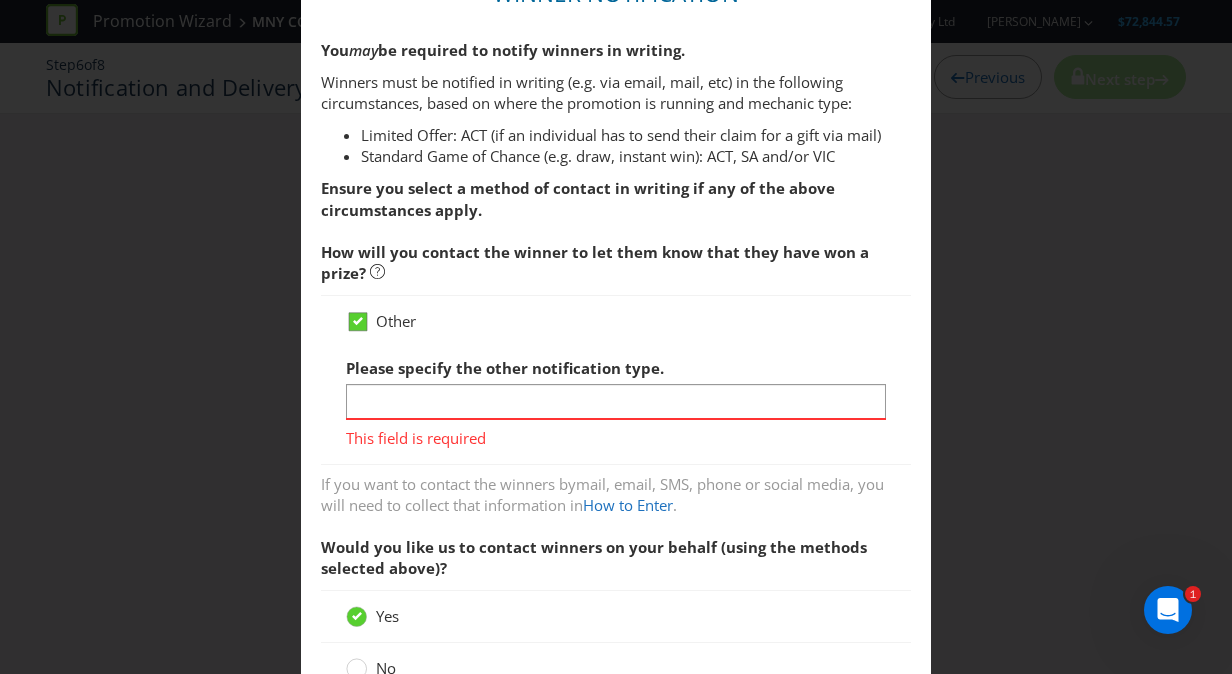 click 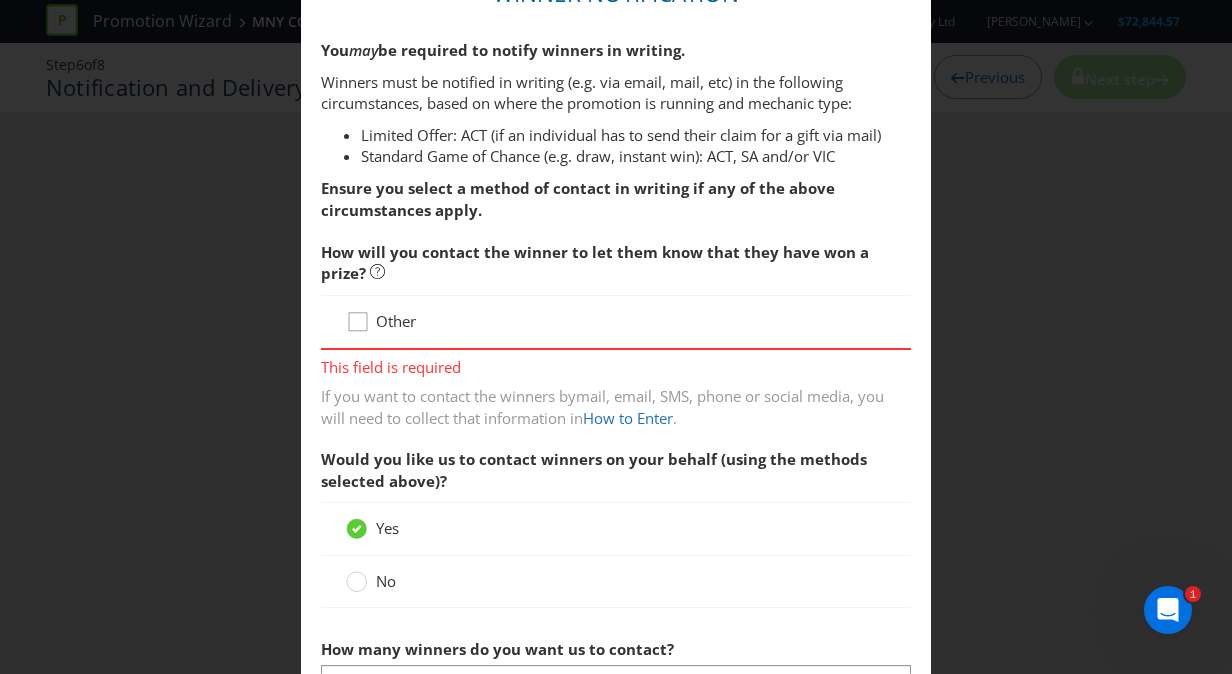 click 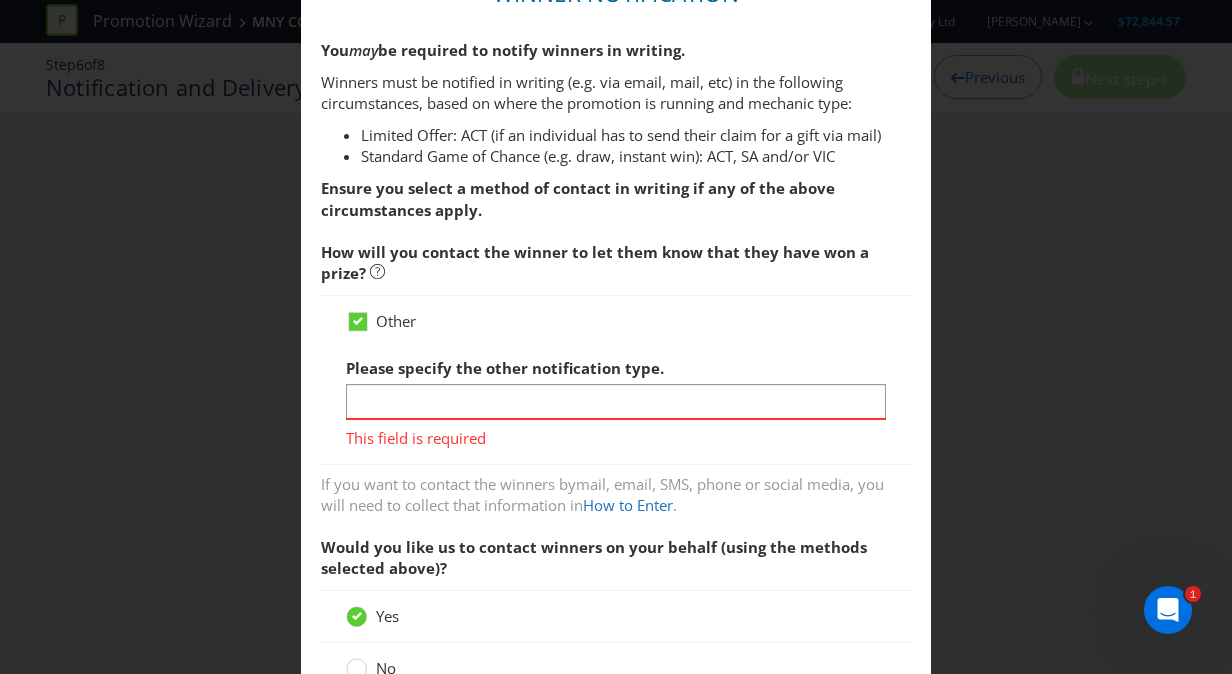 click on "This field is required" at bounding box center (616, 433) 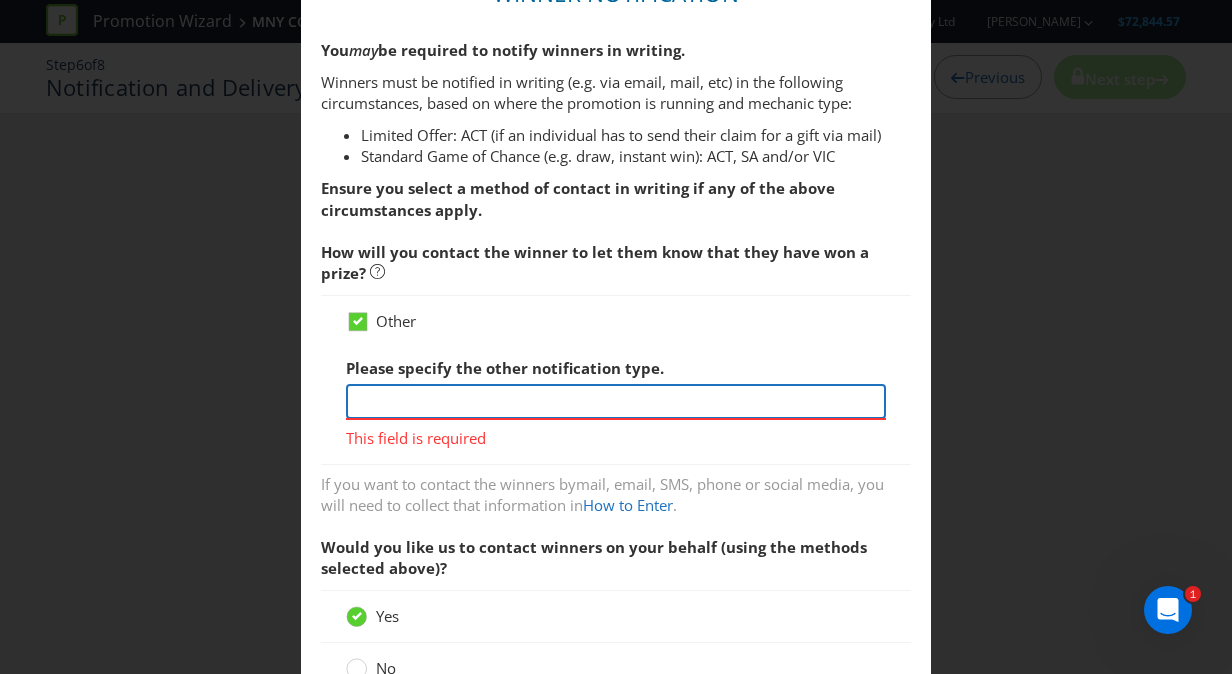 click at bounding box center (616, 401) 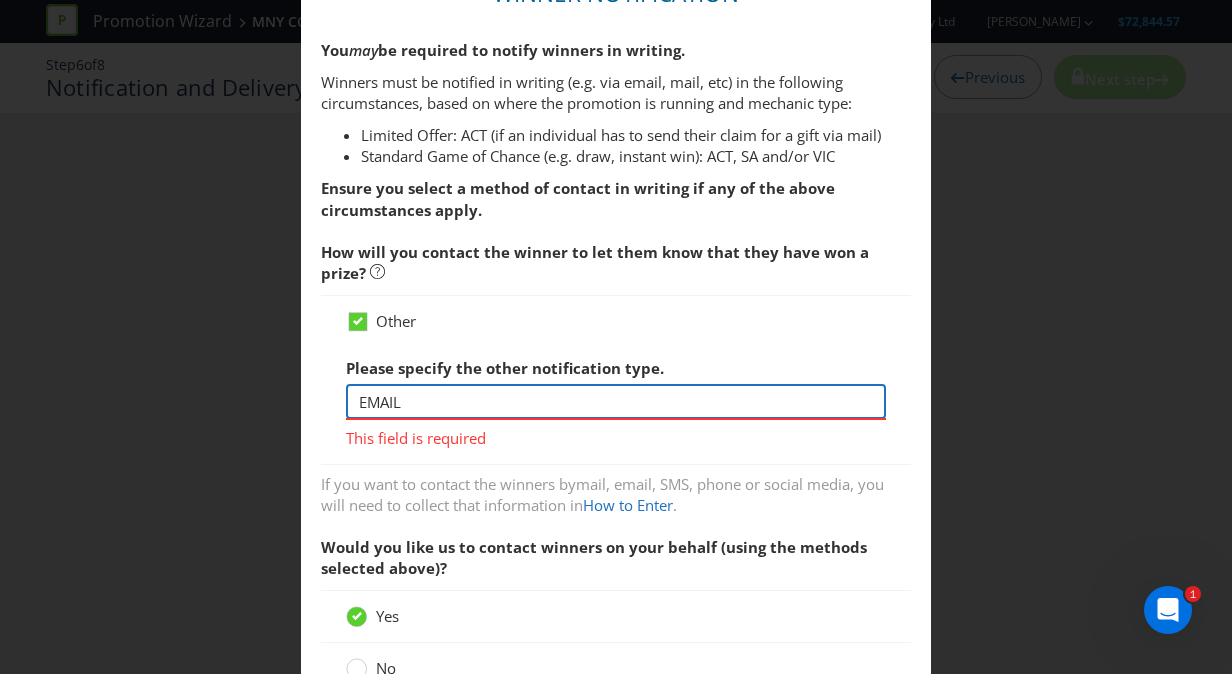 type on "EMAIL" 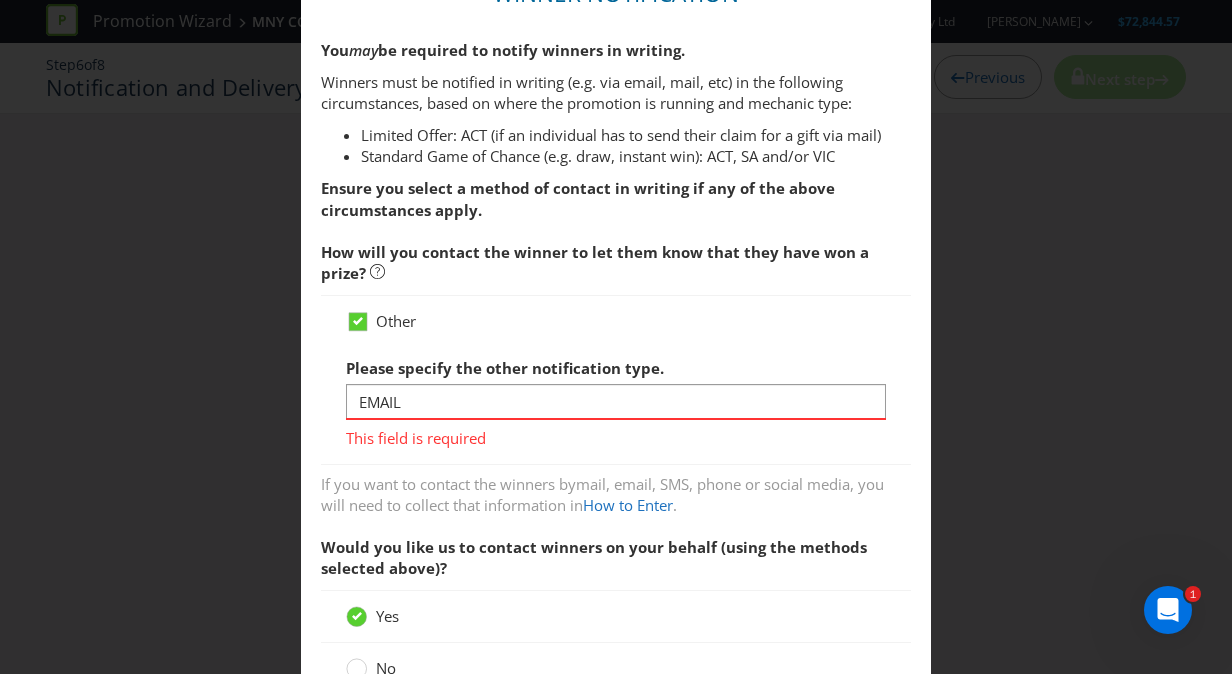 click on "Winner Notification You  may  be required to notify winners in writing. Winners must be notified in writing (e.g. via email, mail, etc) in the following circumstances, based on where the promotion is running and mechanic type: Limited Offer: ACT (if an individual has to send their claim for a gift via mail) Standard Game of Chance (e.g. draw, instant win): ACT, SA and/or VIC Ensure you select a method of contact in writing if any of the above circumstances apply. How will you contact the winner to let them know that they have won a prize?   Other   Please specify the other notification type.   EMAIL This field is required   If you want to contact the winners by  mail, email, SMS, phone or social media , you will need to collect that information in  How to Enter .   Would you like us to contact winners on your behalf (using the methods selected above)?   Yes   No       How many winners do you want us to contact?   250   7 Where will you publish if there are no prize winners or winners cannot be found?" at bounding box center [616, 539] 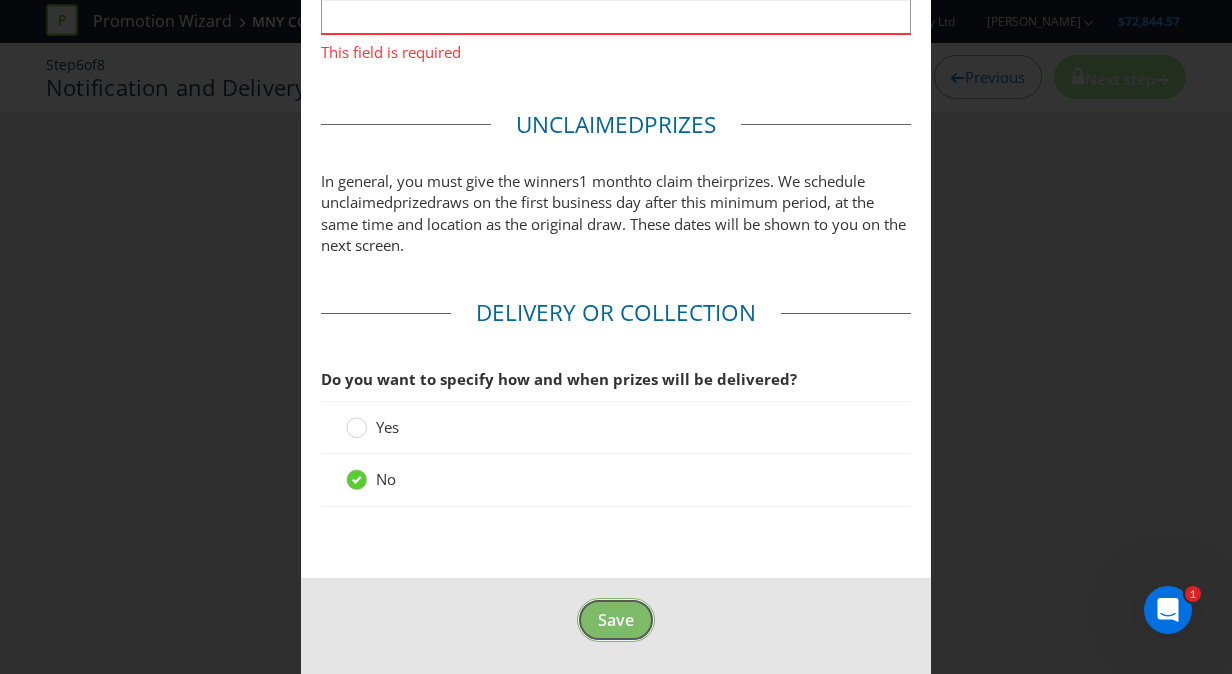 click on "Save" at bounding box center (616, 620) 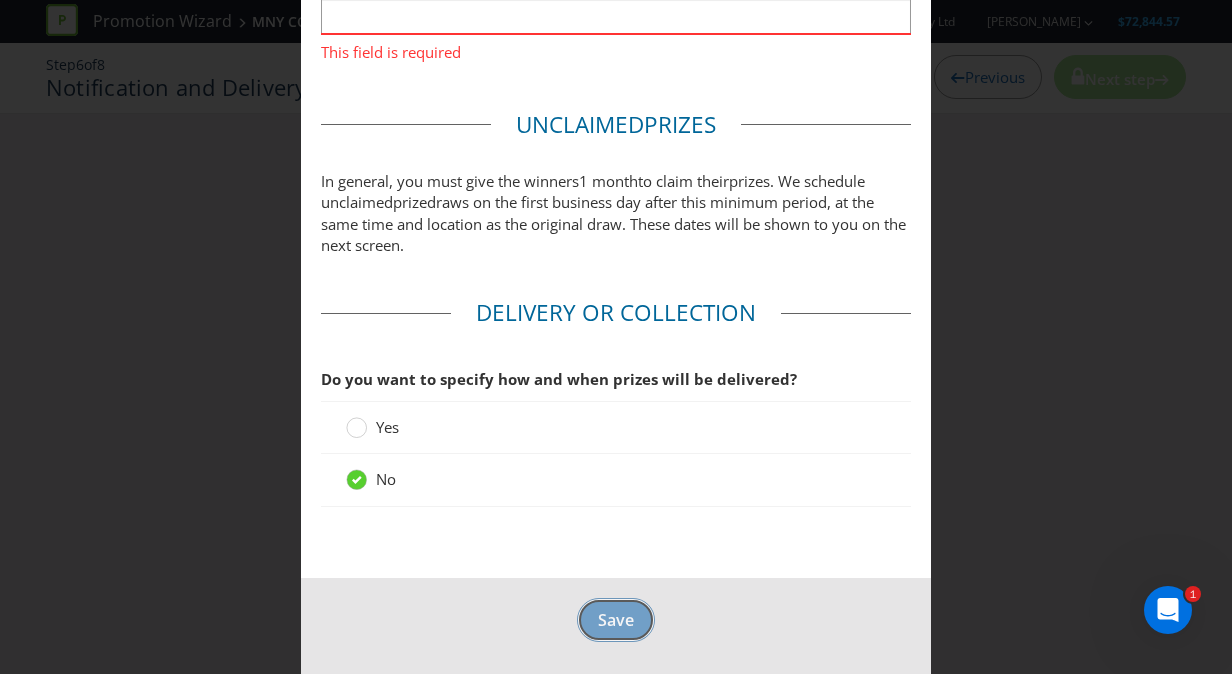 scroll, scrollTop: 1065, scrollLeft: 0, axis: vertical 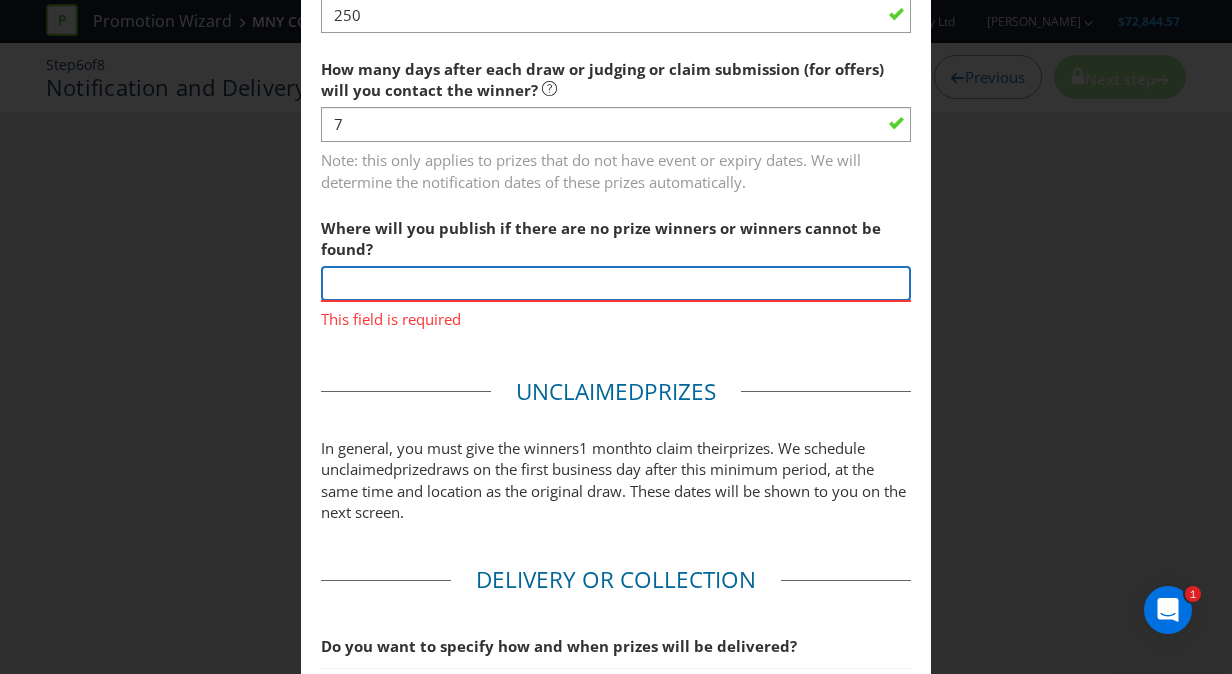 click at bounding box center [616, 283] 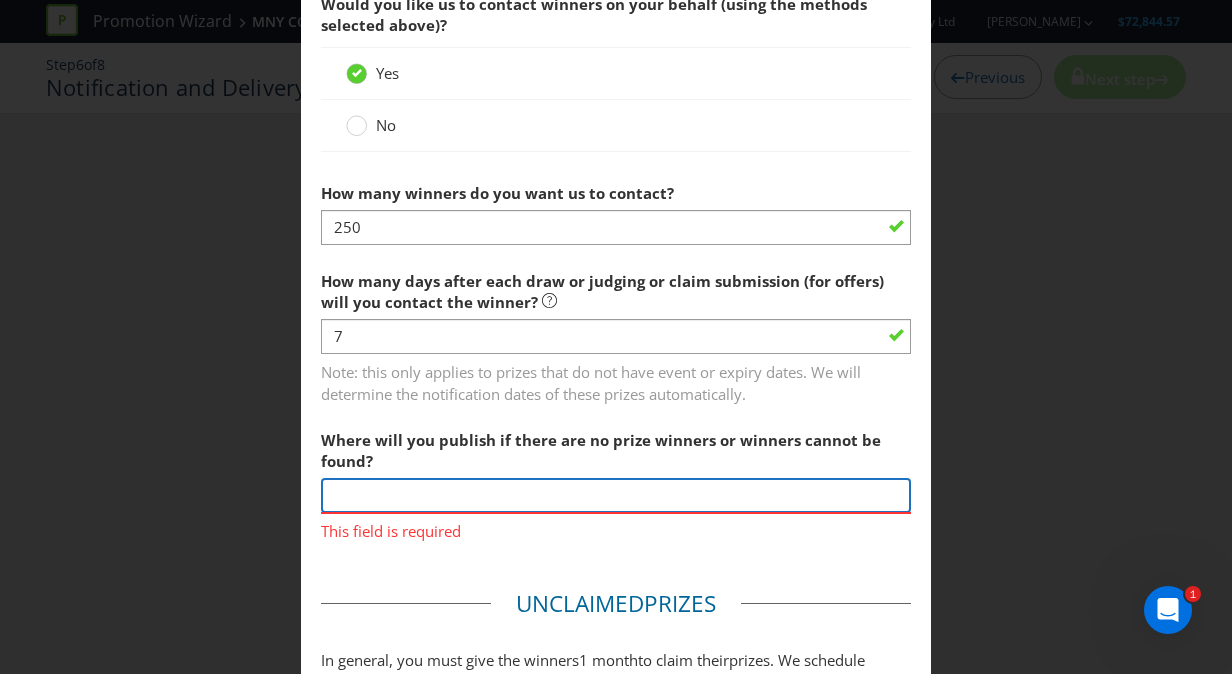 scroll, scrollTop: 851, scrollLeft: 0, axis: vertical 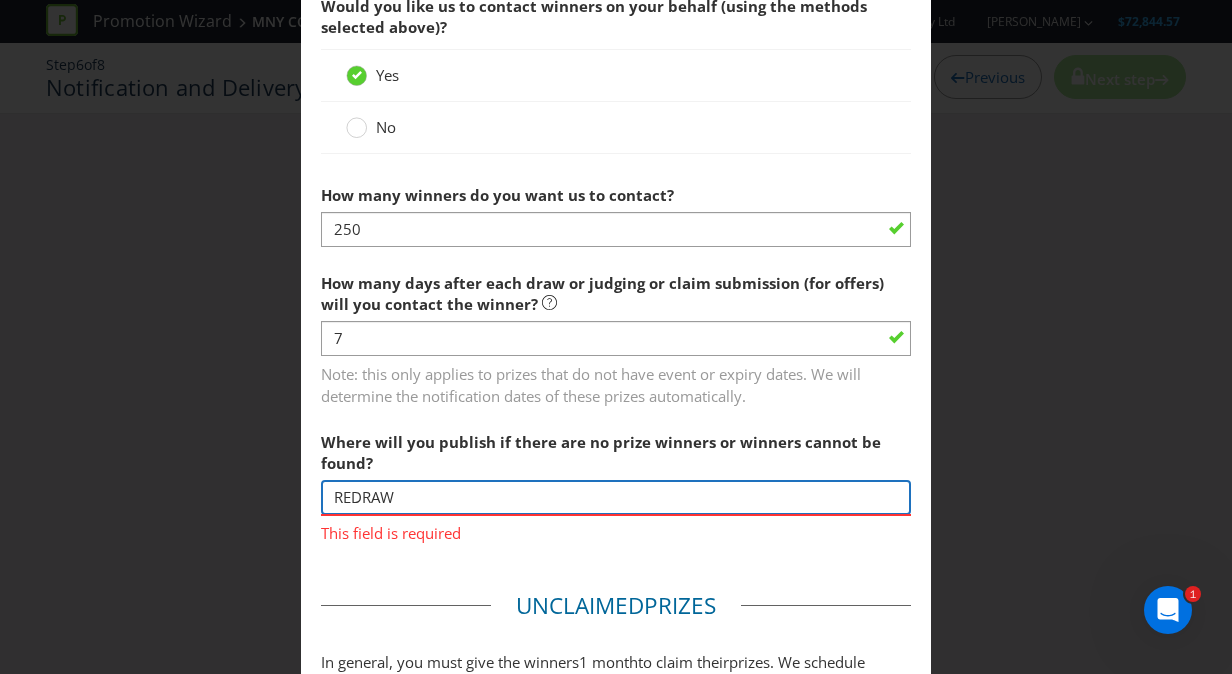 type on "REDRAW" 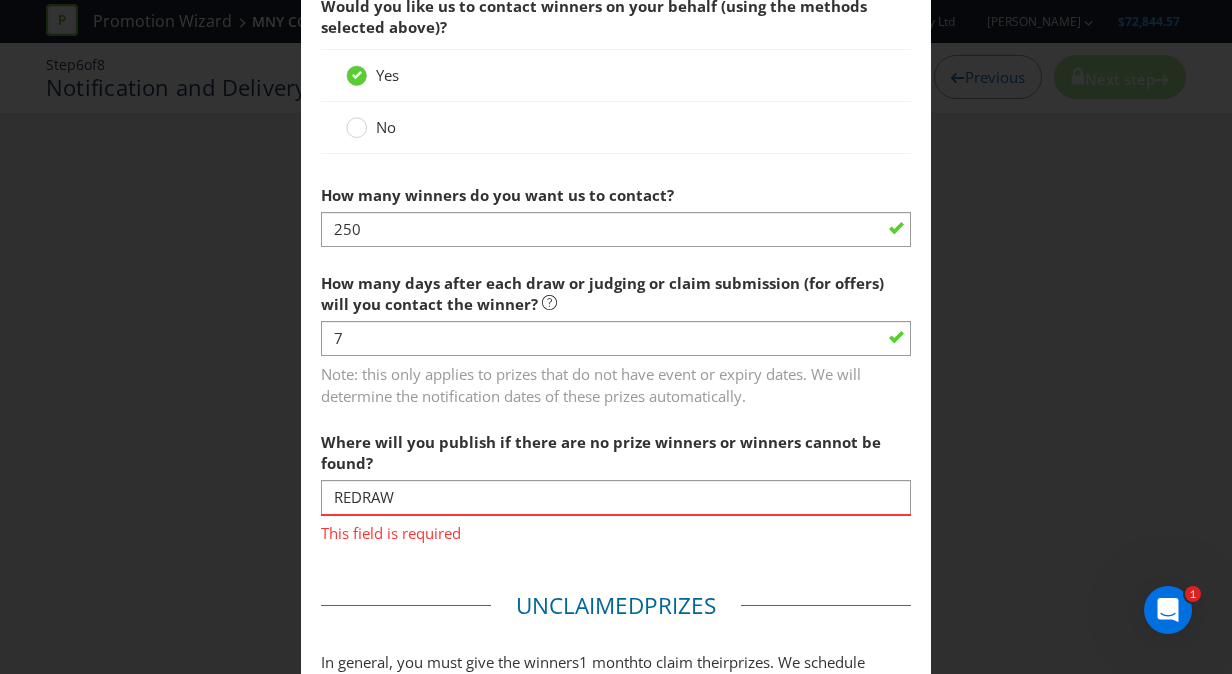 click on "Where will you publish if there are no prize winners or winners cannot be found?" at bounding box center (601, 452) 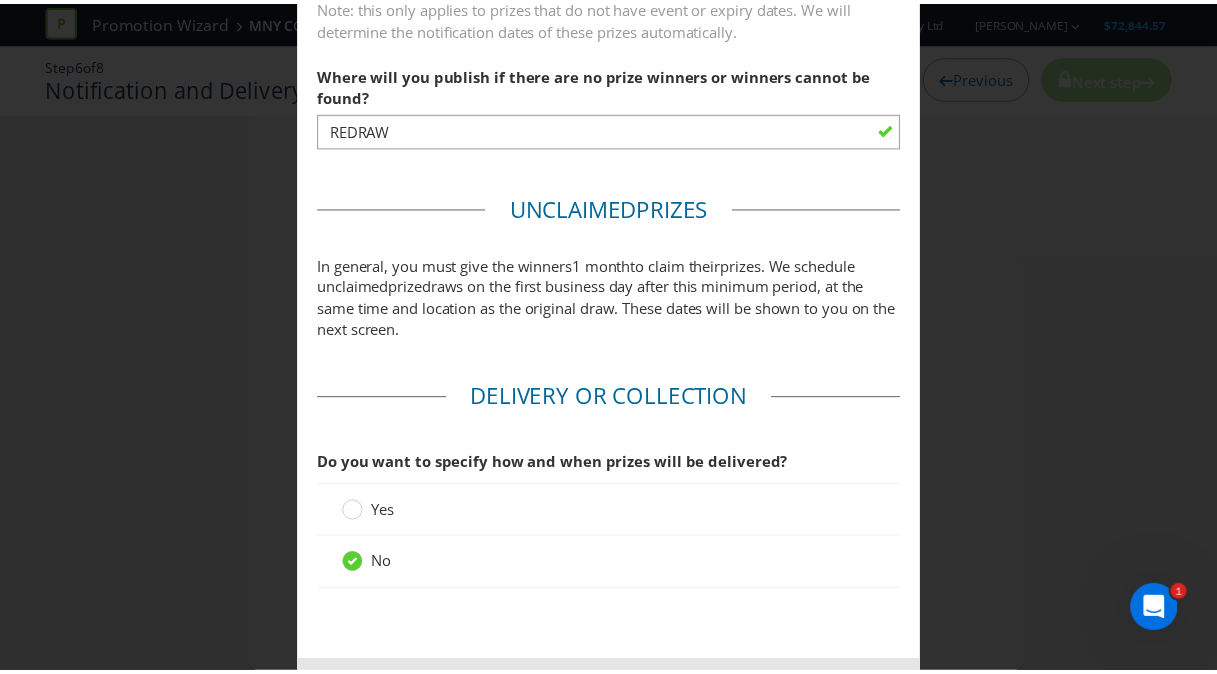 scroll, scrollTop: 1303, scrollLeft: 0, axis: vertical 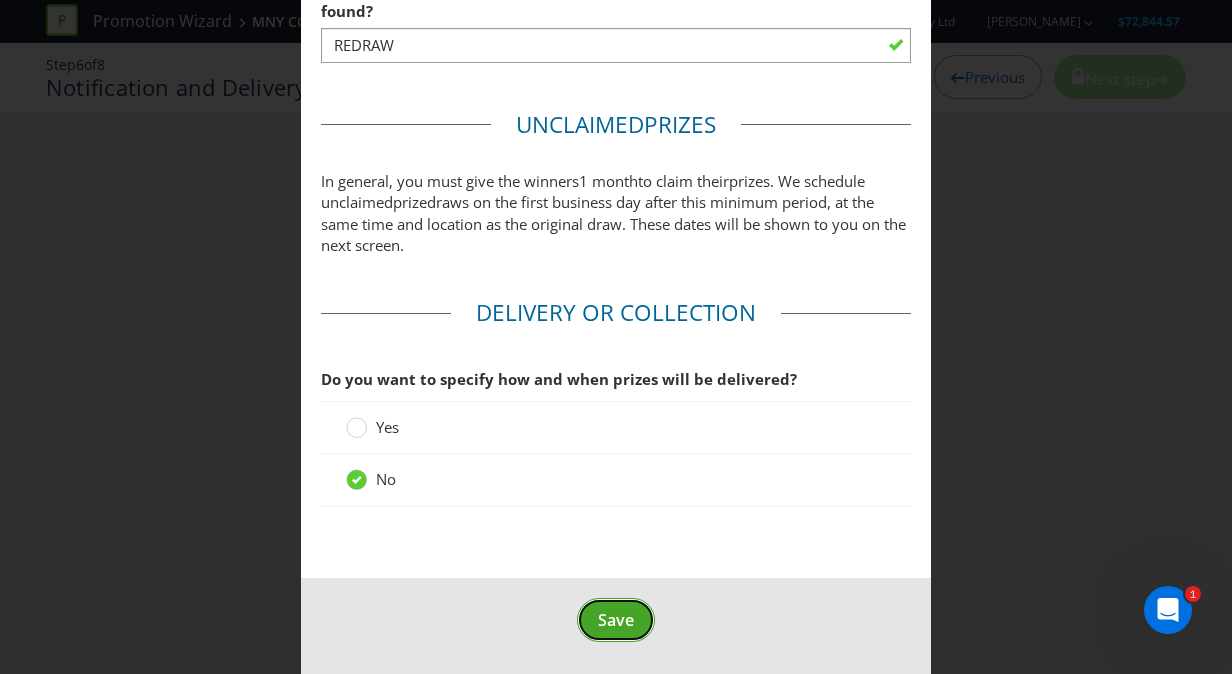 click on "Save" at bounding box center [616, 620] 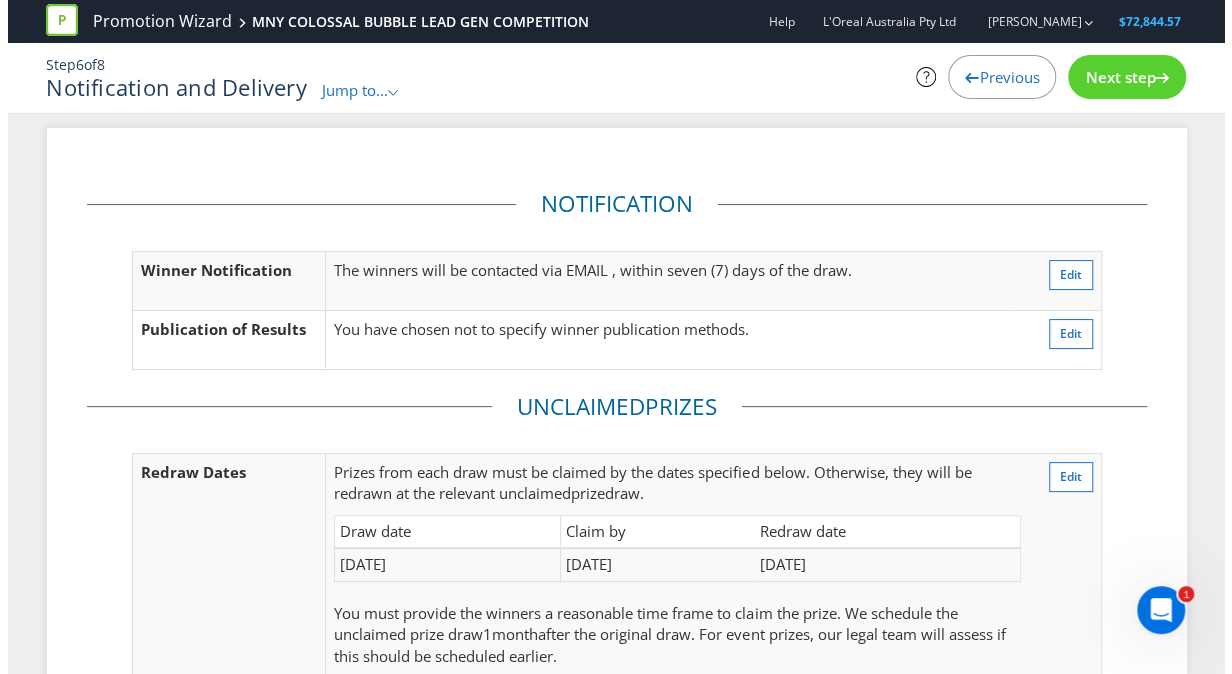 scroll, scrollTop: 0, scrollLeft: 0, axis: both 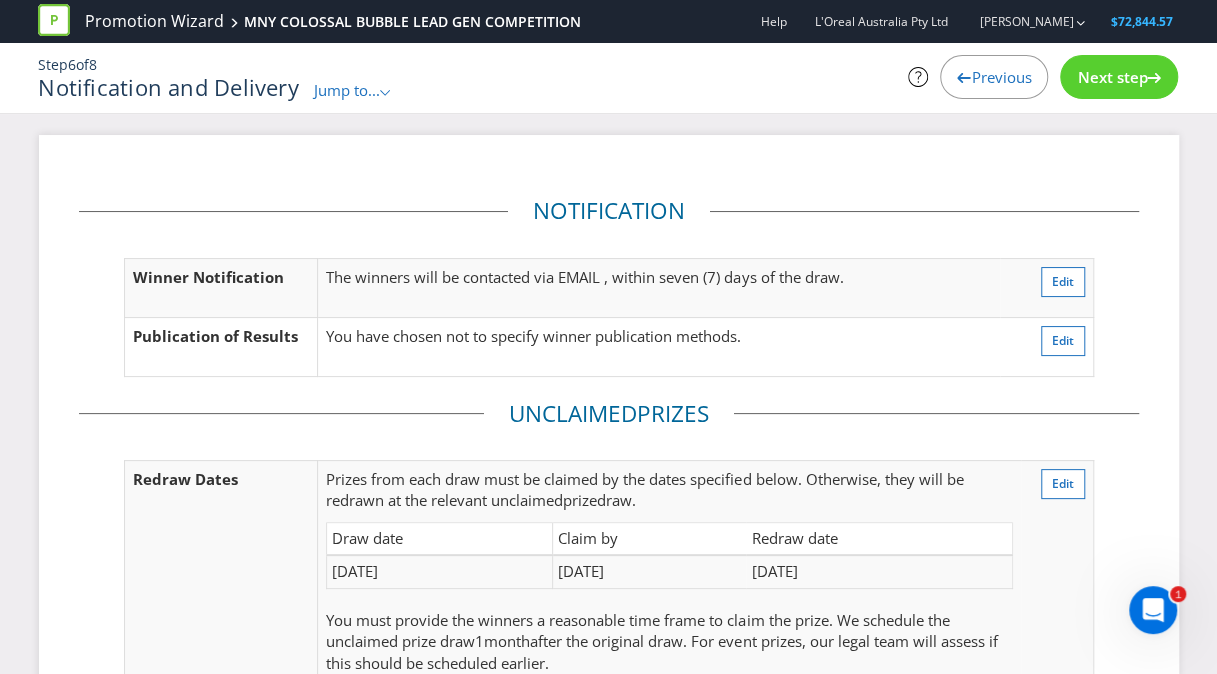 click on "Next step" at bounding box center (1112, 77) 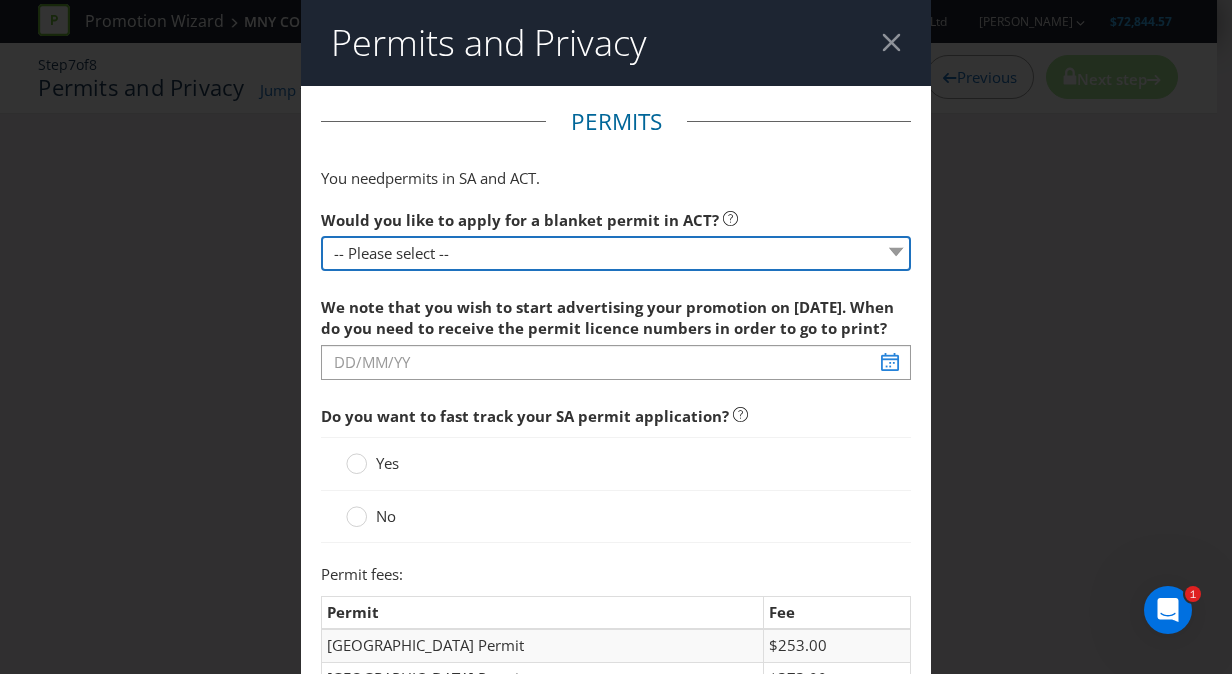 click on "-- Please select -- Yes, please apply for a new blanket permit No, this promotion will be covered by an existing blanket permit No, single permit only" at bounding box center (616, 253) 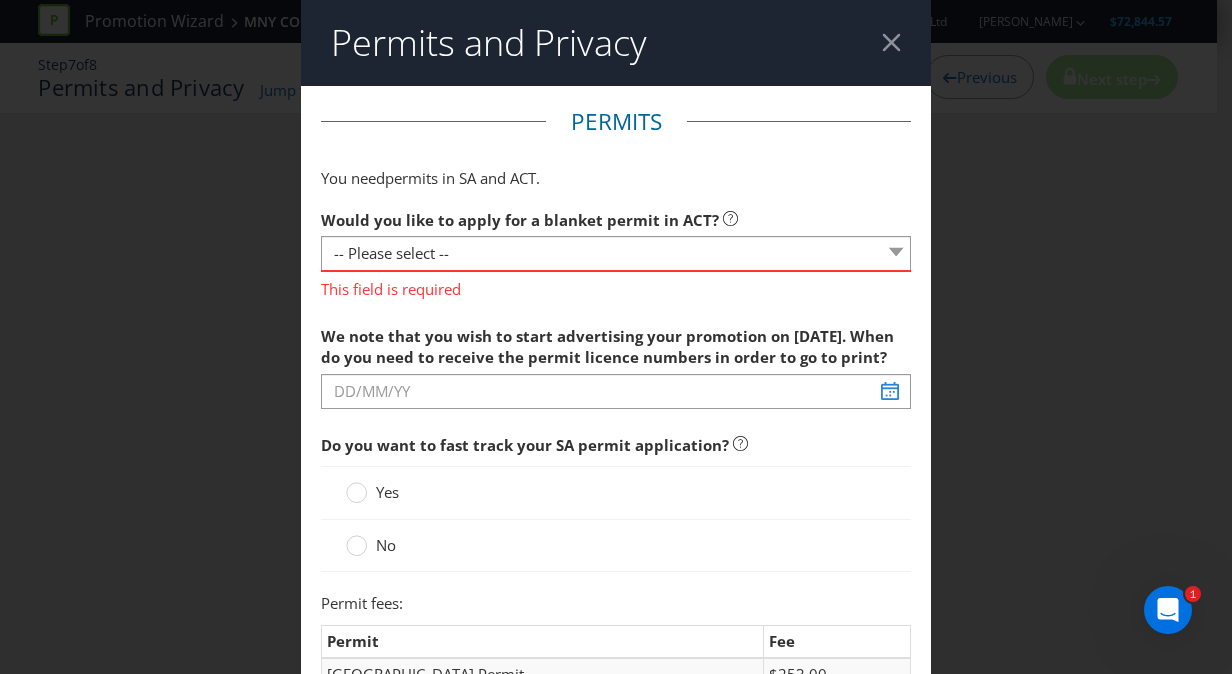 click on "Would you like to apply for a blanket permit in ACT?   -- Please select -- Yes, please apply for a new blanket permit No, this promotion will be covered by an existing blanket permit No, single permit only This field is required" at bounding box center (616, 250) 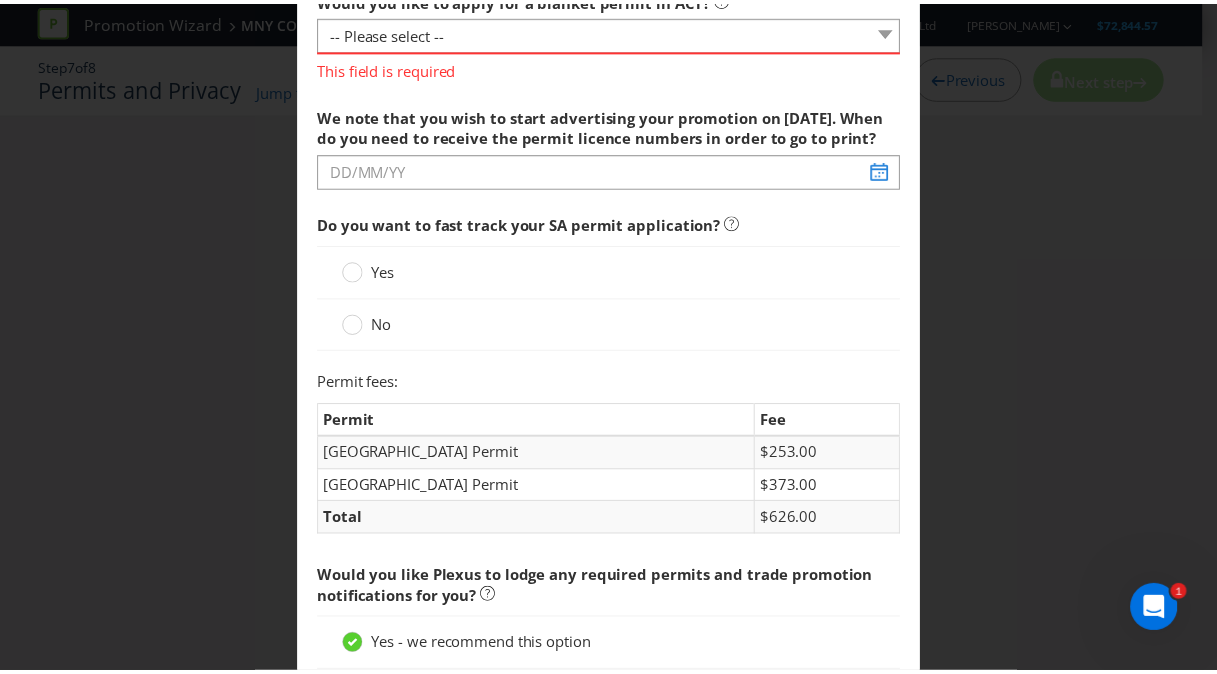 scroll, scrollTop: 0, scrollLeft: 0, axis: both 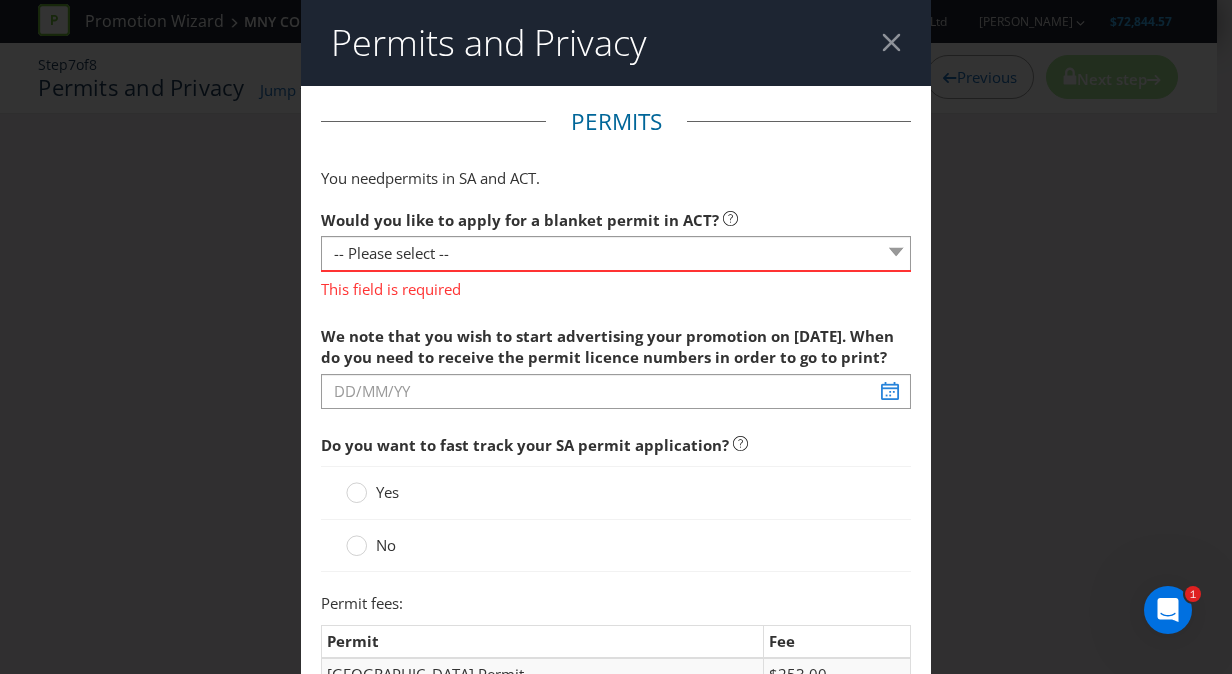 click on "Permits and Privacy" at bounding box center (616, 43) 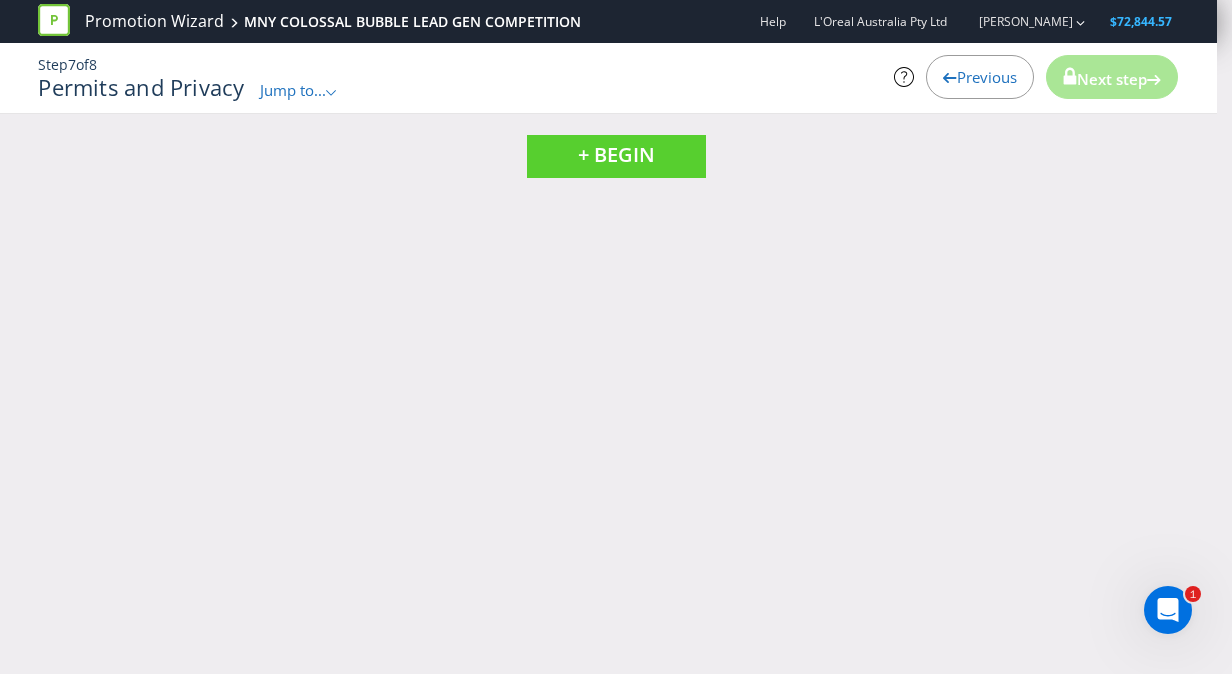 click on "Previous" at bounding box center (980, 77) 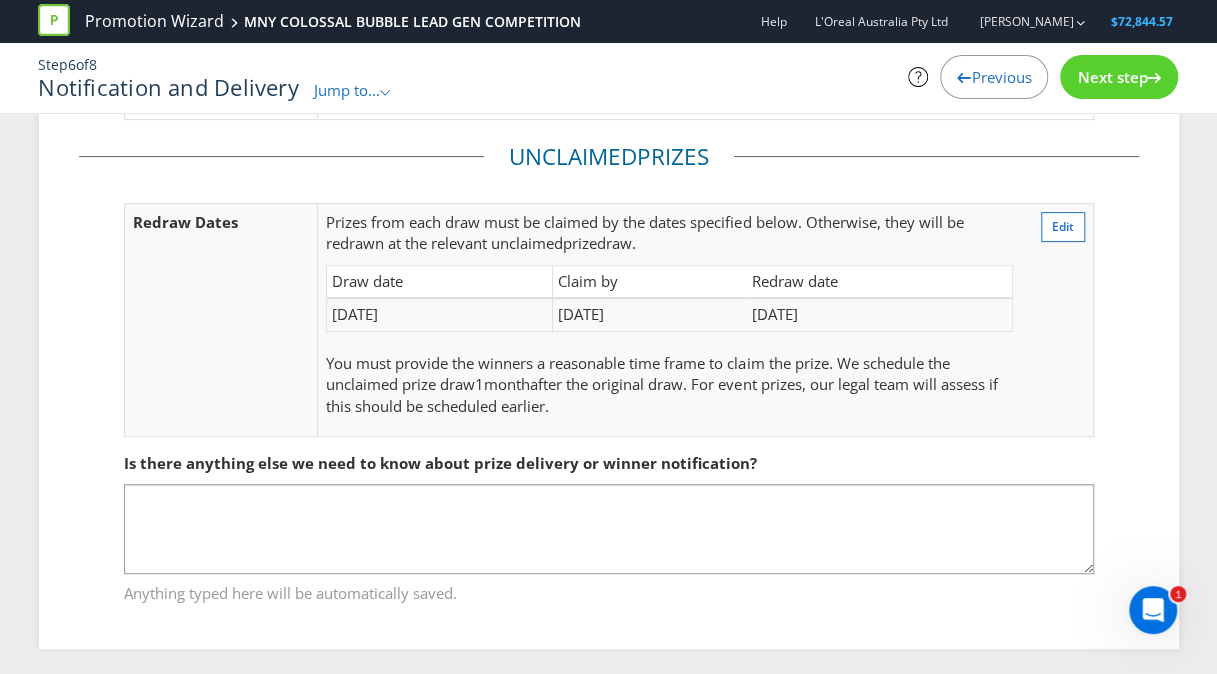 scroll, scrollTop: 0, scrollLeft: 0, axis: both 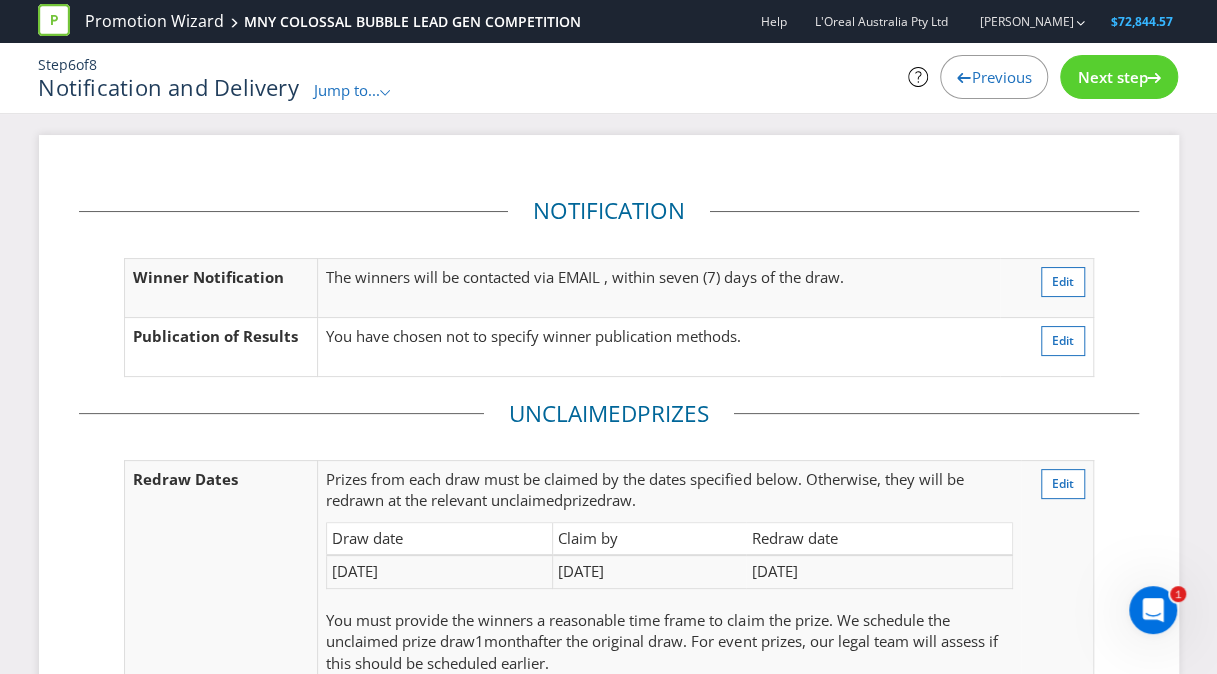 click on "Previous" at bounding box center (1001, 77) 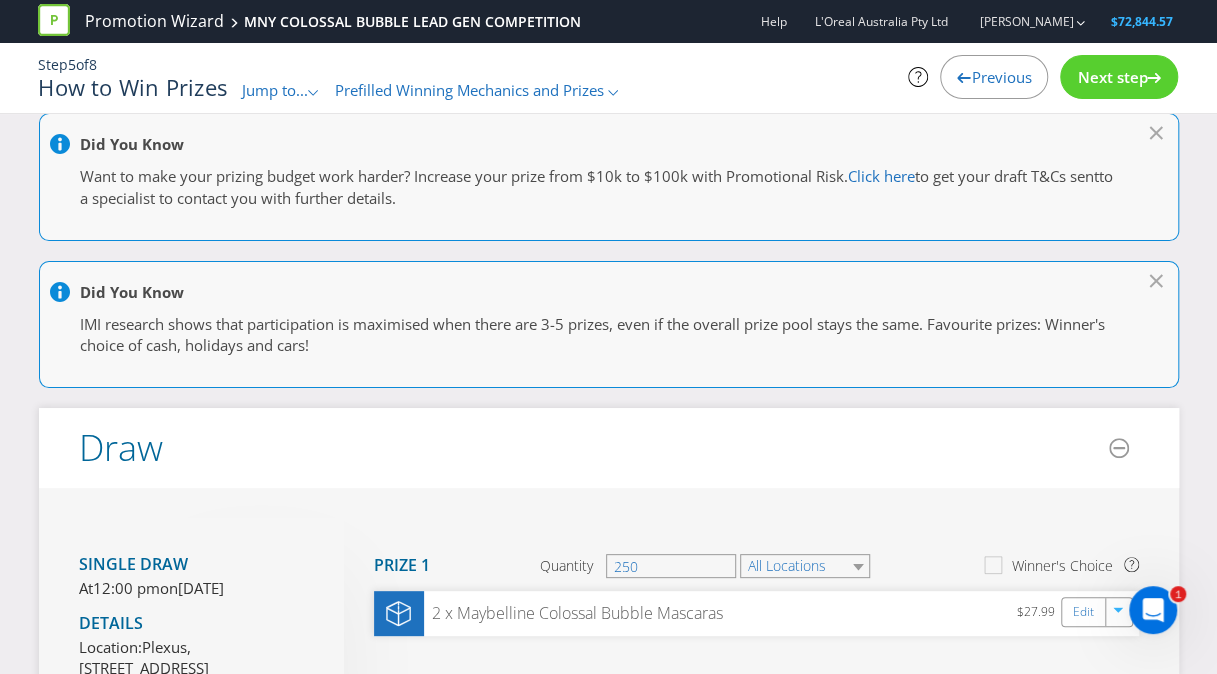 scroll, scrollTop: 0, scrollLeft: 0, axis: both 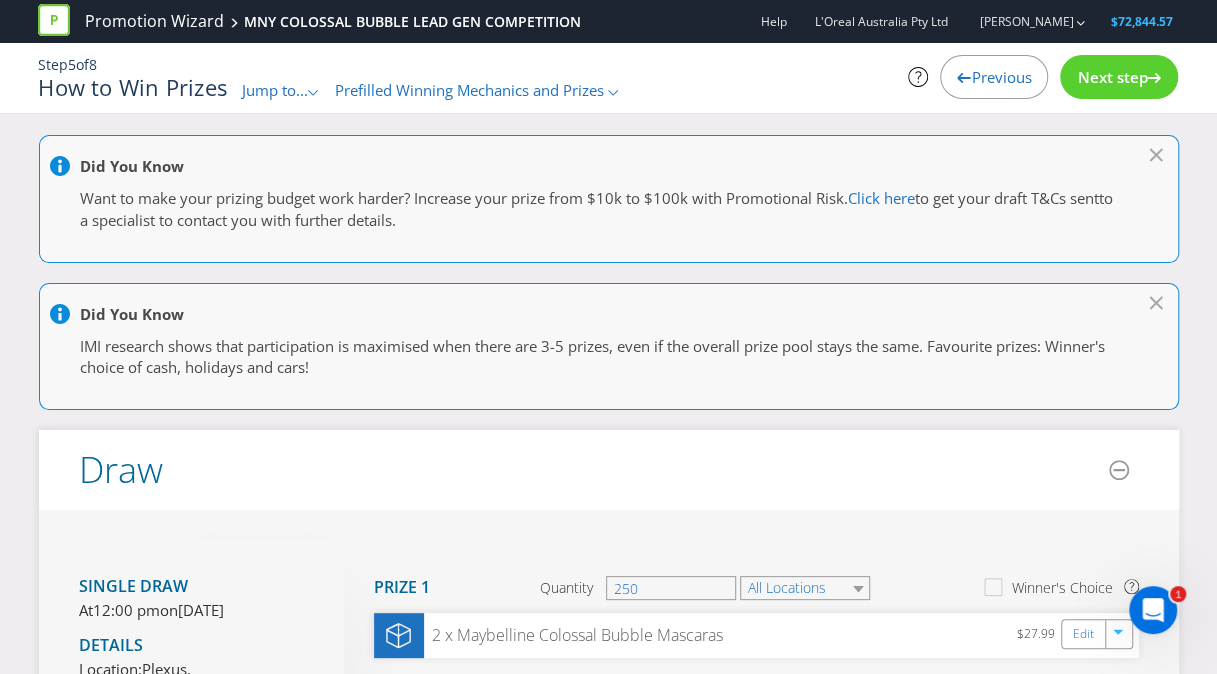 click on "Previous" at bounding box center (1001, 77) 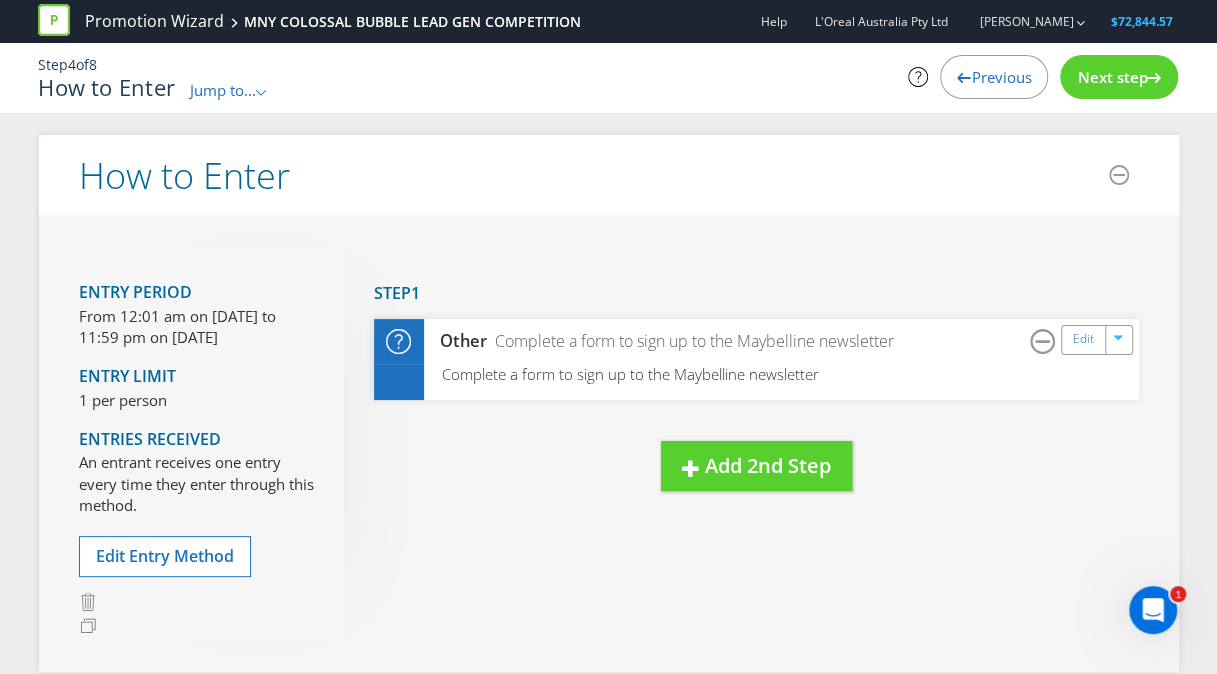 click on "Previous" at bounding box center [1001, 77] 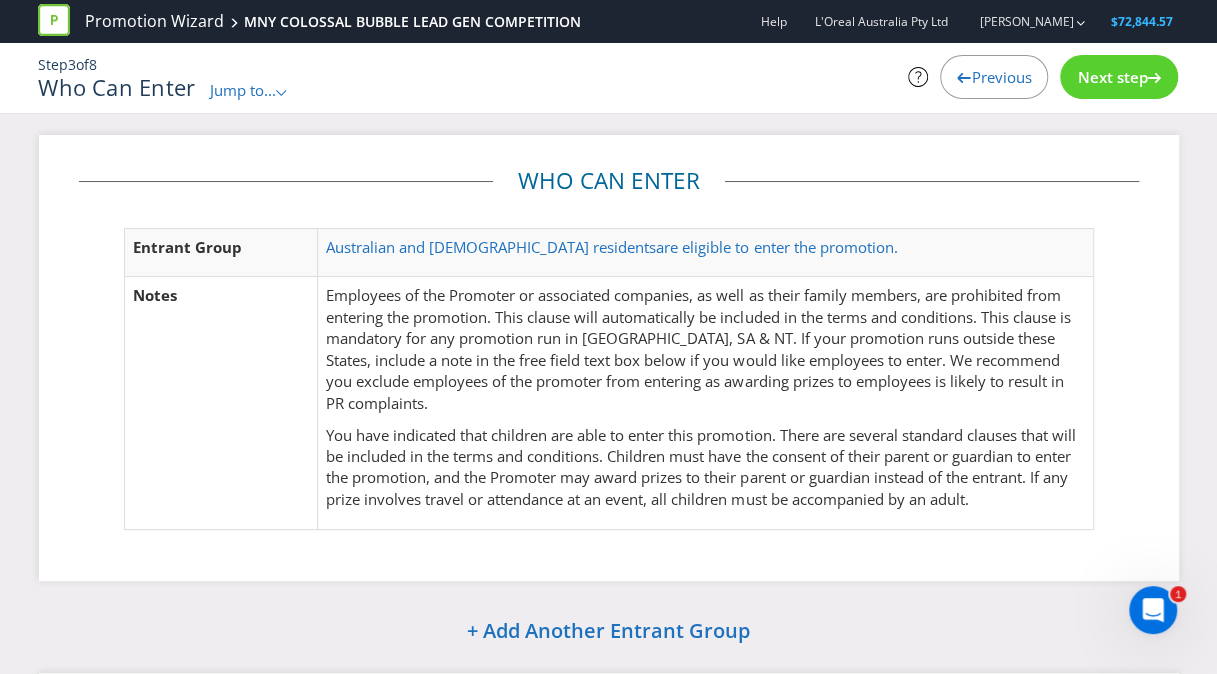 click on "Next step" at bounding box center [1119, 77] 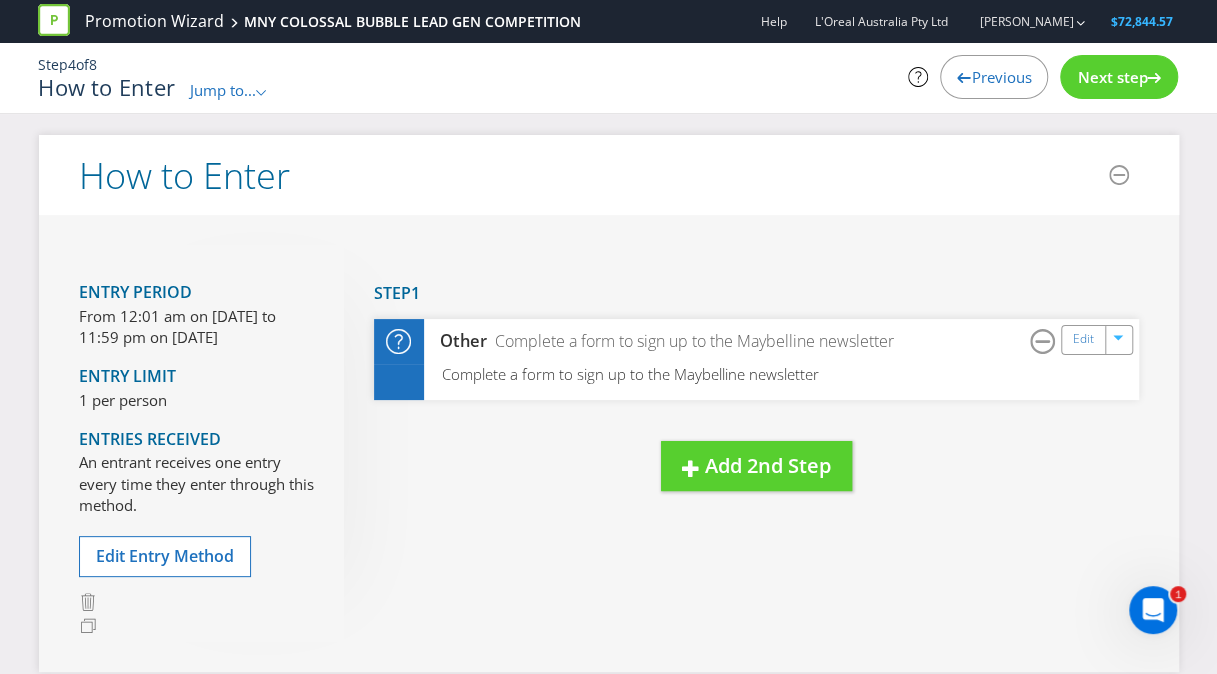 click on "Next step" at bounding box center (1112, 77) 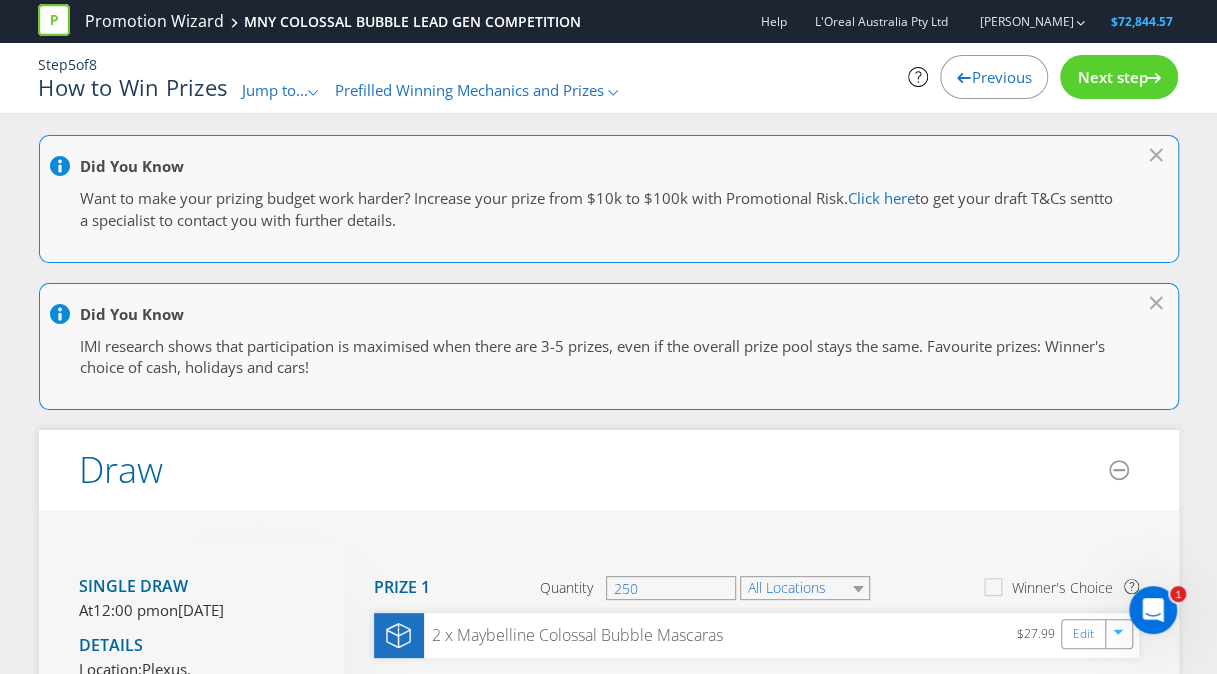 click on "Previous" at bounding box center [994, 77] 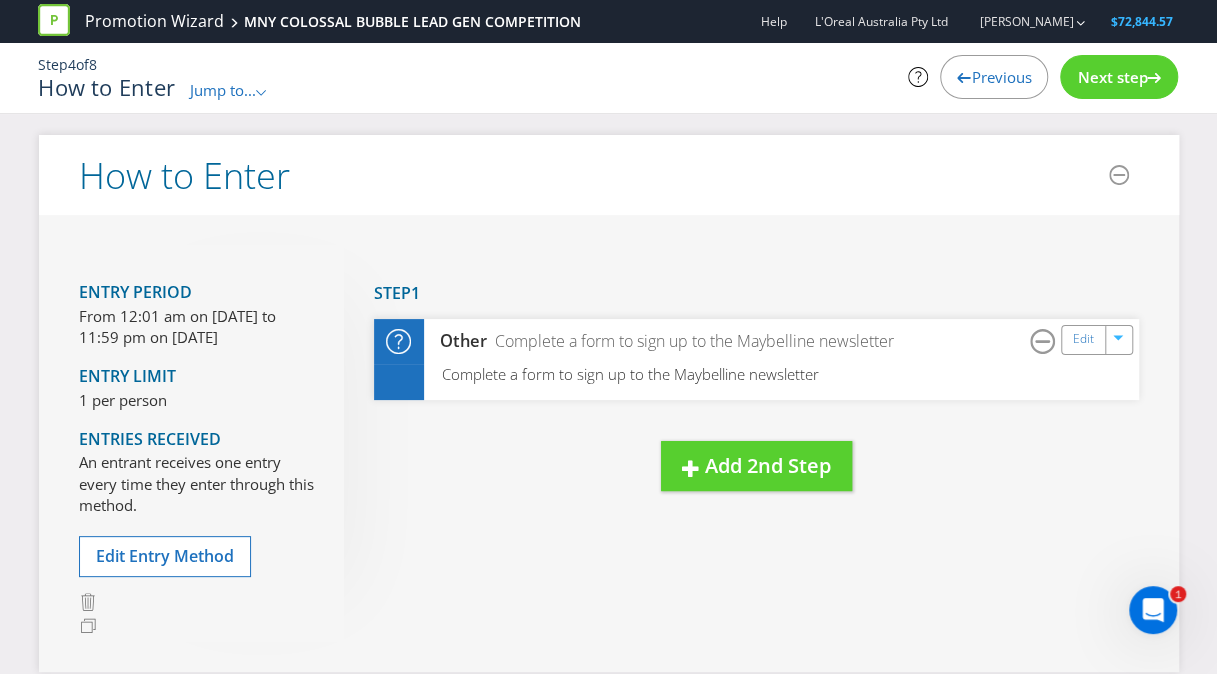 click on "Previous" at bounding box center (994, 77) 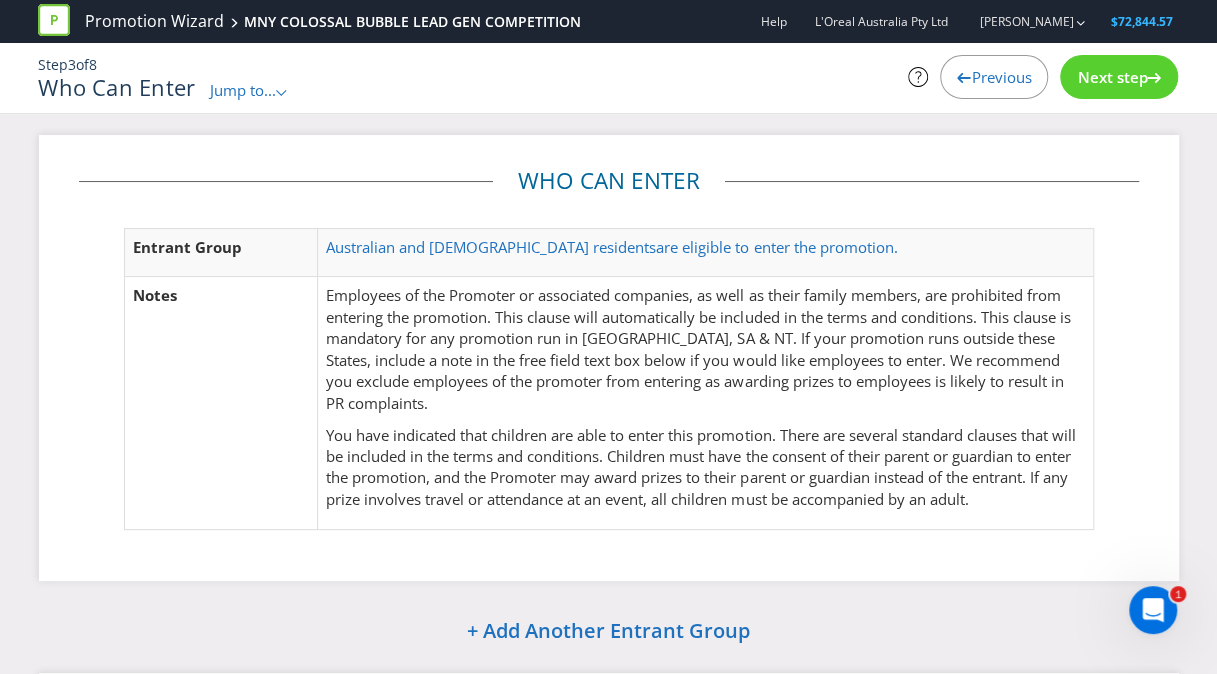 drag, startPoint x: 986, startPoint y: 62, endPoint x: 946, endPoint y: 202, distance: 145.6022 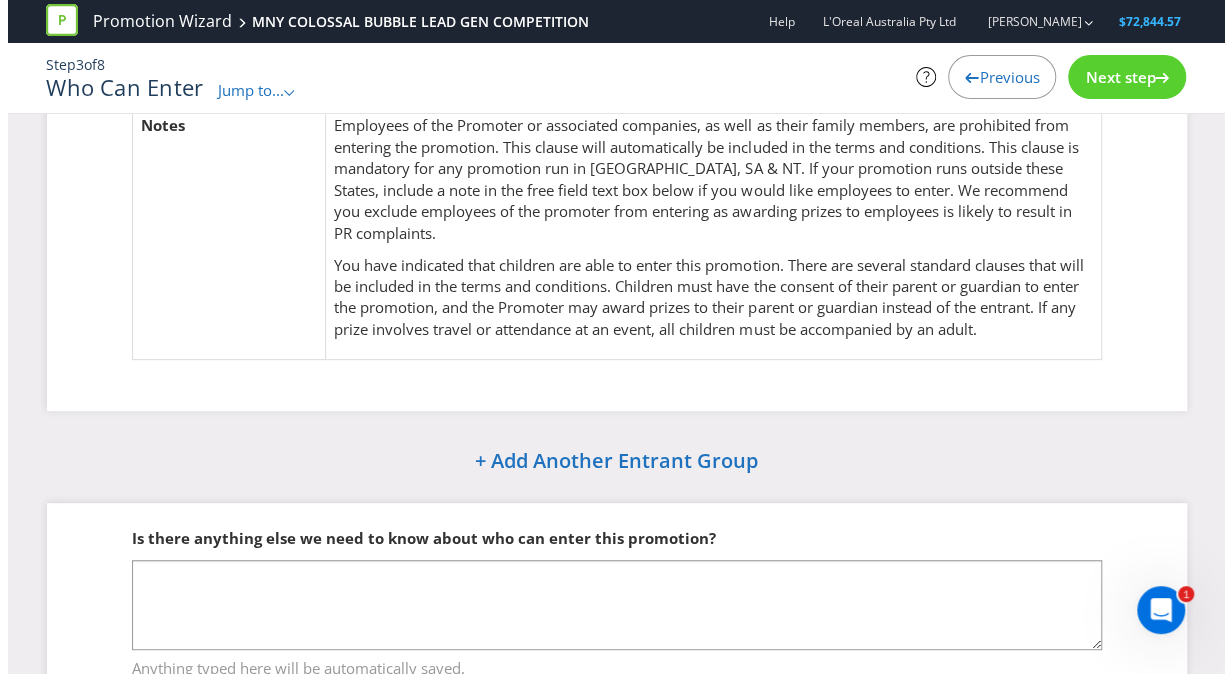 scroll, scrollTop: 0, scrollLeft: 0, axis: both 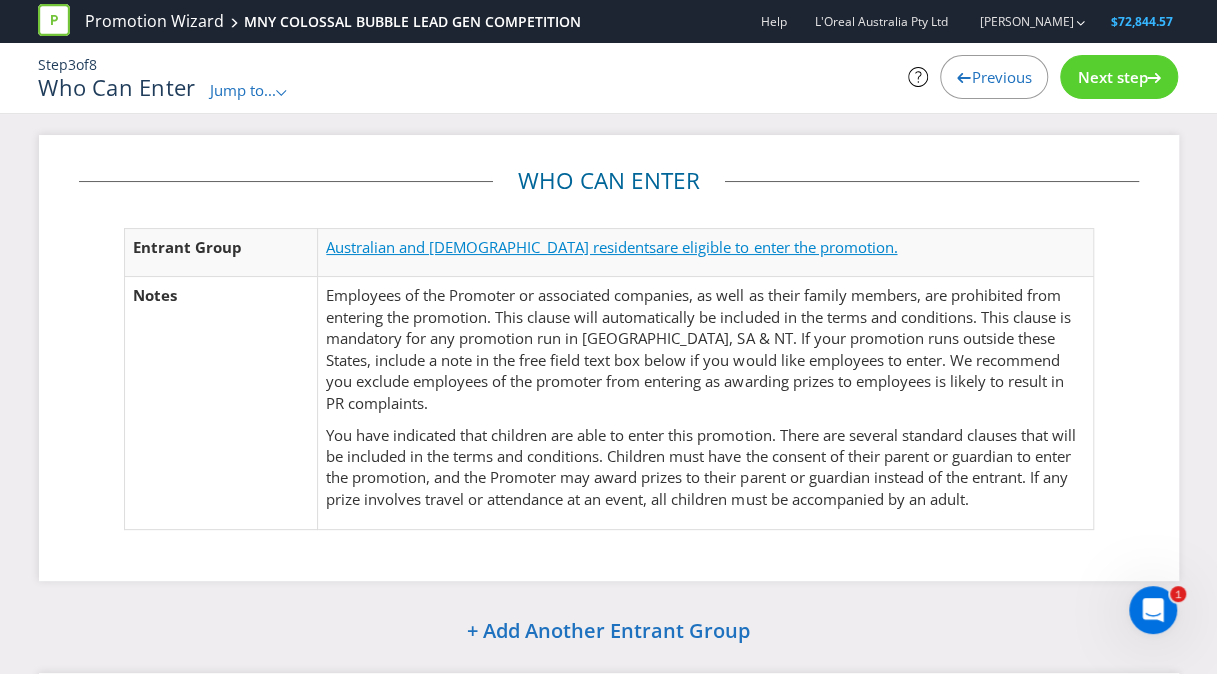 click on "are eligible to enter the promotion." at bounding box center [776, 247] 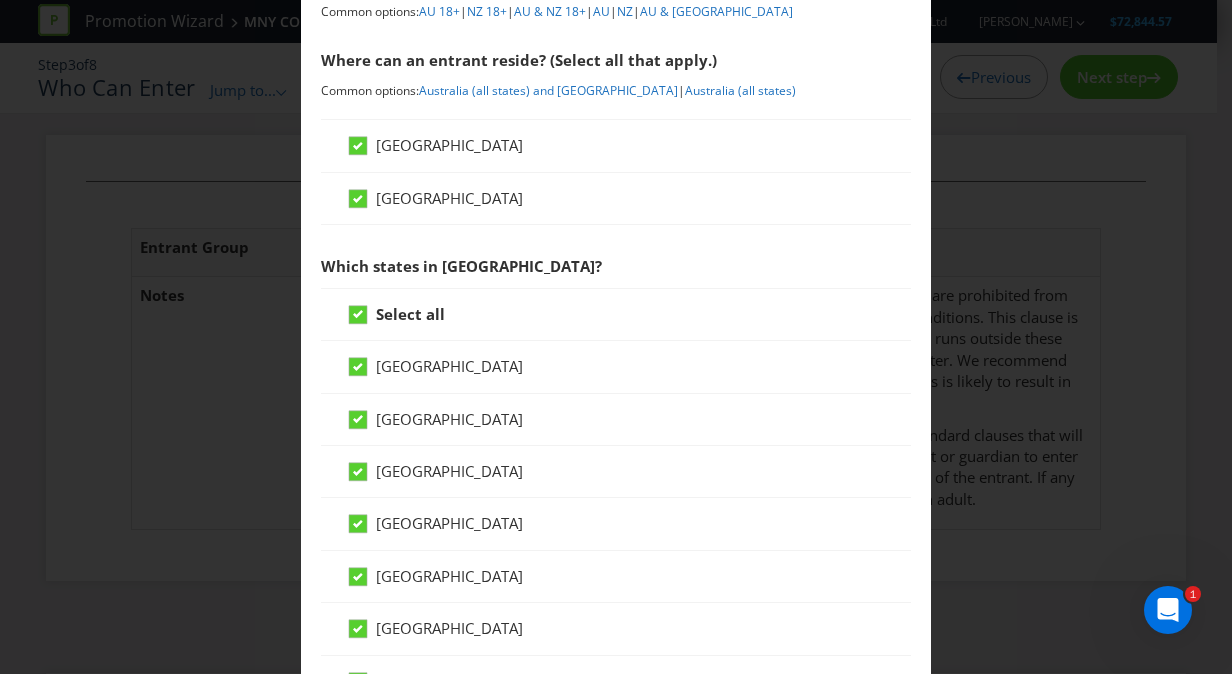 scroll, scrollTop: 277, scrollLeft: 0, axis: vertical 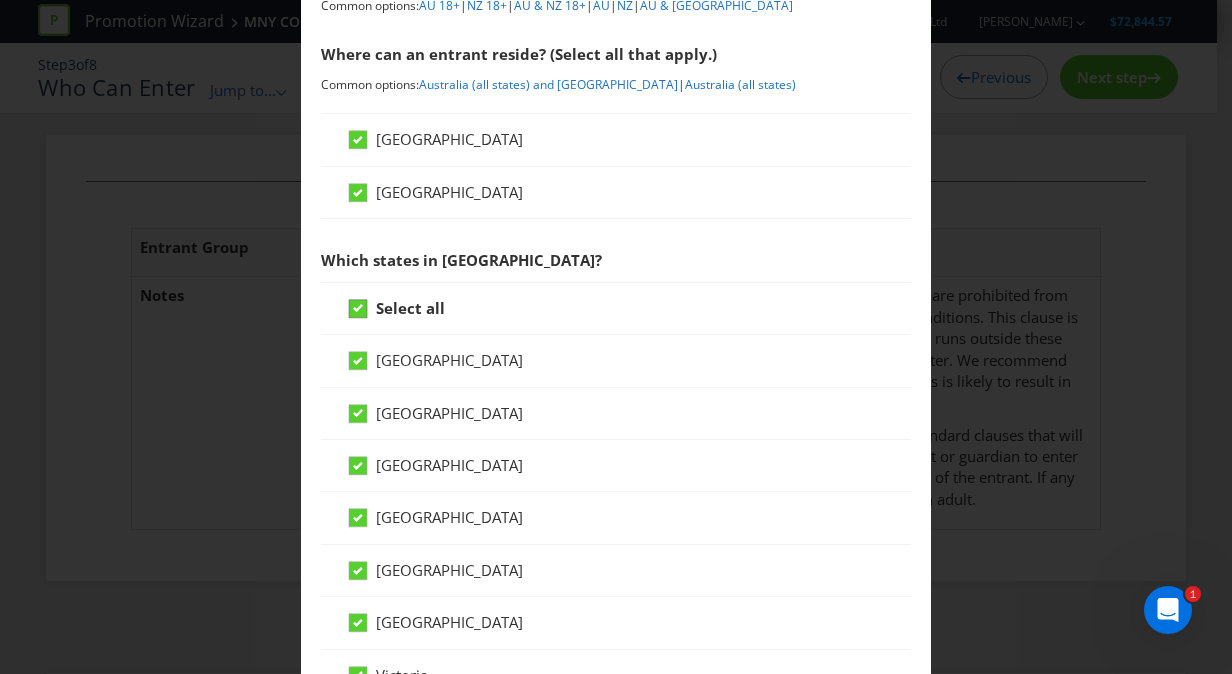 click 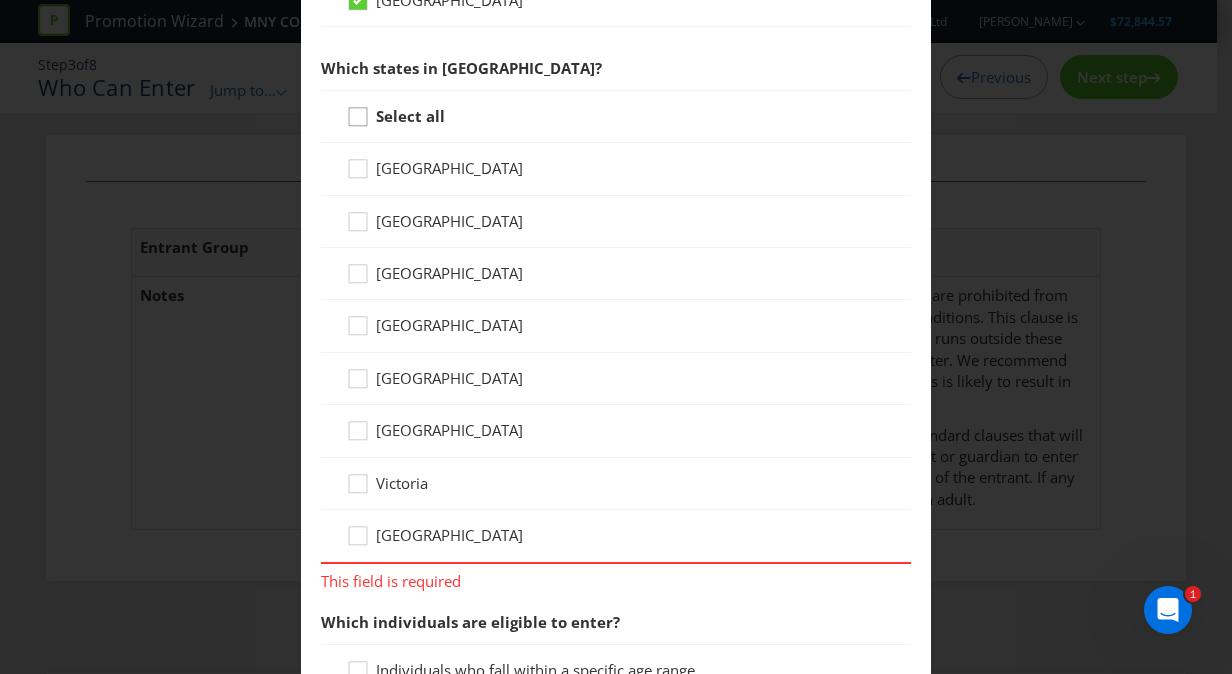 scroll, scrollTop: 497, scrollLeft: 0, axis: vertical 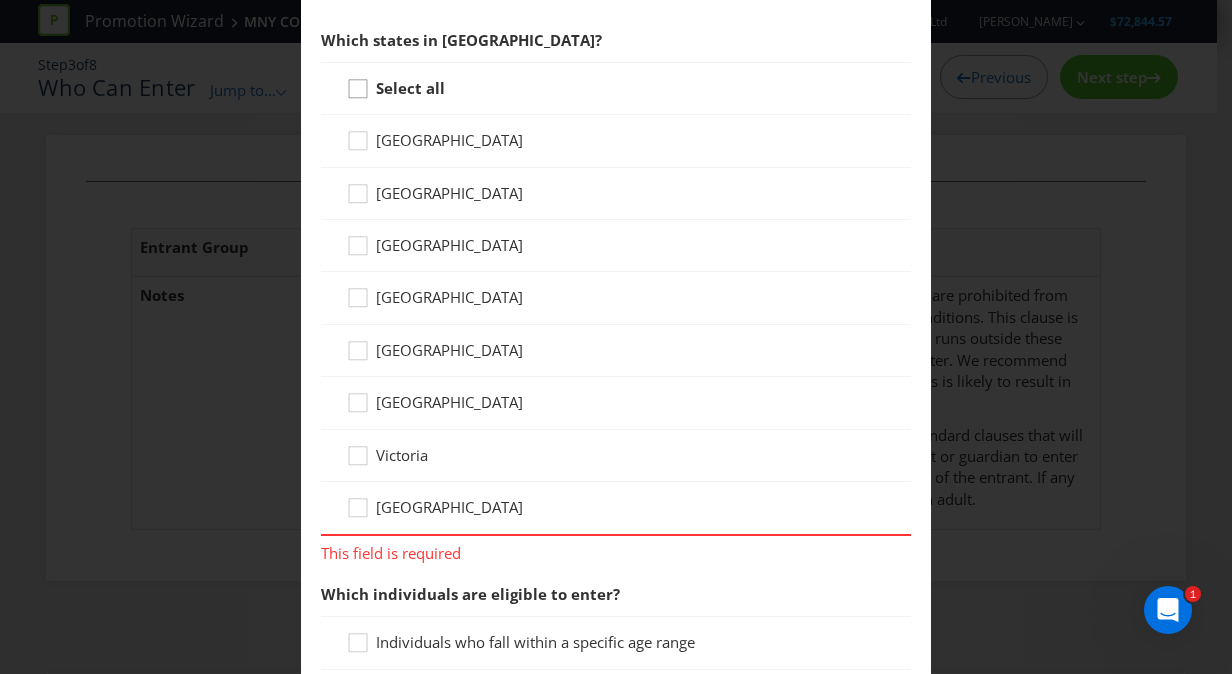 click 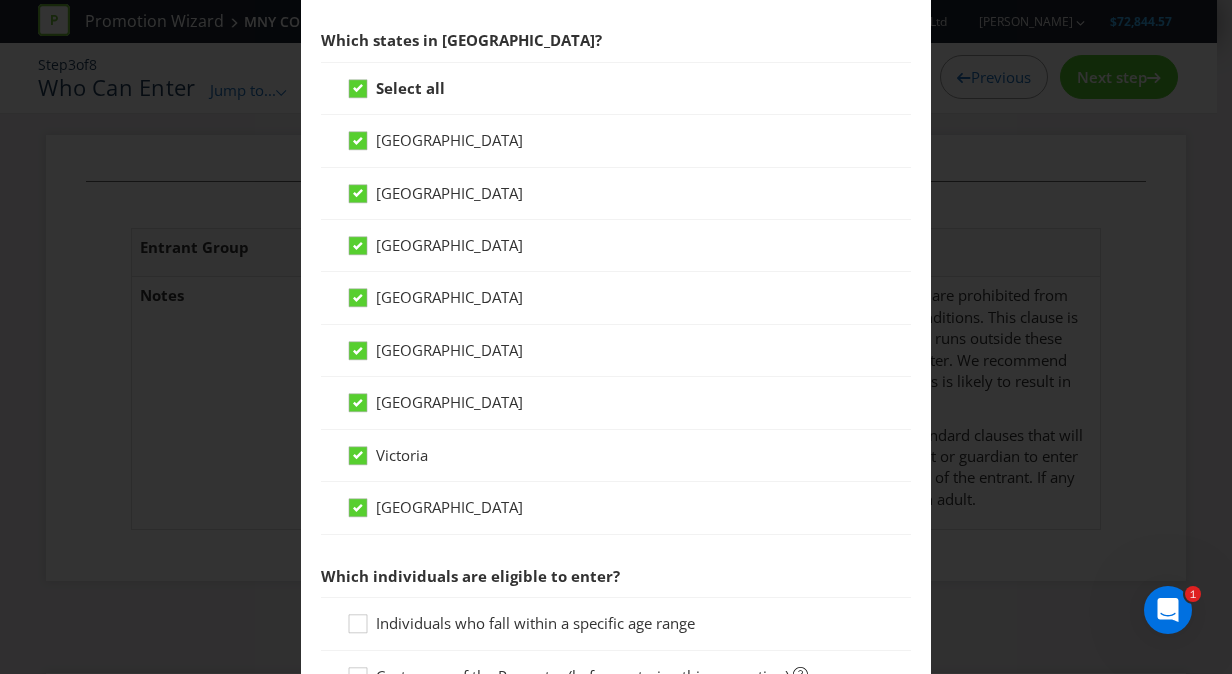 scroll, scrollTop: 822, scrollLeft: 0, axis: vertical 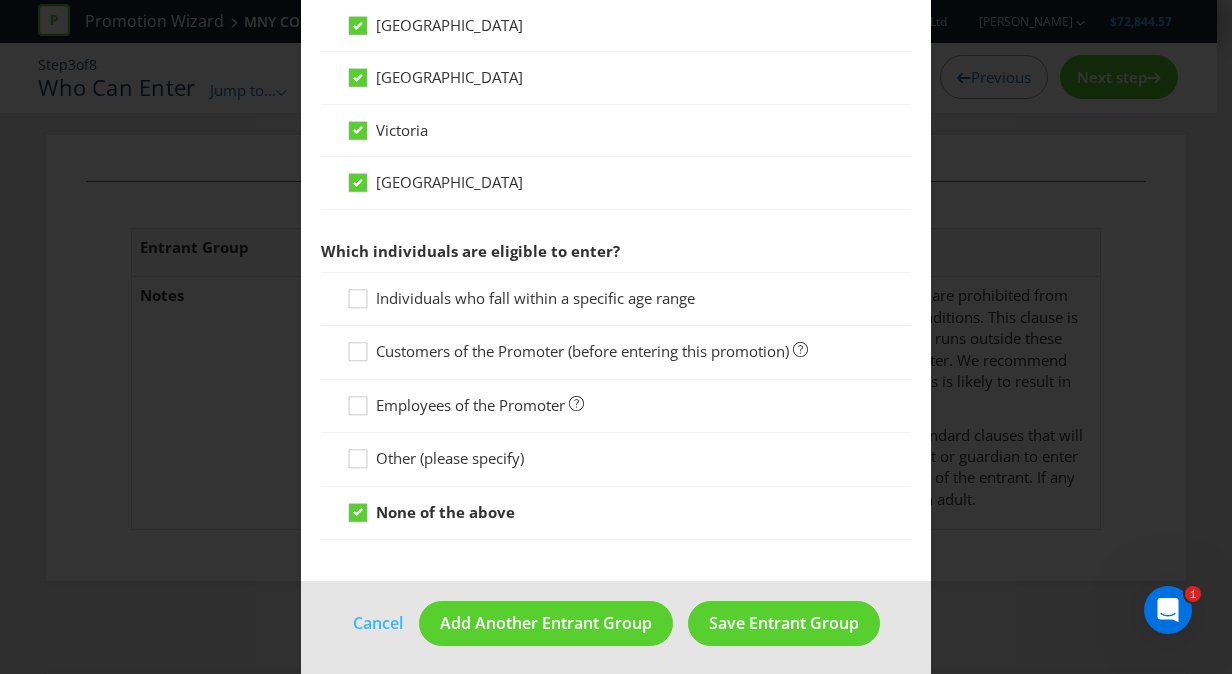 click on "Individuals who fall within a specific age range" at bounding box center (535, 298) 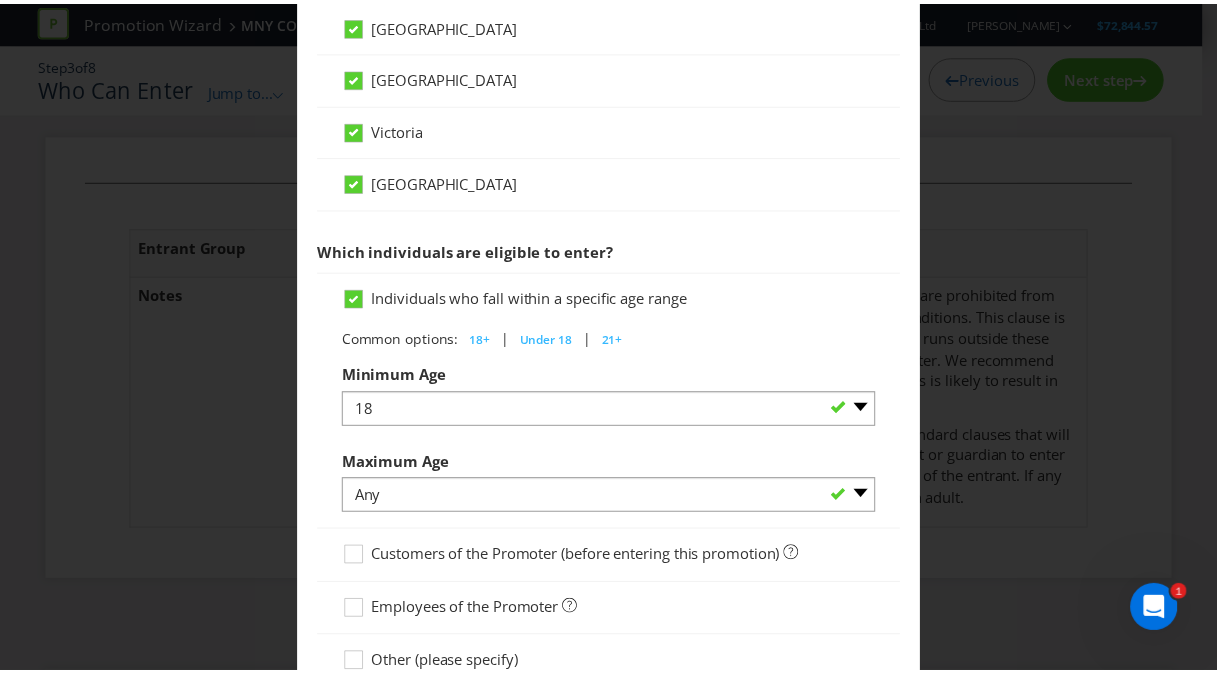 scroll, scrollTop: 1026, scrollLeft: 0, axis: vertical 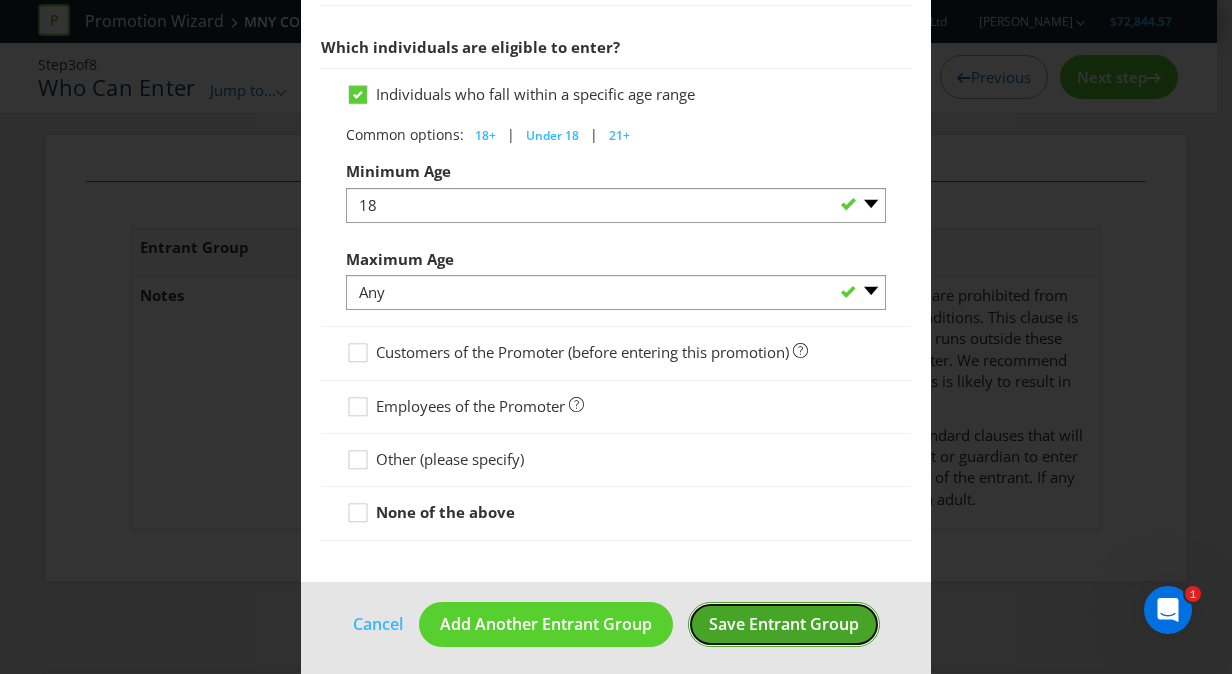 click on "Save Entrant Group" at bounding box center [784, 624] 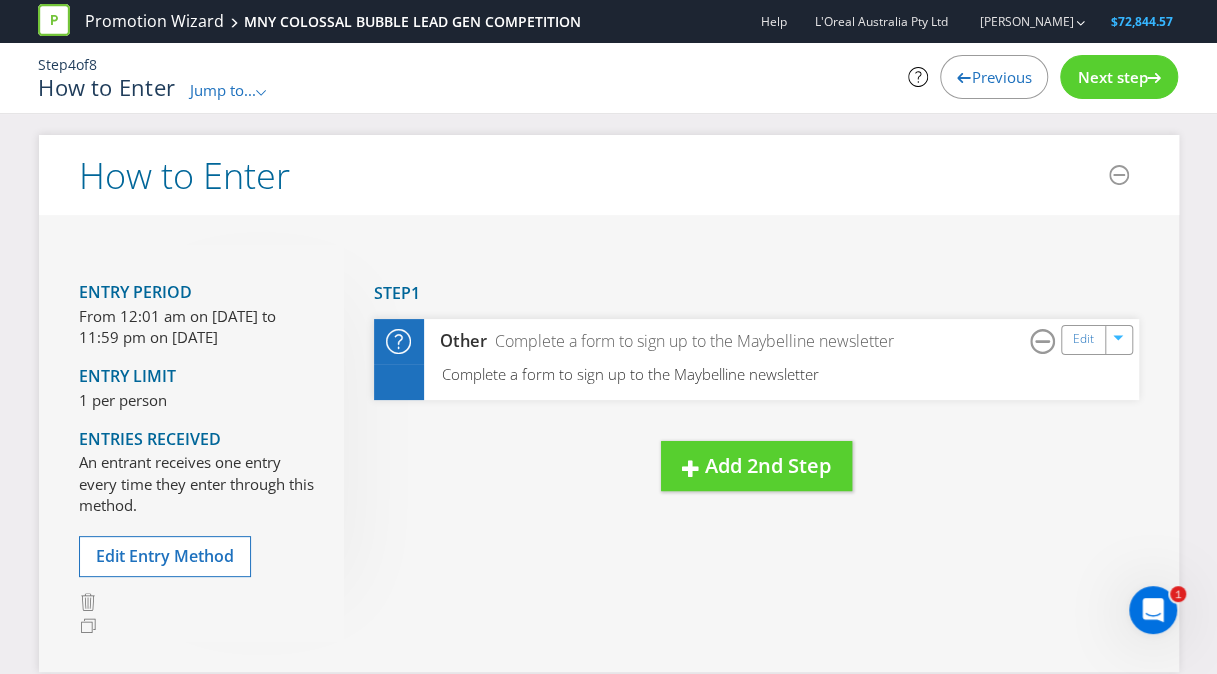 click on "Next step" at bounding box center (1112, 77) 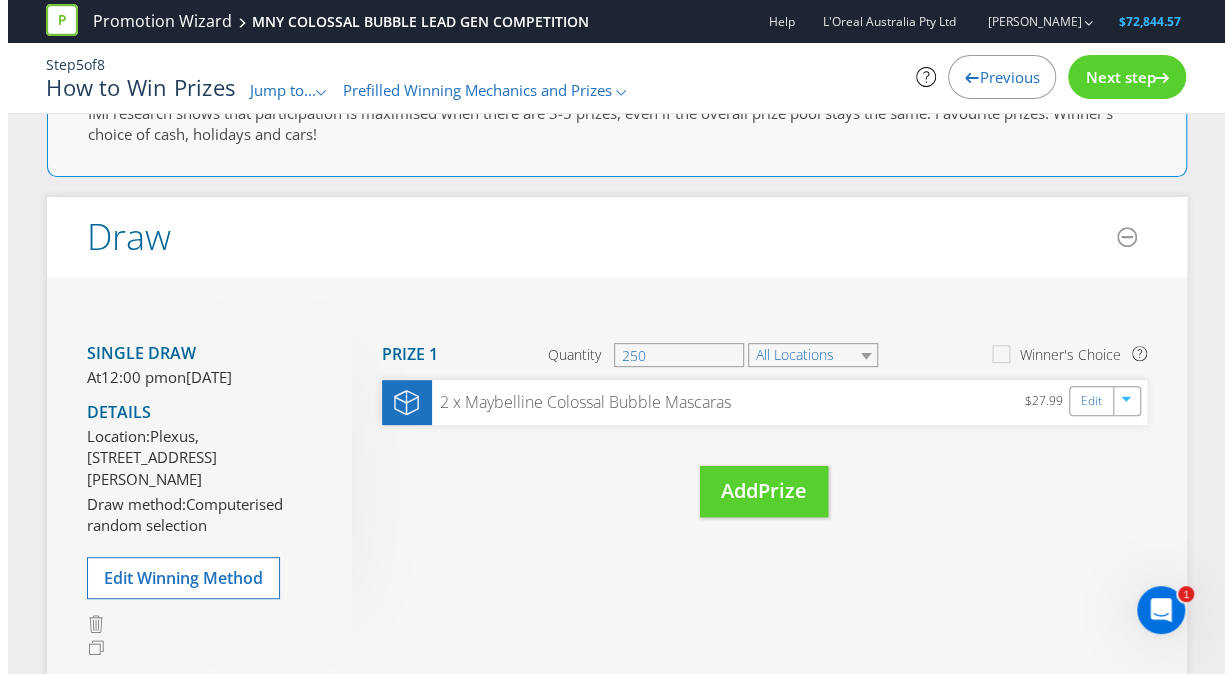 scroll, scrollTop: 235, scrollLeft: 0, axis: vertical 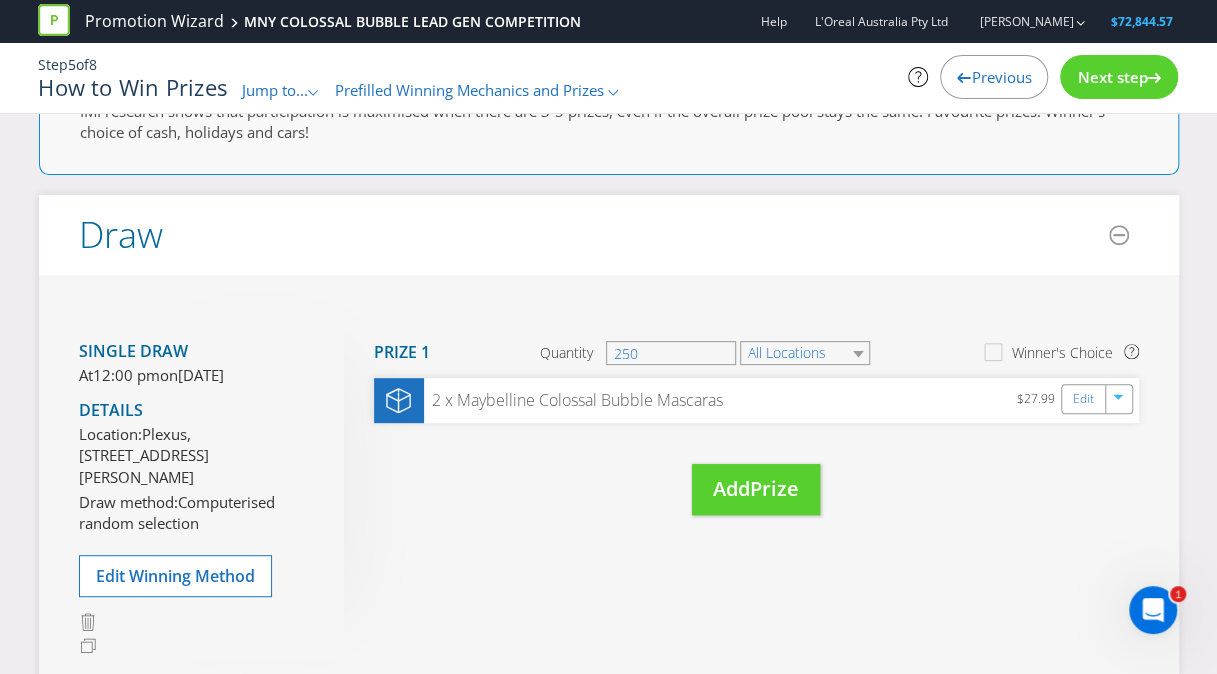 click on "Next step" at bounding box center [1112, 77] 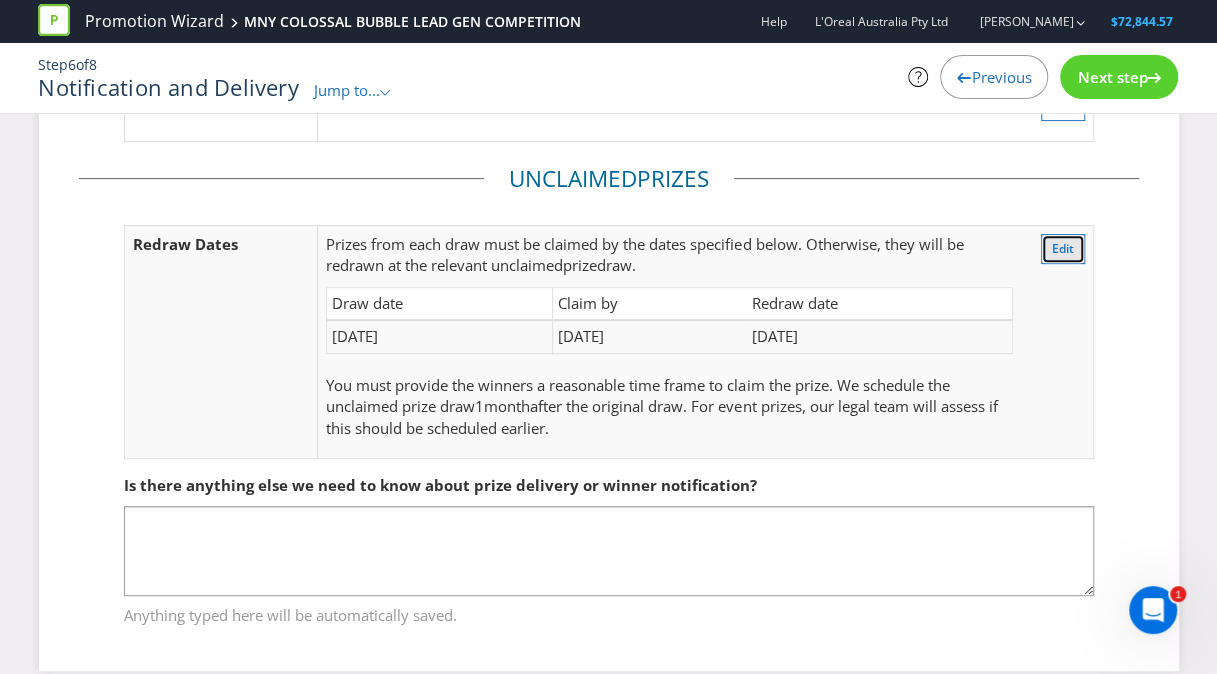 click on "Edit" at bounding box center [1063, 248] 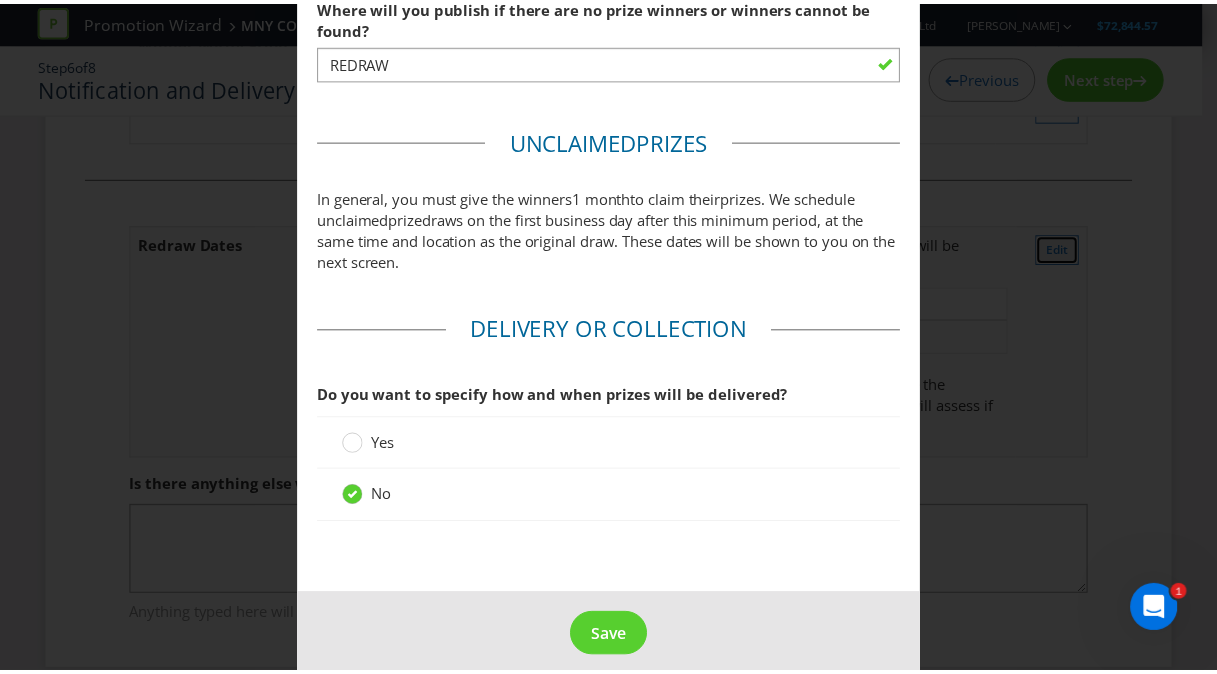 scroll, scrollTop: 1303, scrollLeft: 0, axis: vertical 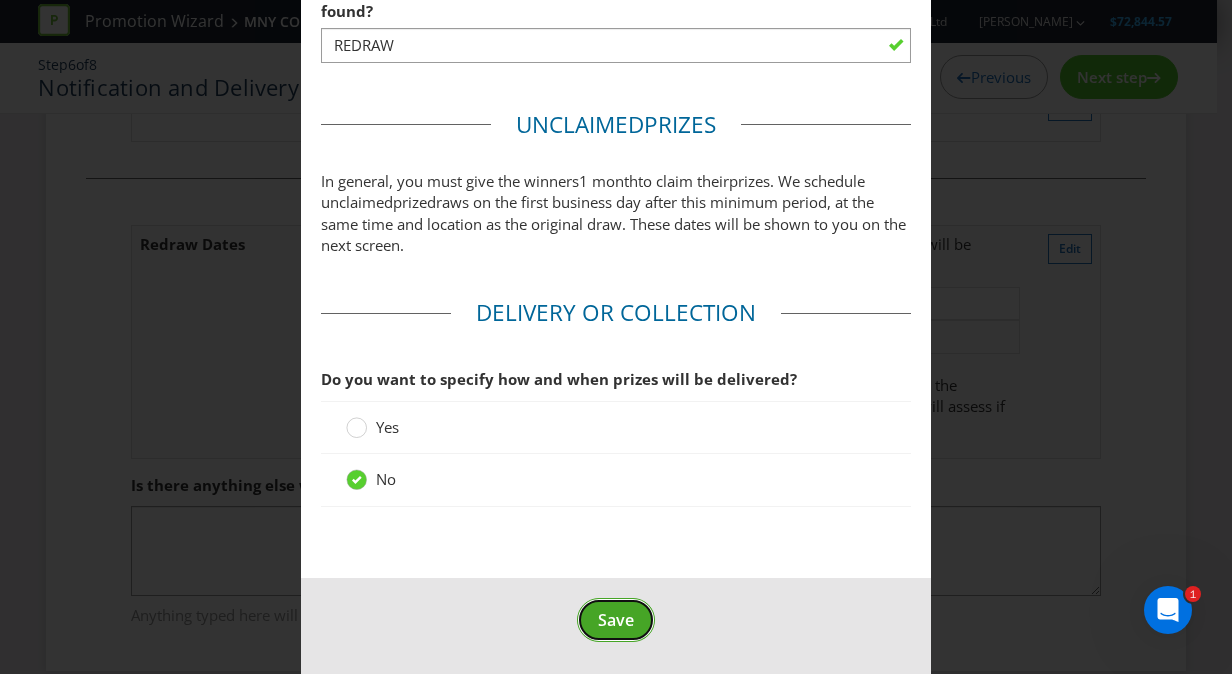 click on "Save" at bounding box center (616, 620) 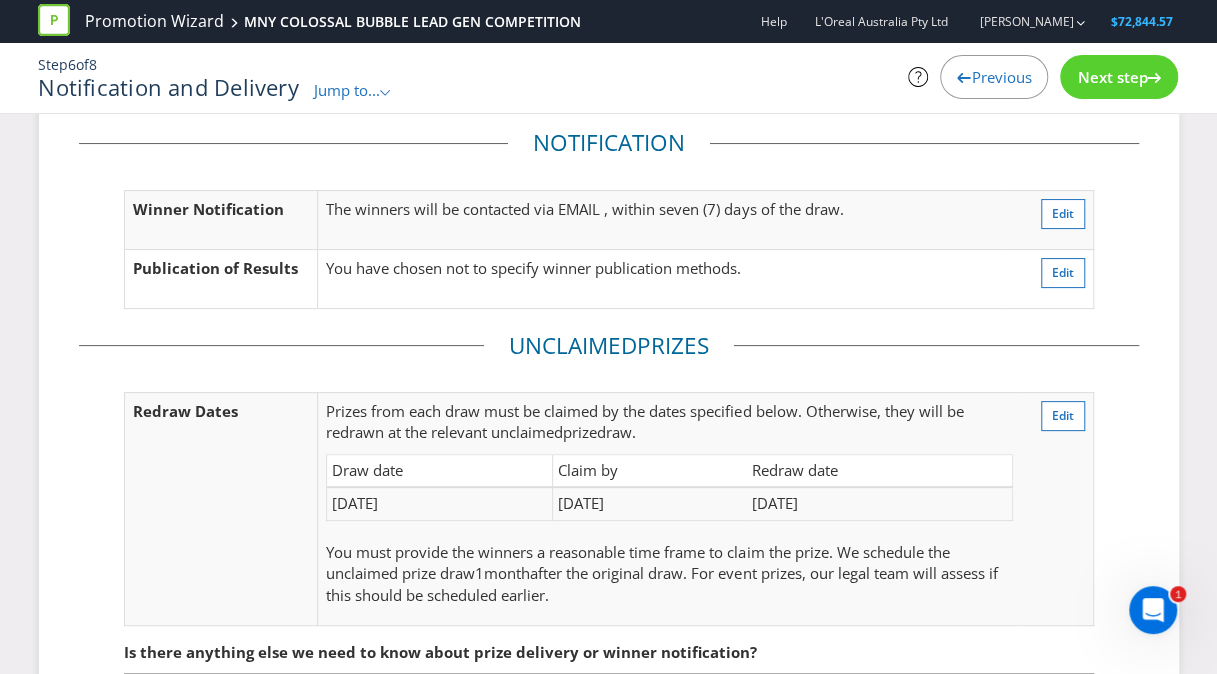 scroll, scrollTop: 65, scrollLeft: 0, axis: vertical 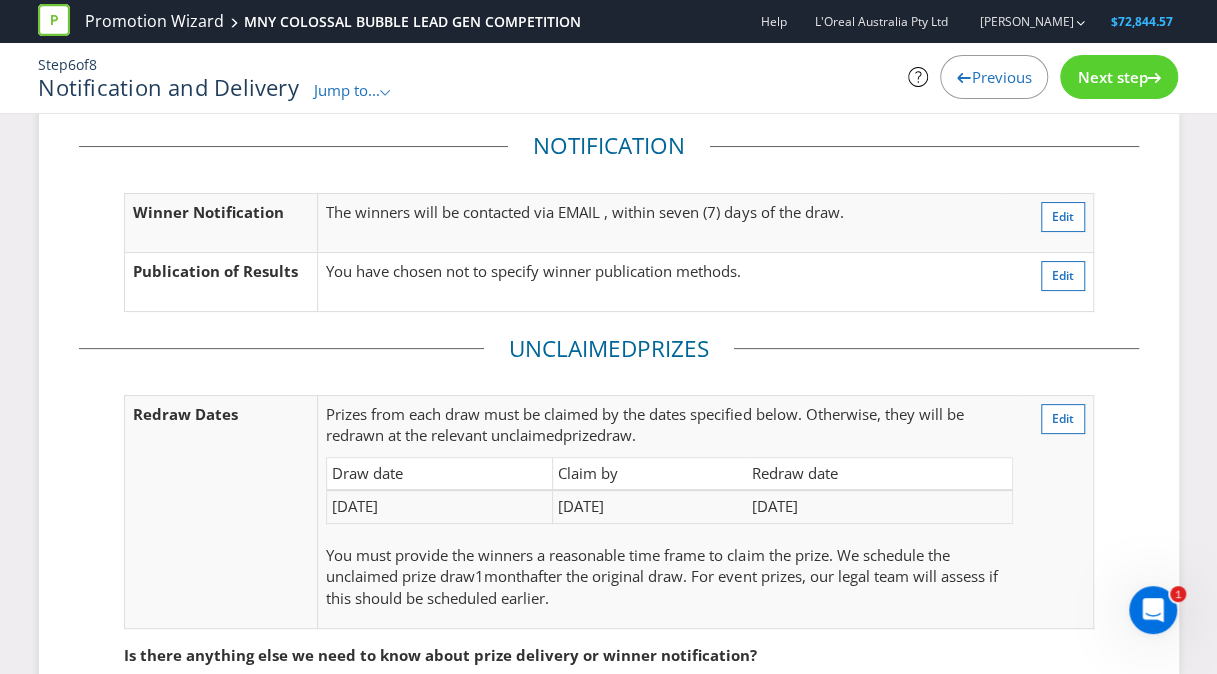 click on "Previous" at bounding box center (994, 77) 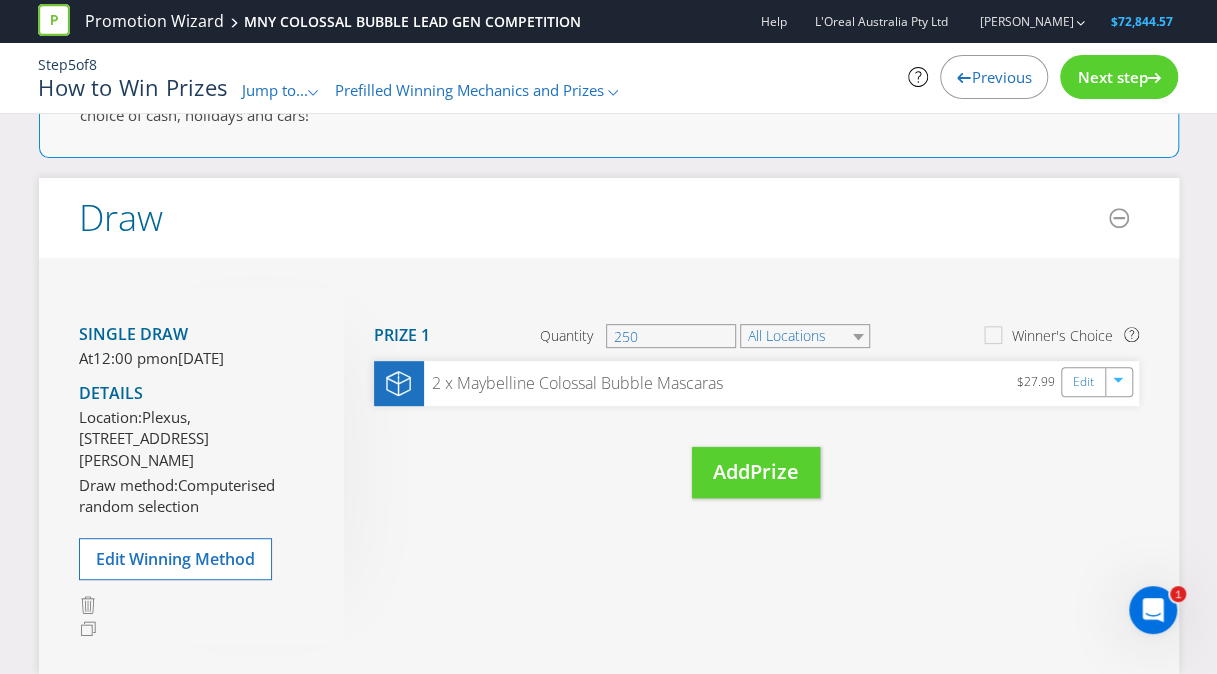 scroll, scrollTop: 253, scrollLeft: 0, axis: vertical 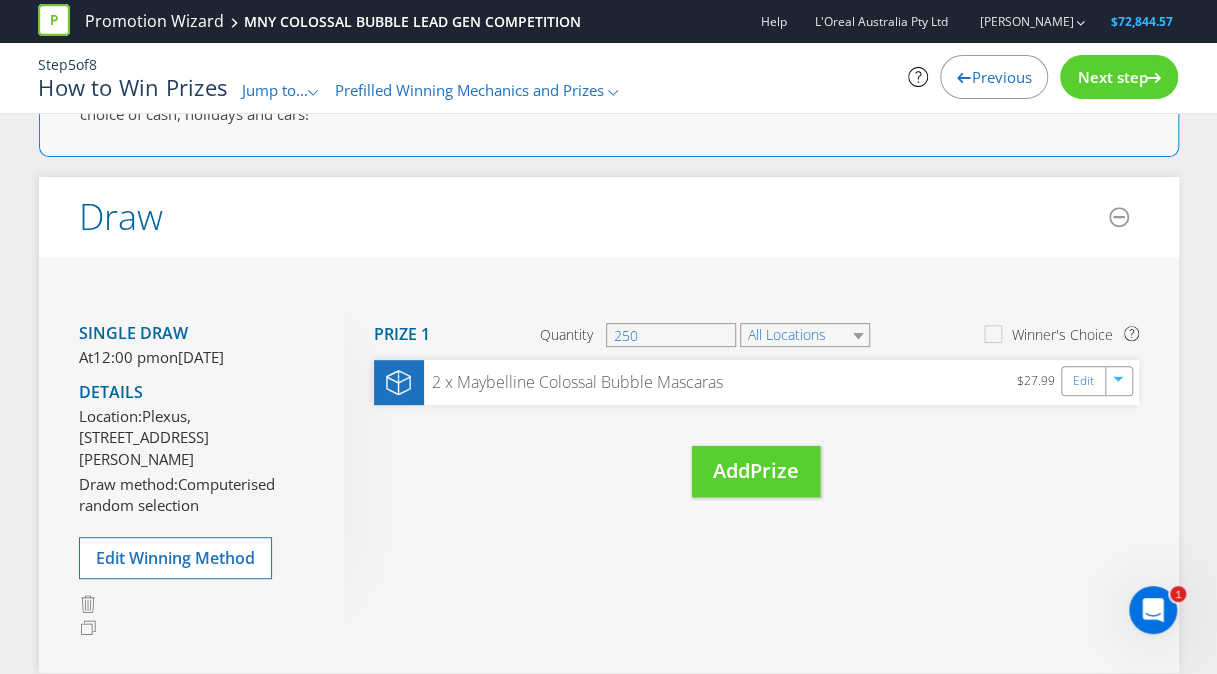click on "Previous" at bounding box center [1001, 77] 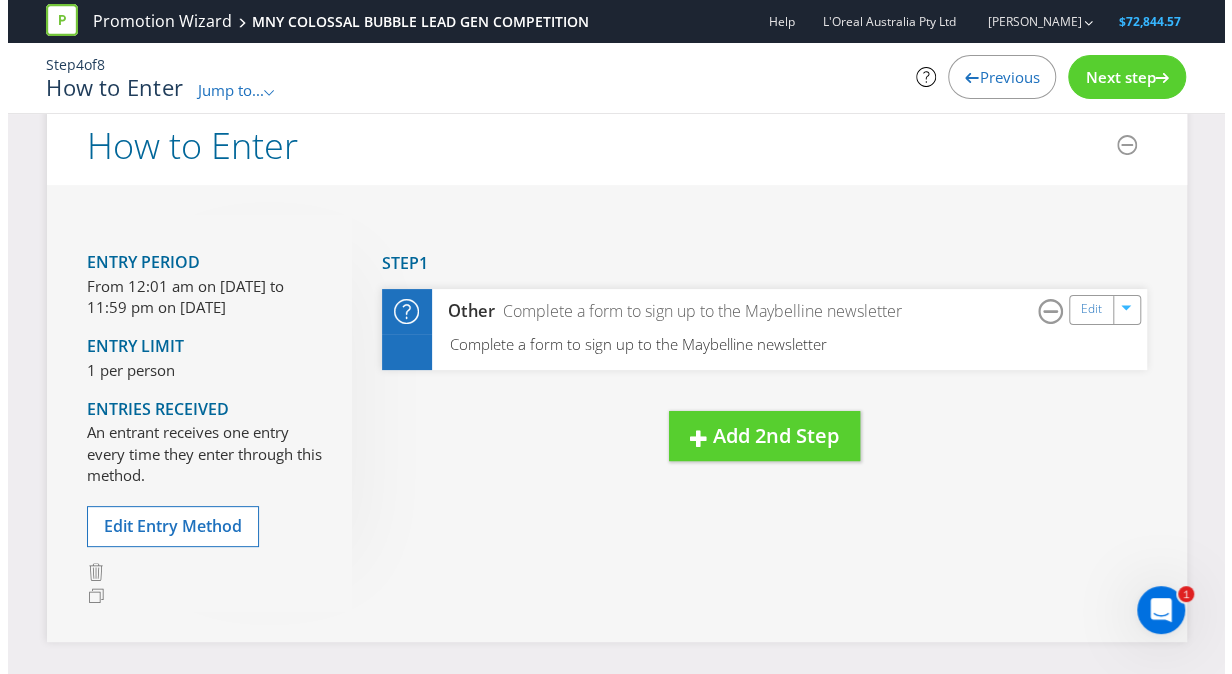 scroll, scrollTop: 28, scrollLeft: 0, axis: vertical 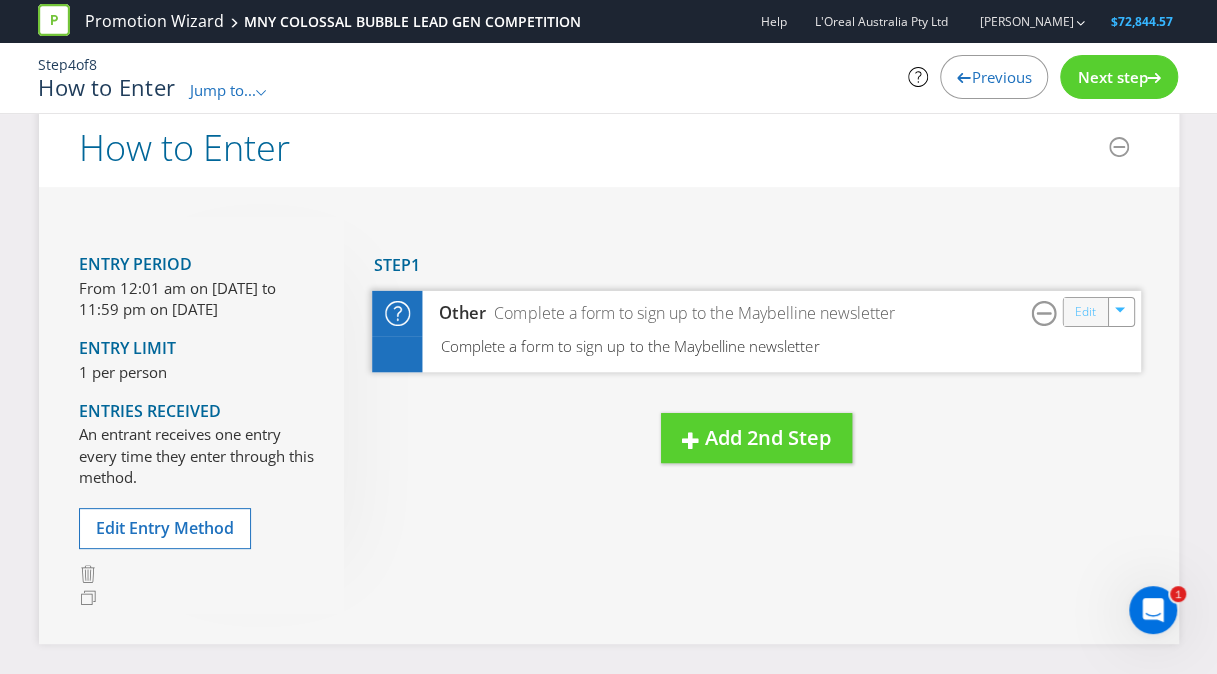 click on "Edit" at bounding box center (1084, 311) 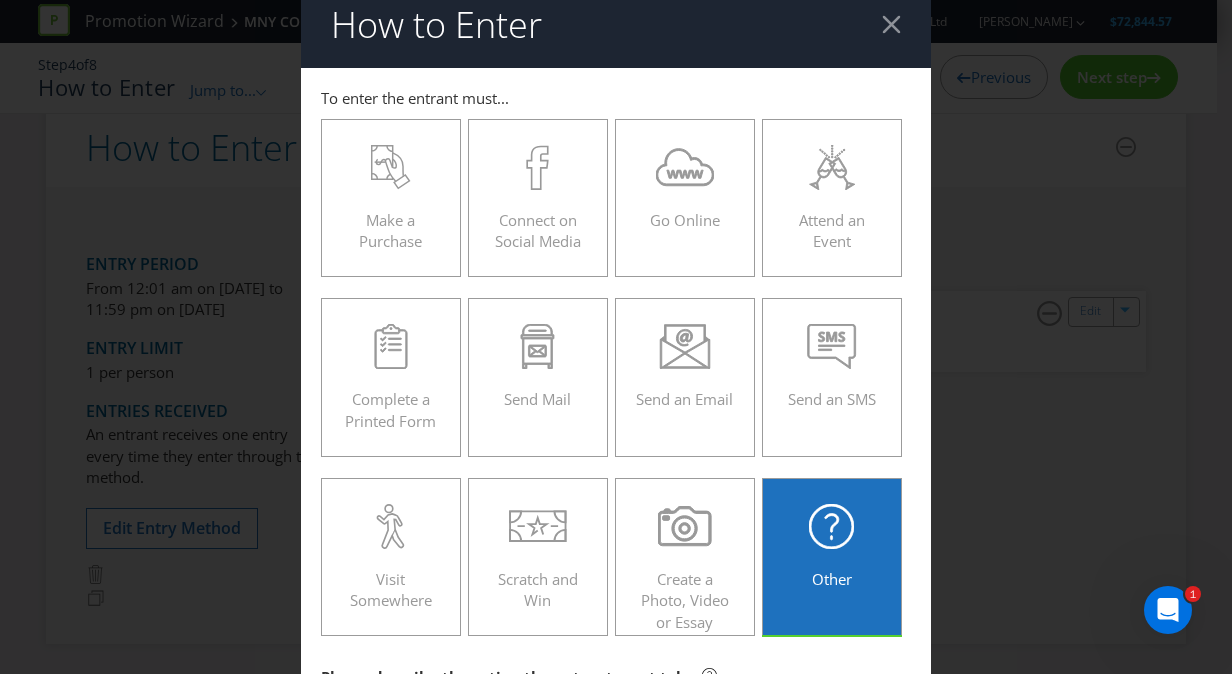 scroll, scrollTop: 16, scrollLeft: 0, axis: vertical 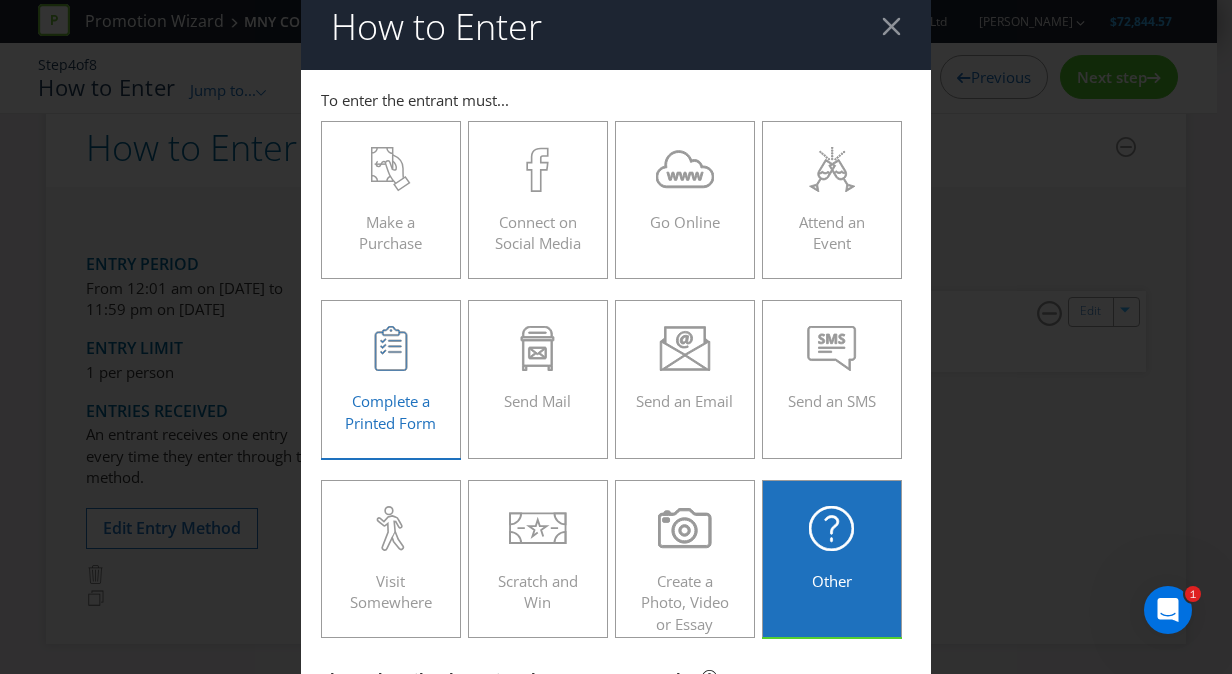 click on "Complete a Printed Form" at bounding box center [390, 411] 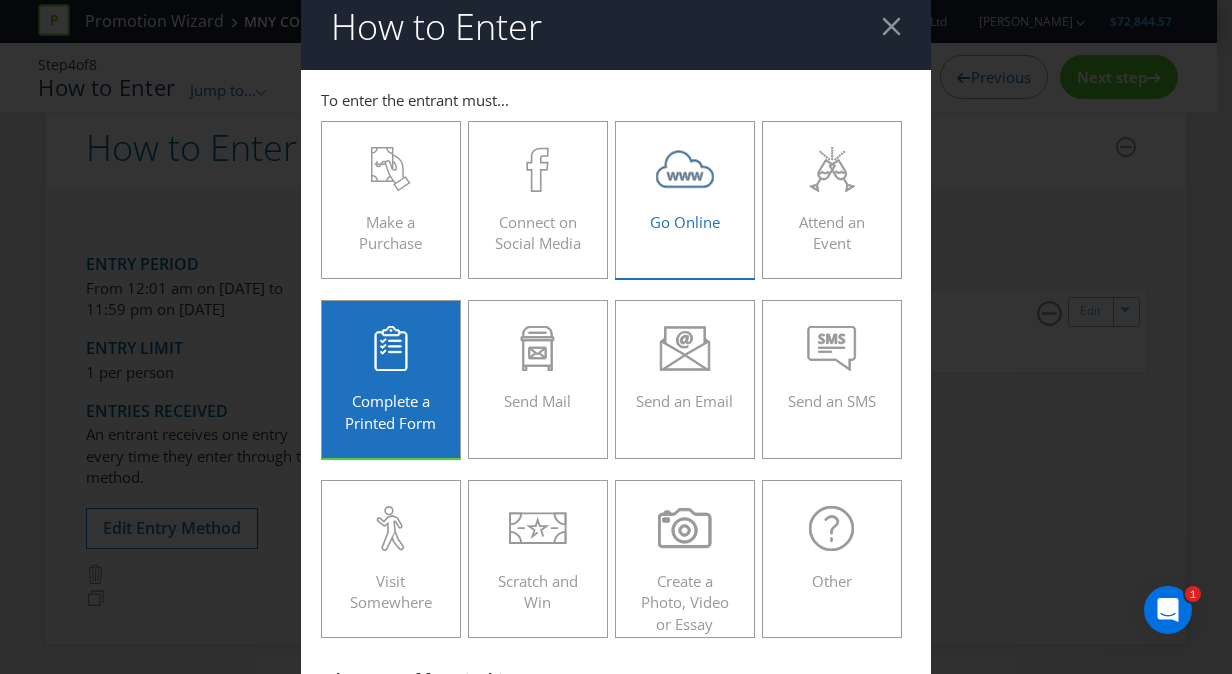 click at bounding box center [685, 169] 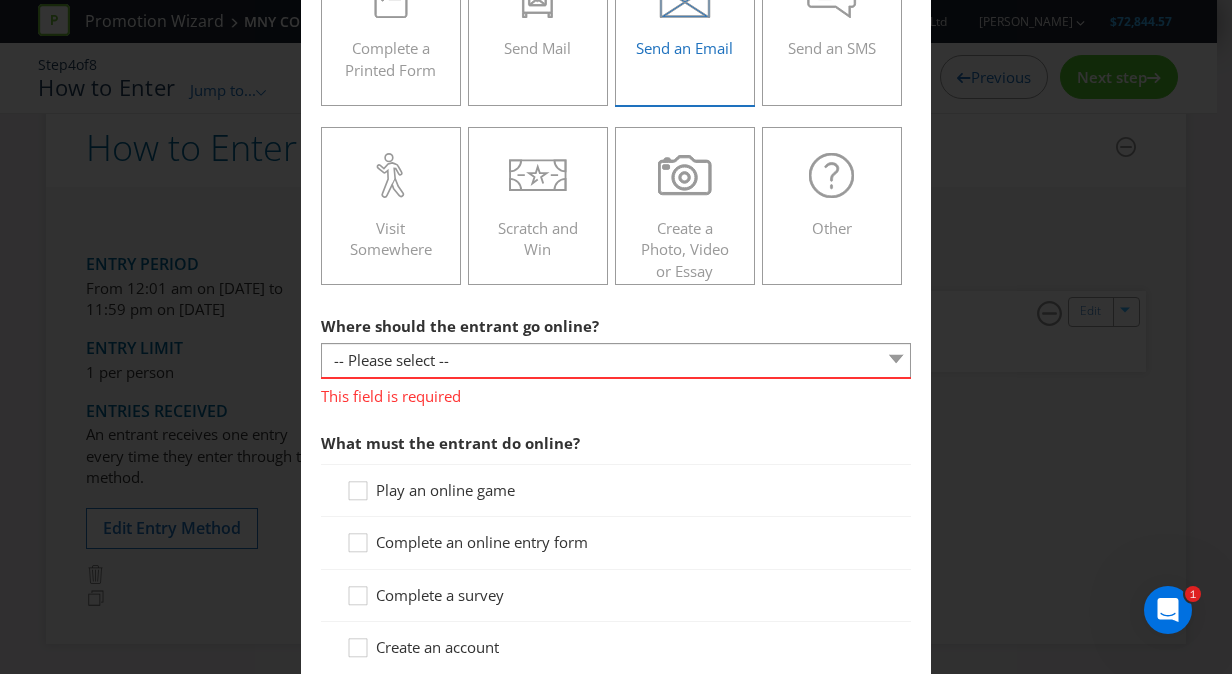 scroll, scrollTop: 367, scrollLeft: 0, axis: vertical 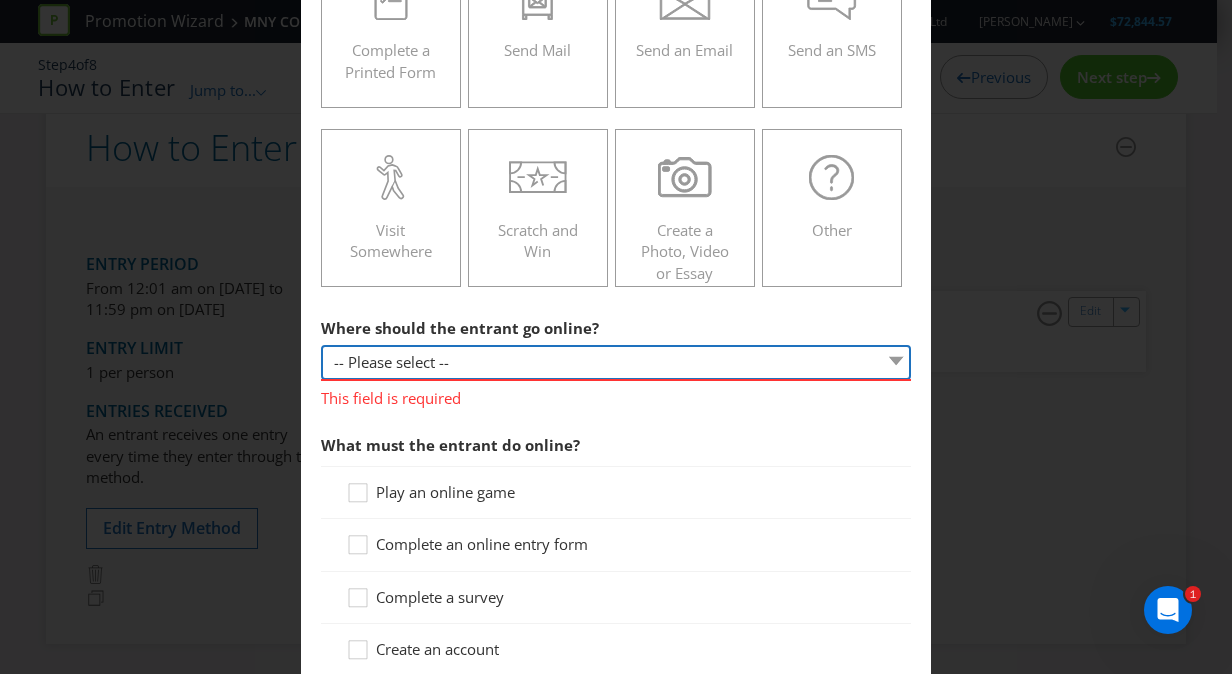 click on "-- Please select -- At a specific URL Using a direct link sent to the entrant by email Other (please specify)" at bounding box center [616, 362] 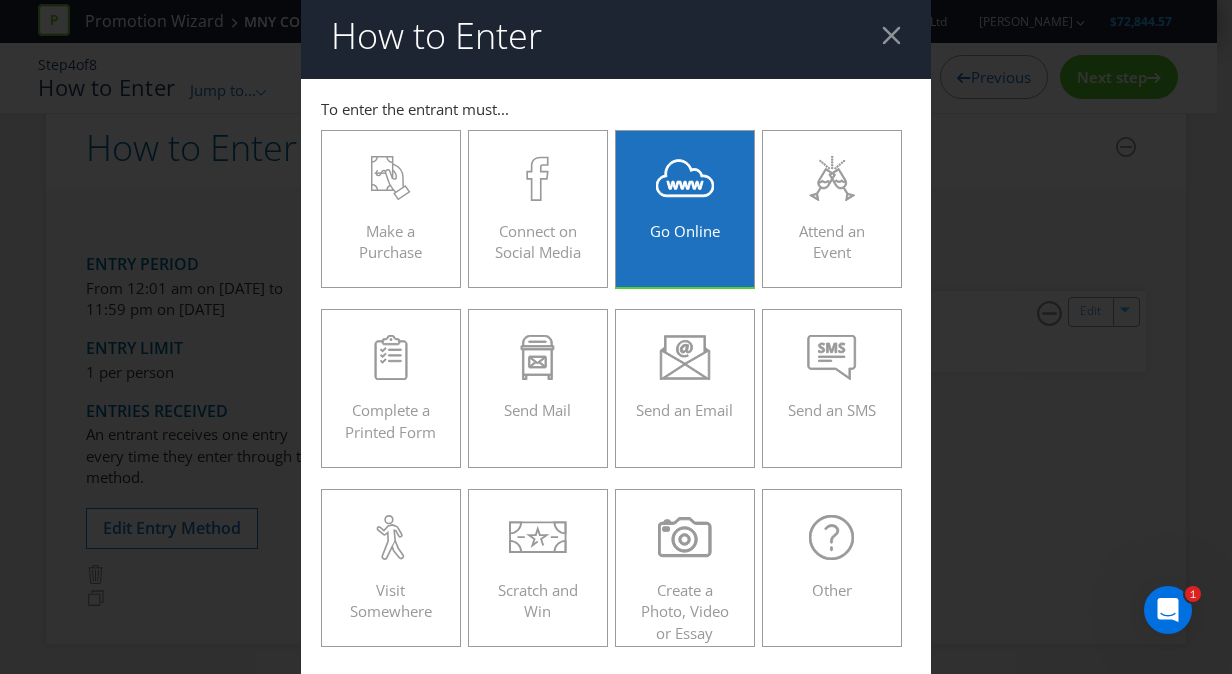 scroll, scrollTop: 6, scrollLeft: 0, axis: vertical 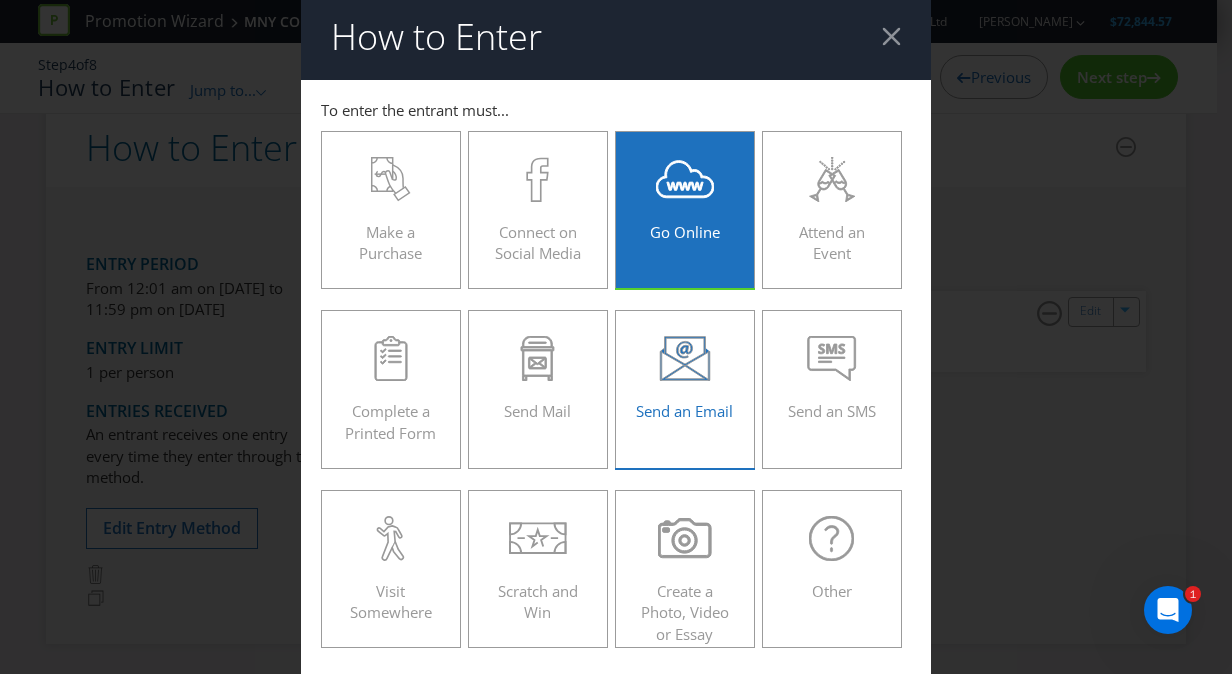 click on "Send an Email" at bounding box center (685, 381) 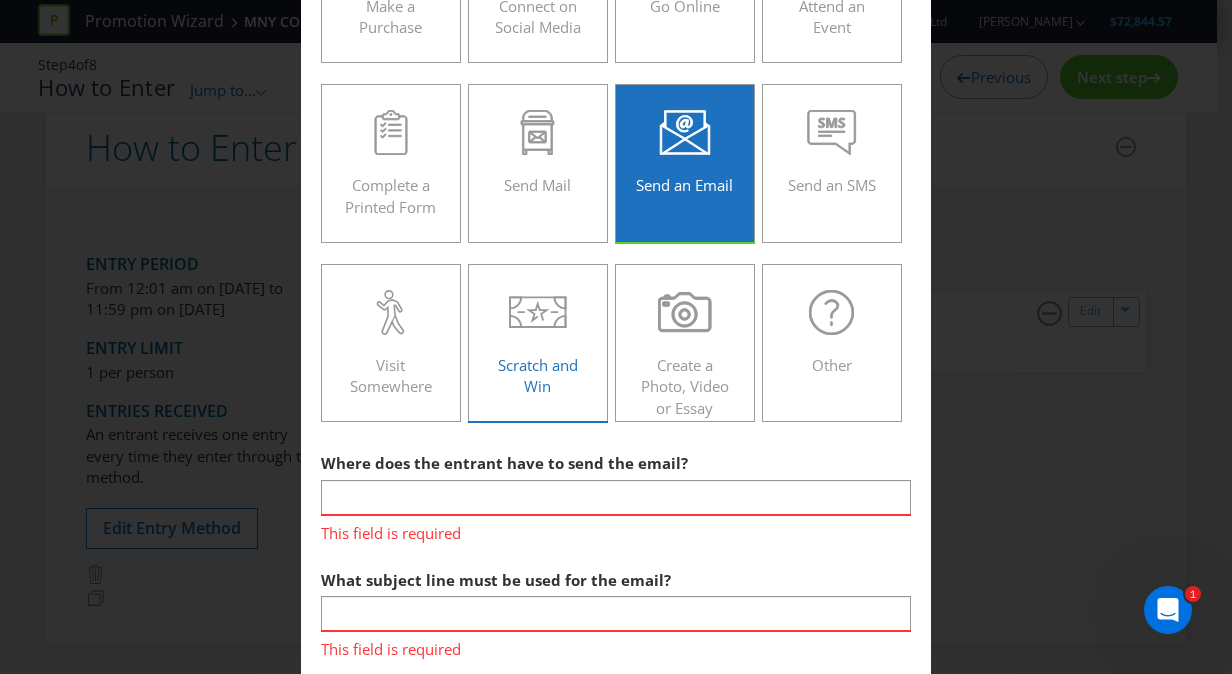 scroll, scrollTop: 231, scrollLeft: 0, axis: vertical 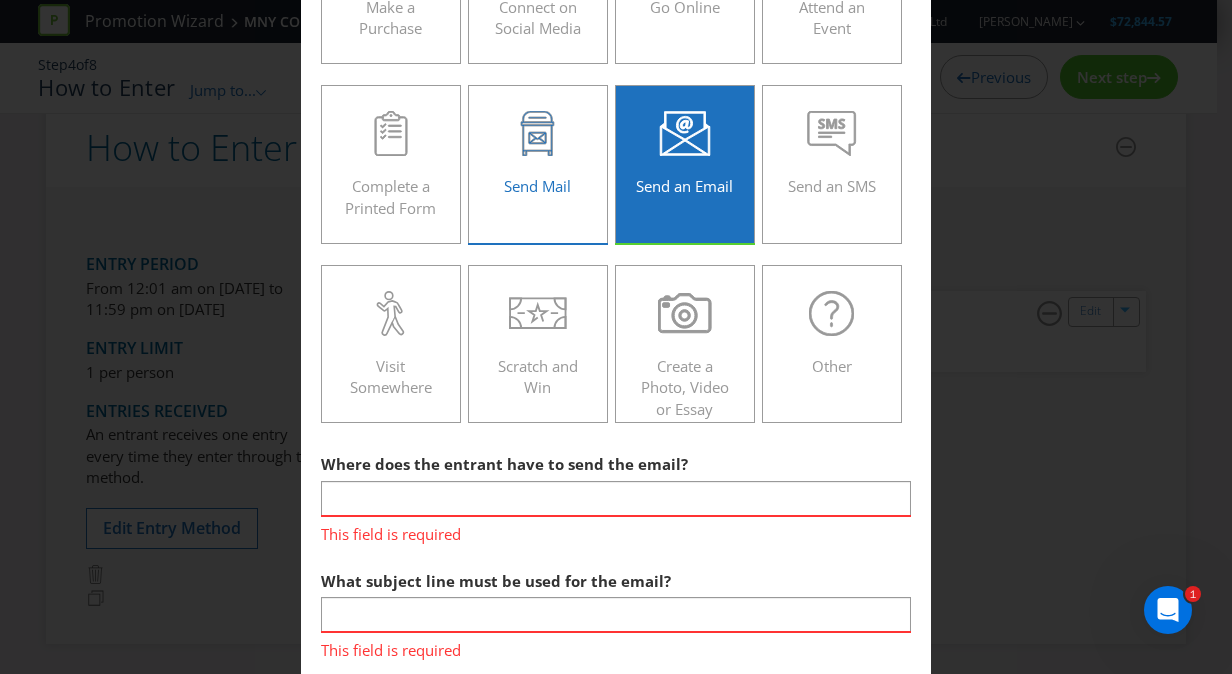 click 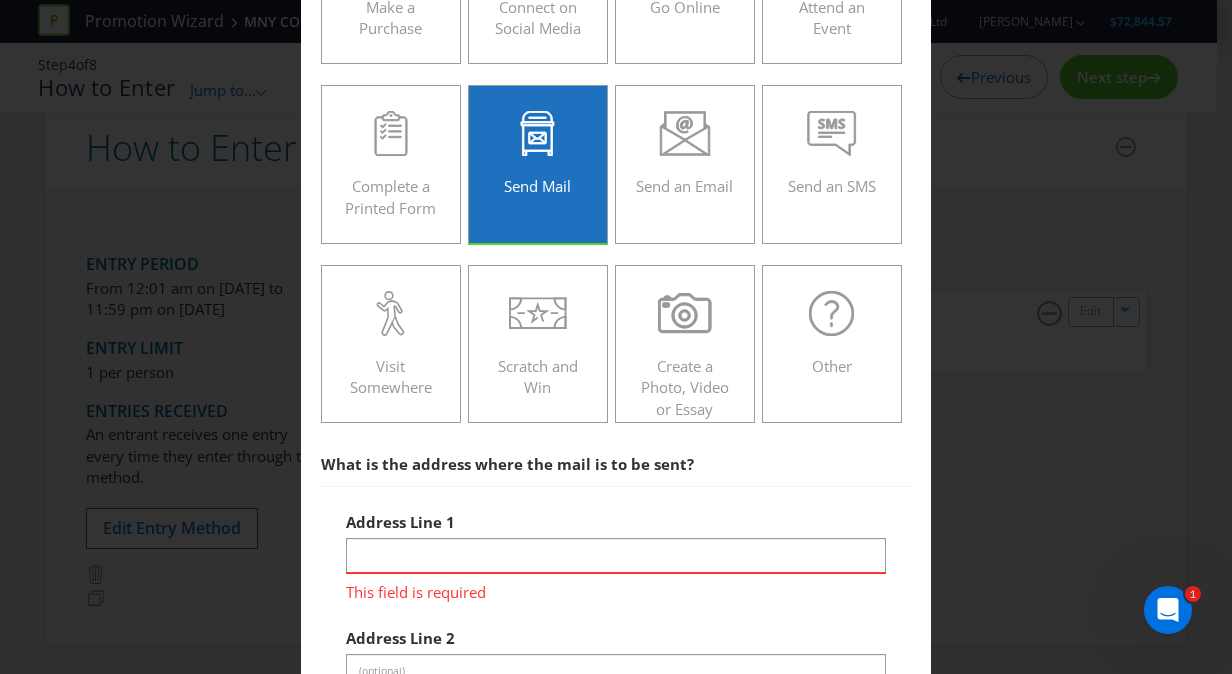 scroll, scrollTop: 159, scrollLeft: 0, axis: vertical 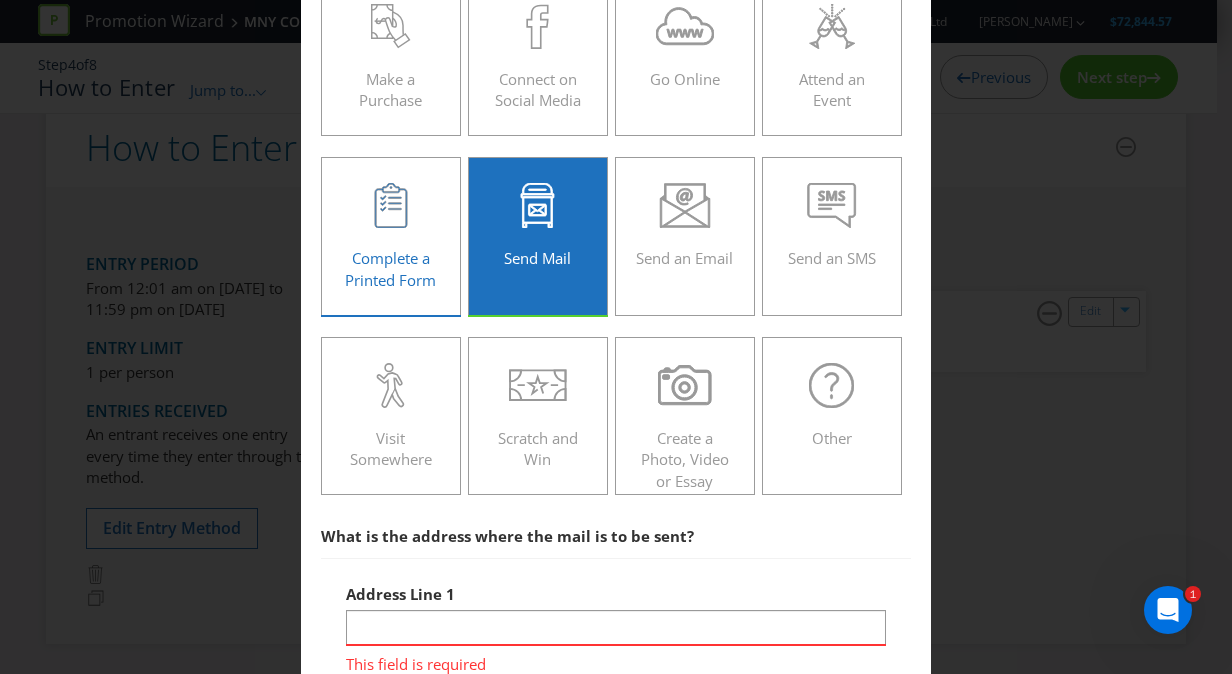 click at bounding box center (391, 205) 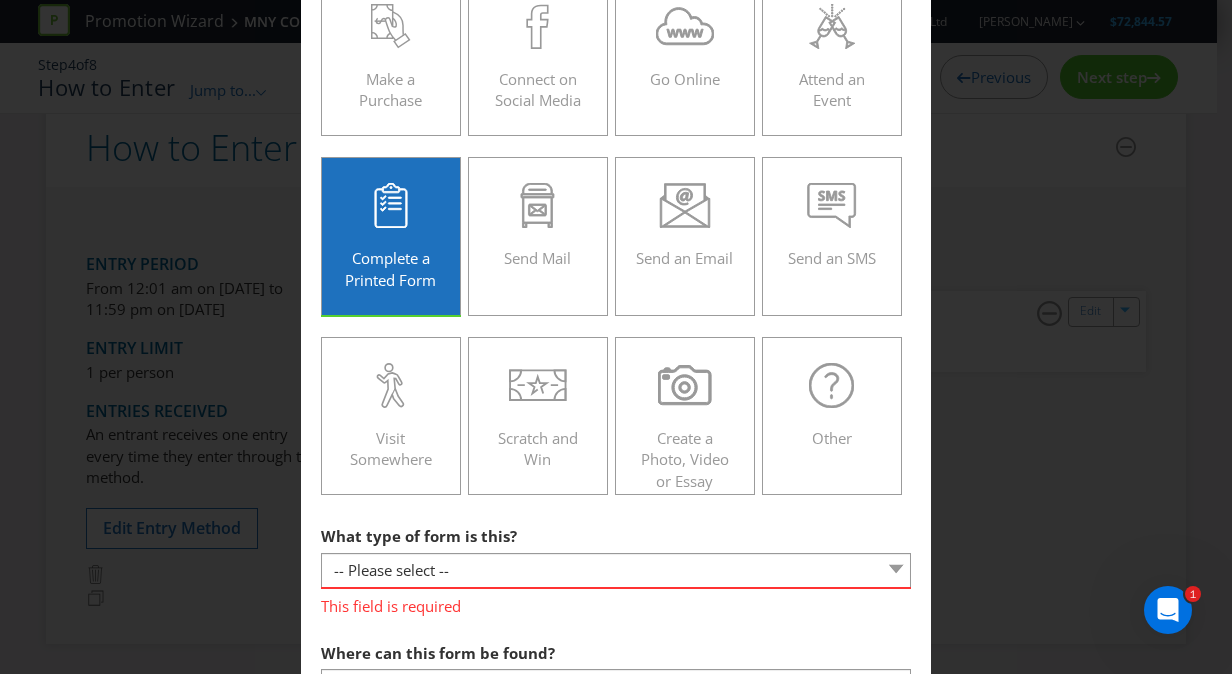 scroll, scrollTop: 344, scrollLeft: 0, axis: vertical 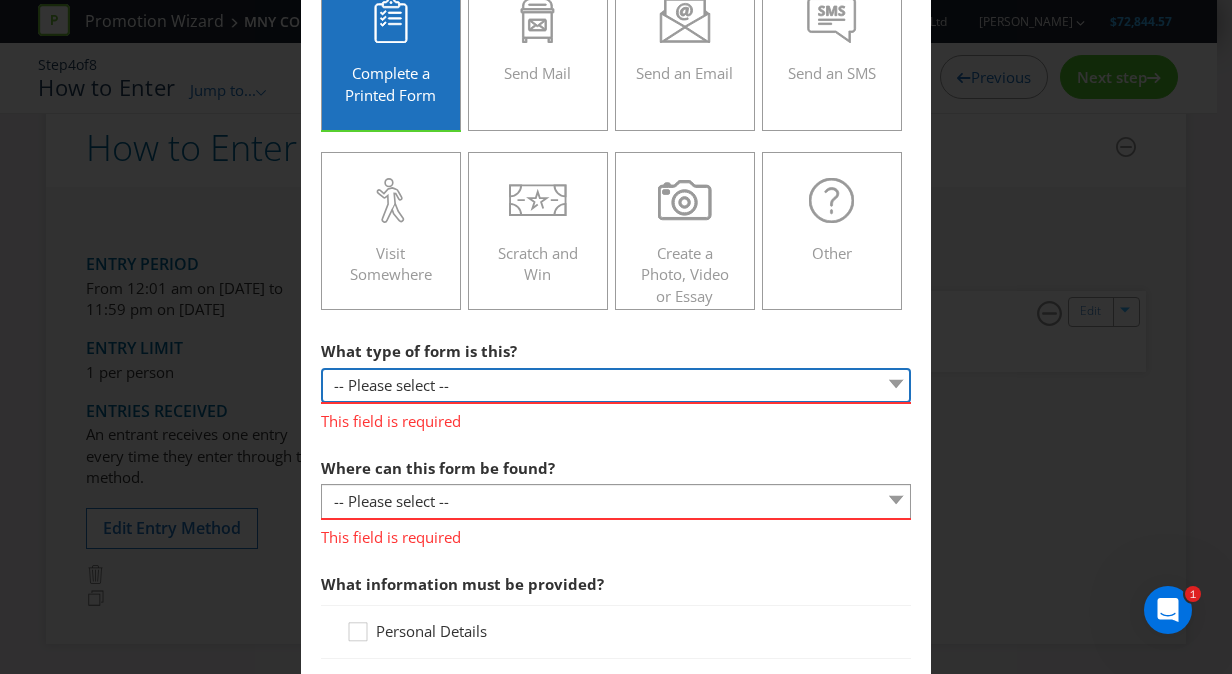 click on "-- Please select -- Entry form for a competition Claim form for a gift with purchase Claim form for an offer Other (please specify)" at bounding box center (616, 385) 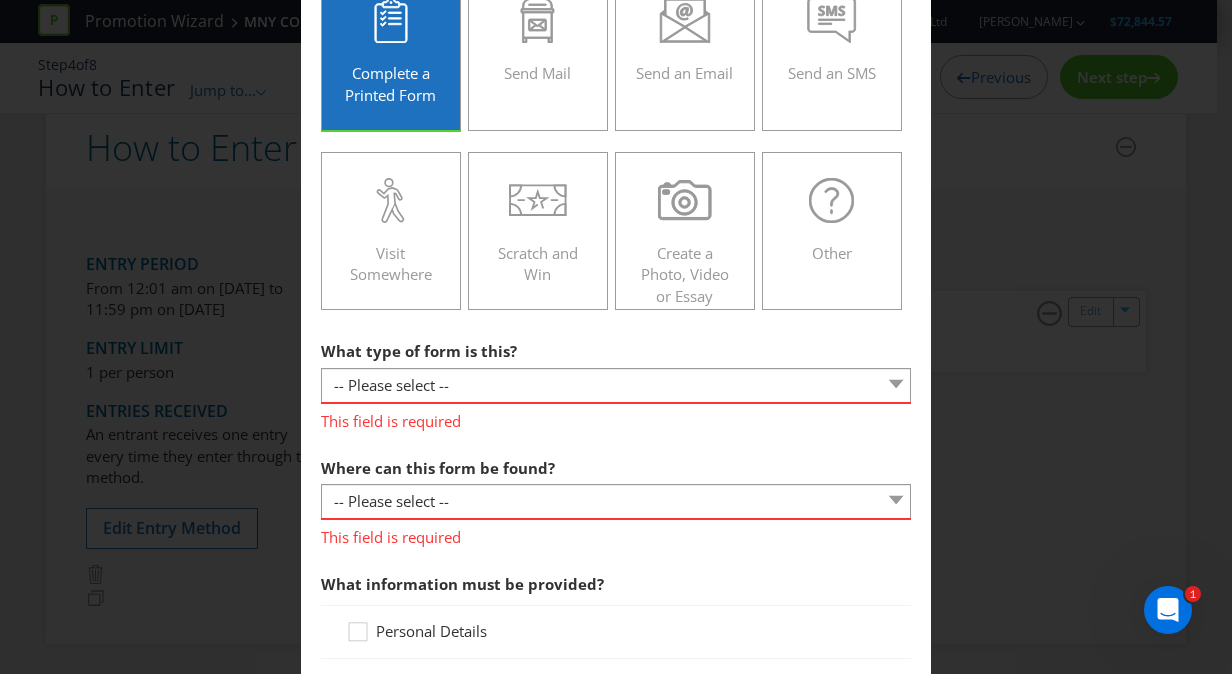 click on "To enter the entrant must... Make a Purchase   Connect on Social Media   Go Online   Attend an Event   Complete a Printed Form   Send Mail   Send an Email   Send an SMS   Visit Somewhere   Scratch and Win   Create a Photo, Video or Essay   Other   What type of form is this?   -- Please select -- Entry form for a competition Claim form for a gift with purchase Claim form for an offer Other (please specify) This field is required Where can this form be found?   -- Please select -- In-store Online (download and print) On back of game card Other (please specify) This field is required What information must be provided?   Personal Details   Answer to questions (please specify)   Signature   Other (please specify)     At least one information field must be provided   What must be done with the form?   -- Please select -- Send it by mail Submit it in person Scan it and send by email Scan it and upload Other (please specify) This field is required Is proof of purchase required?   Yes   No" at bounding box center (616, 545) 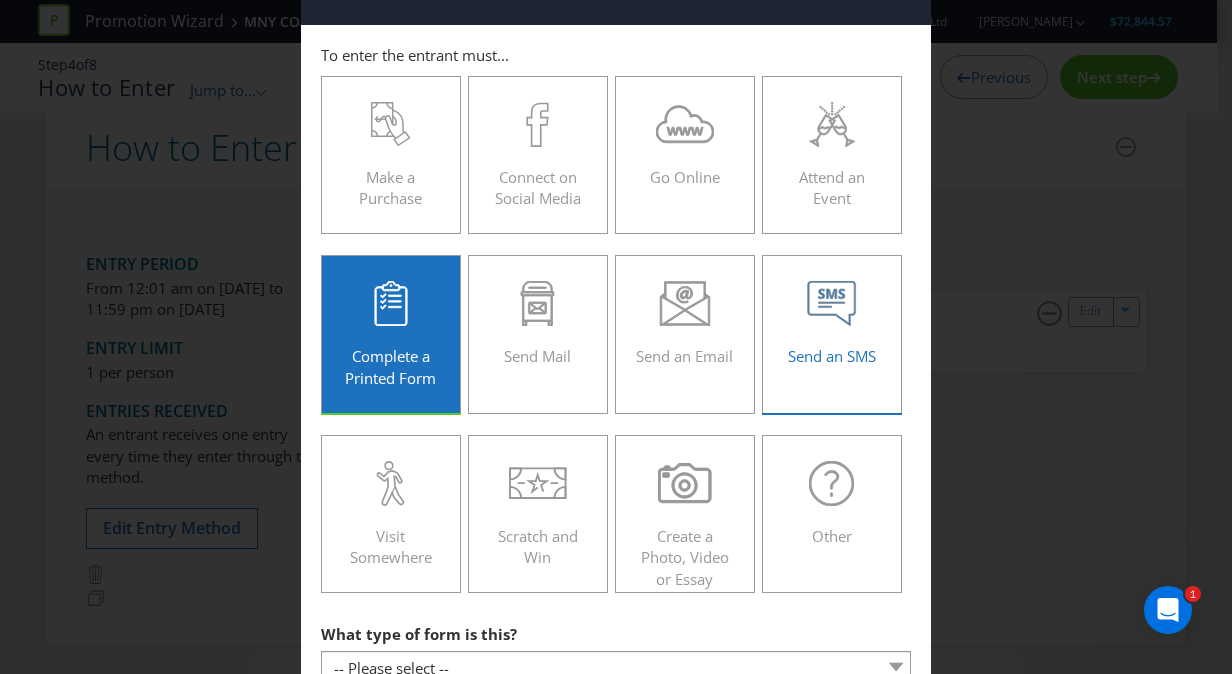 scroll, scrollTop: 60, scrollLeft: 0, axis: vertical 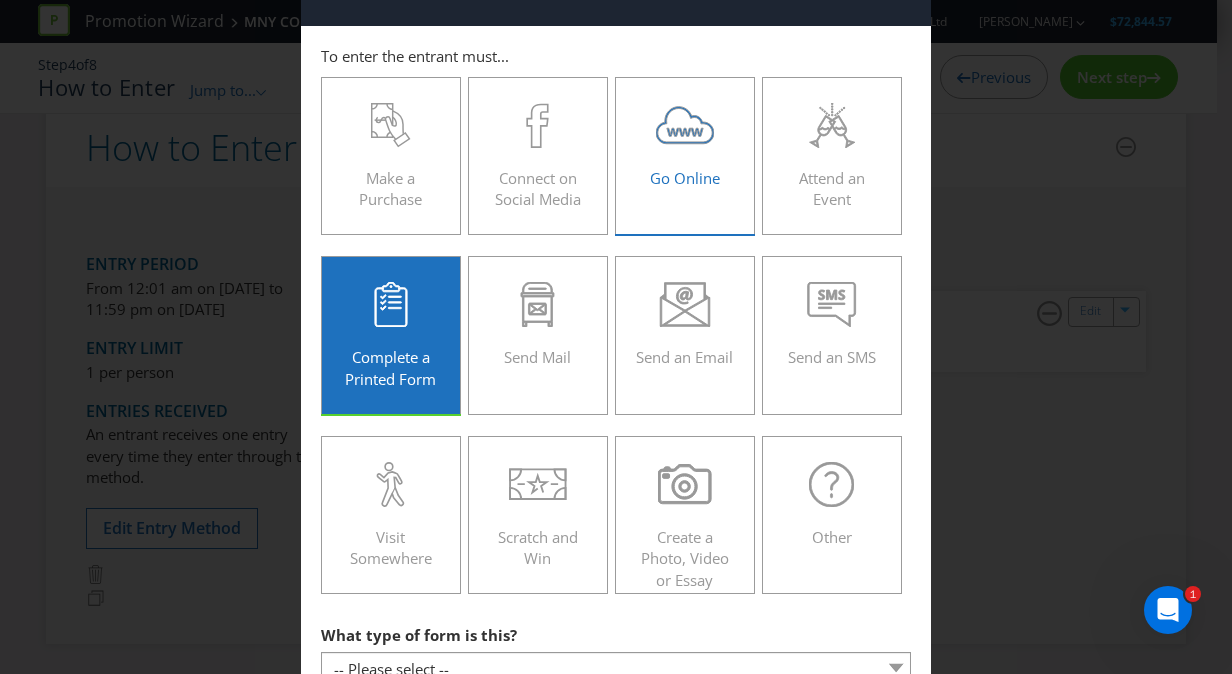 click on "Go Online" at bounding box center [685, 148] 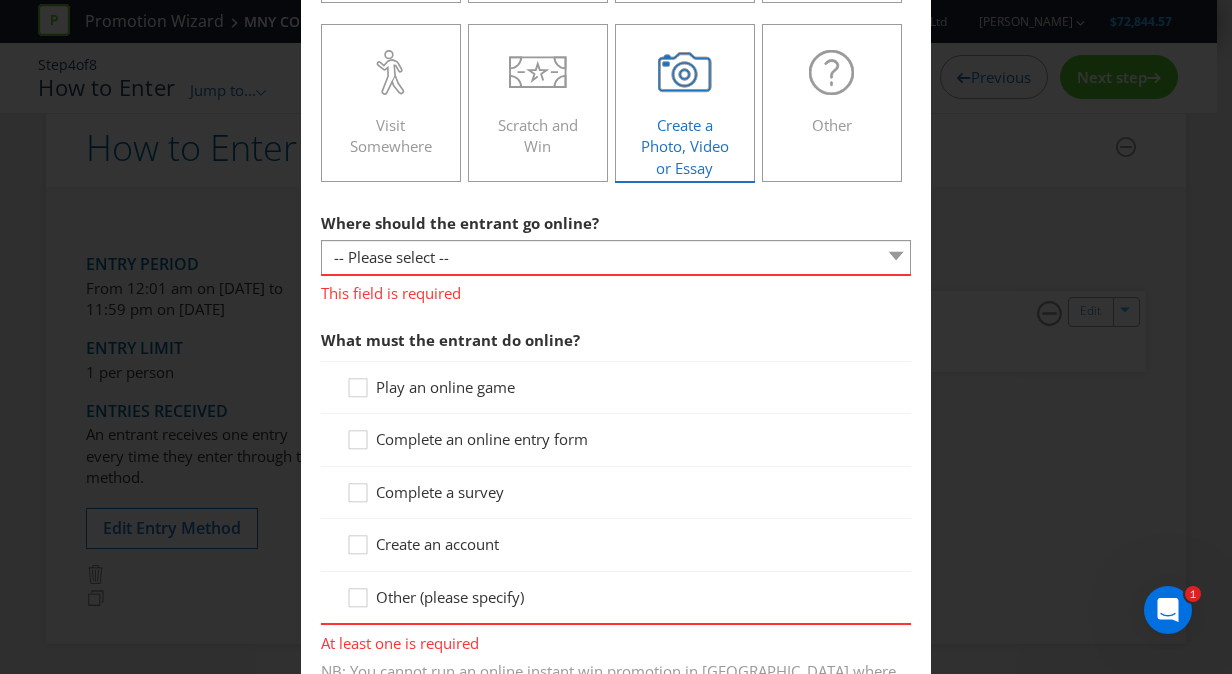 scroll, scrollTop: 485, scrollLeft: 0, axis: vertical 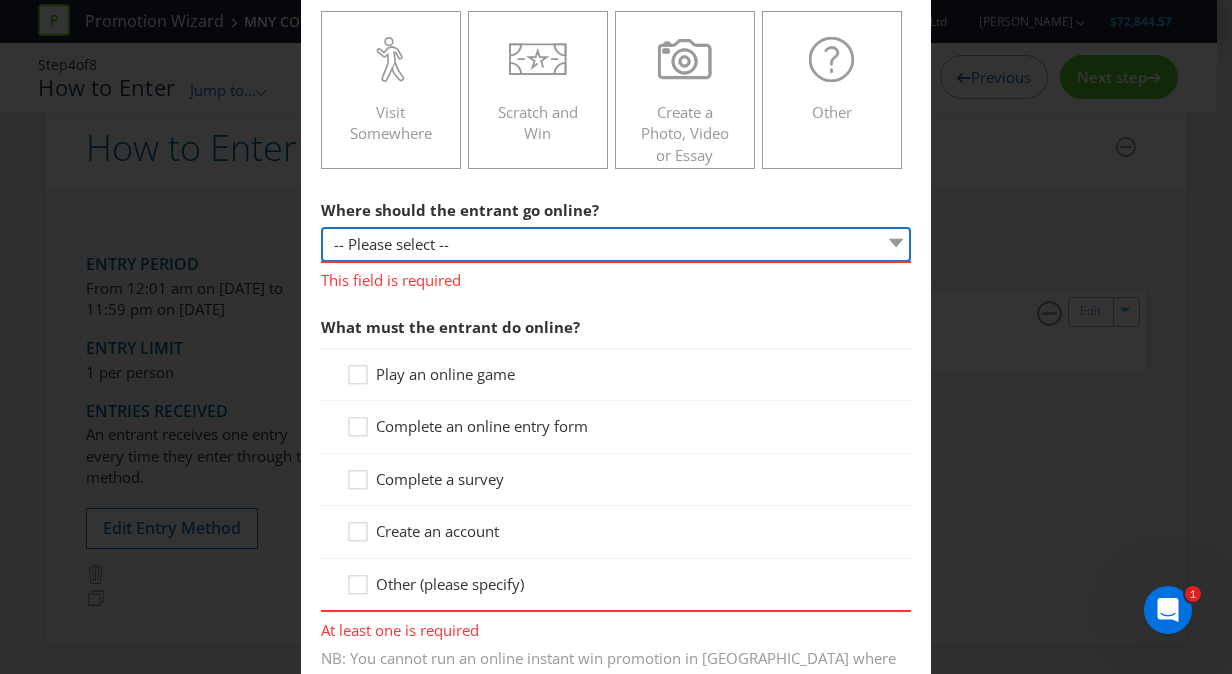 click on "-- Please select -- At a specific URL Using a direct link sent to the entrant by email Other (please specify)" at bounding box center [616, 244] 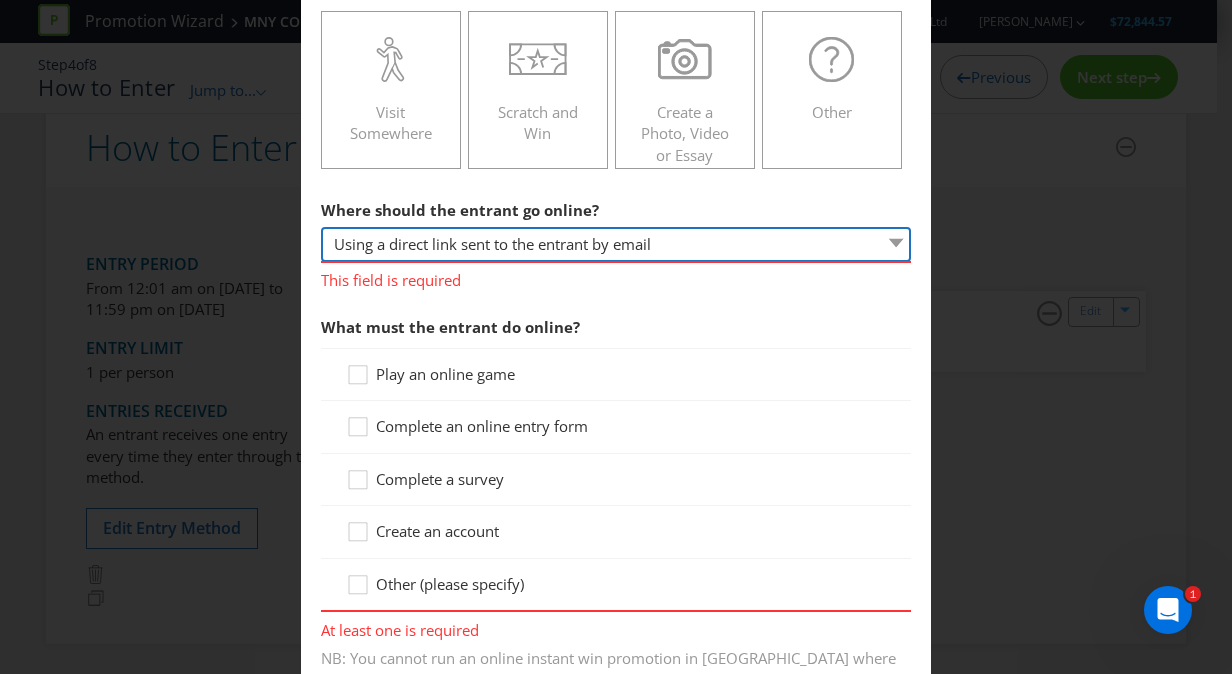 click on "-- Please select -- At a specific URL Using a direct link sent to the entrant by email Other (please specify)" at bounding box center (616, 244) 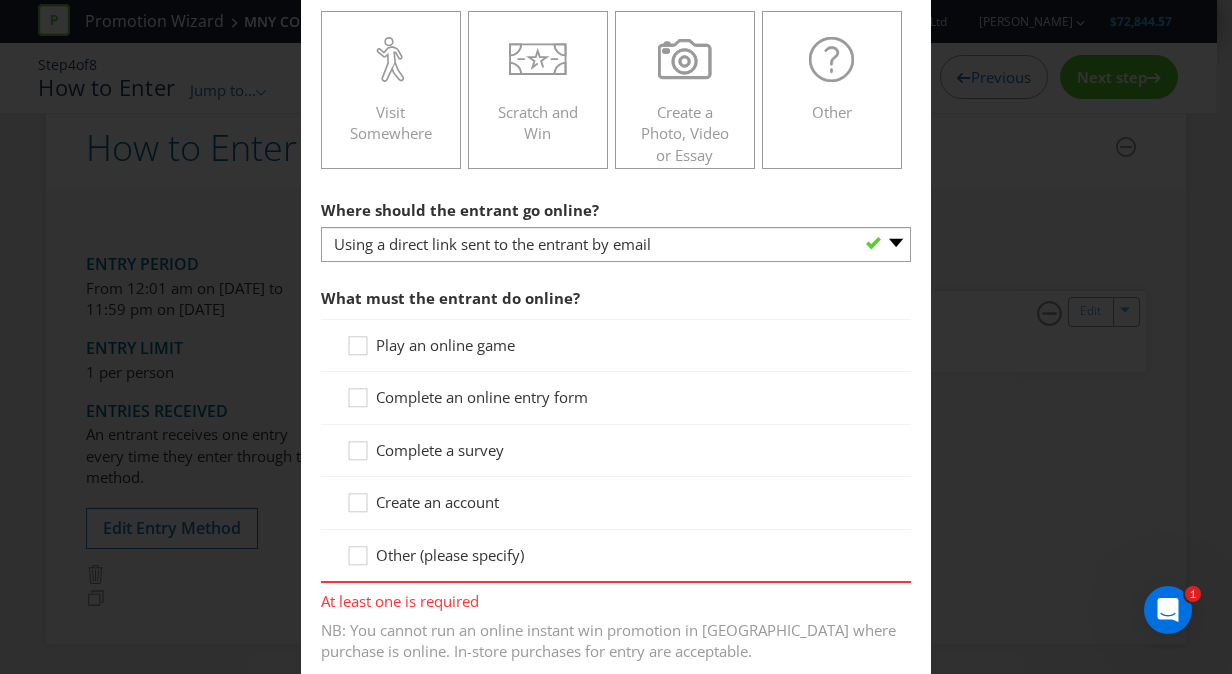 click on "Where should the entrant go online?   -- Please select -- At a specific URL Using a direct link sent to the entrant by email Other (please specify) What must the entrant do online?   Play an online game   Complete an online entry form   Complete a survey   Create an account   Other (please specify)     At least one is required NB: You cannot run an online instant win promotion in [GEOGRAPHIC_DATA] where purchase is online. In-store purchases for entry are acceptable.   You may wish to consider collecting details for the unclaimed prize draw. Otherwise, only winners will be eligible and will receive multiple prizes." at bounding box center (616, 452) 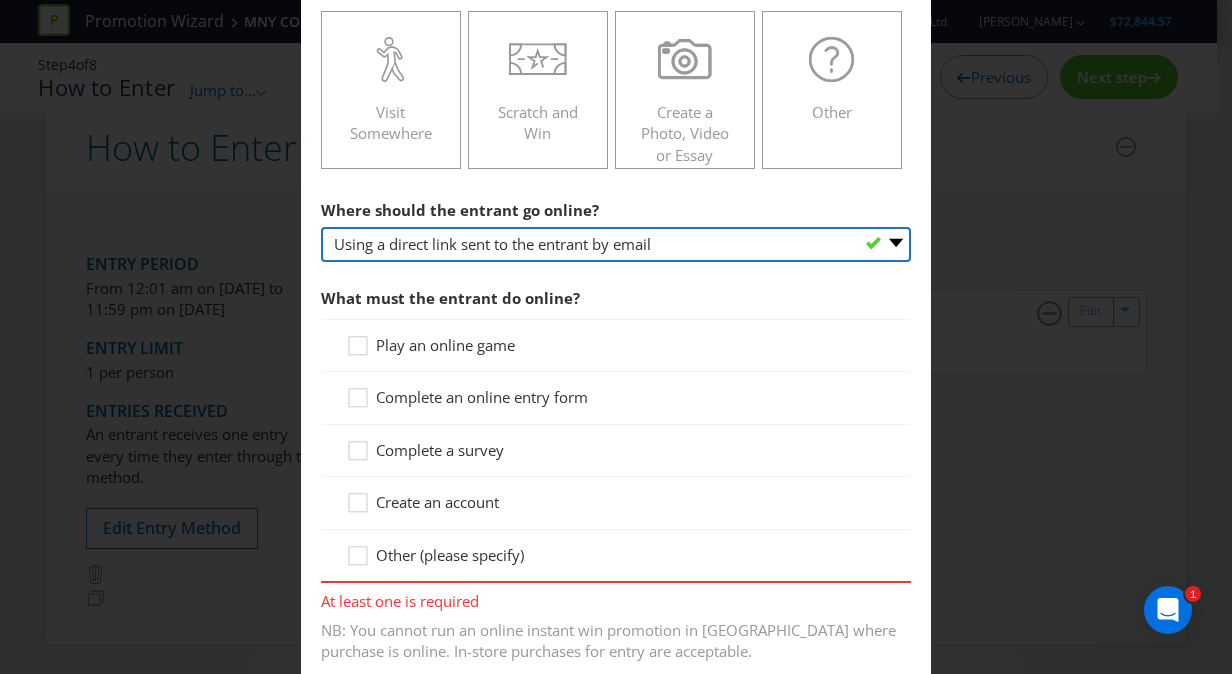 click on "-- Please select -- At a specific URL Using a direct link sent to the entrant by email Other (please specify)" at bounding box center (616, 244) 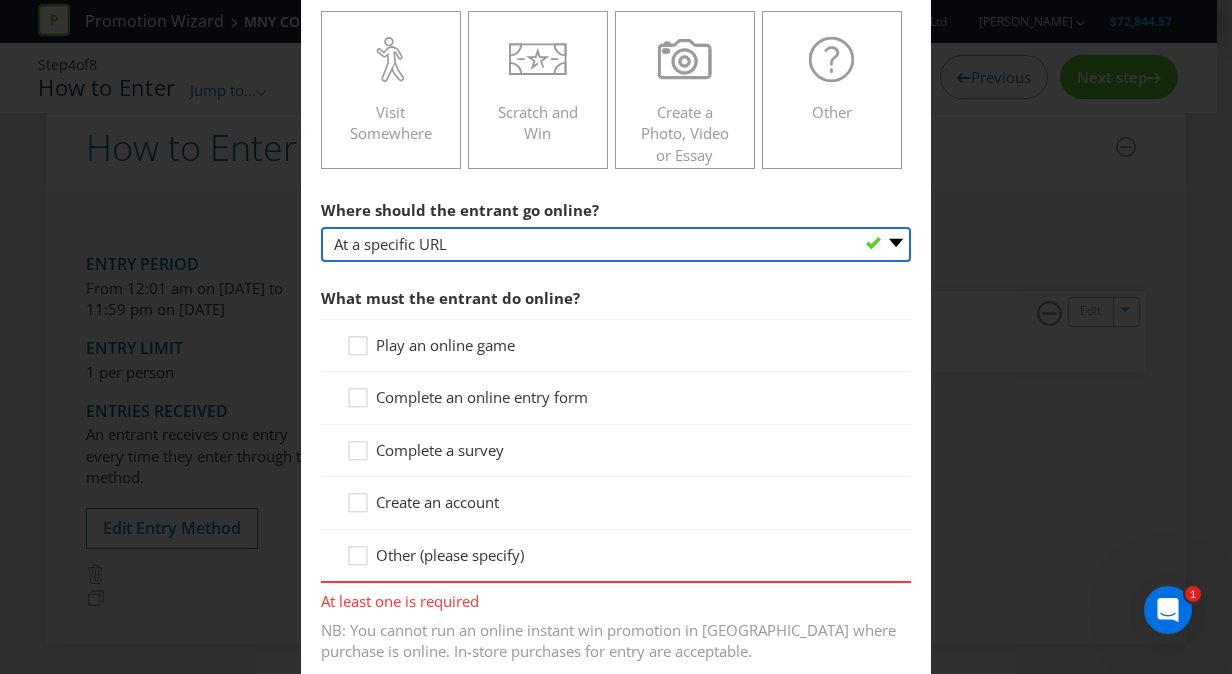 click on "-- Please select -- At a specific URL Using a direct link sent to the entrant by email Other (please specify)" at bounding box center [616, 244] 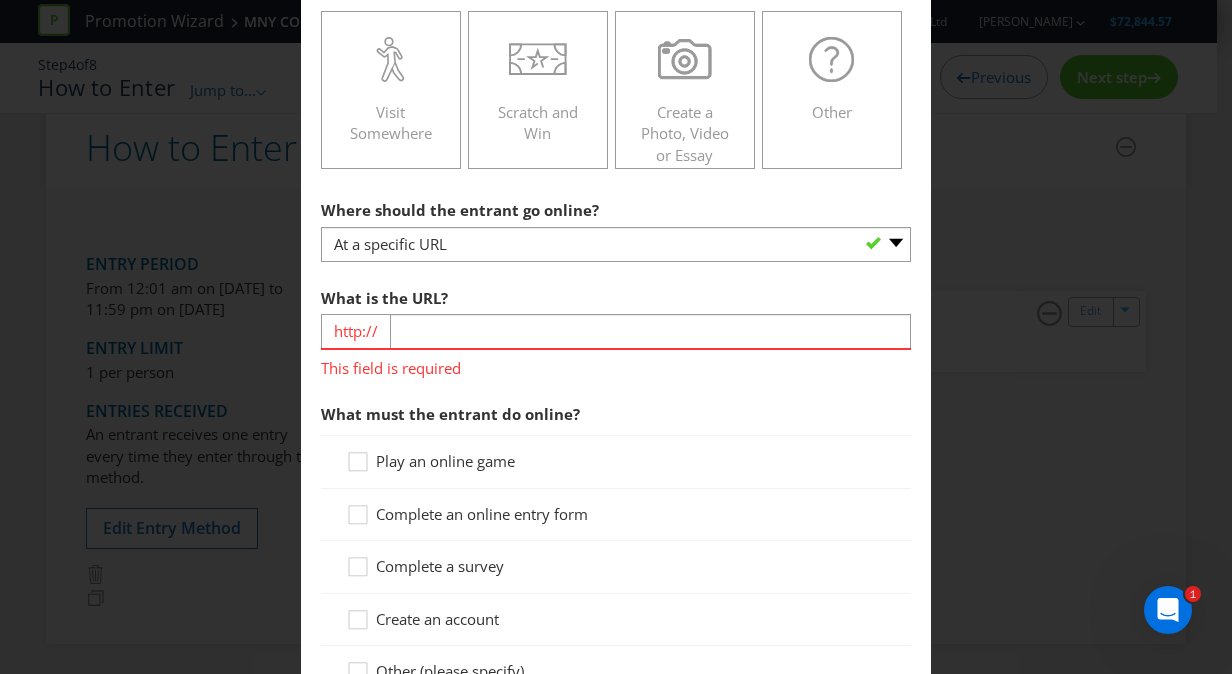 click on "Where should the entrant go online?   -- Please select -- At a specific URL Using a direct link sent to the entrant by email Other (please specify)" at bounding box center (616, 226) 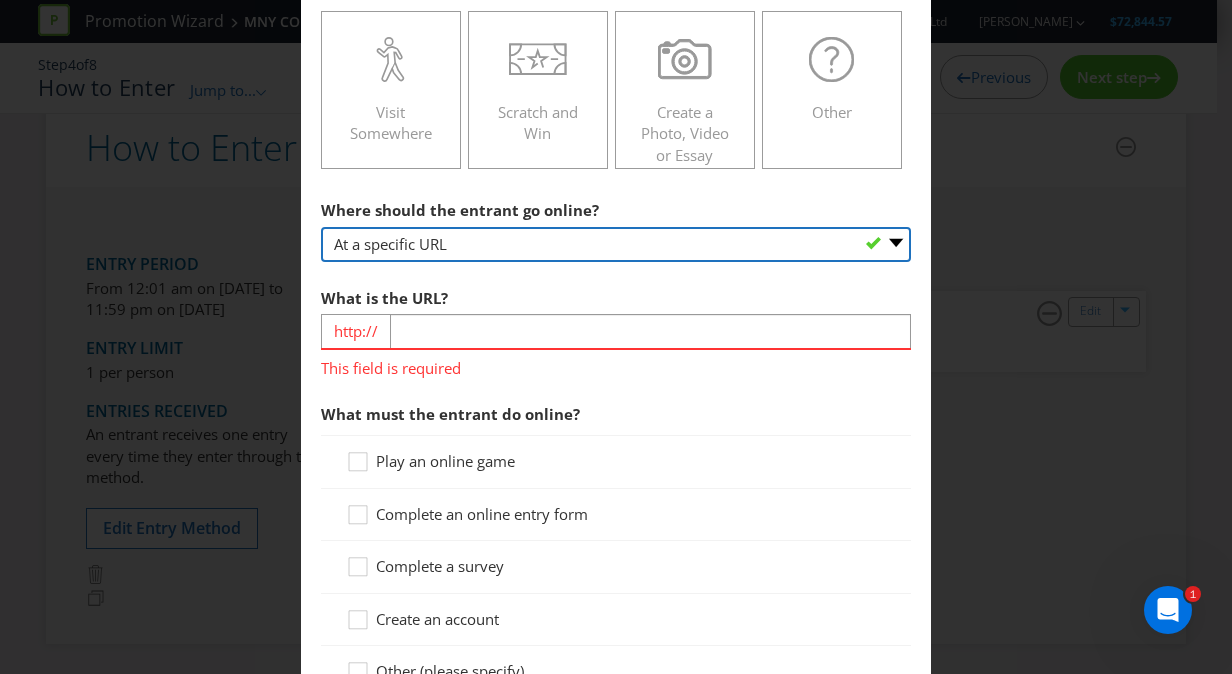 click on "-- Please select -- At a specific URL Using a direct link sent to the entrant by email Other (please specify)" at bounding box center (616, 244) 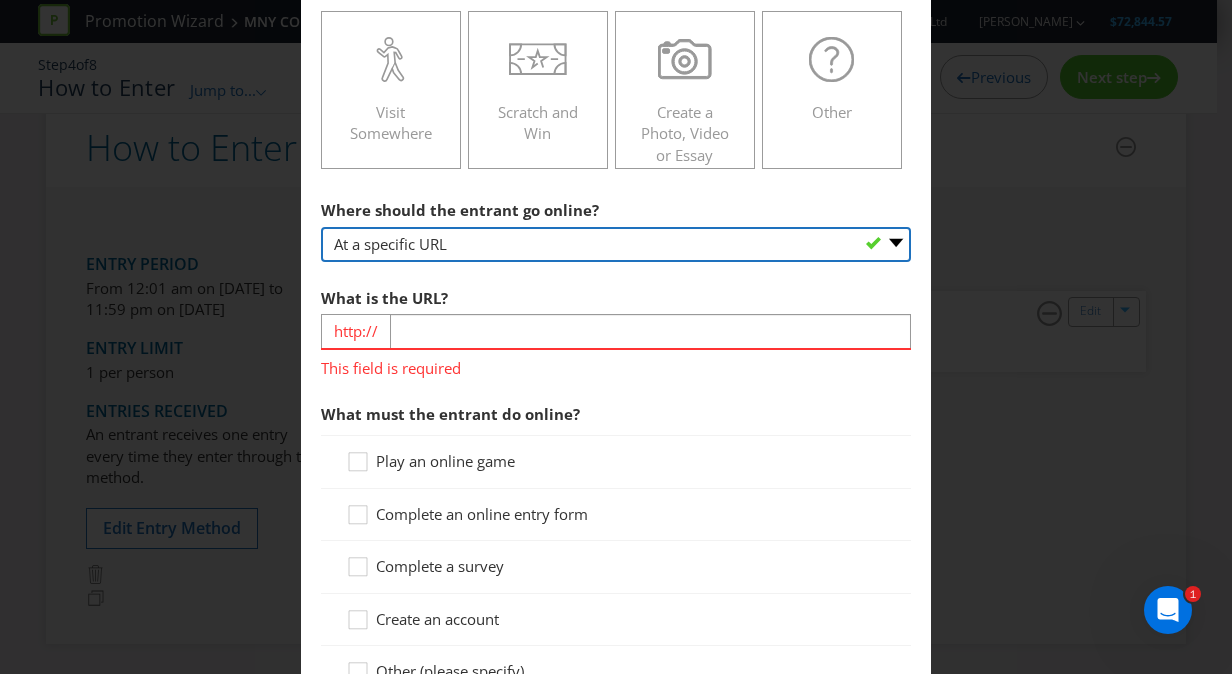 select on "EMAIL_LINK" 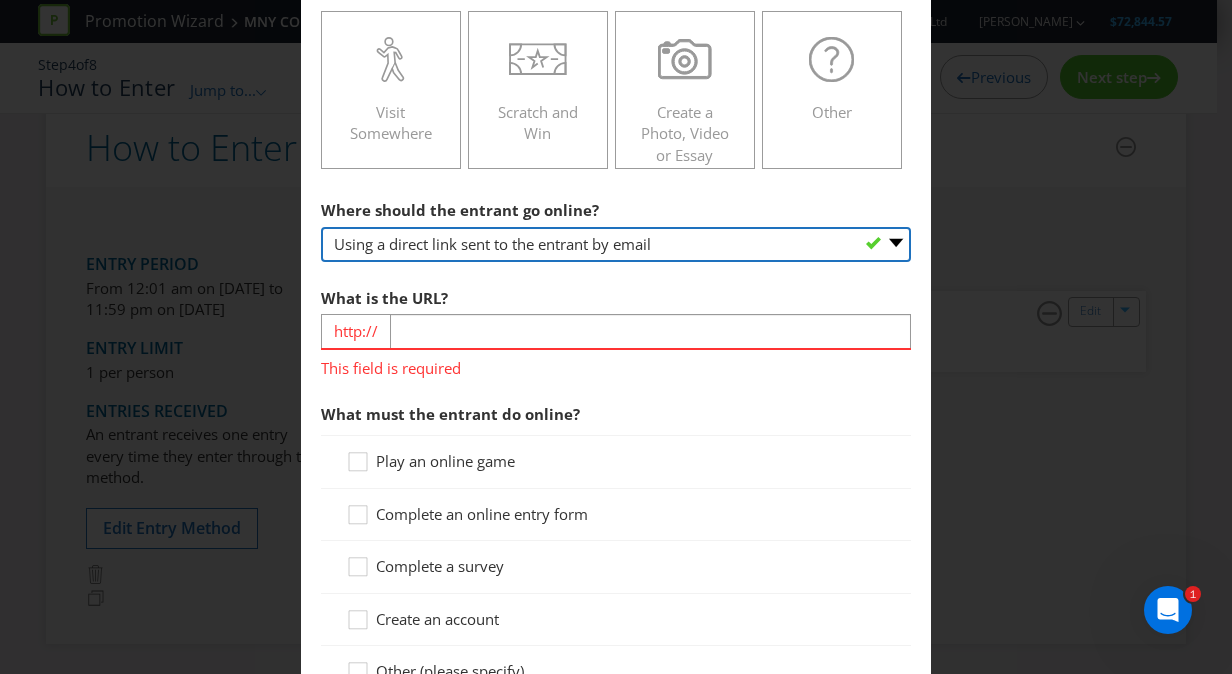 click on "-- Please select -- At a specific URL Using a direct link sent to the entrant by email Other (please specify)" at bounding box center [616, 244] 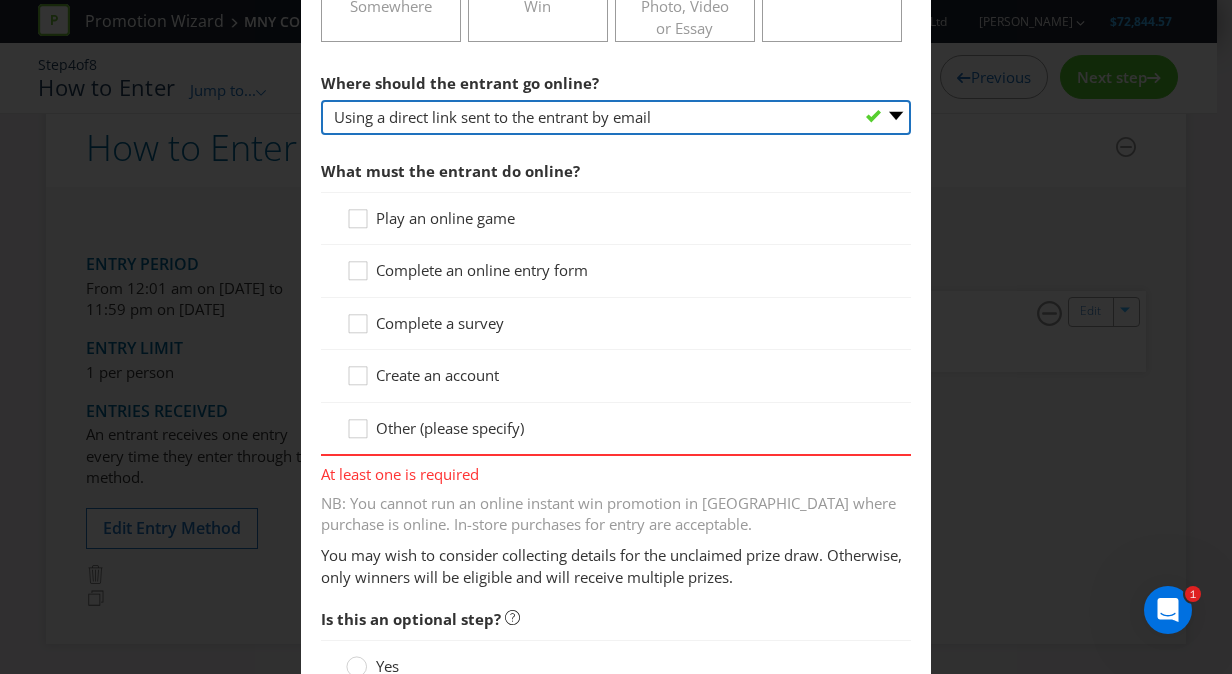 scroll, scrollTop: 621, scrollLeft: 0, axis: vertical 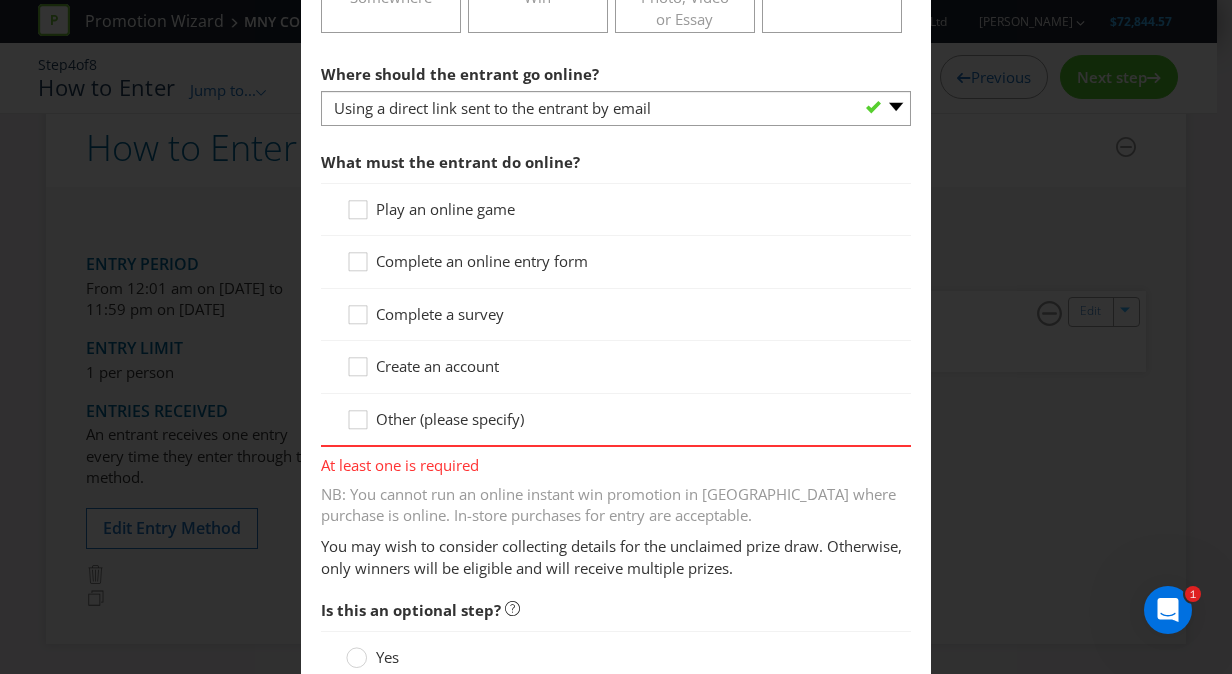 click on "Complete an online entry form" at bounding box center [482, 261] 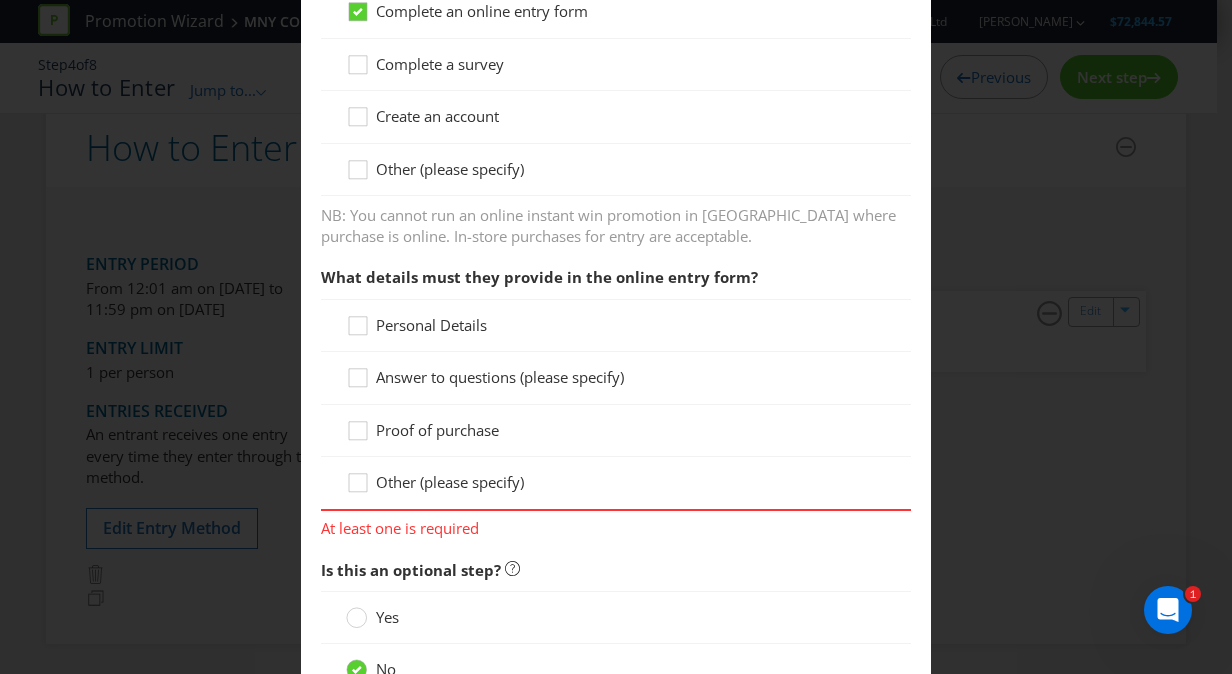 scroll, scrollTop: 872, scrollLeft: 0, axis: vertical 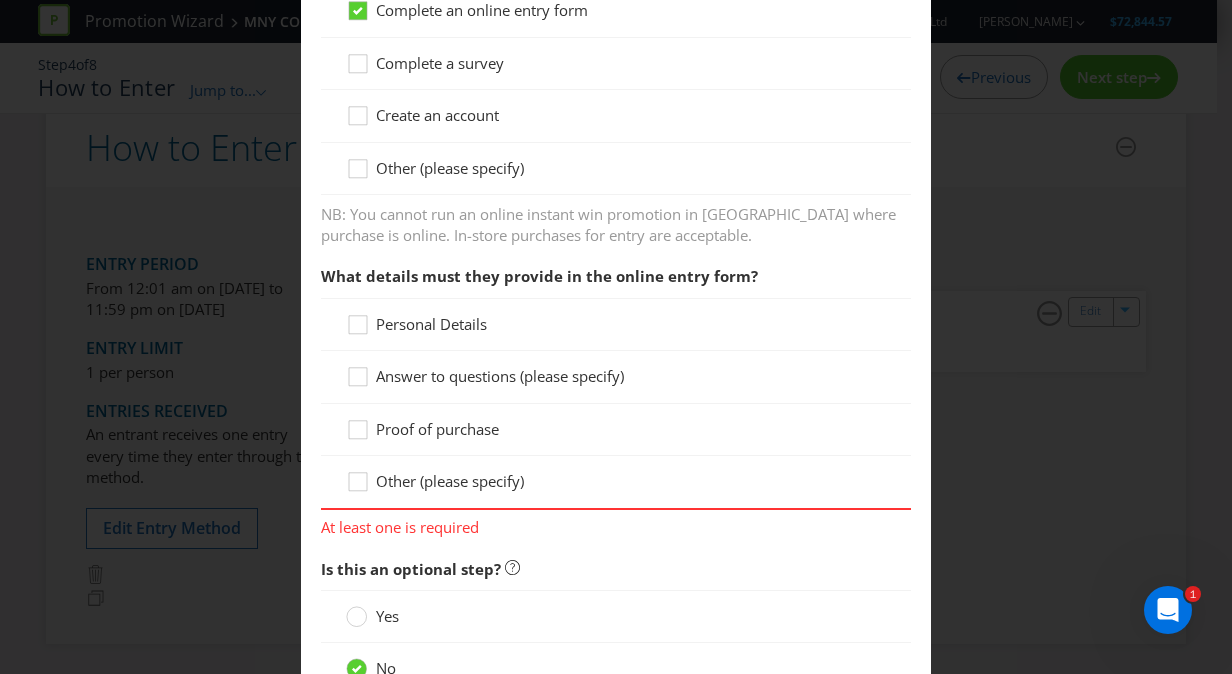click on "Personal Details" at bounding box center (616, 324) 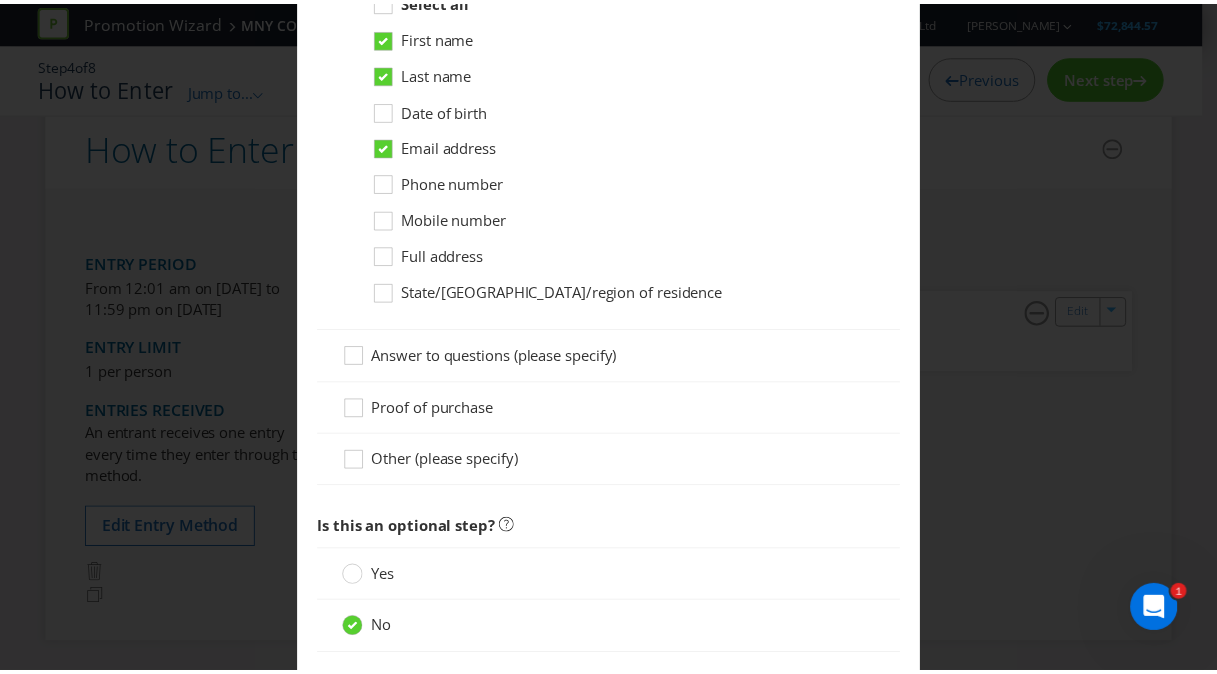scroll, scrollTop: 1346, scrollLeft: 0, axis: vertical 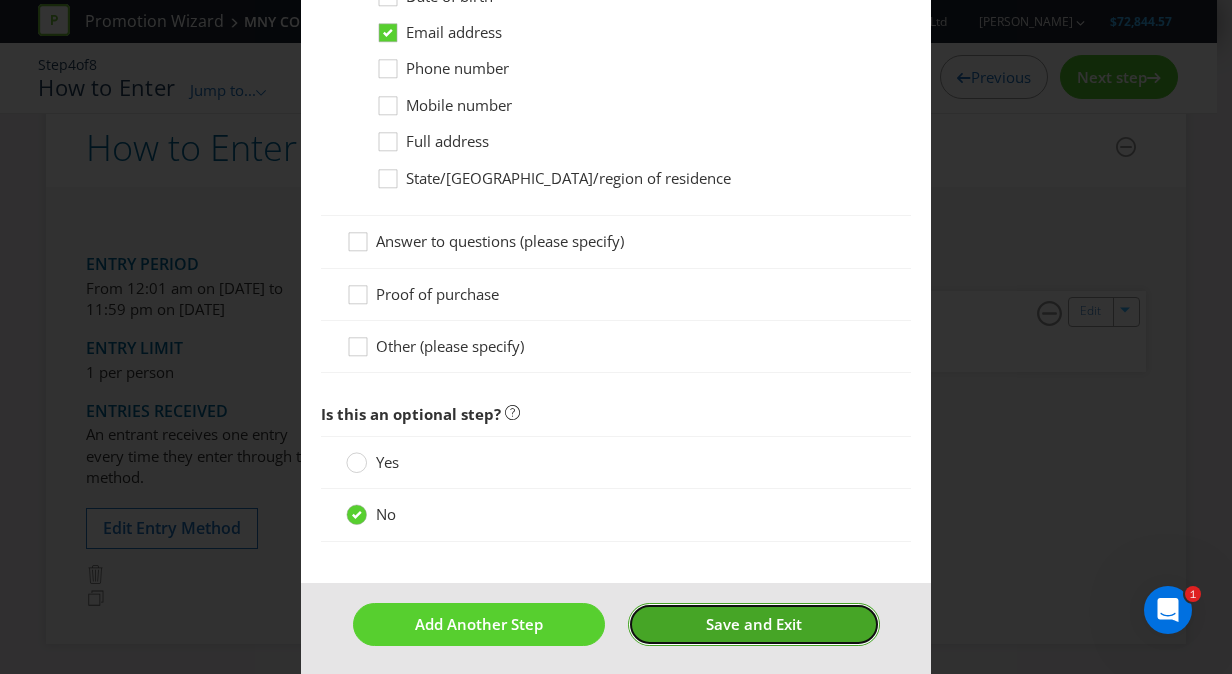 click on "Save and Exit" at bounding box center (754, 624) 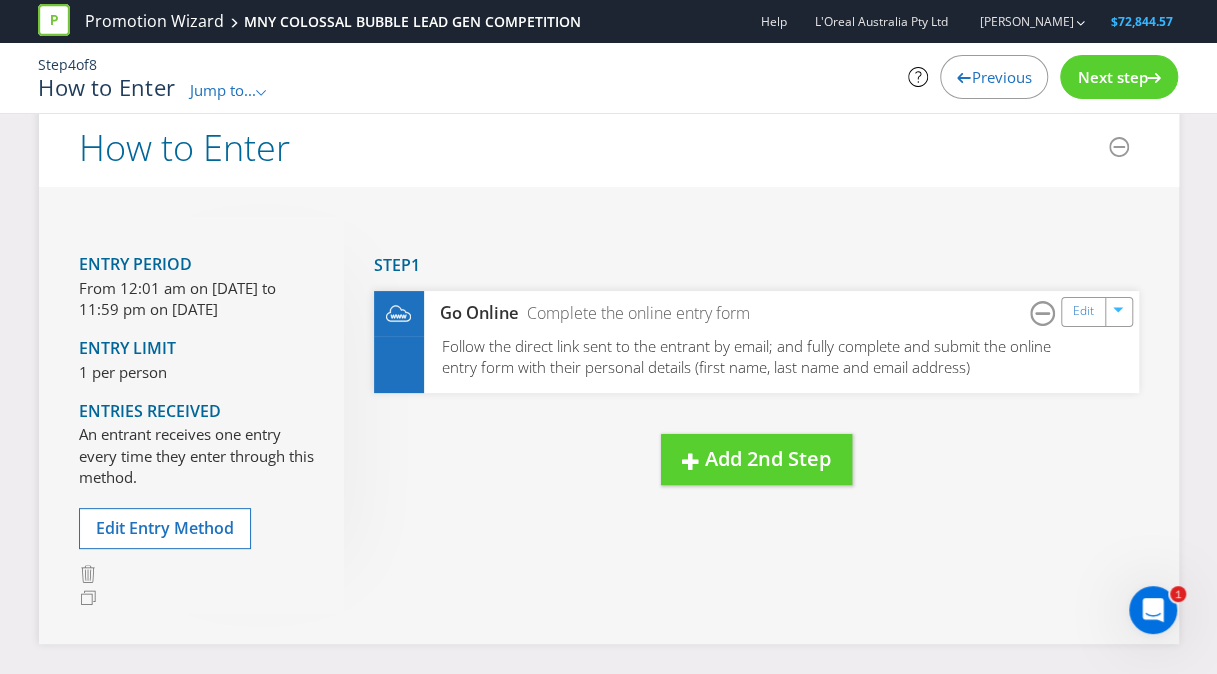 click on "Next step" at bounding box center (1112, 77) 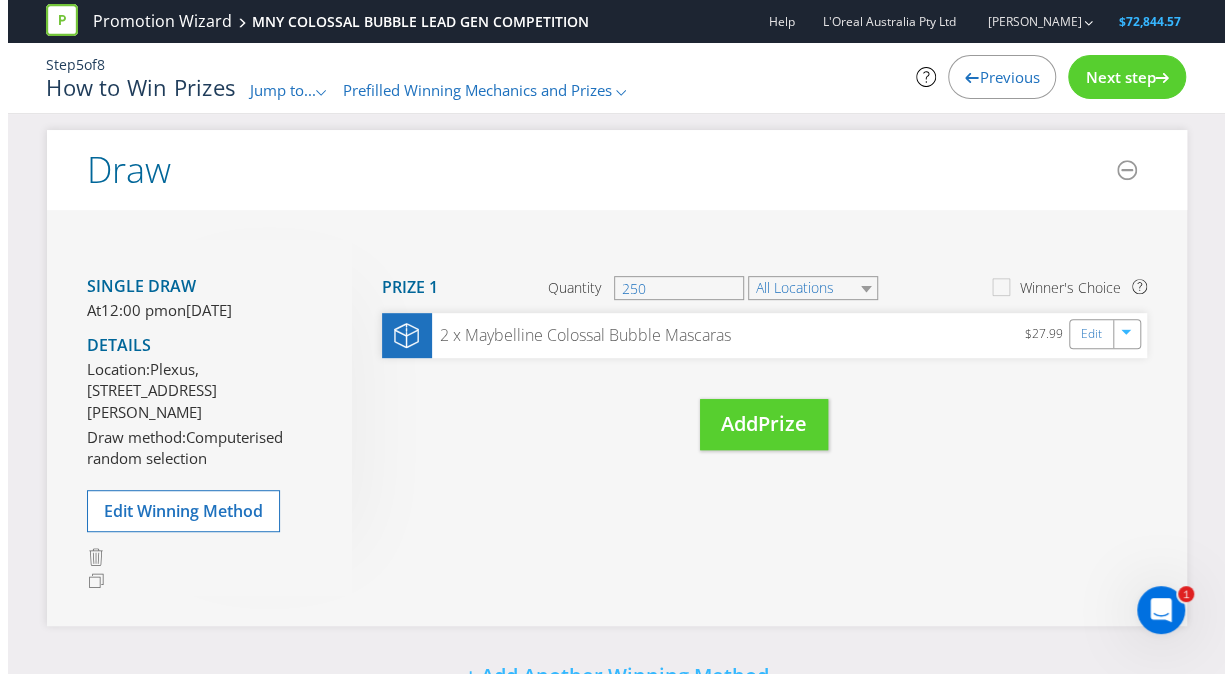 scroll, scrollTop: 301, scrollLeft: 0, axis: vertical 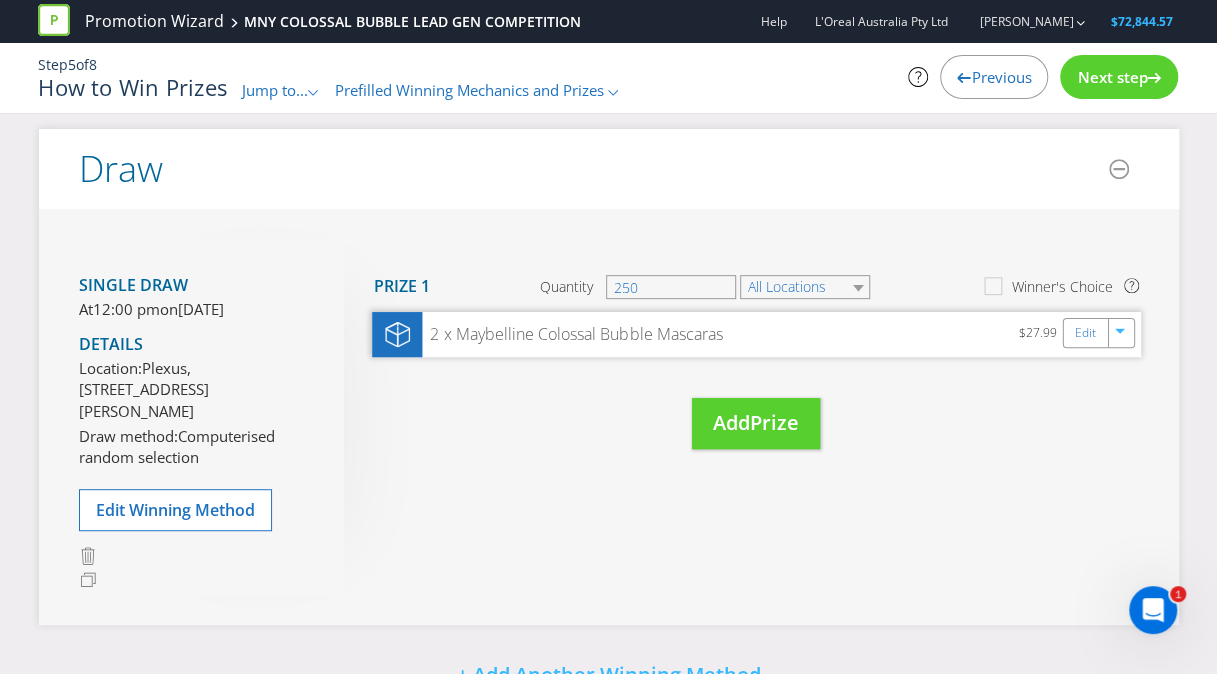click on "2 x Maybelline Colossal Bubble Mascaras $27.99 Edit" at bounding box center [756, 334] 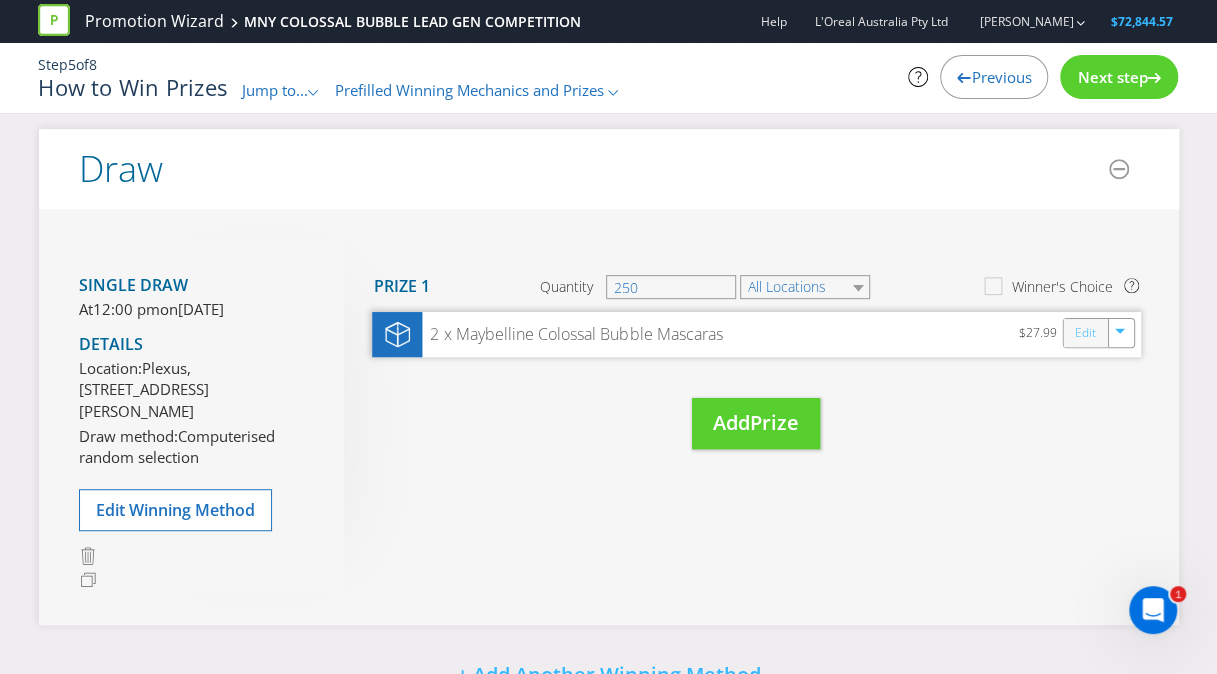click on "Edit" at bounding box center (1084, 333) 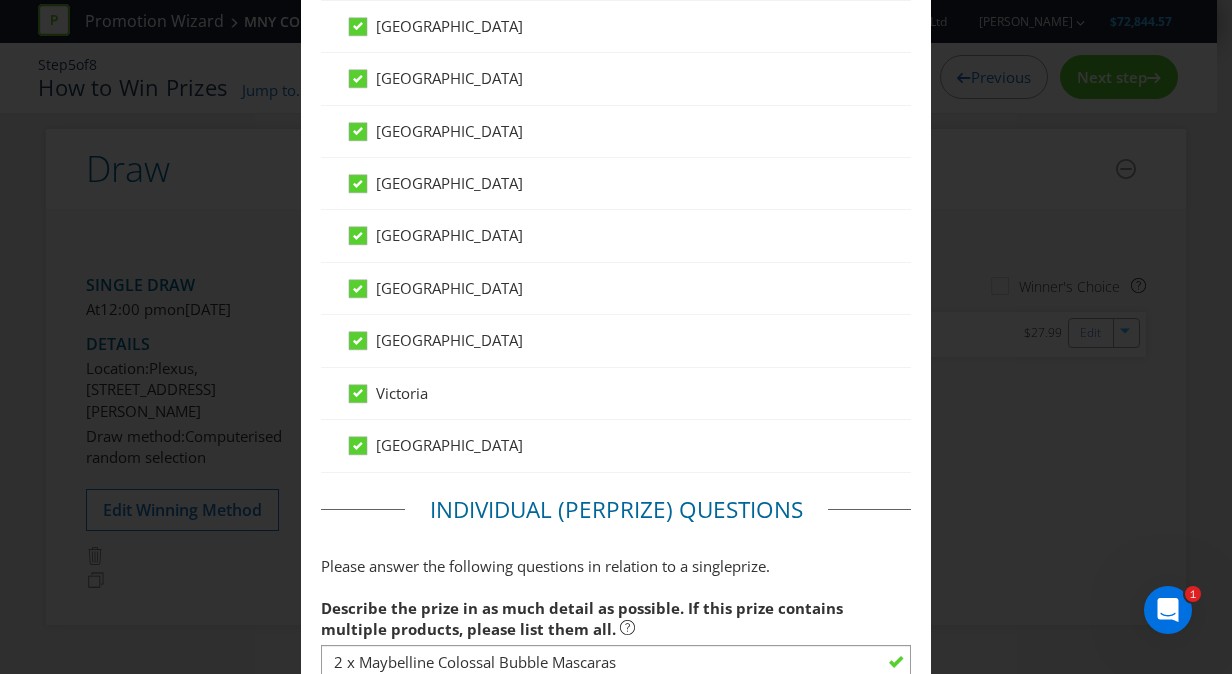 scroll, scrollTop: 1210, scrollLeft: 0, axis: vertical 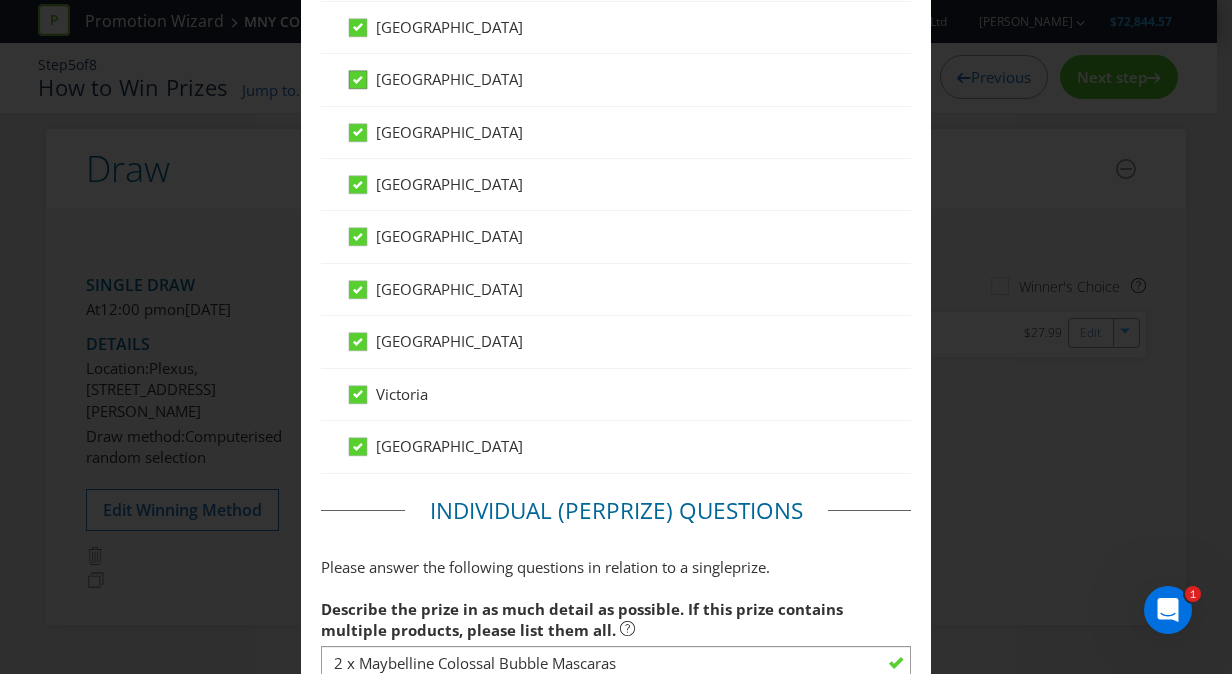 click 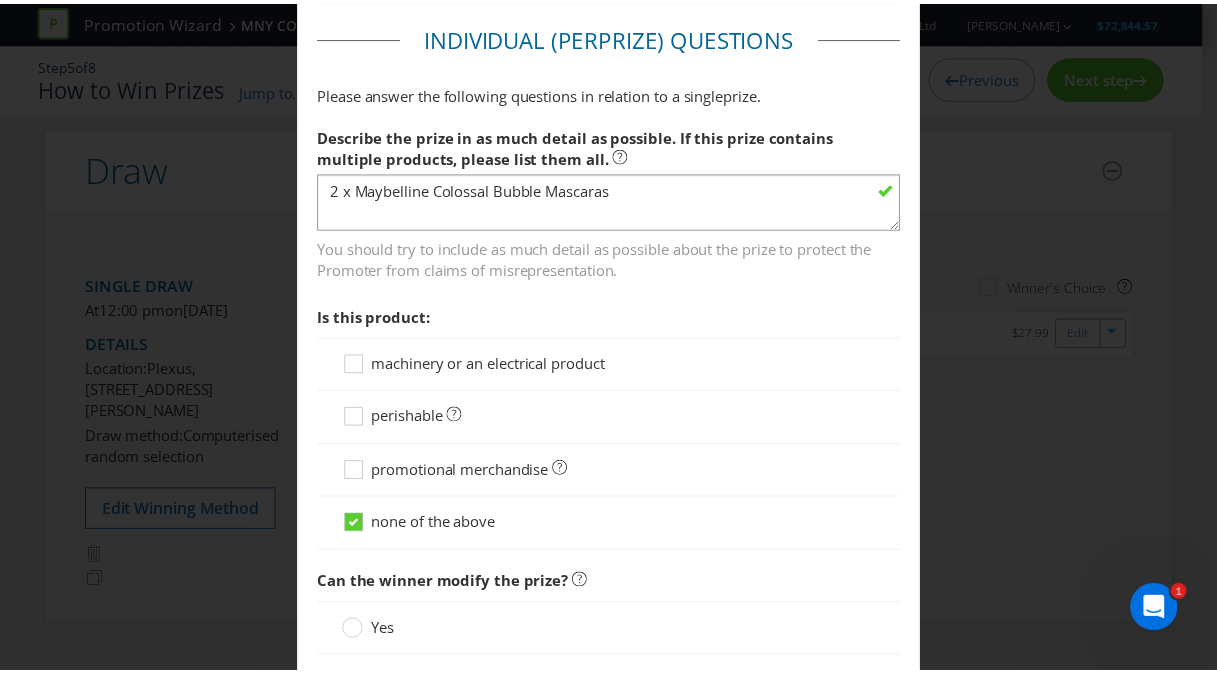 scroll, scrollTop: 1879, scrollLeft: 0, axis: vertical 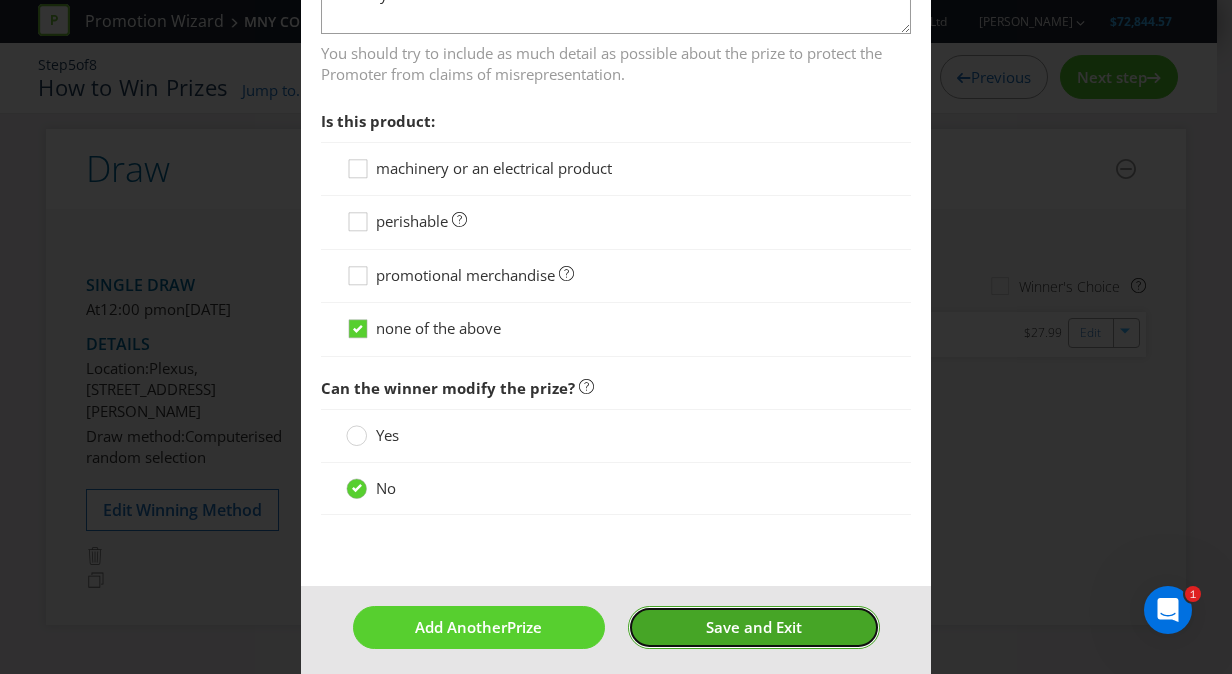 click on "Save and Exit" at bounding box center [754, 627] 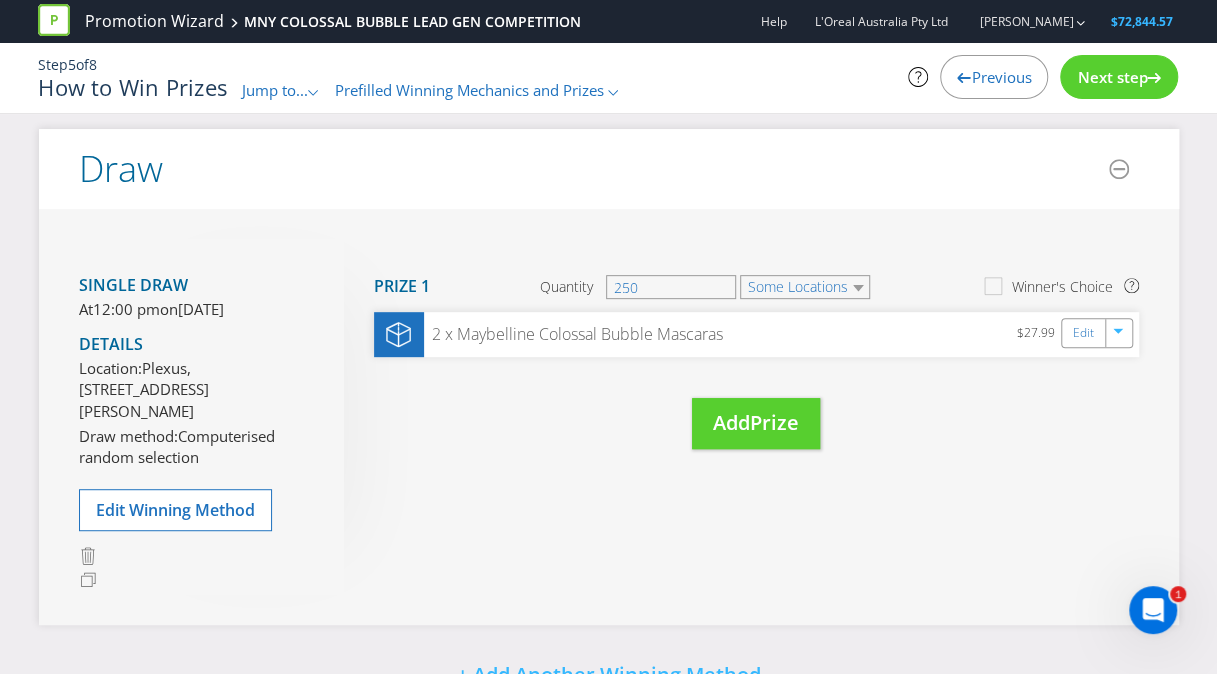 click on "Next step" at bounding box center (1119, 77) 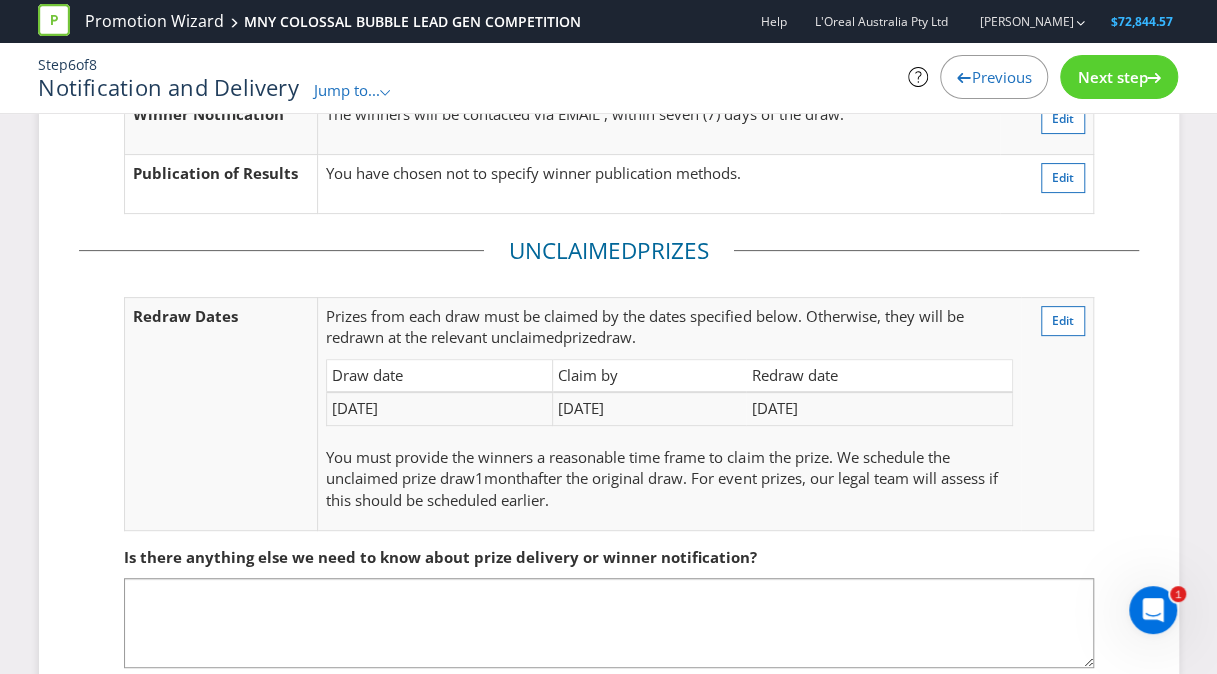 scroll, scrollTop: 257, scrollLeft: 0, axis: vertical 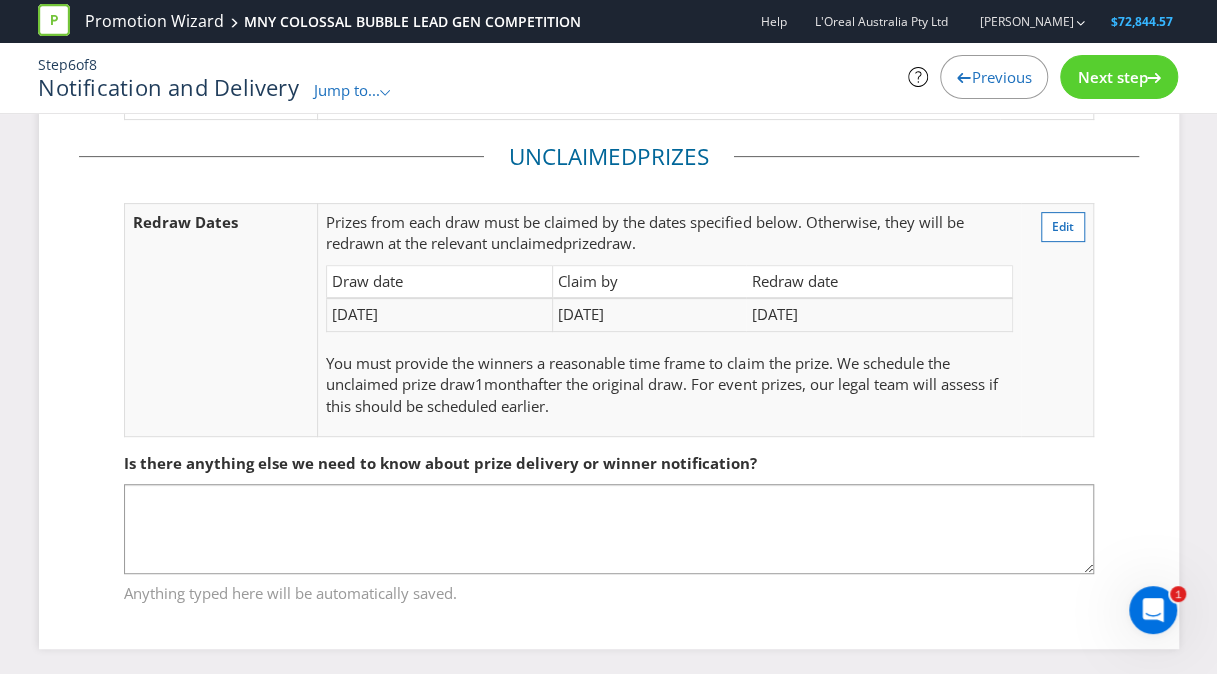 click on "Next step" at bounding box center (1112, 77) 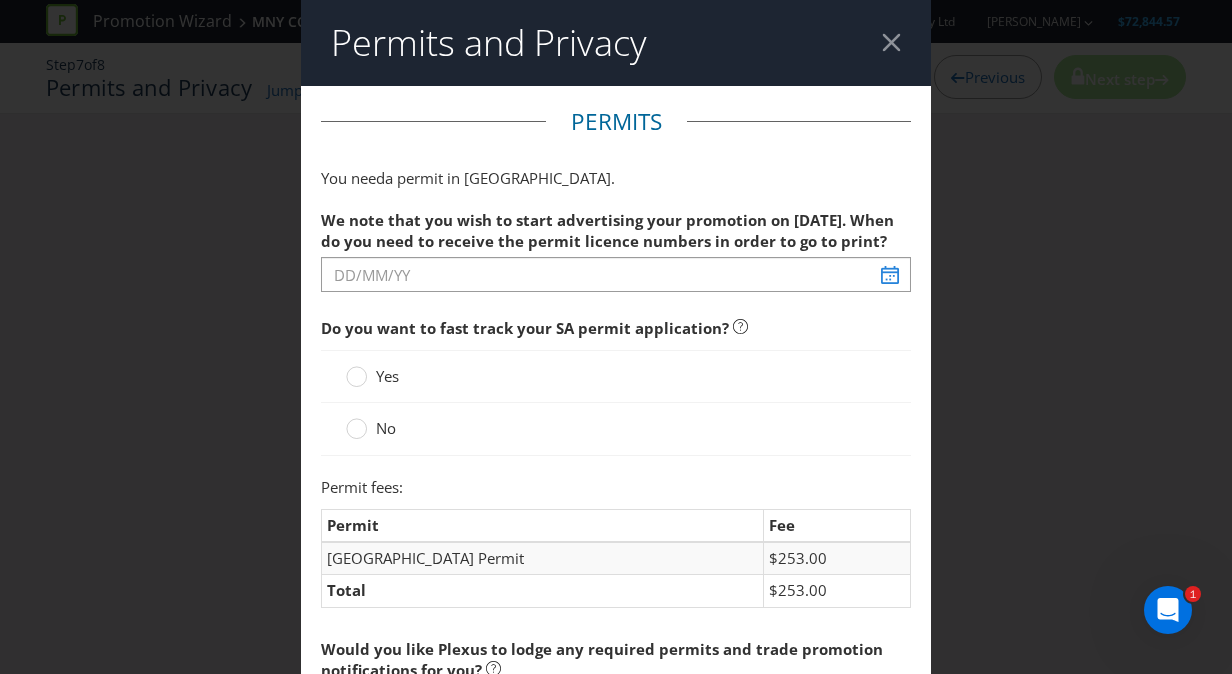click at bounding box center (891, 42) 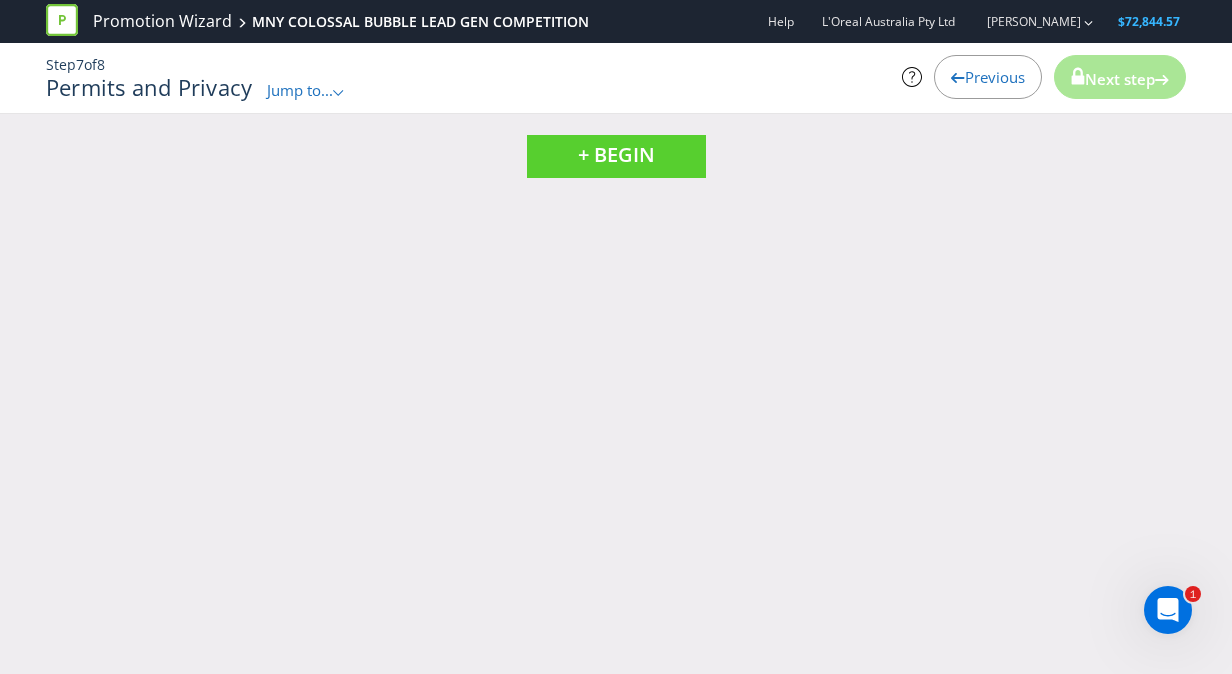 click on "Previous" at bounding box center (995, 77) 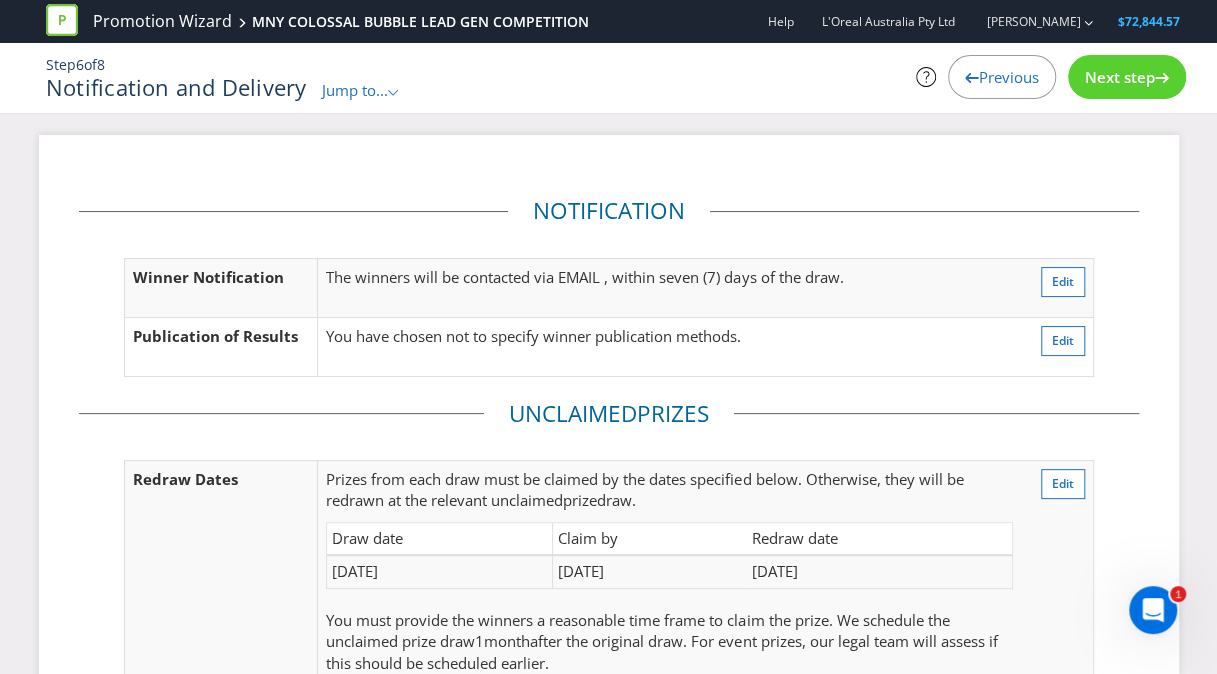 click on "Previous" at bounding box center [1009, 77] 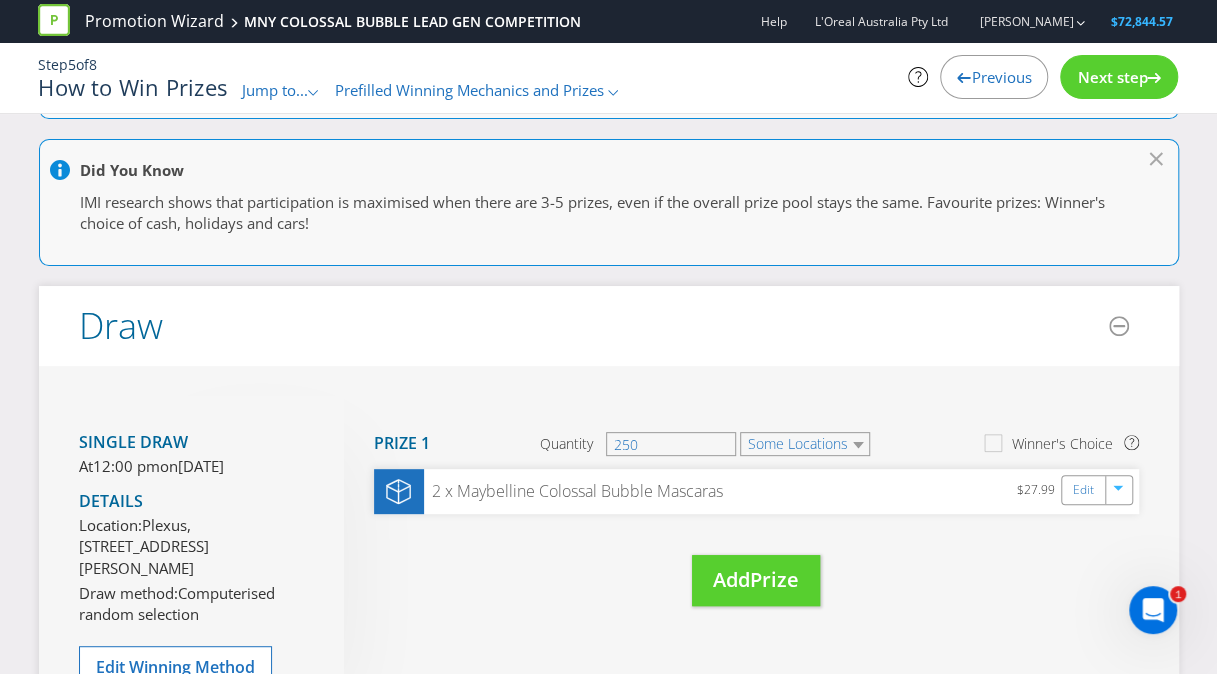 scroll, scrollTop: 142, scrollLeft: 0, axis: vertical 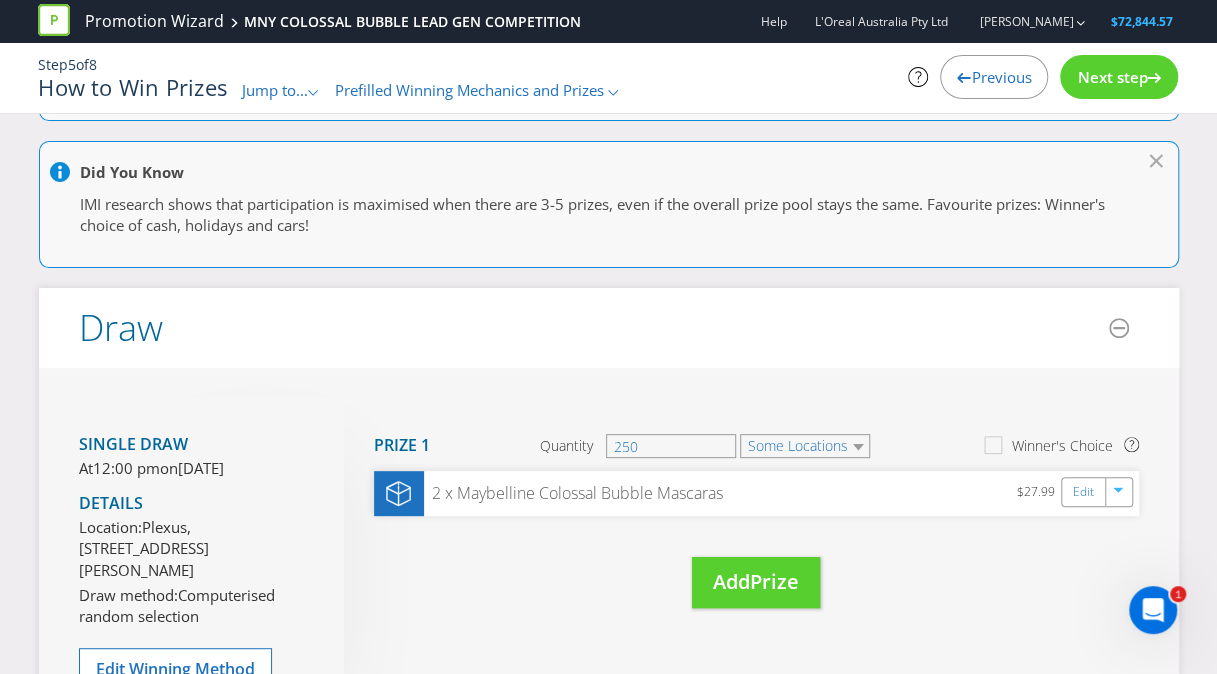 click on "Previous" at bounding box center [1001, 77] 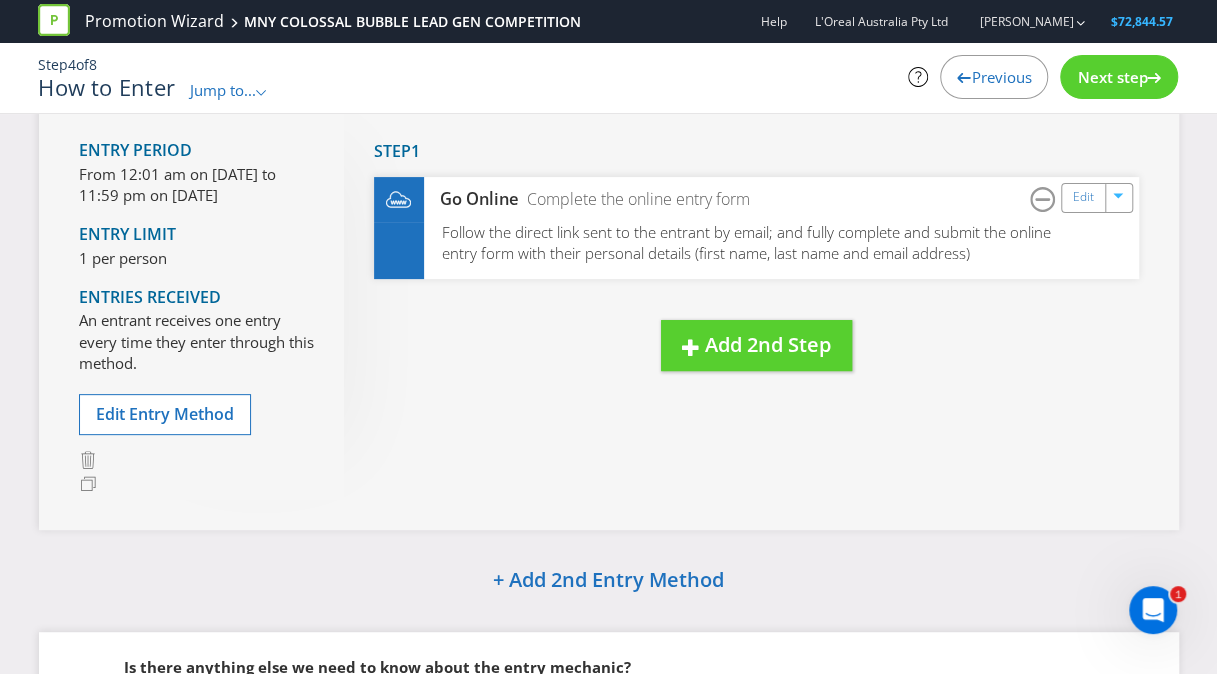 click on "Previous" at bounding box center [994, 77] 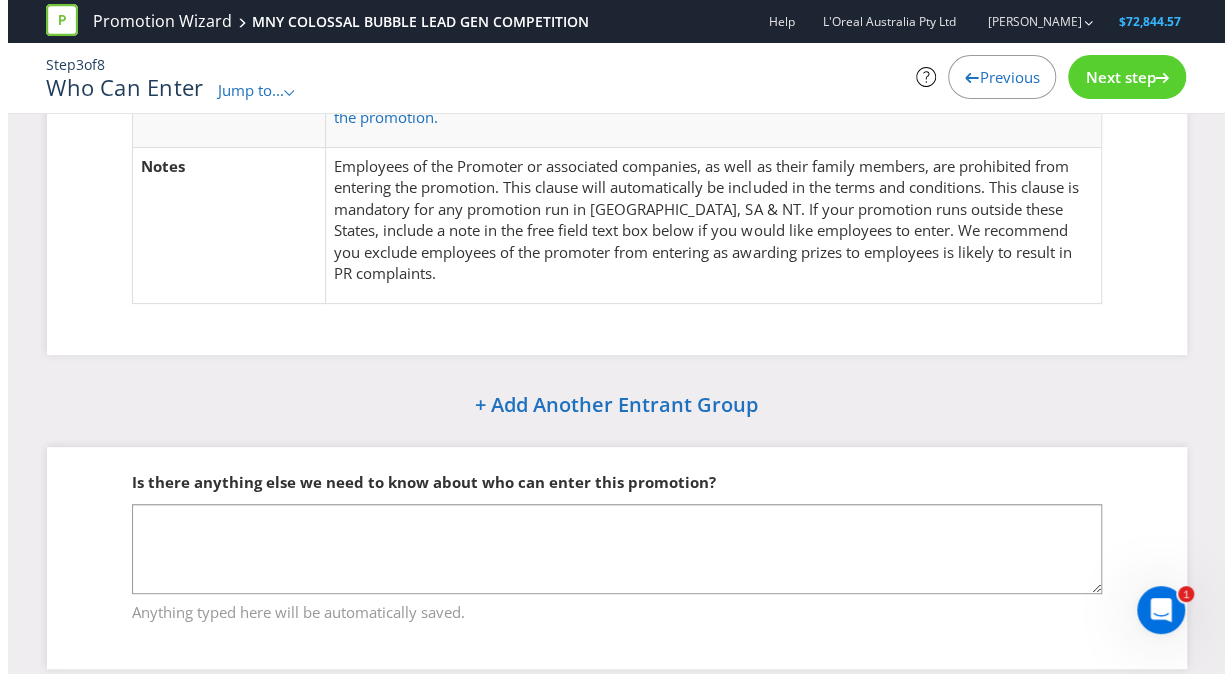 scroll, scrollTop: 0, scrollLeft: 0, axis: both 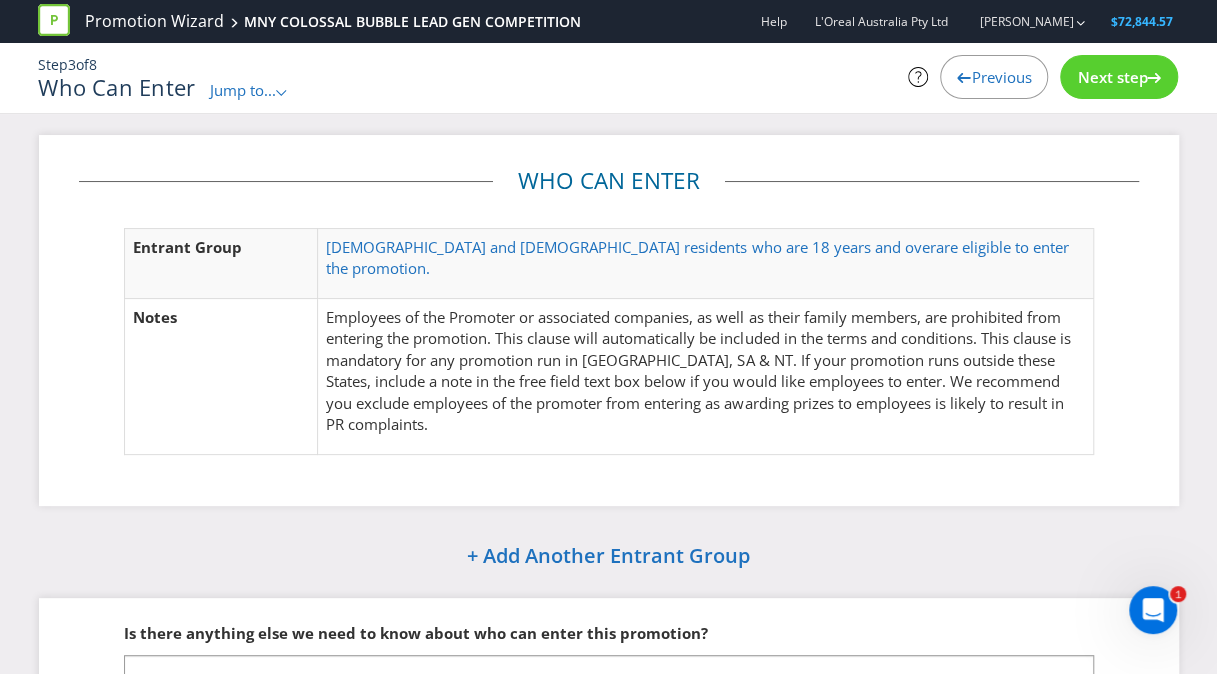 click on "Previous" at bounding box center [994, 77] 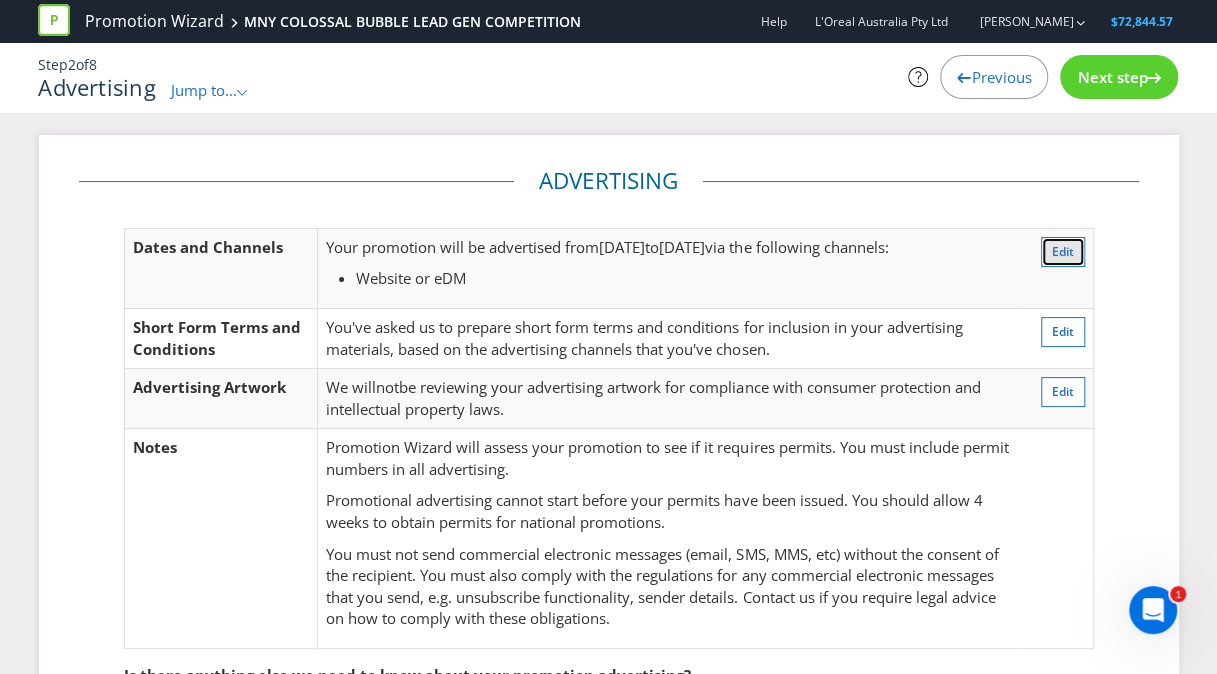 click on "Edit" at bounding box center (1063, 251) 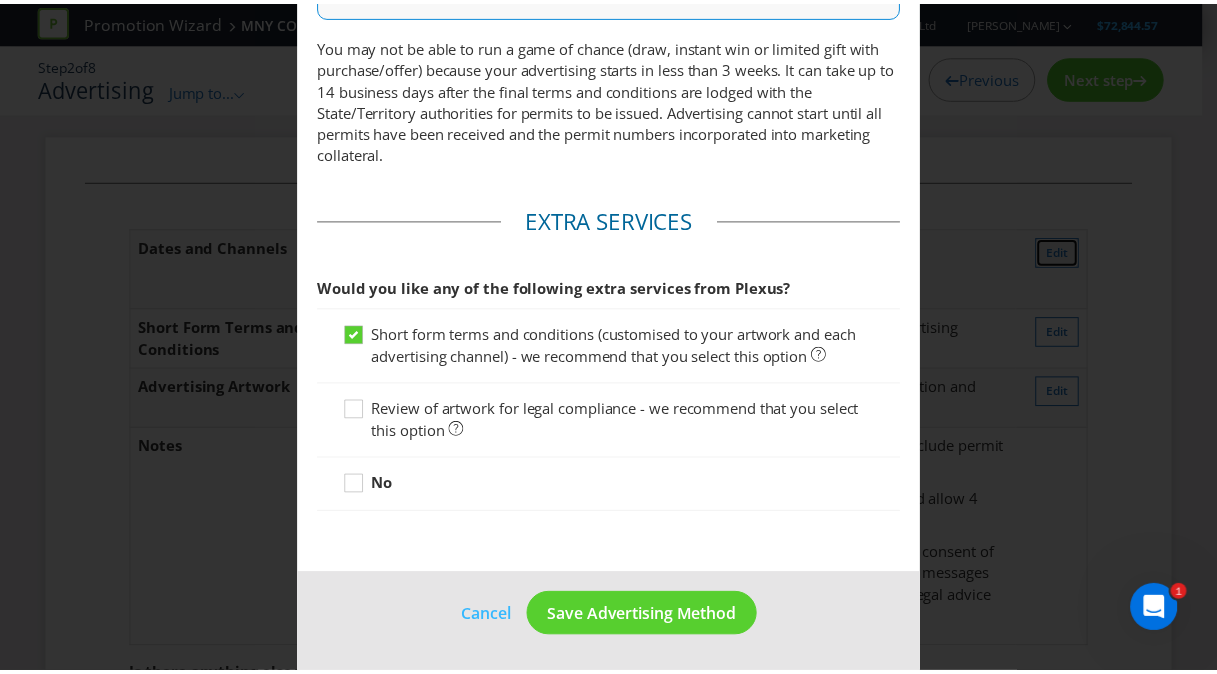scroll, scrollTop: 1078, scrollLeft: 0, axis: vertical 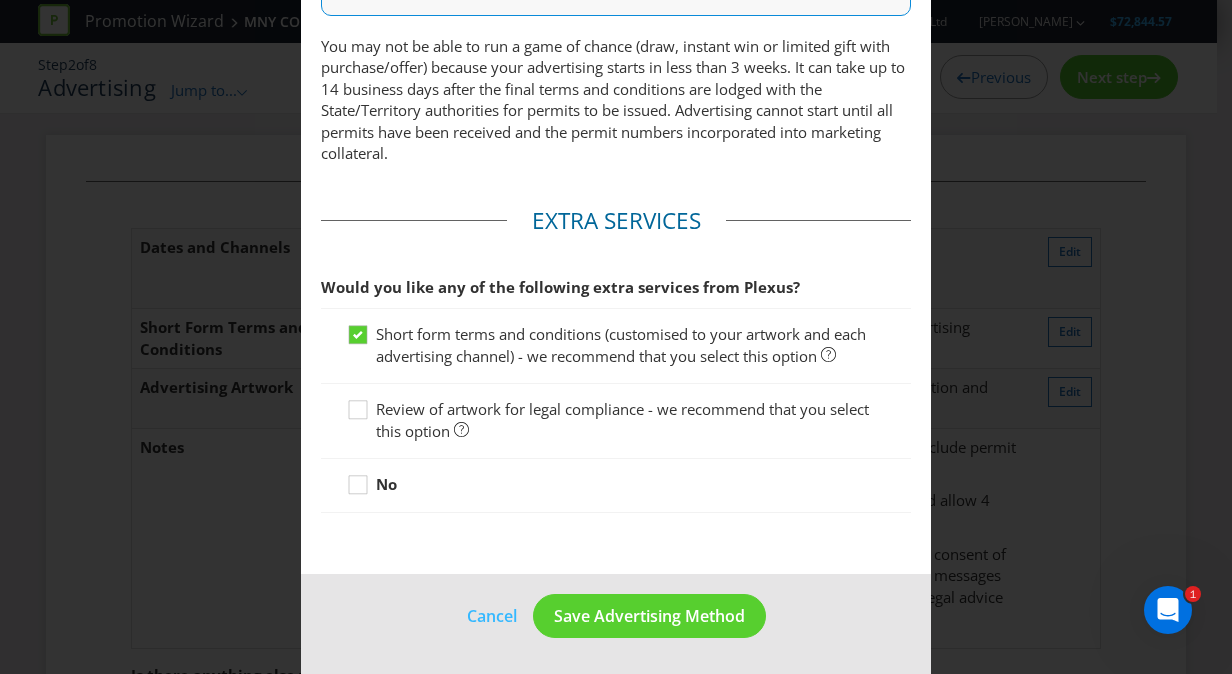 click on "Advertising Methods Advertising Methods How will your promotion be advertised?   Website or eDM   You must not send commercial electronic messages (email, SMS, MMS, etc) without the consent of the recipient. You must also comply with the regulations for any commercial electronic messages that you send, e.g. unsubscribe functionality, sender details. Contact us if you require legal advice on how to comply with these obligations. Social Media   Print publication, direct mail or outdoor media   Radio or TV   In-store or at an event   Online banner advertising   Other (please specify)       Advertising Period When will you advertise your promotion?   Start: [DATE] End: [DATE]   Did You Know The ideal period for a major promotion is 8-10 weeks.  Keep your entry mechanics and prize pool structure simple to increase participation. Extra Services Would you like any of the following extra services from Plexus?     Review of artwork for legal compliance - we recommend that you select this option   No" at bounding box center (616, 337) 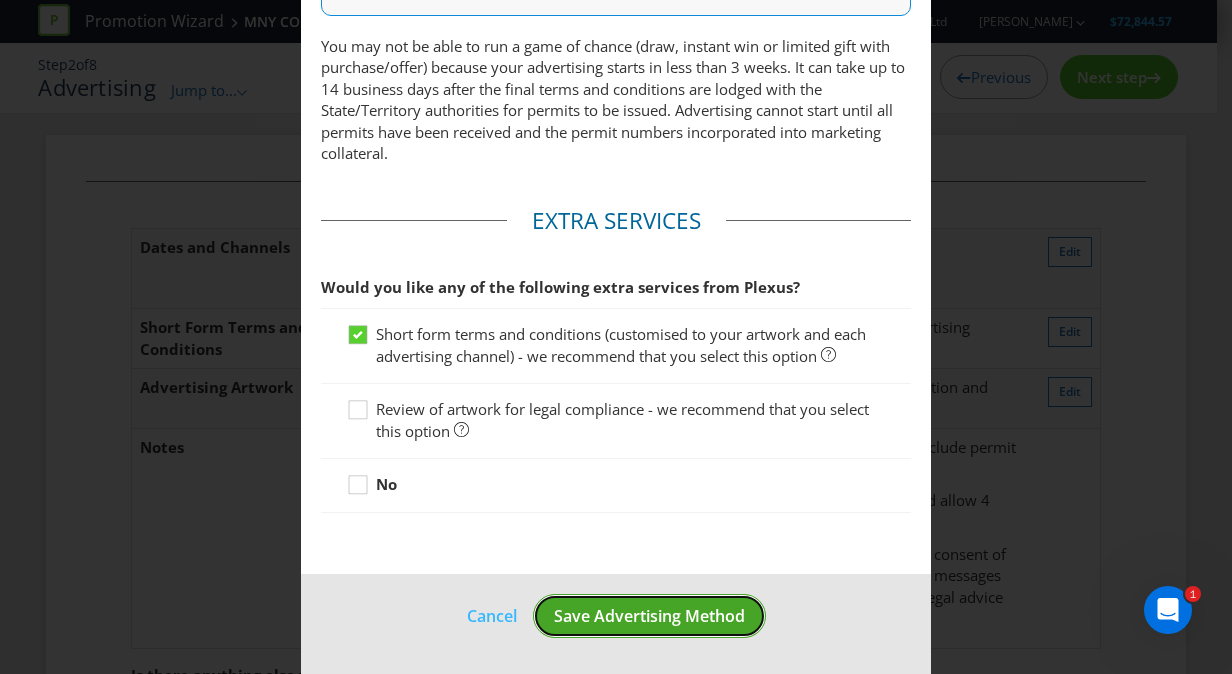 click on "Save Advertising Method" at bounding box center (649, 616) 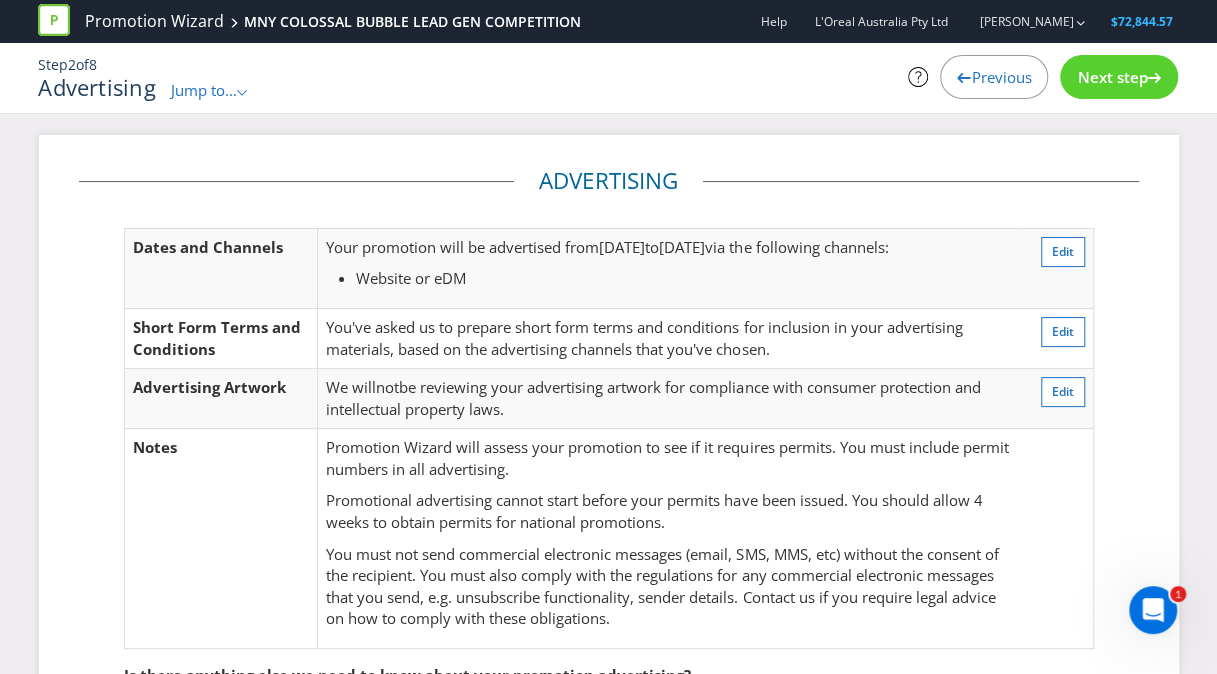 click on "Next step" at bounding box center (1119, 77) 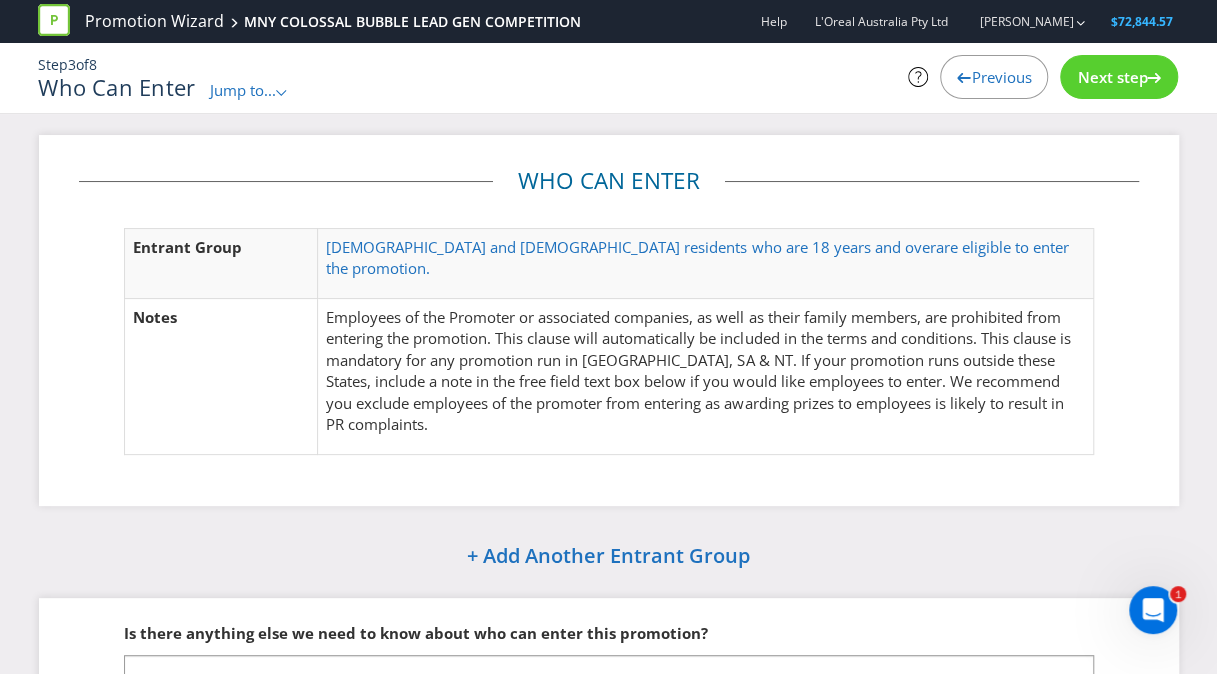 click on "Next step" at bounding box center (1112, 77) 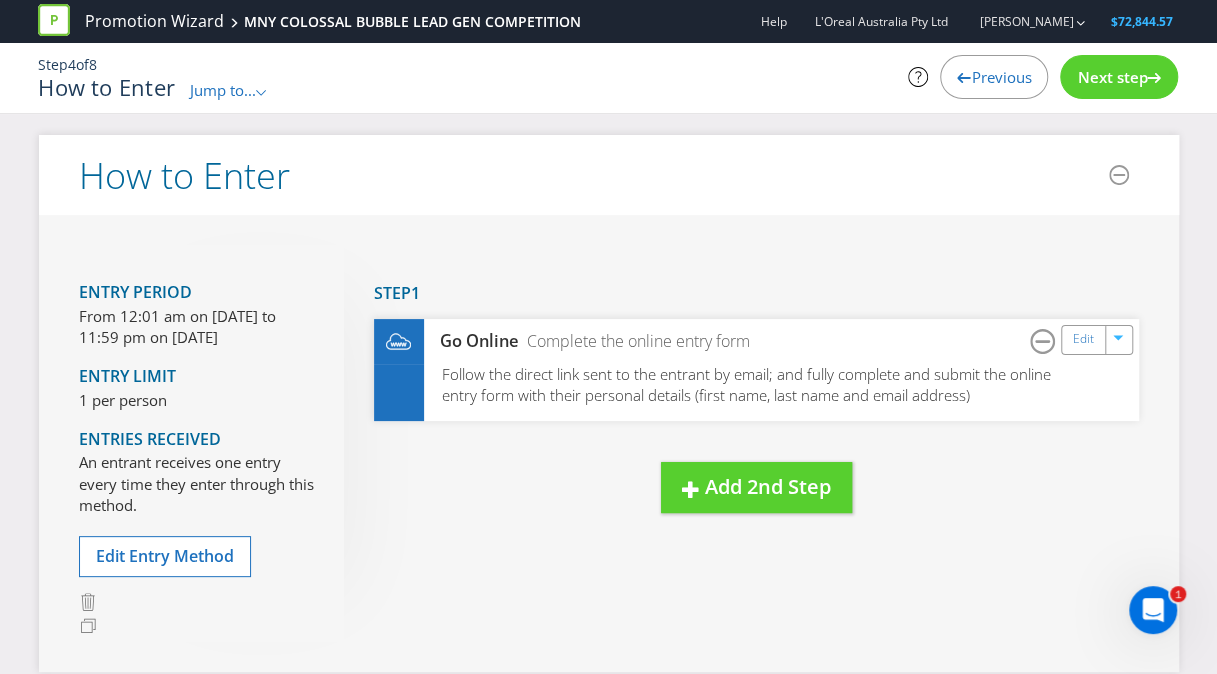 click on "Next step" at bounding box center (1112, 77) 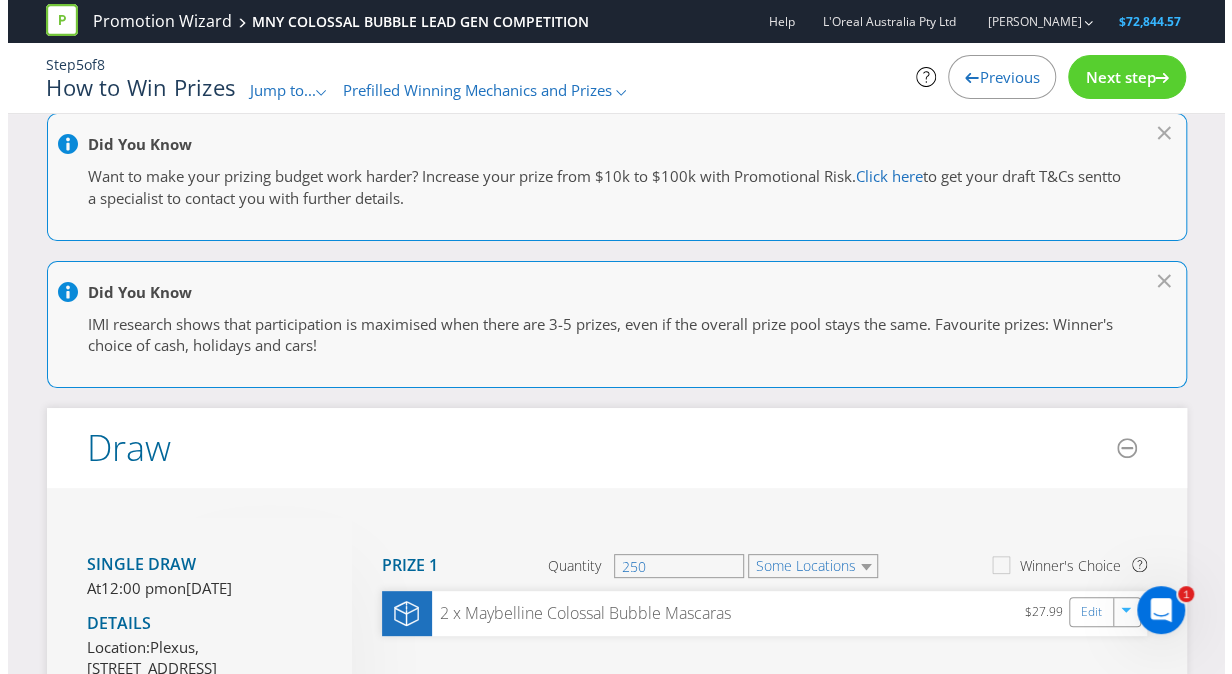 scroll, scrollTop: 0, scrollLeft: 0, axis: both 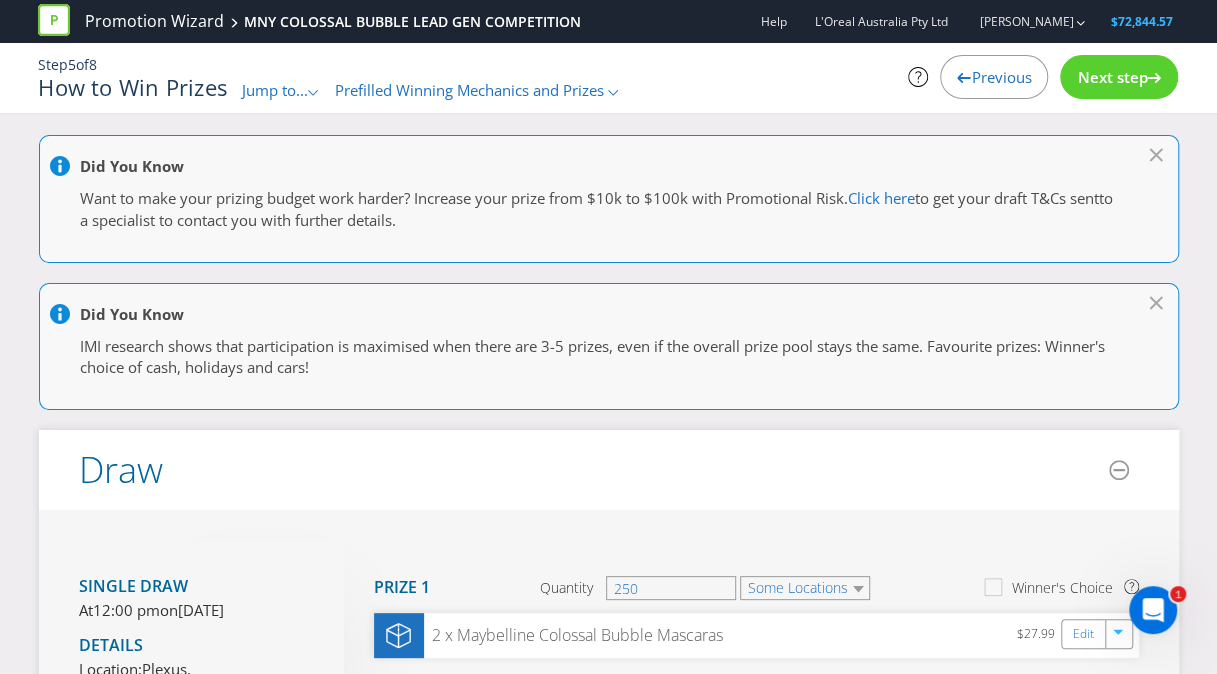click on "Previous" at bounding box center [994, 77] 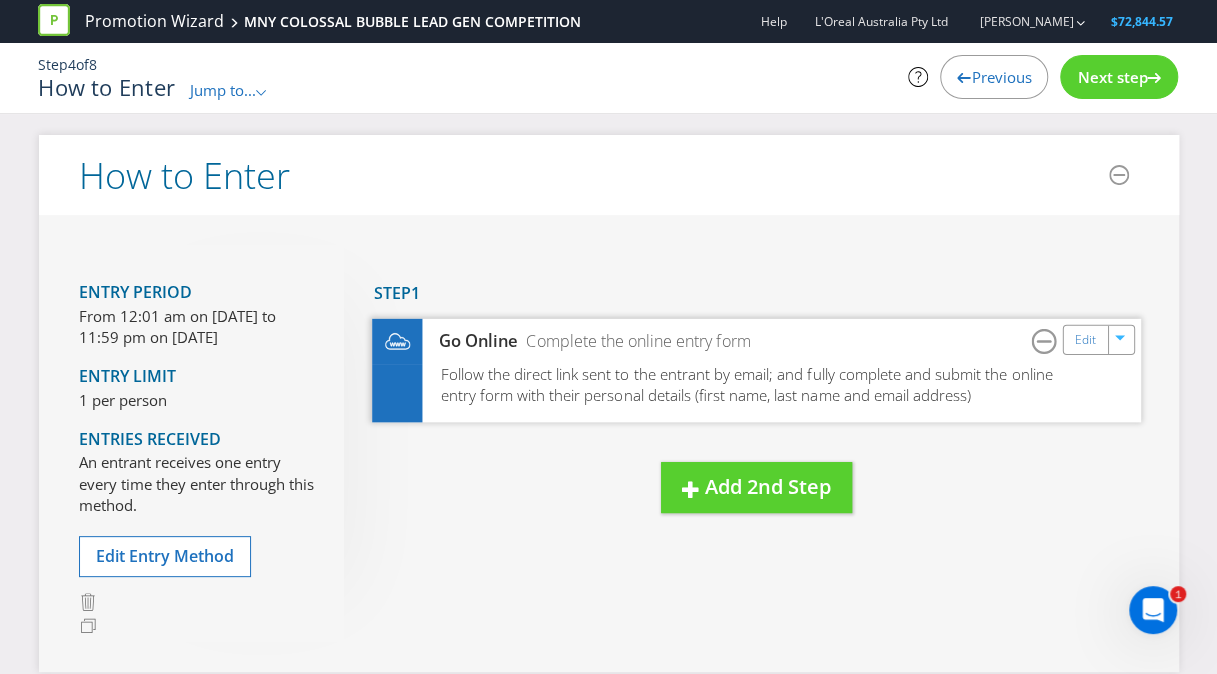 click on "Follow the direct link sent to the entrant by email; and fully complete and submit the online entry form with their personal details (first name, last name and email address)" at bounding box center [746, 384] 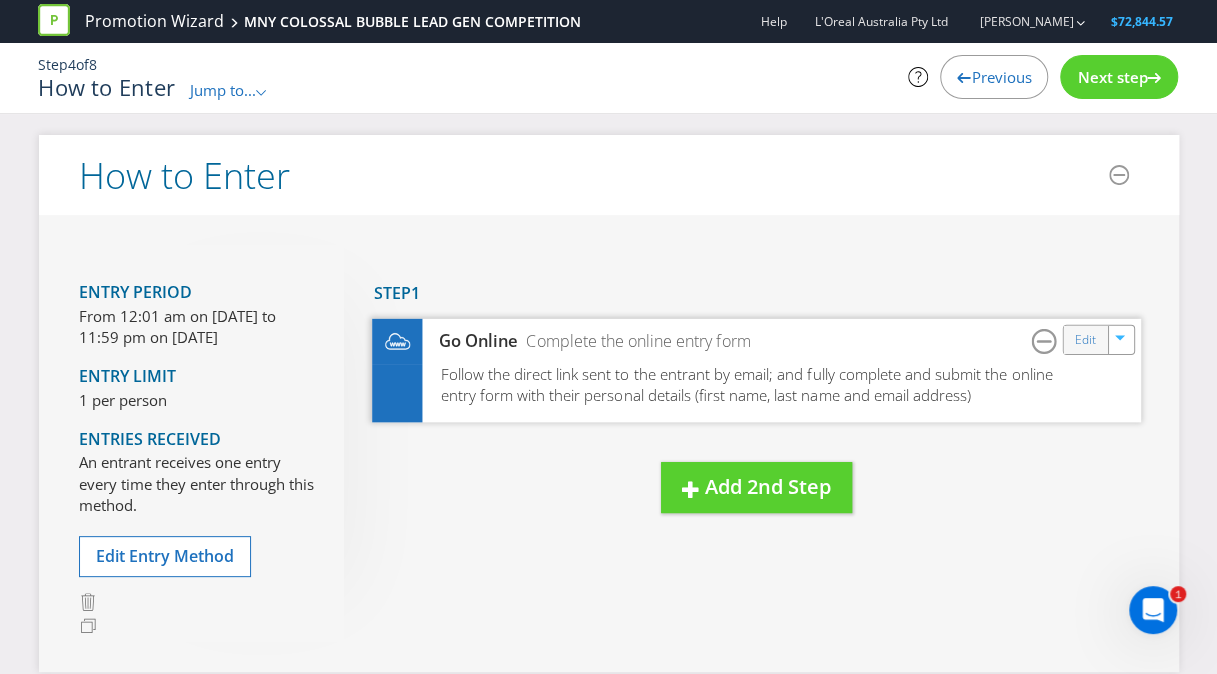 click on "Edit" at bounding box center [1085, 339] 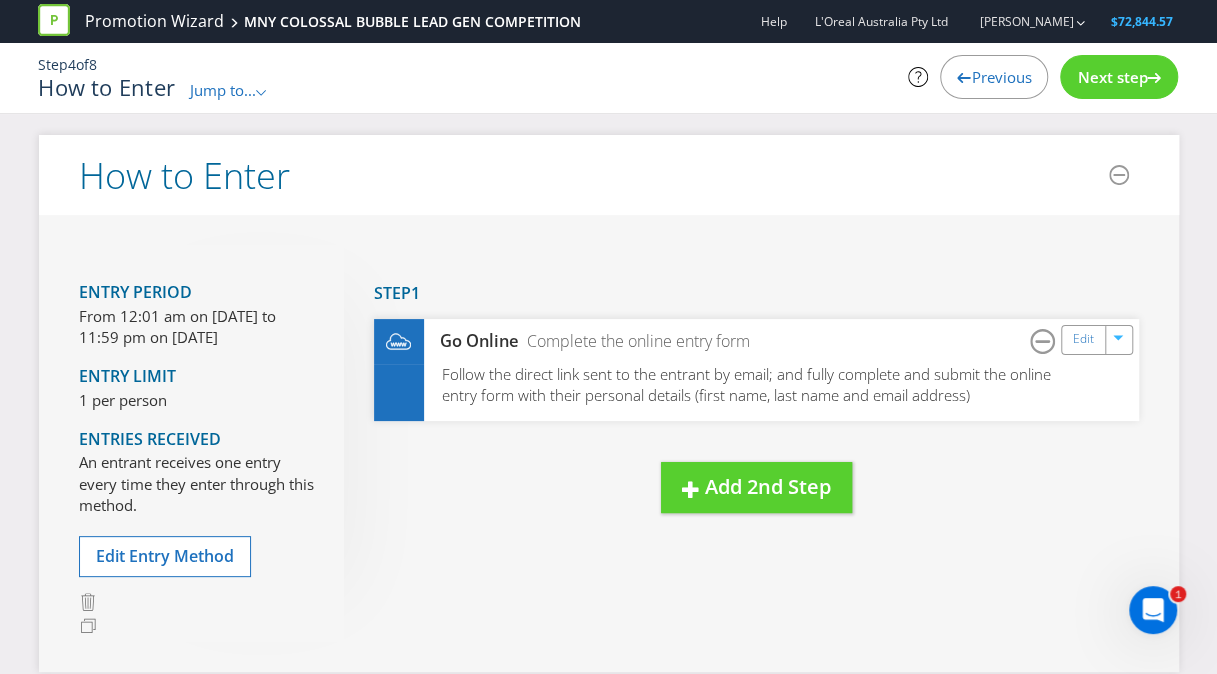 click on "Previous" at bounding box center (994, 77) 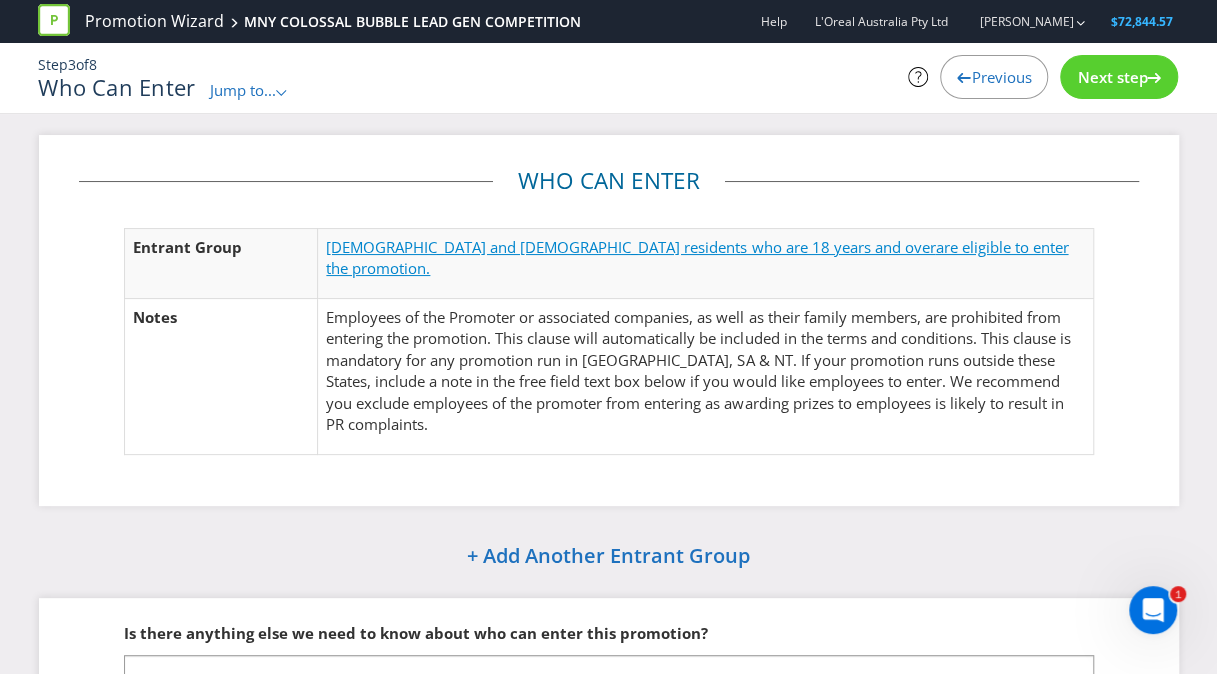 click on "are eligible to enter the promotion." at bounding box center [697, 257] 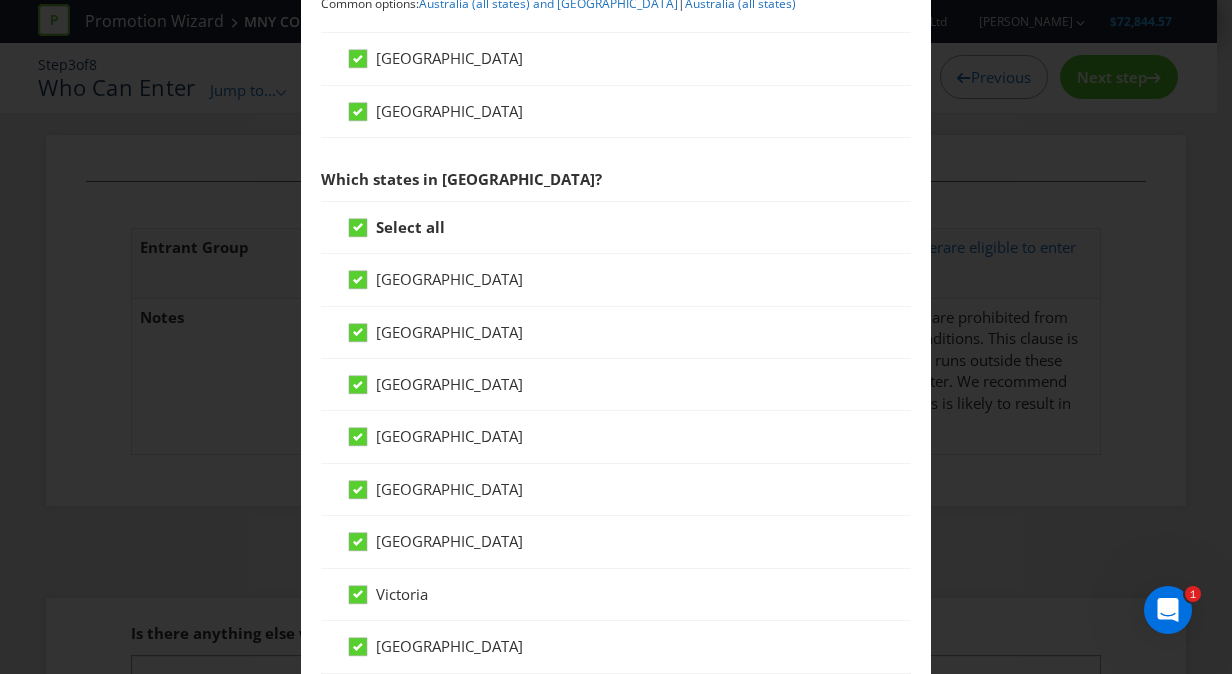 scroll, scrollTop: 359, scrollLeft: 0, axis: vertical 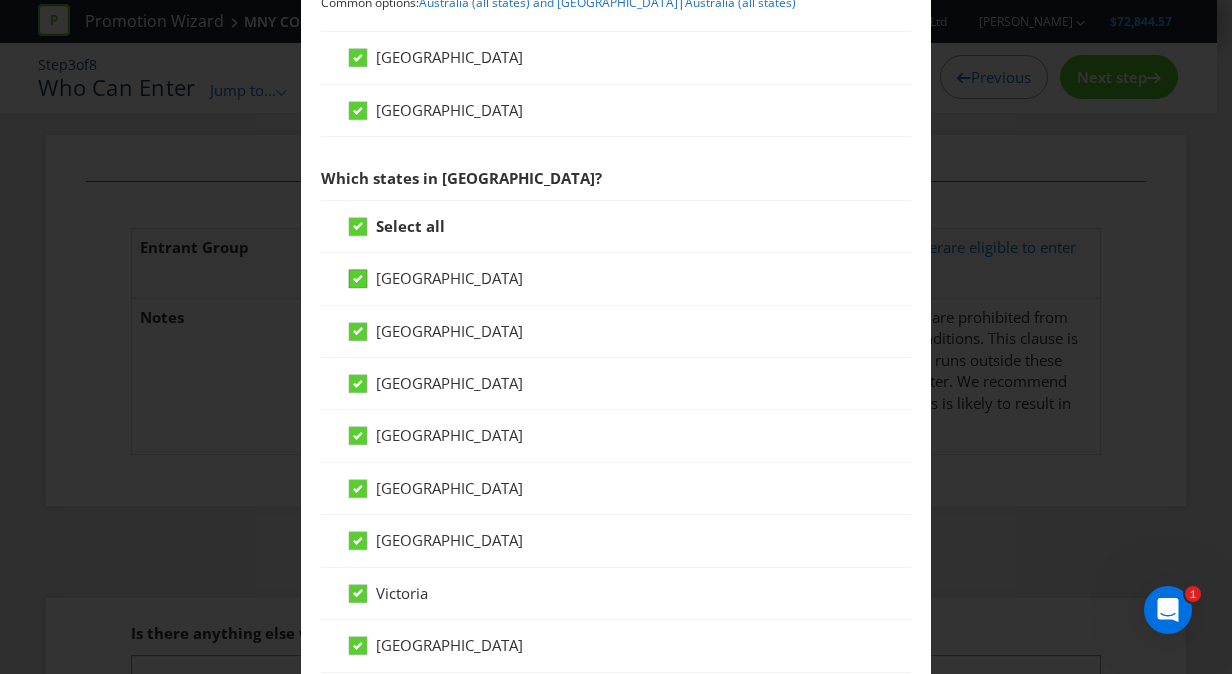 click 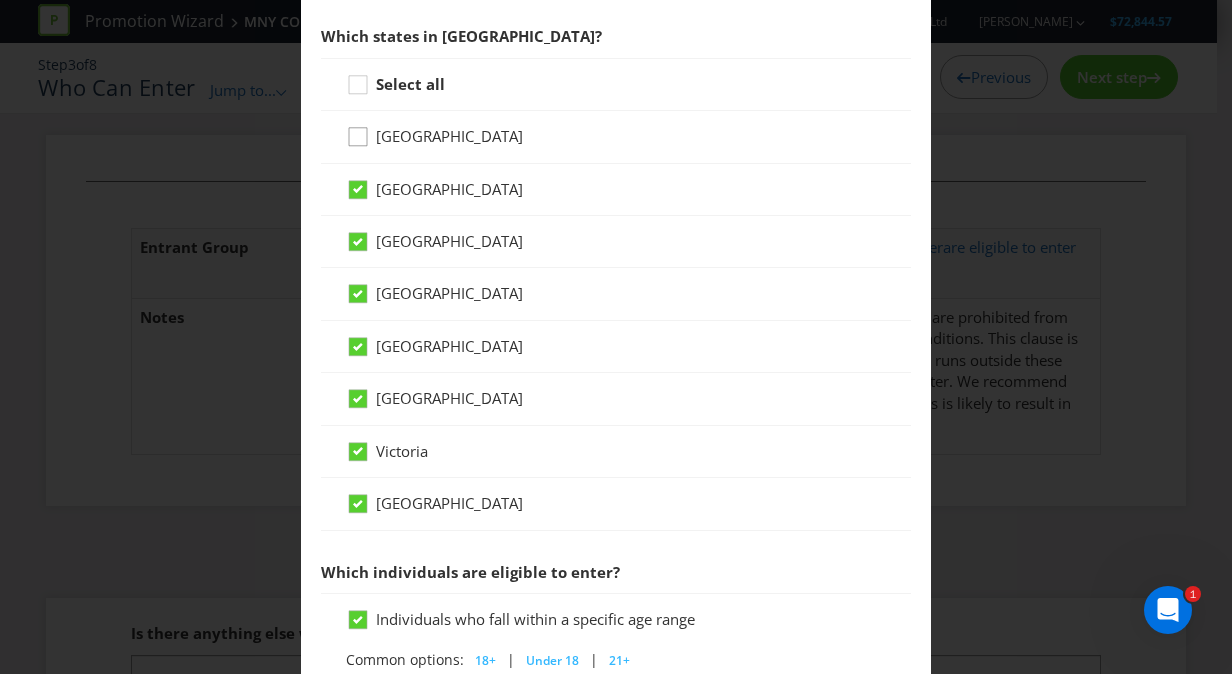 scroll, scrollTop: 503, scrollLeft: 0, axis: vertical 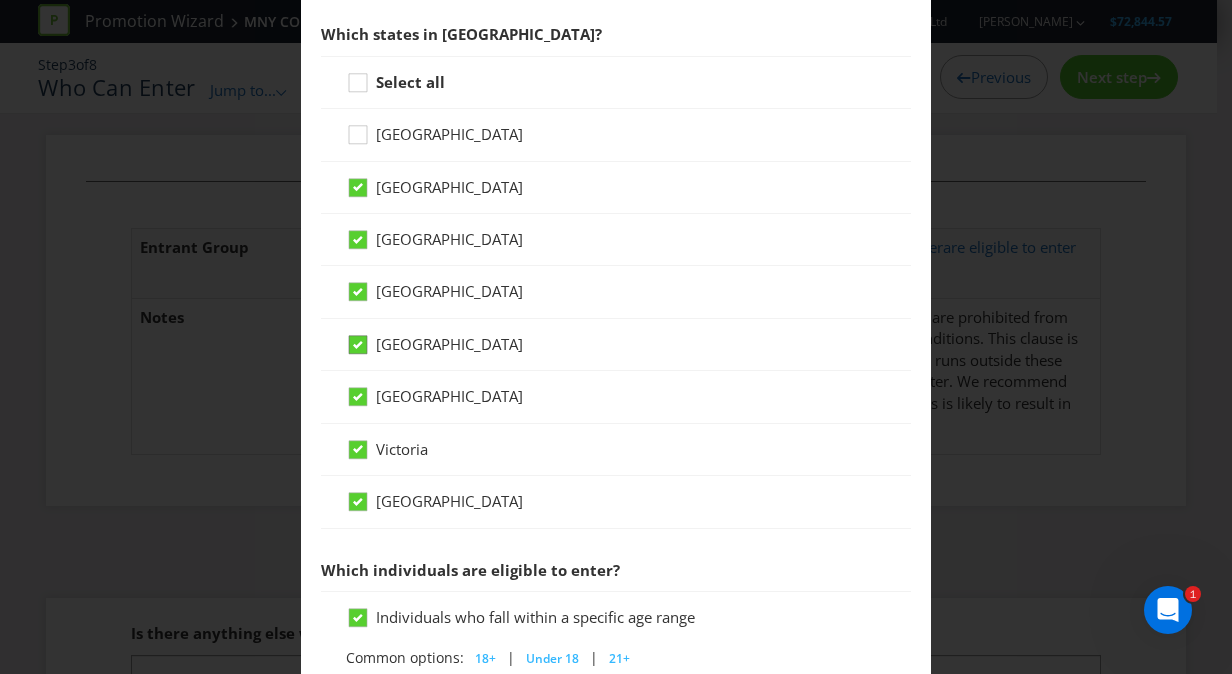 click 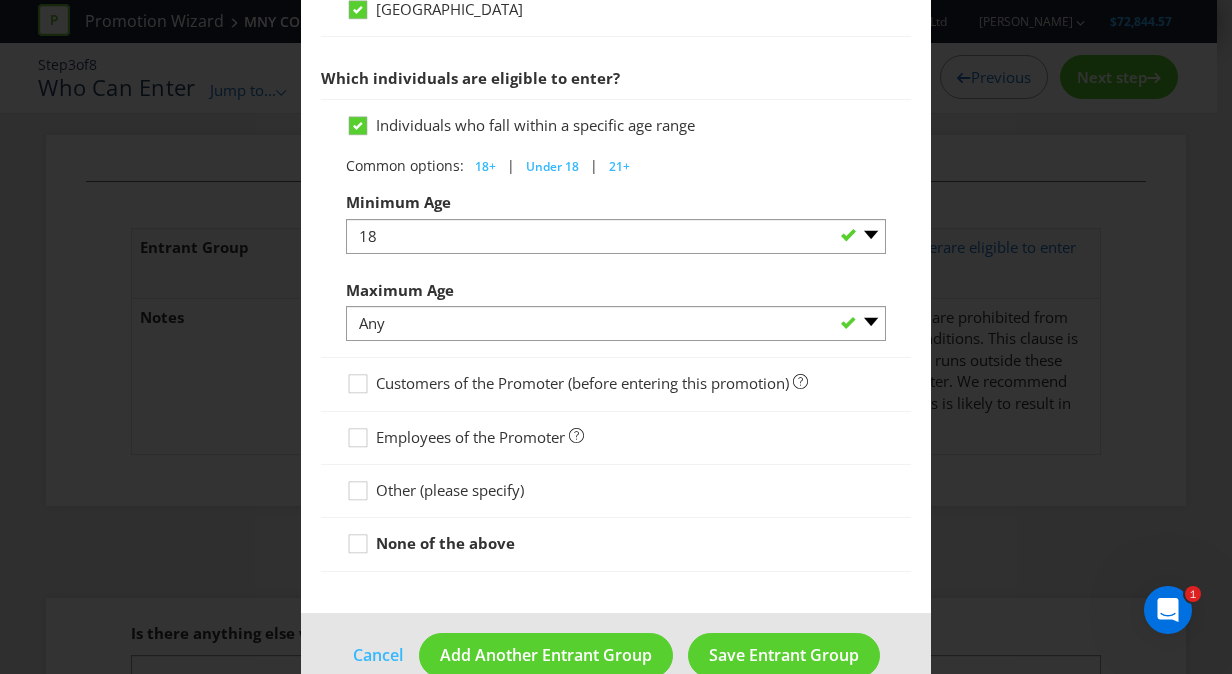 scroll, scrollTop: 1026, scrollLeft: 0, axis: vertical 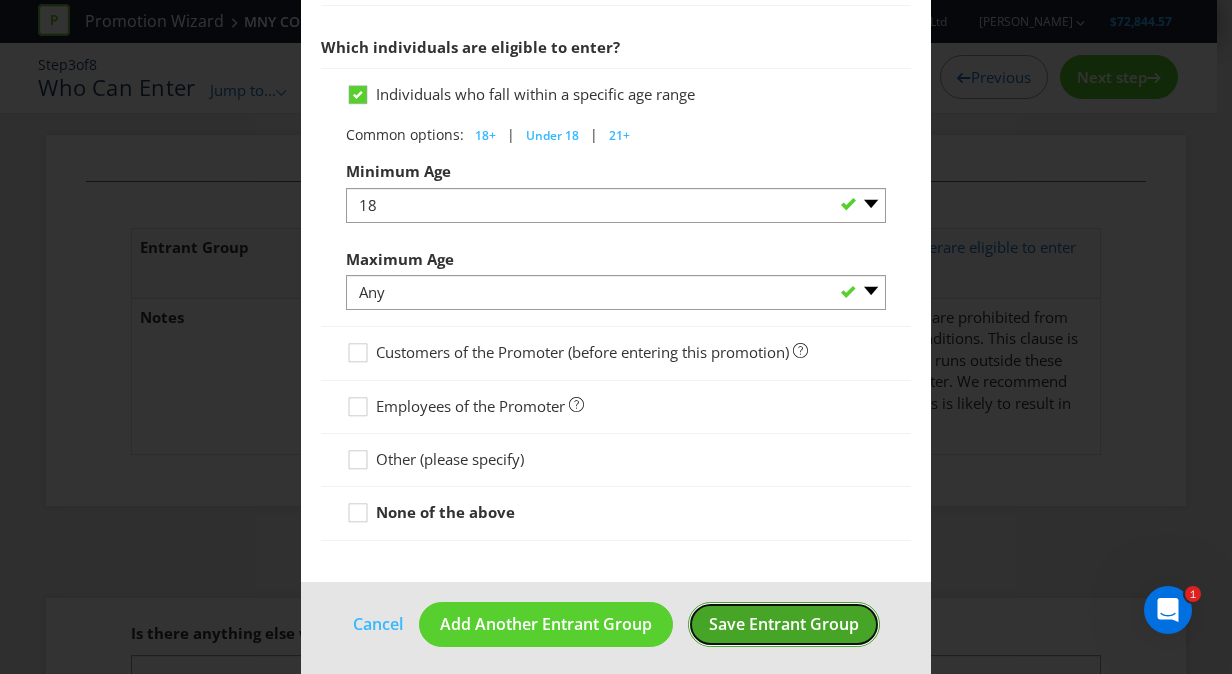 click on "Save Entrant Group" at bounding box center [784, 624] 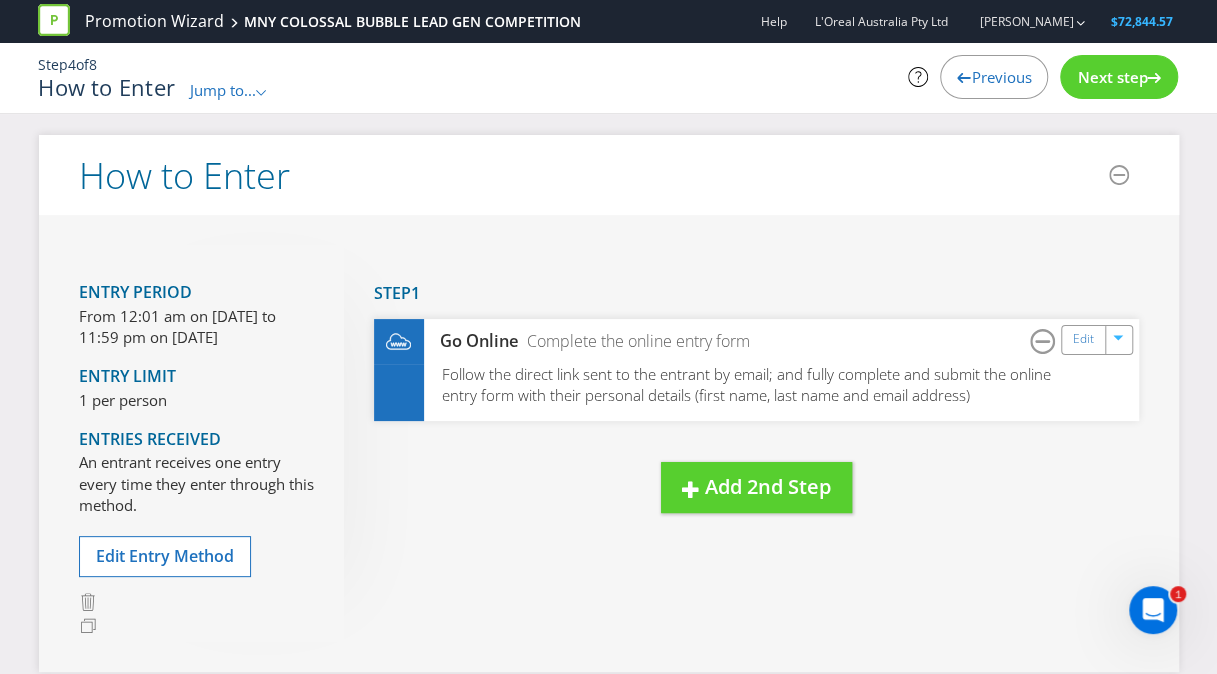 click on "Next step" at bounding box center (1119, 77) 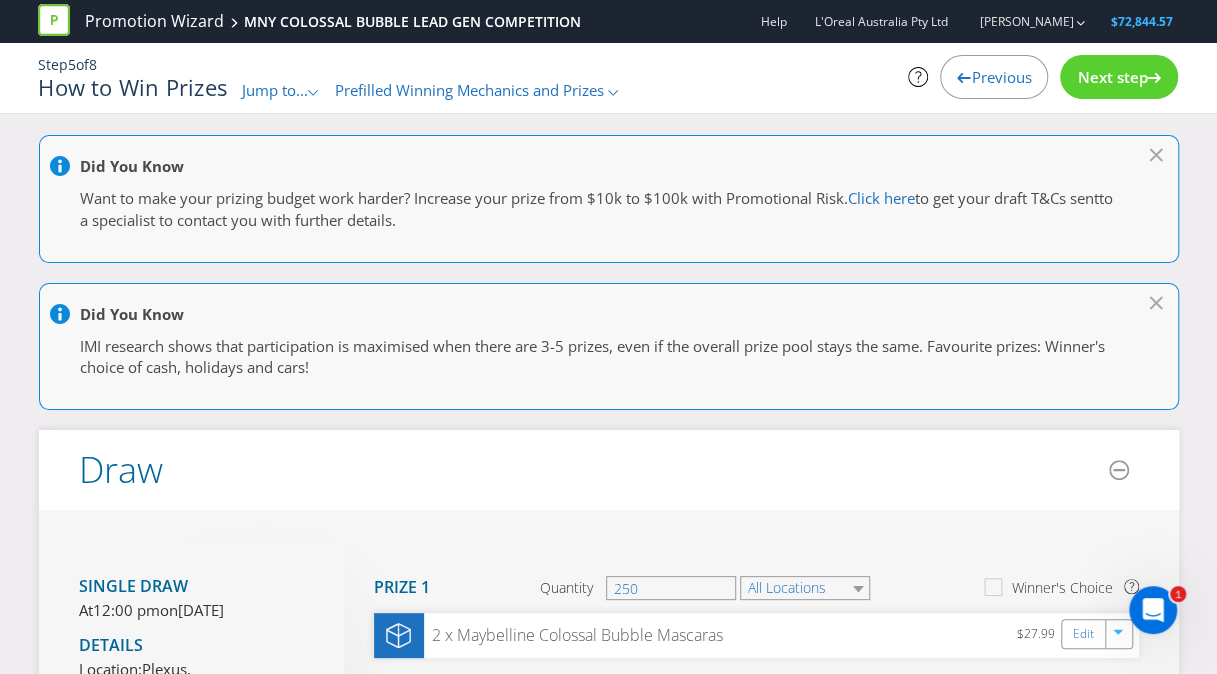 click on "Next step" at bounding box center (1119, 77) 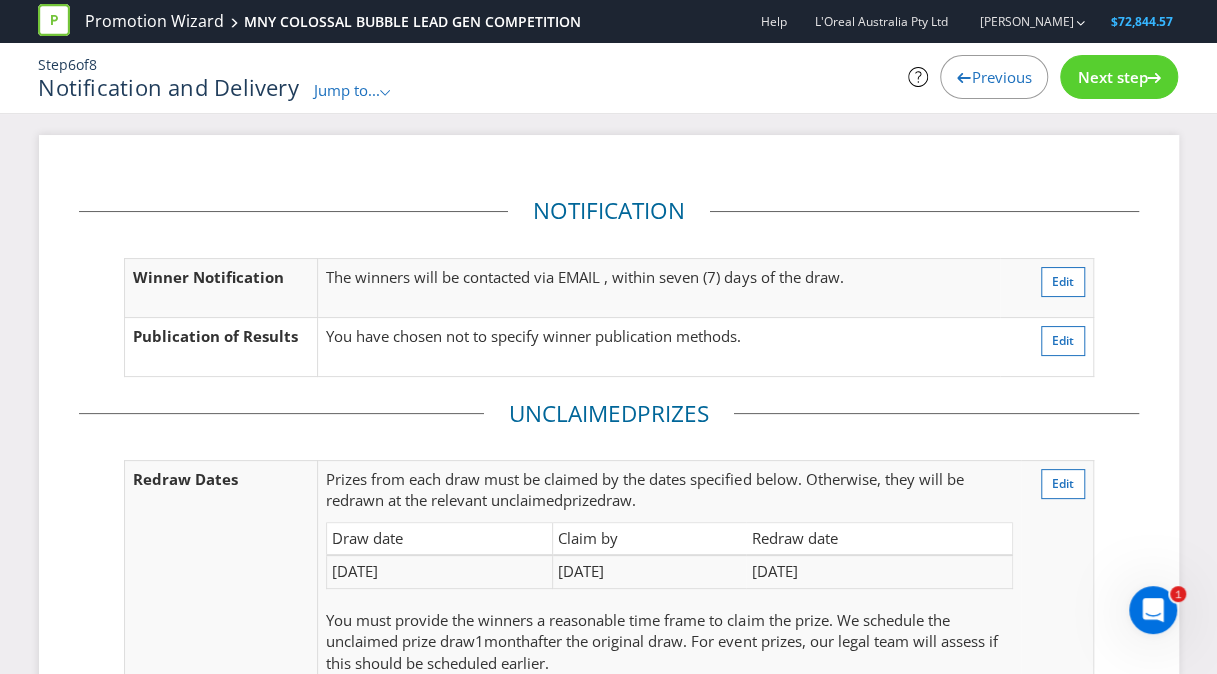 click on "Next step" at bounding box center [1119, 77] 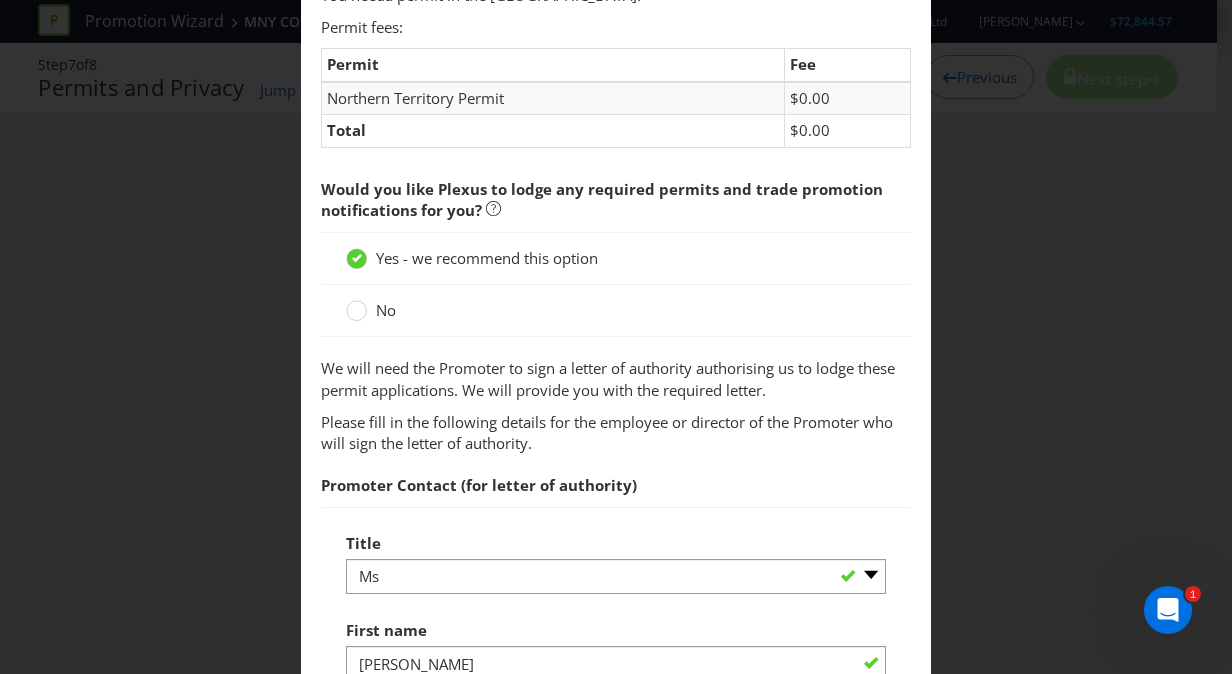 scroll, scrollTop: 188, scrollLeft: 0, axis: vertical 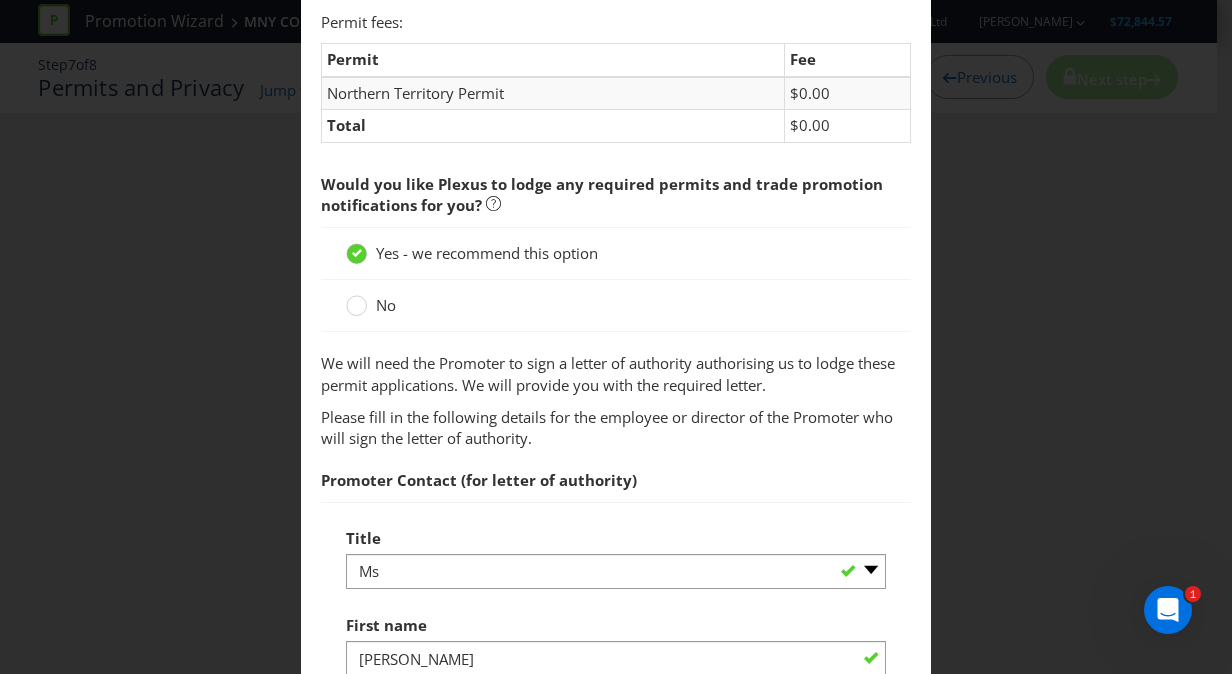 click on "No" at bounding box center (386, 305) 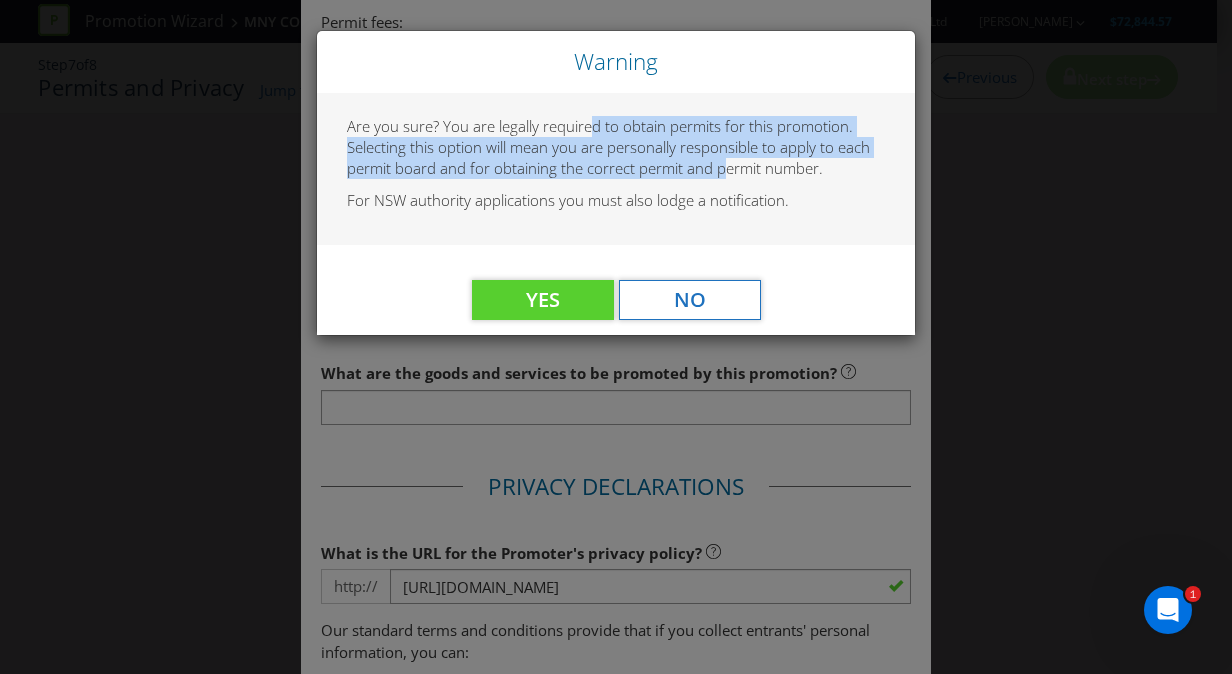 drag, startPoint x: 595, startPoint y: 128, endPoint x: 726, endPoint y: 162, distance: 135.34032 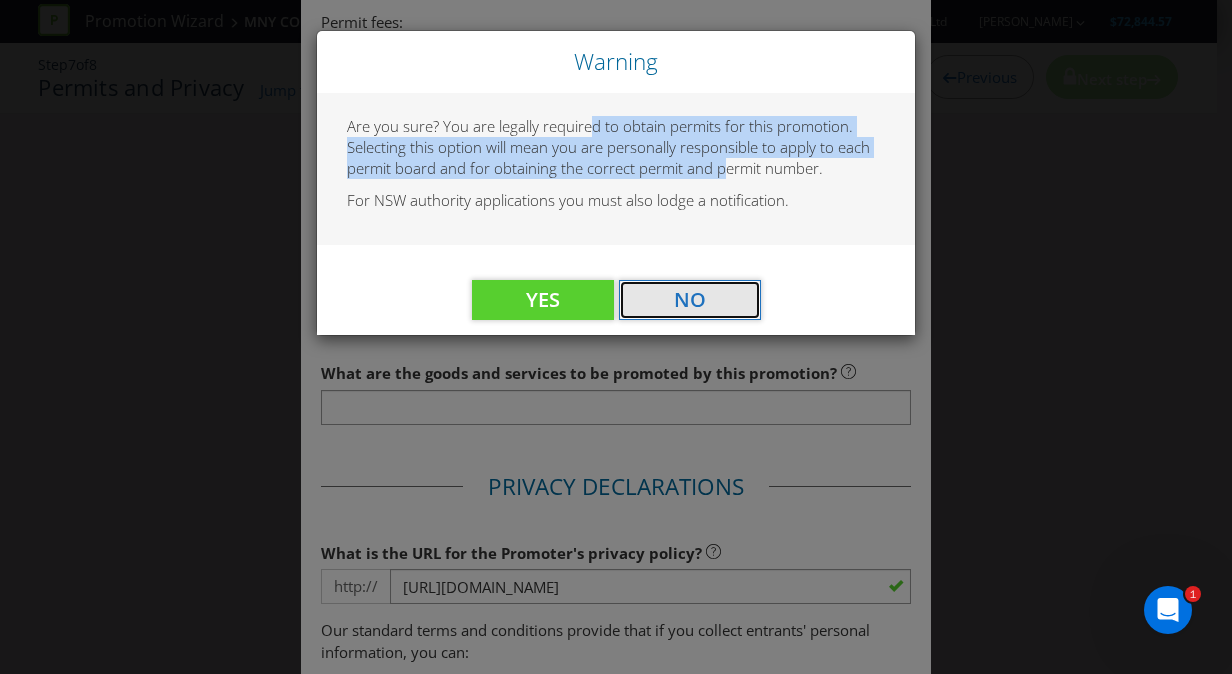drag, startPoint x: 728, startPoint y: 292, endPoint x: 735, endPoint y: 300, distance: 10.630146 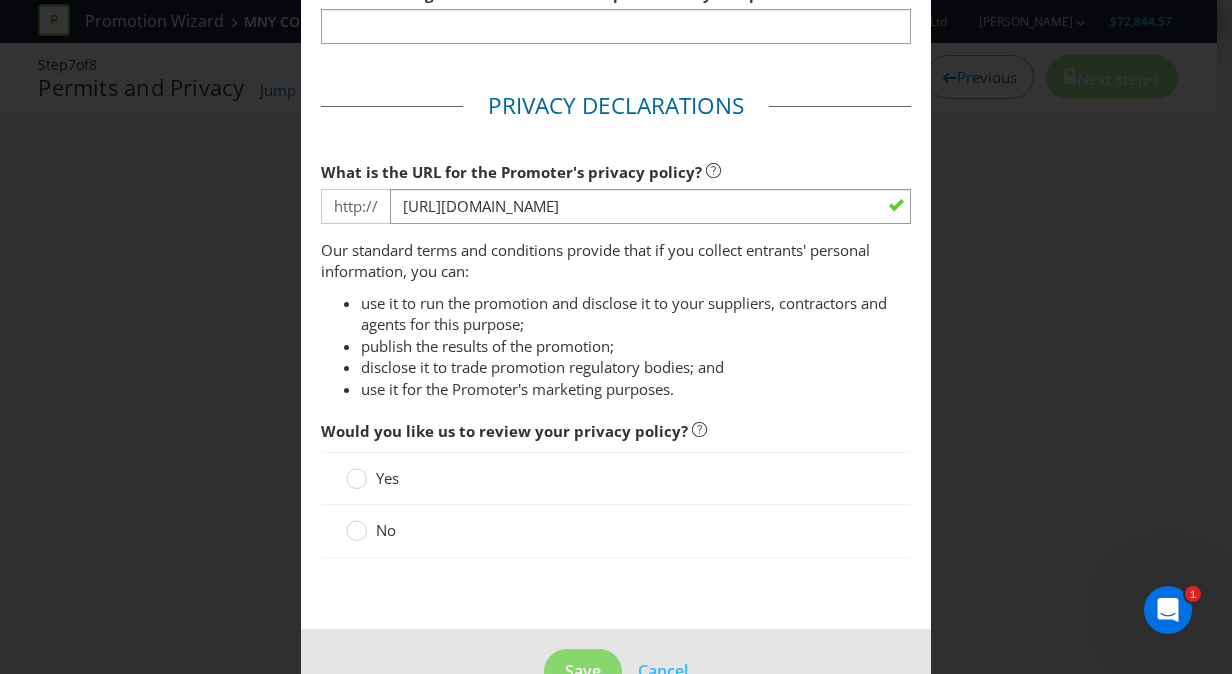scroll, scrollTop: 1183, scrollLeft: 0, axis: vertical 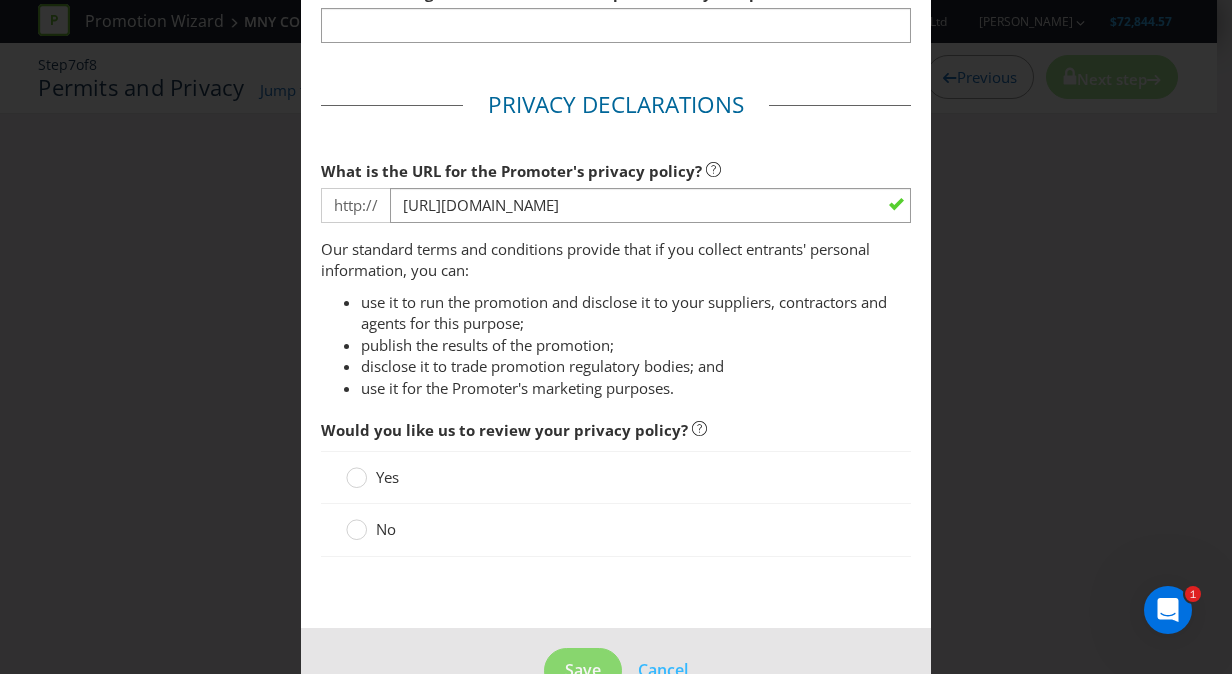 click on "No" at bounding box center [373, 529] 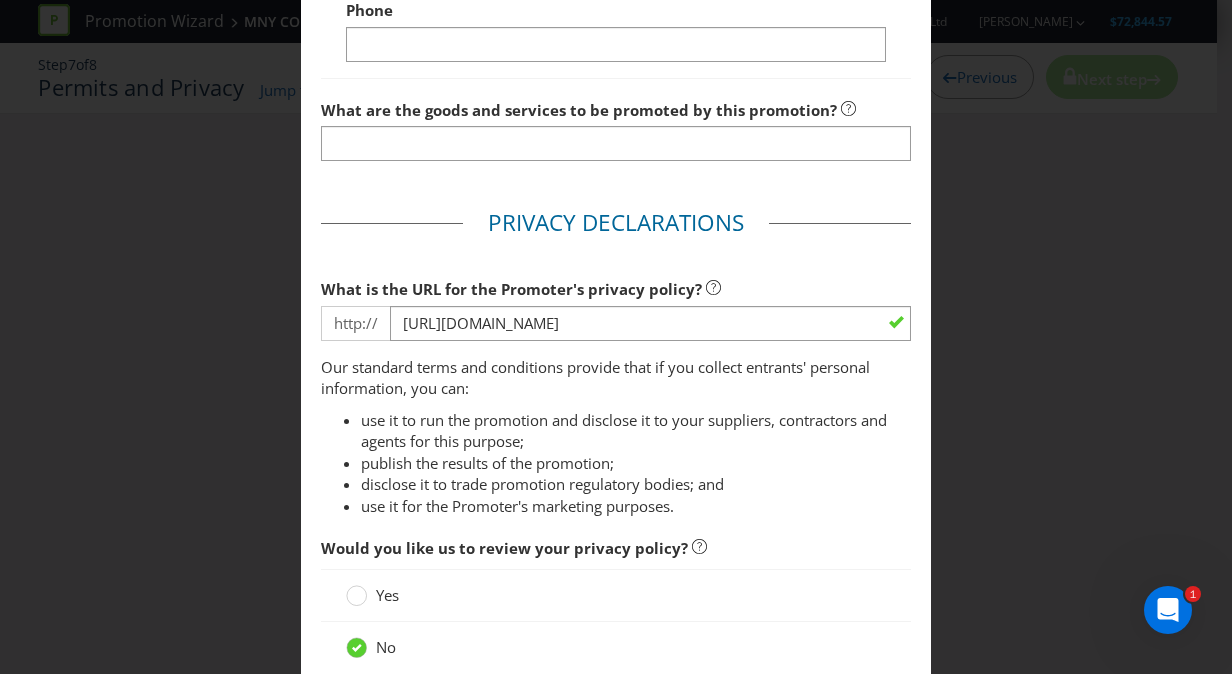 scroll, scrollTop: 1057, scrollLeft: 0, axis: vertical 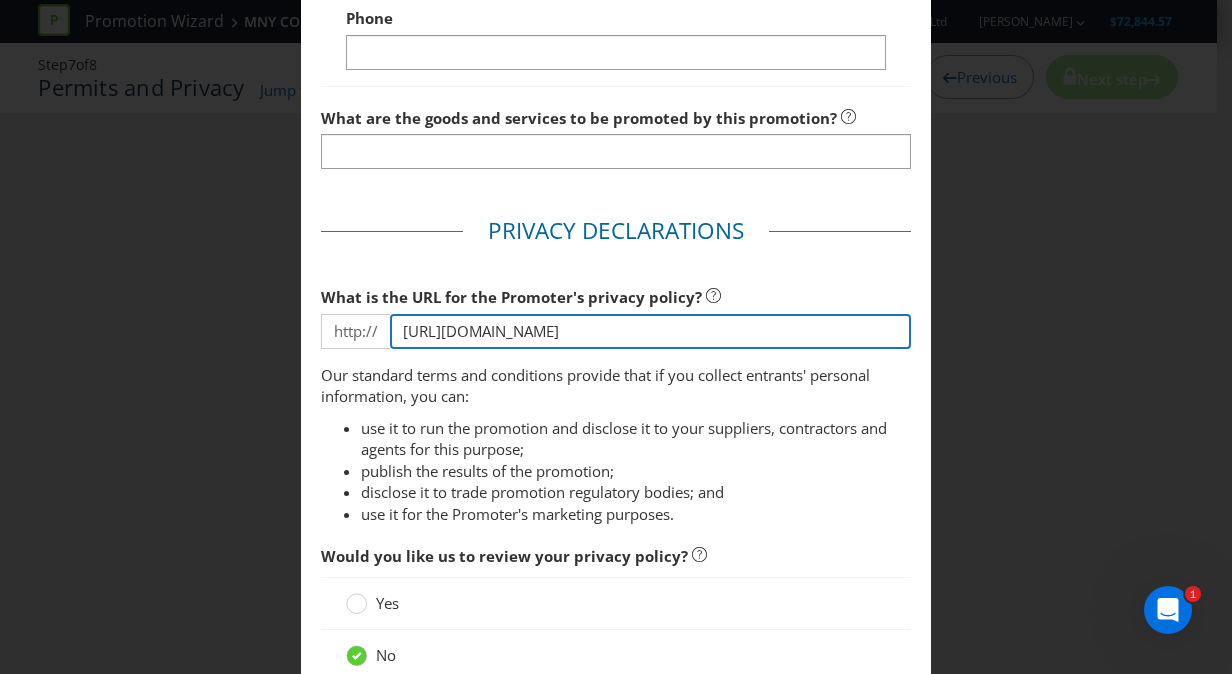 drag, startPoint x: 498, startPoint y: 332, endPoint x: 815, endPoint y: 364, distance: 318.61105 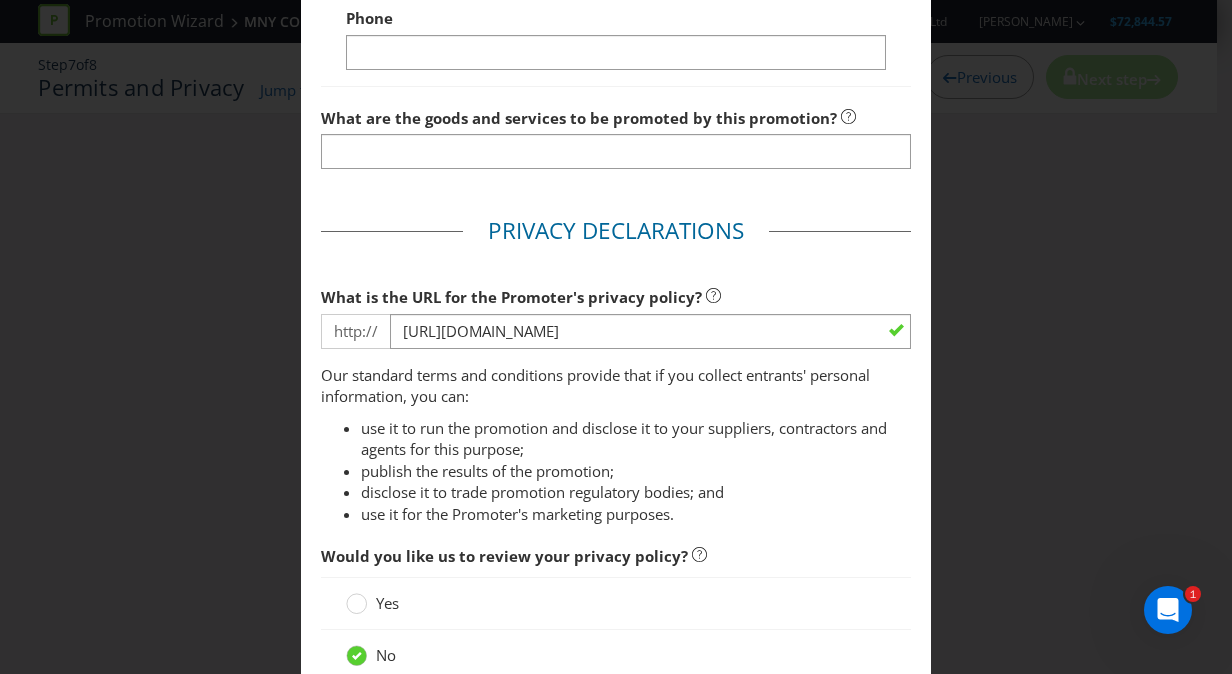 click on "Privacy Declarations What is the URL for the Promoter's privacy policy?   http:// [URL][DOMAIN_NAME] Our standard terms and conditions provide that if you collect entrants' personal information, you can: use it to run the promotion and disclose it to your suppliers, contractors and agents for this purpose; publish the results of the promotion; disclose it to trade promotion regulatory bodies; and use it for the Promoter's marketing purposes. Would you like us to review your privacy policy?   Yes   No" at bounding box center [616, 459] 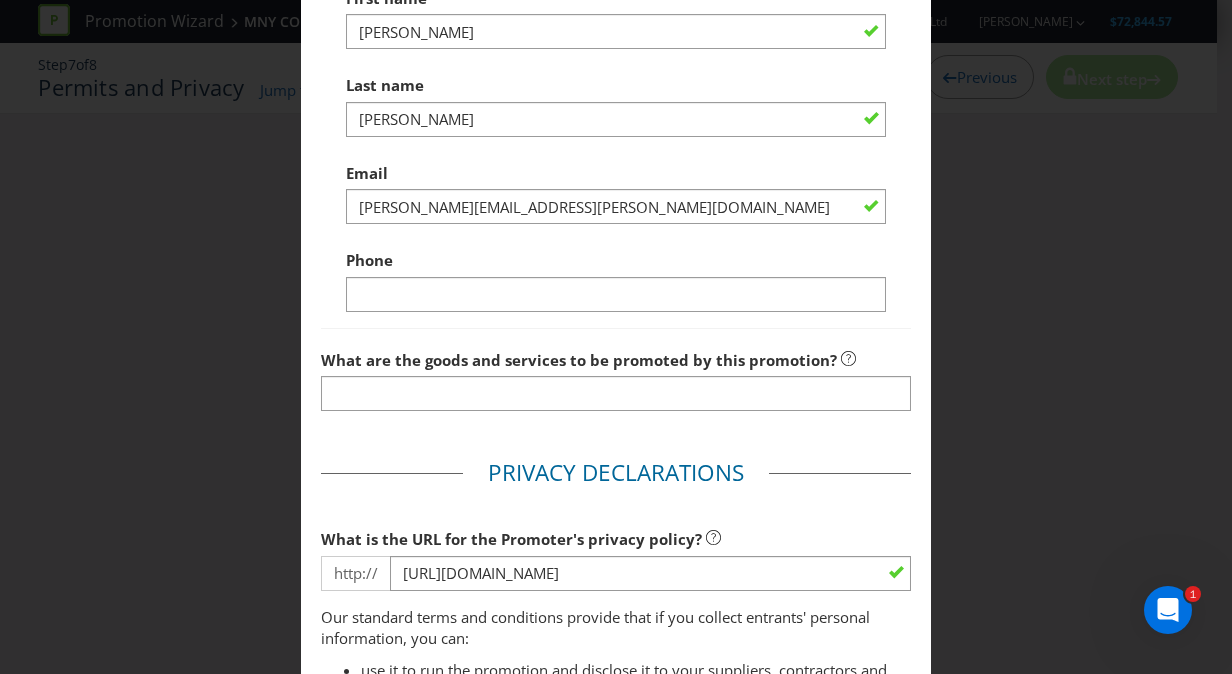 scroll, scrollTop: 778, scrollLeft: 0, axis: vertical 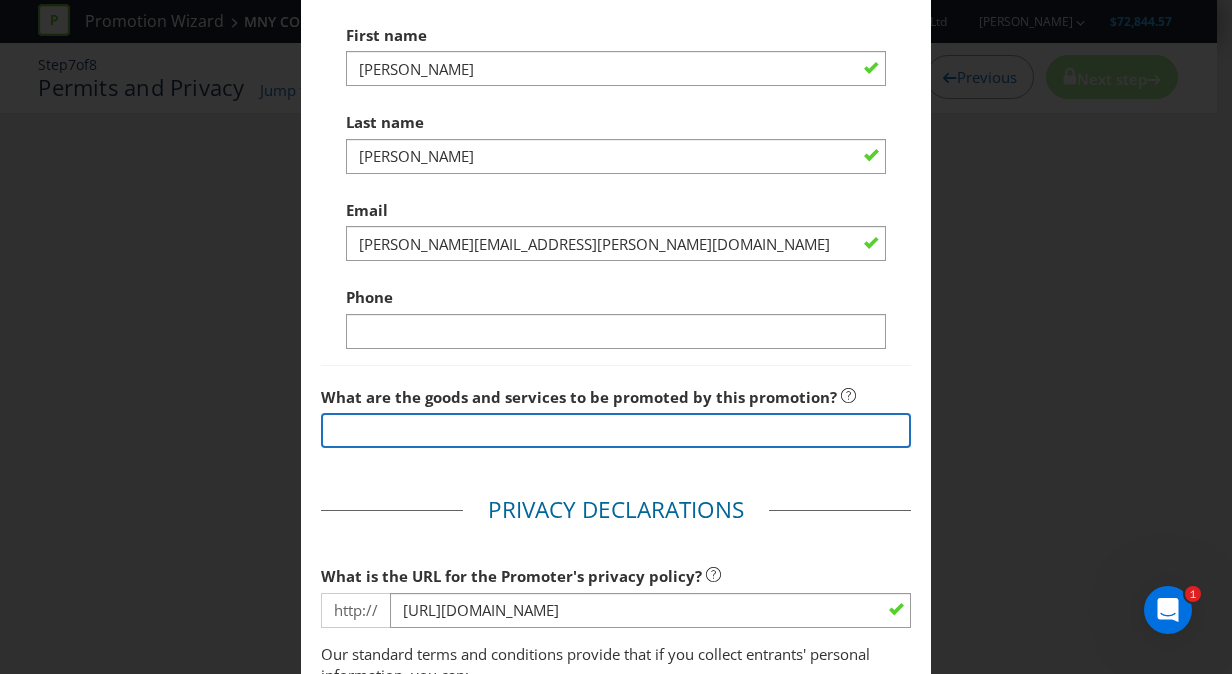 click at bounding box center (616, 430) 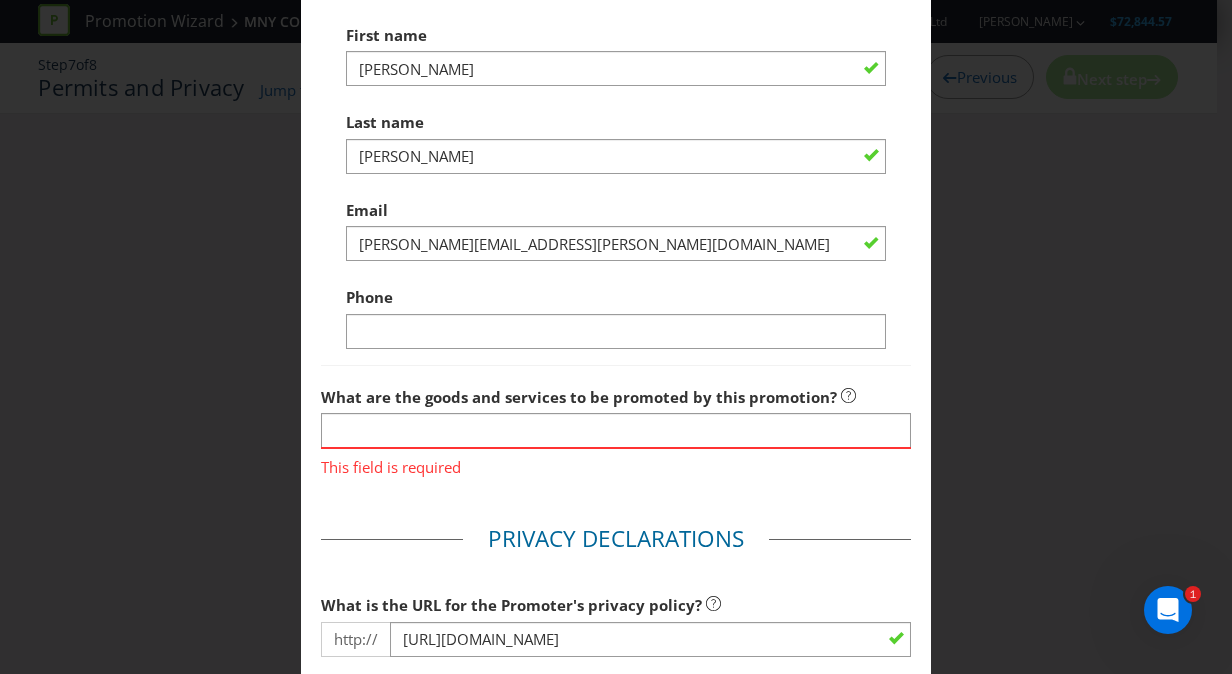 click on "This field is required" at bounding box center (616, 462) 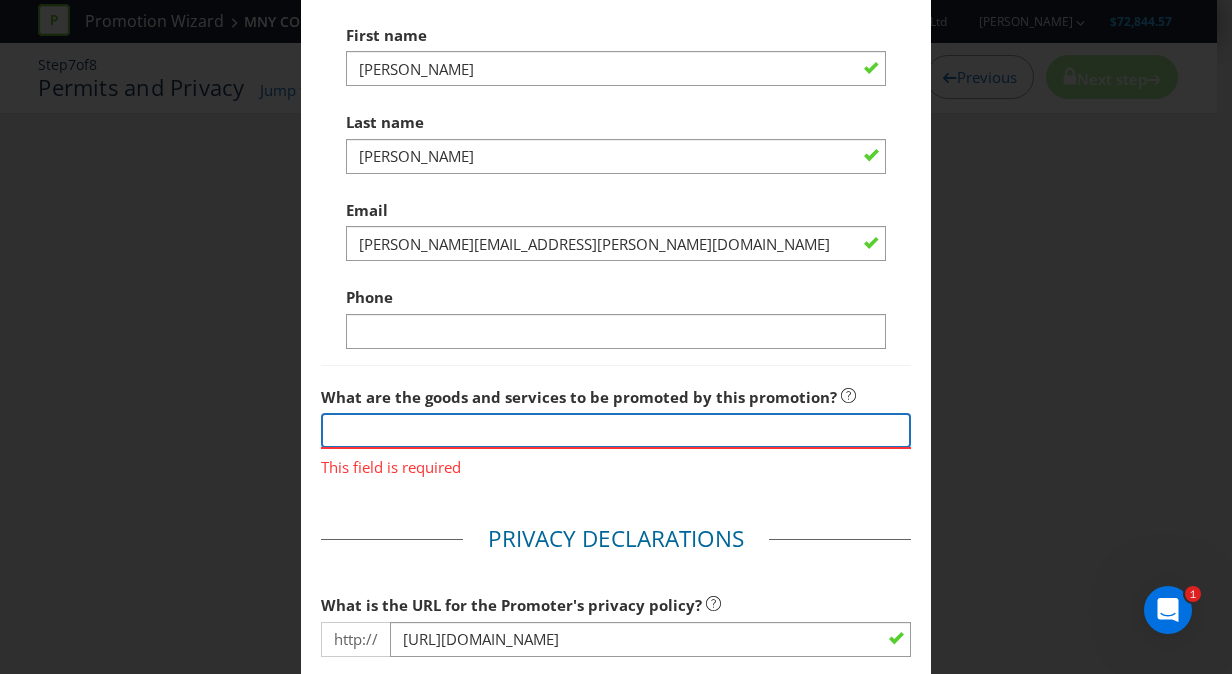 click at bounding box center (616, 430) 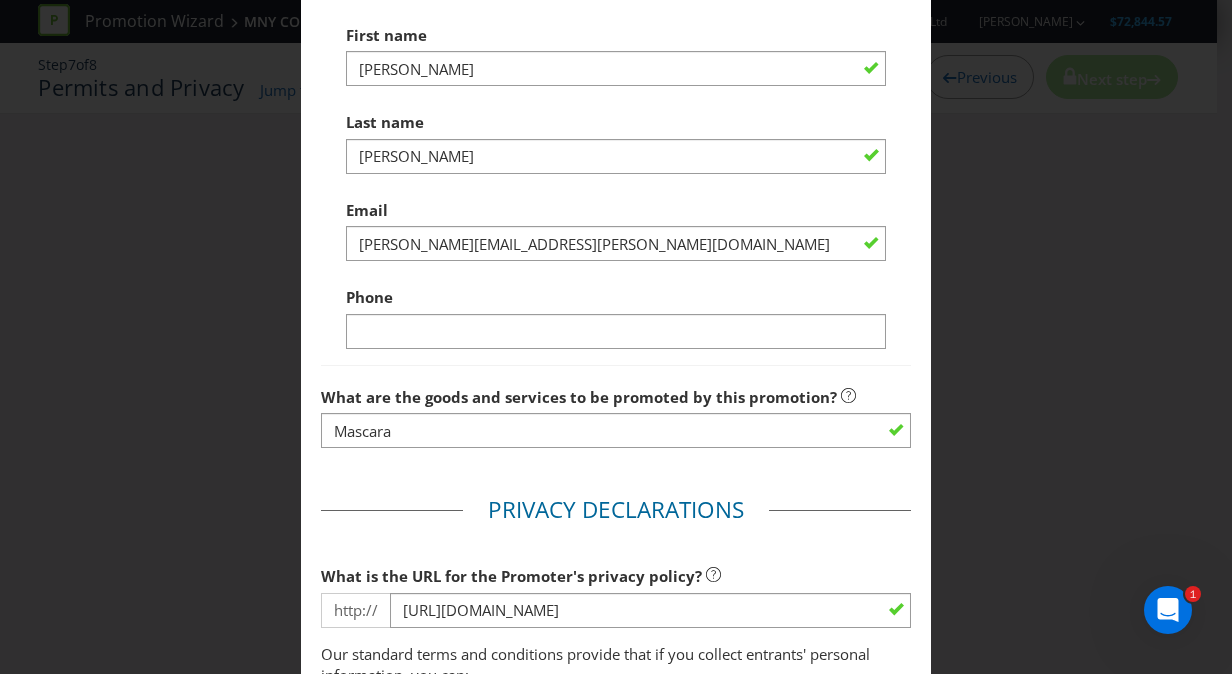 click on "Phone" at bounding box center [616, 313] 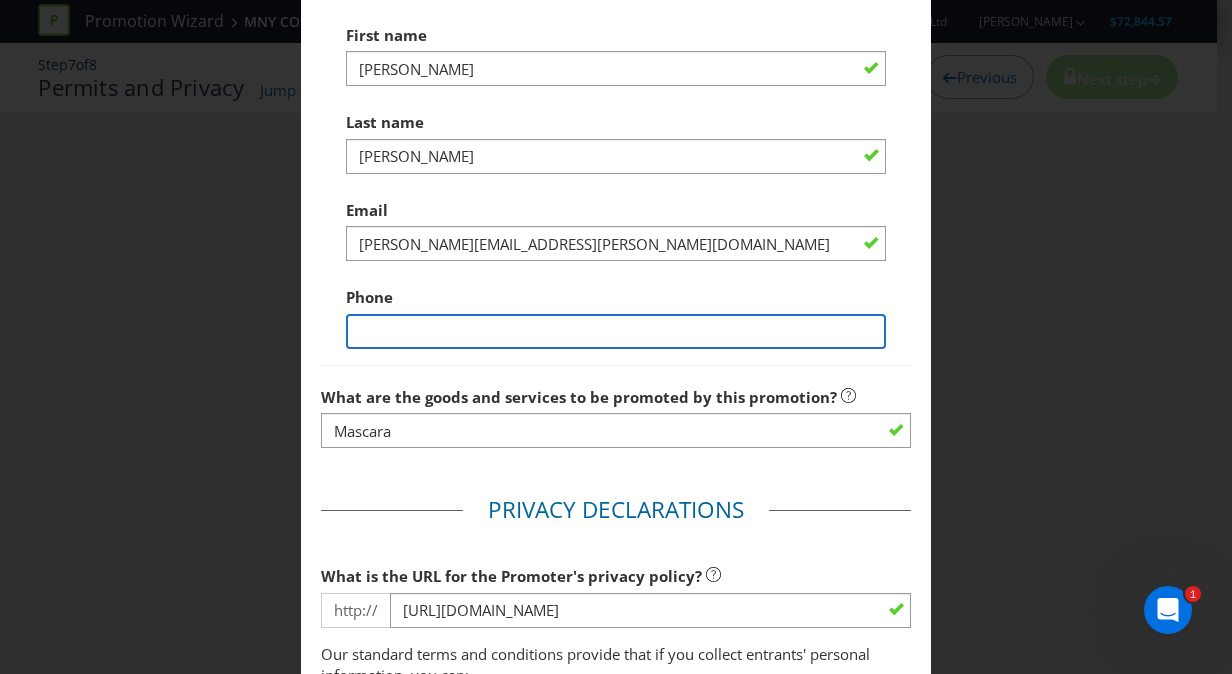 click at bounding box center (616, 331) 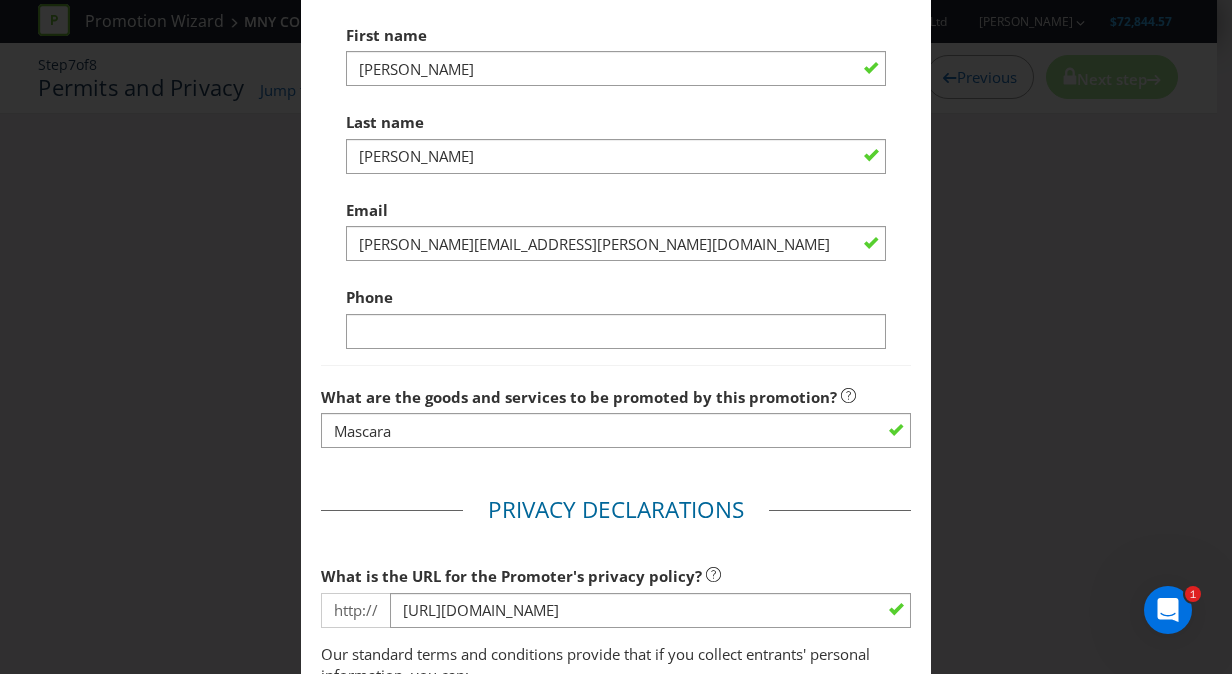 click on "What are the goods and services to be promoted by this promotion?" at bounding box center [588, 392] 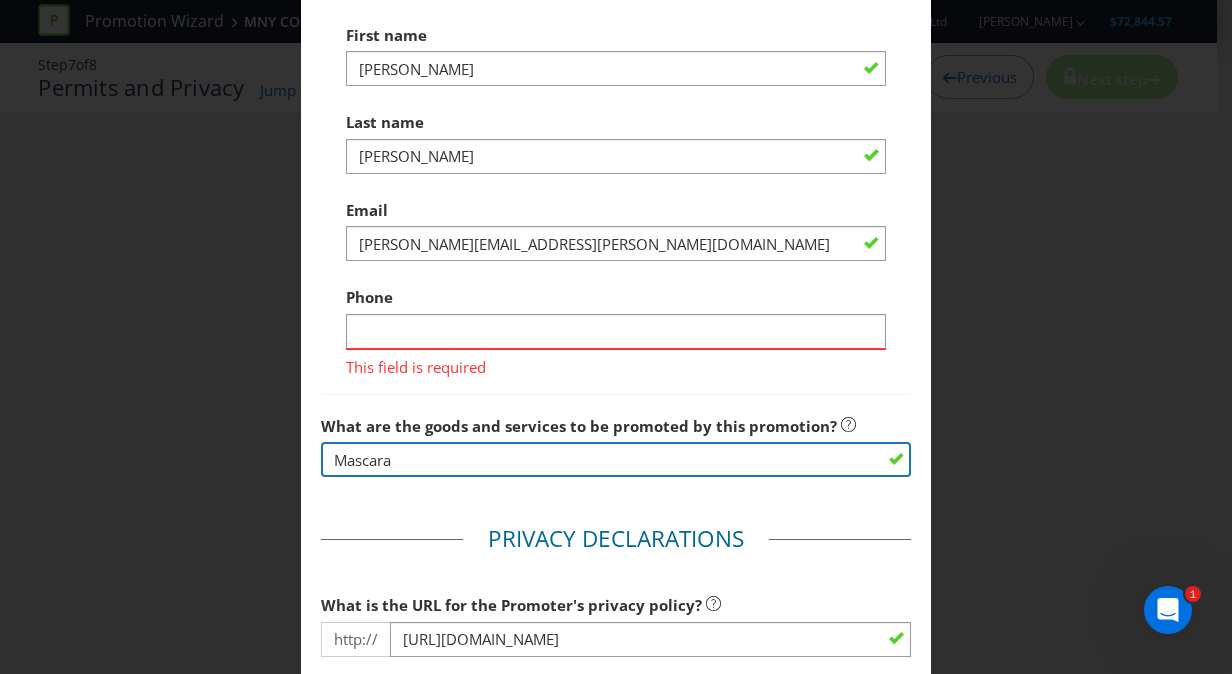 click on "Mascara" at bounding box center (616, 459) 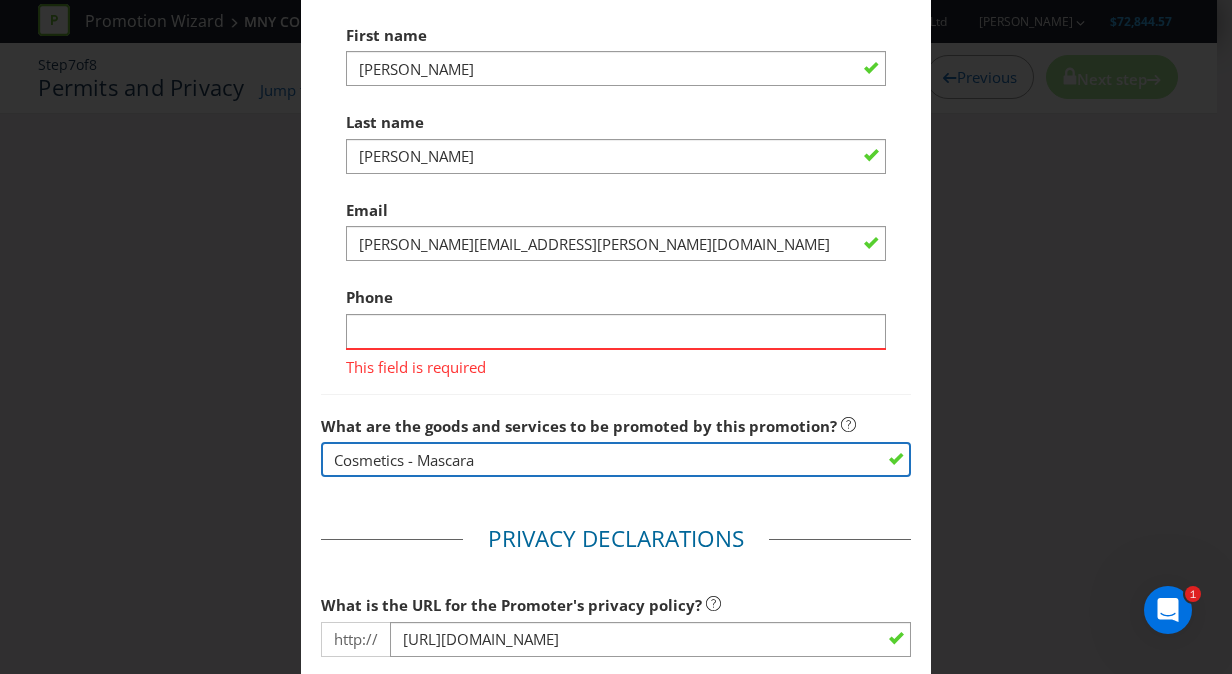 type on "Cosmetics - Mascara" 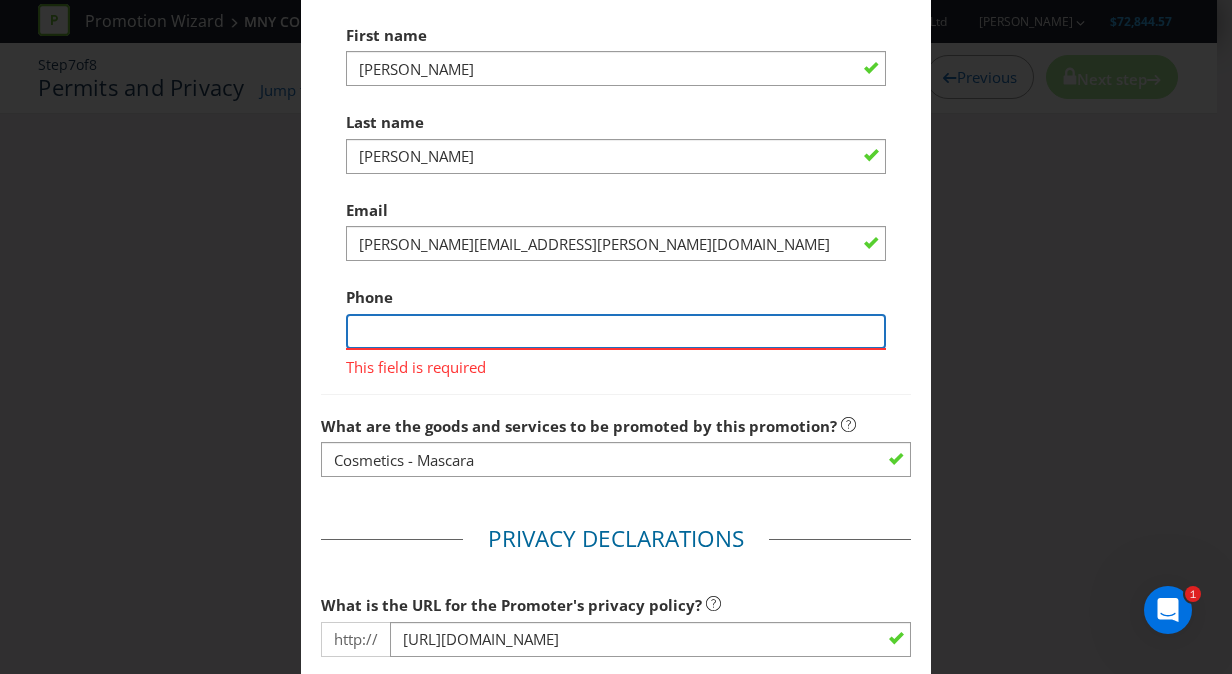 click at bounding box center (616, 331) 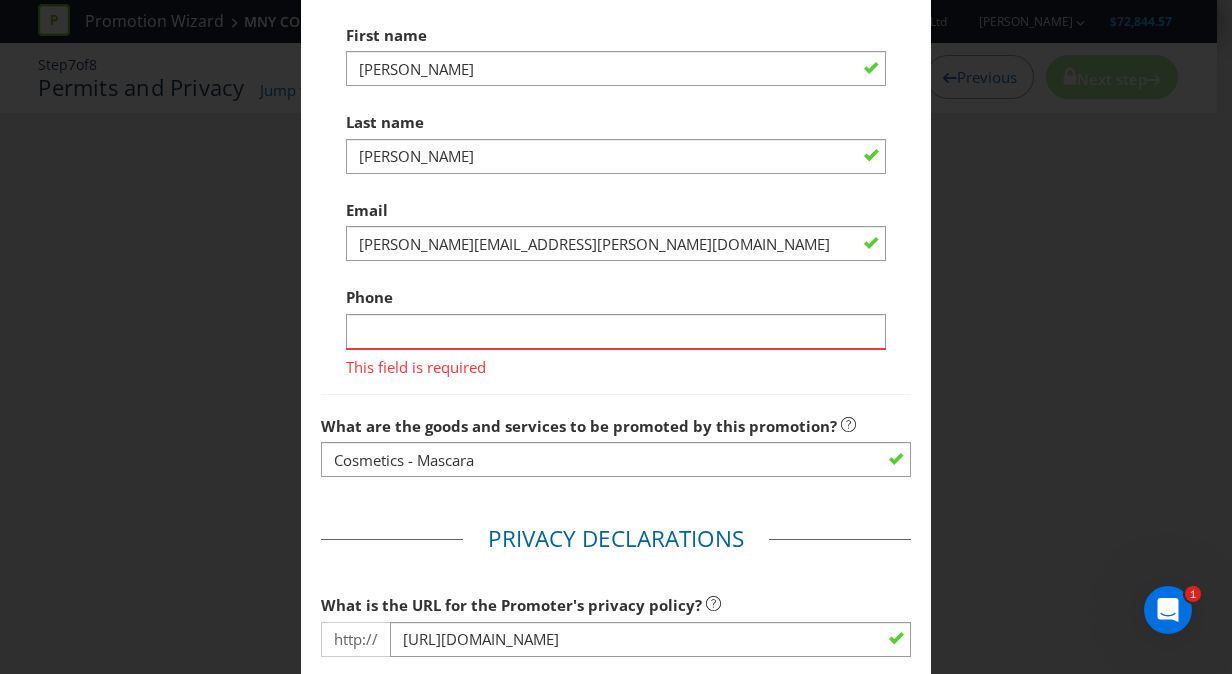 click on "Permits You need  a permit in the [GEOGRAPHIC_DATA] . Permit fees: Permit Fee [GEOGRAPHIC_DATA] Permit $0.00 Total $0.00 Would you like Plexus to lodge any required permits and trade promotion notifications for you?   Yes - we recommend this option   No       We will need the Promoter to sign a letter of authority authorising us to lodge these permit applications. We will provide you with the required letter. Please fill in the following details for the employee or director of the Promoter who will sign the letter of authority. Promoter Contact (for letter of authority)   Title   -- Please select -- Mr Ms Mrs [PERSON_NAME] [PERSON_NAME] (please specify) First name   [PERSON_NAME] Last name   [PERSON_NAME] [PERSON_NAME][EMAIL_ADDRESS][PERSON_NAME][DOMAIN_NAME] Phone   This field is required What are the goods and services to be promoted by this promotion?   Cosmetics - Mascara Privacy Declarations What is the URL for the Promoter's privacy policy?   http:// [URL][DOMAIN_NAME]   Yes   No" at bounding box center [616, 185] 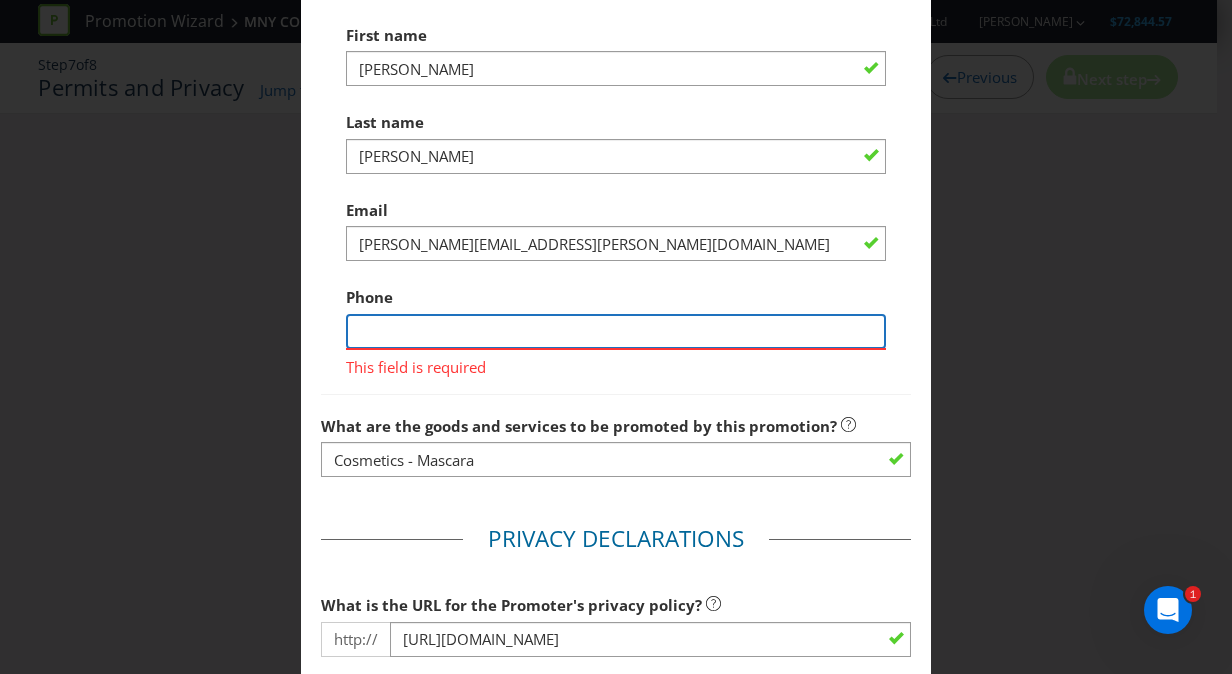 click at bounding box center [616, 331] 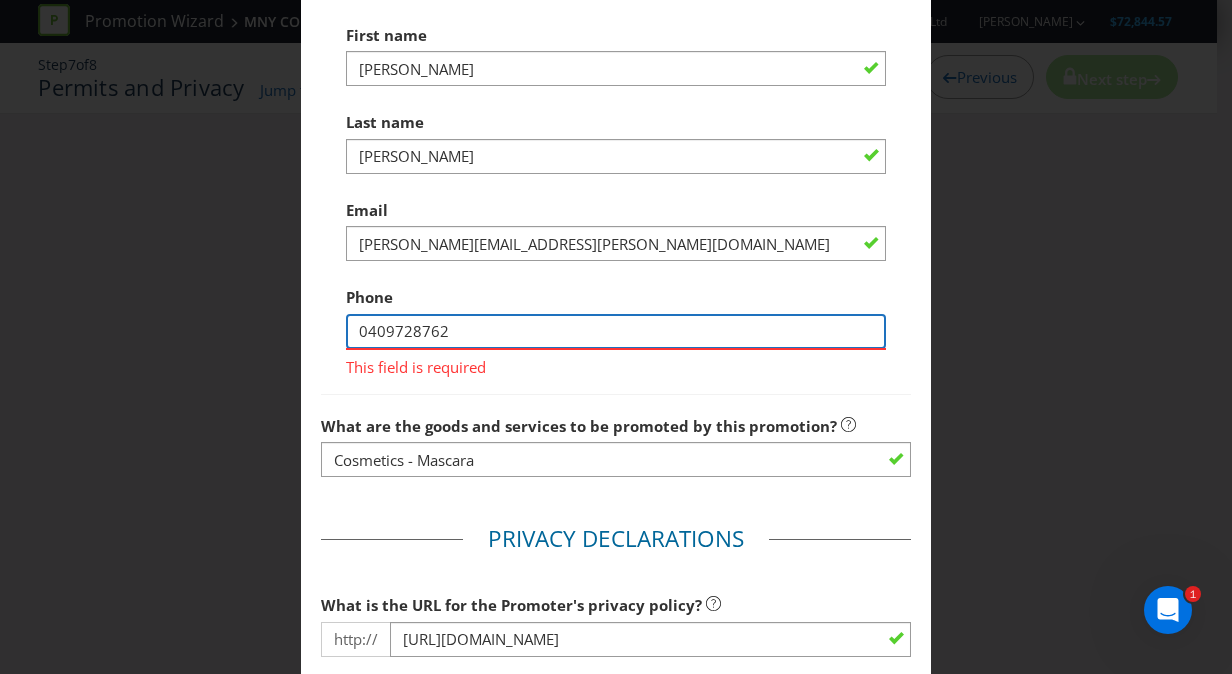 type on "0409728762" 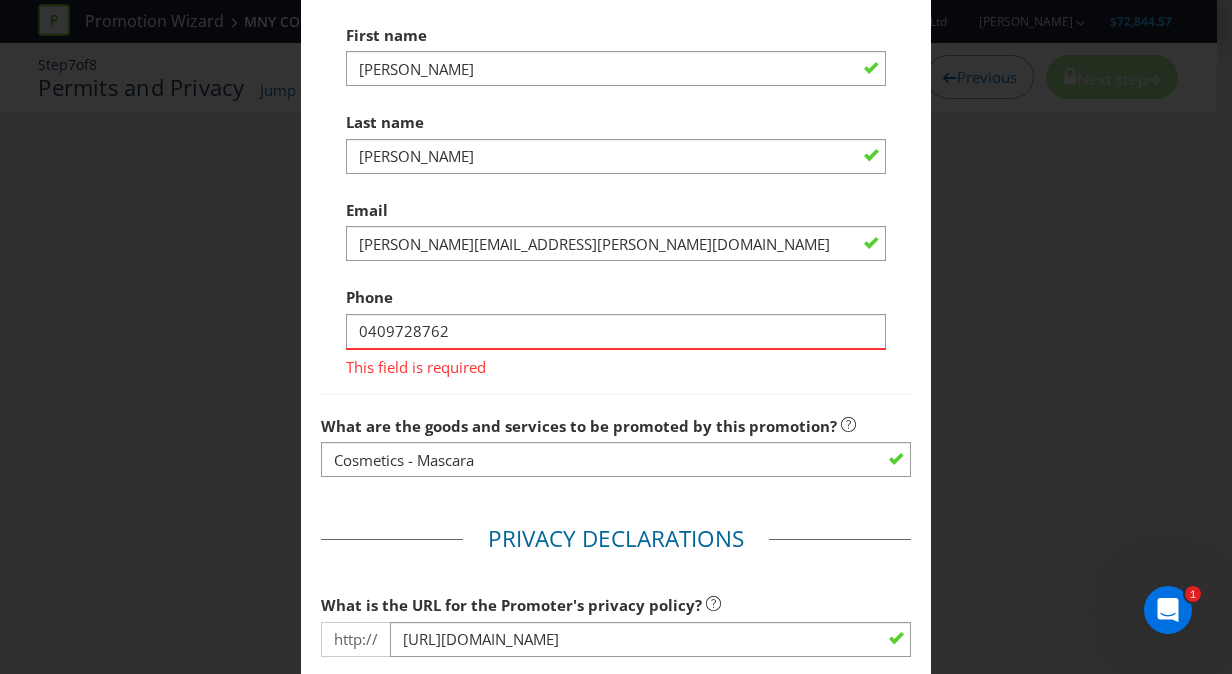 click on "Title   -- Please select -- Mr Ms Mrs [PERSON_NAME] [PERSON_NAME] (please specify) First name   [PERSON_NAME] Last name   [PERSON_NAME]   [PERSON_NAME][EMAIL_ADDRESS][PERSON_NAME][DOMAIN_NAME] Phone   [PHONE_NUMBER] This field is required" at bounding box center [616, 153] 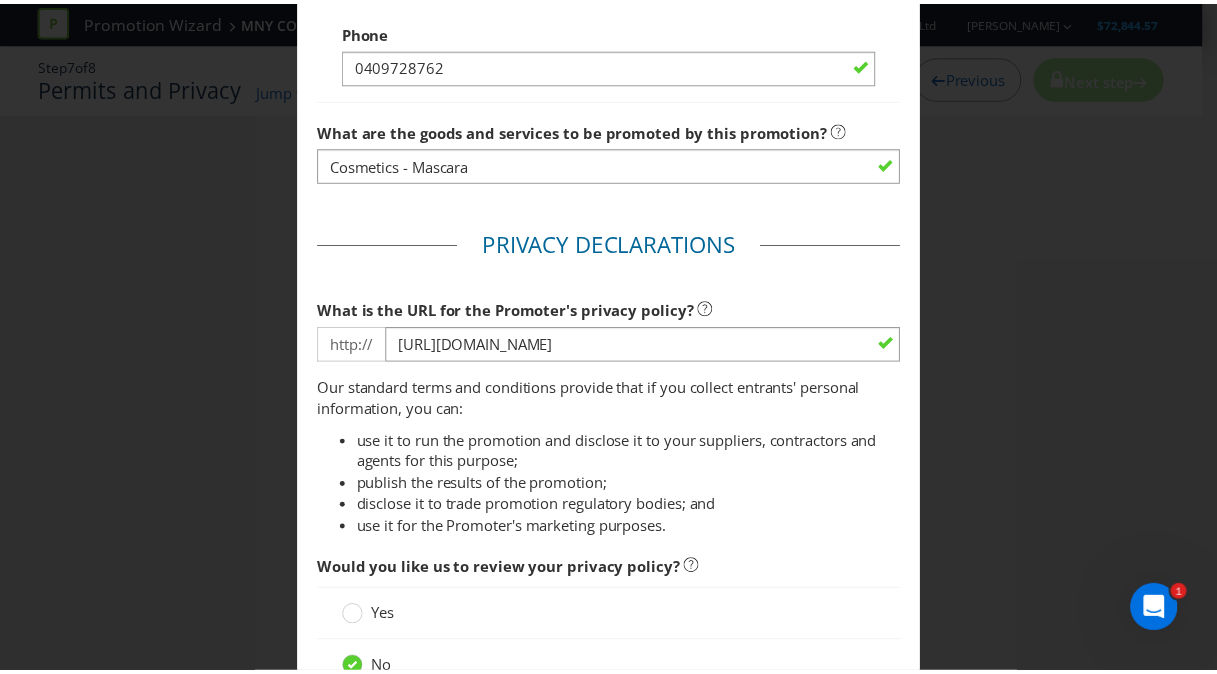 scroll, scrollTop: 1233, scrollLeft: 0, axis: vertical 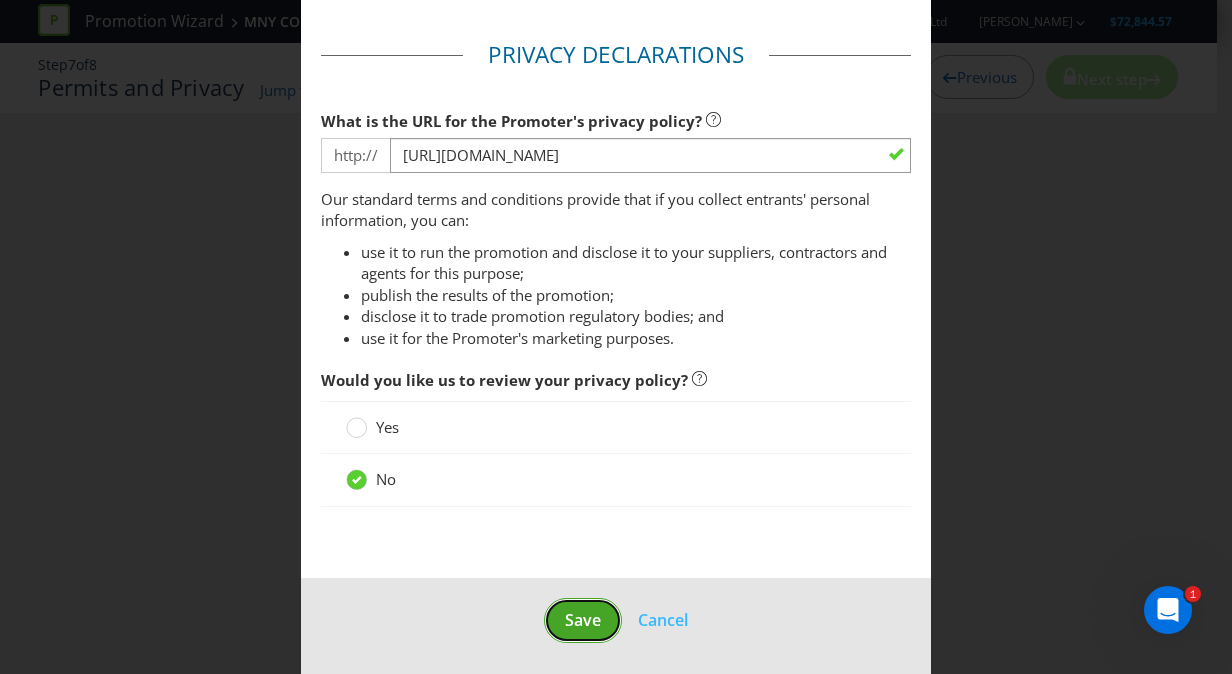 click on "Save" at bounding box center (583, 620) 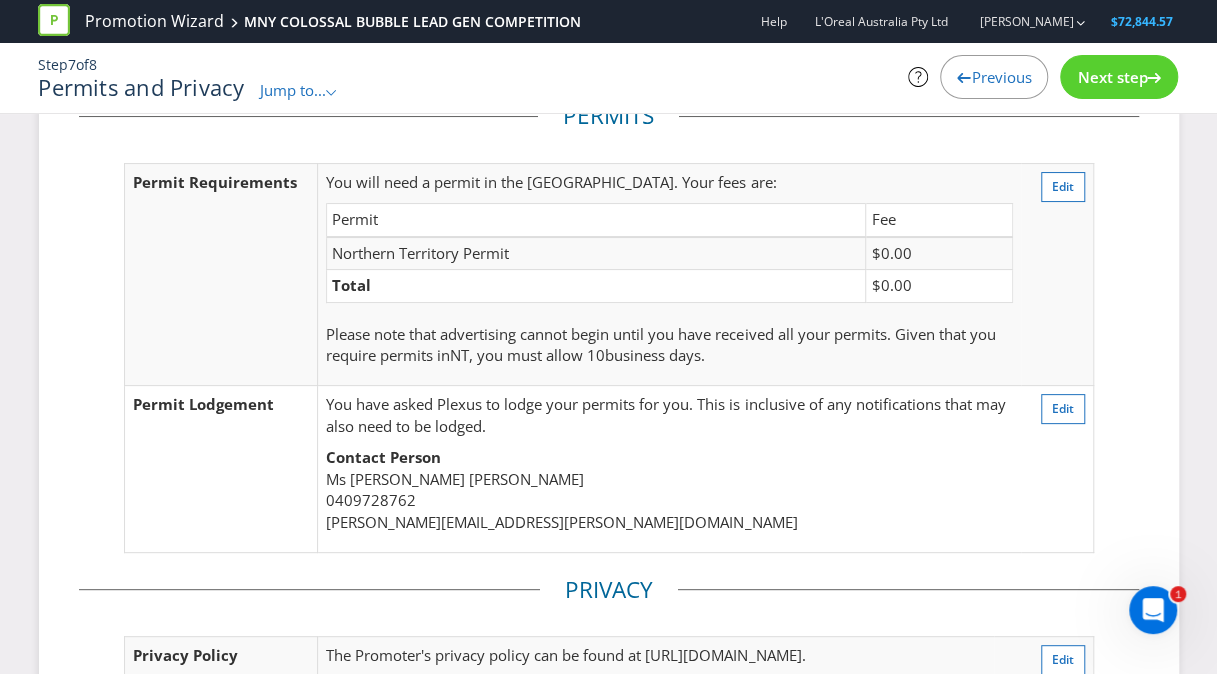 scroll, scrollTop: 406, scrollLeft: 0, axis: vertical 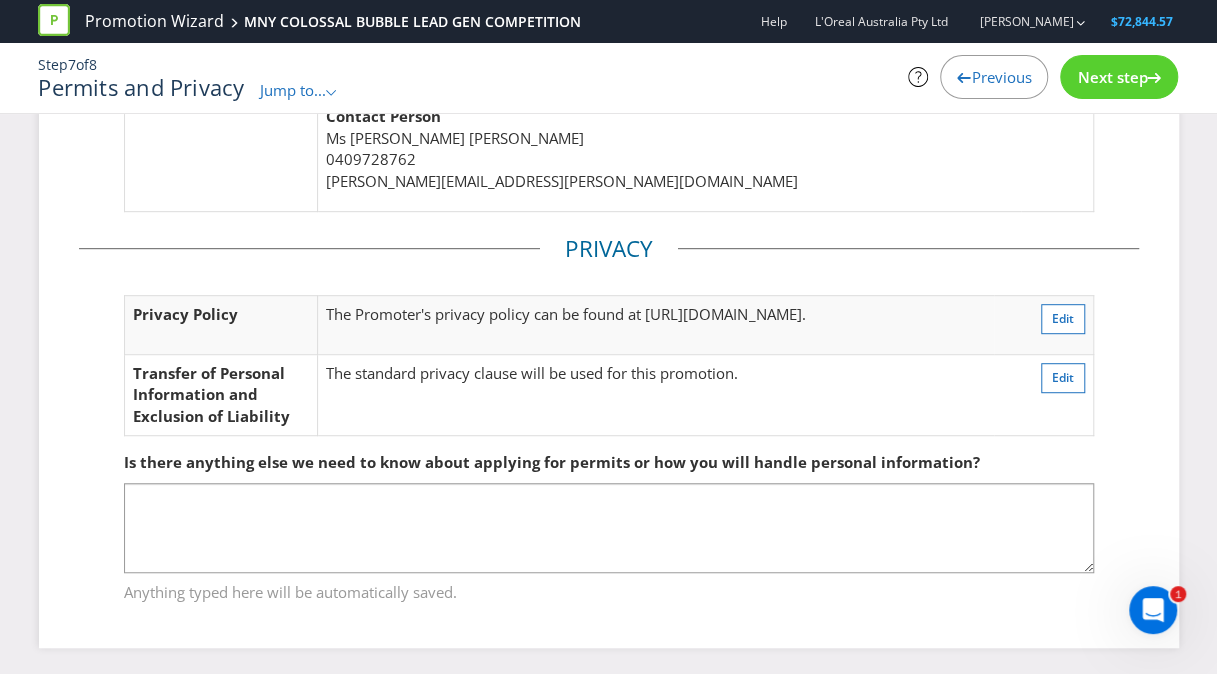 click on "Next step" at bounding box center (1112, 77) 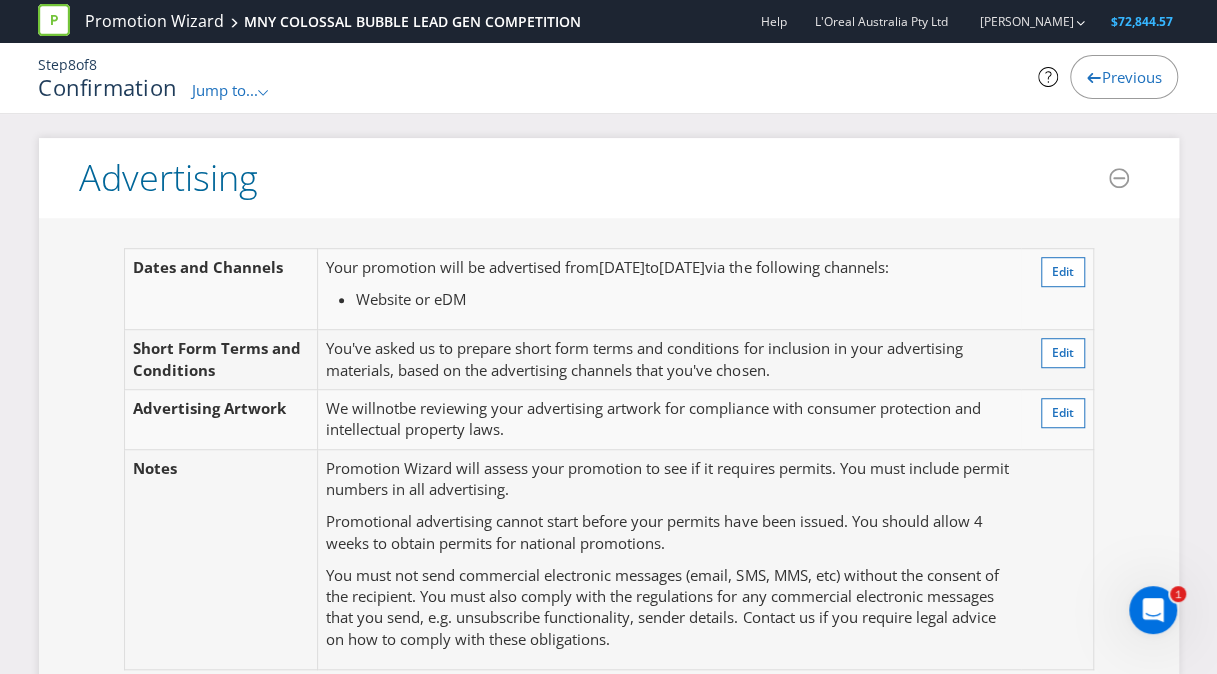 scroll, scrollTop: 494, scrollLeft: 0, axis: vertical 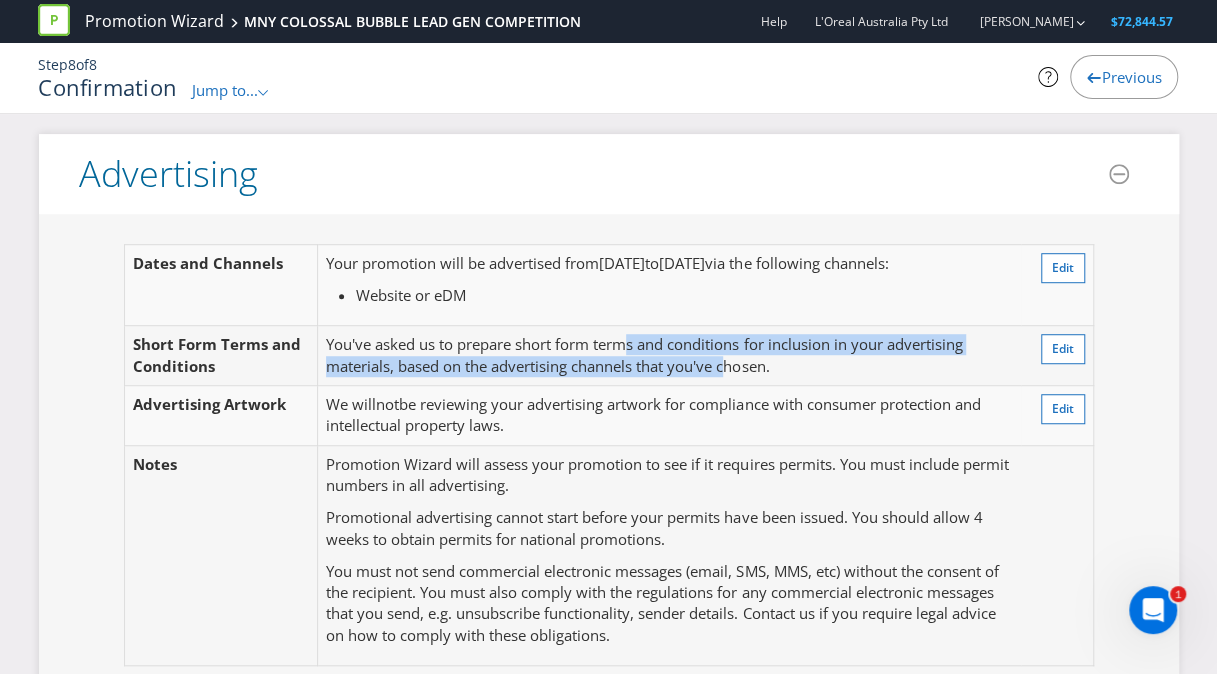 drag, startPoint x: 628, startPoint y: 333, endPoint x: 730, endPoint y: 363, distance: 106.320274 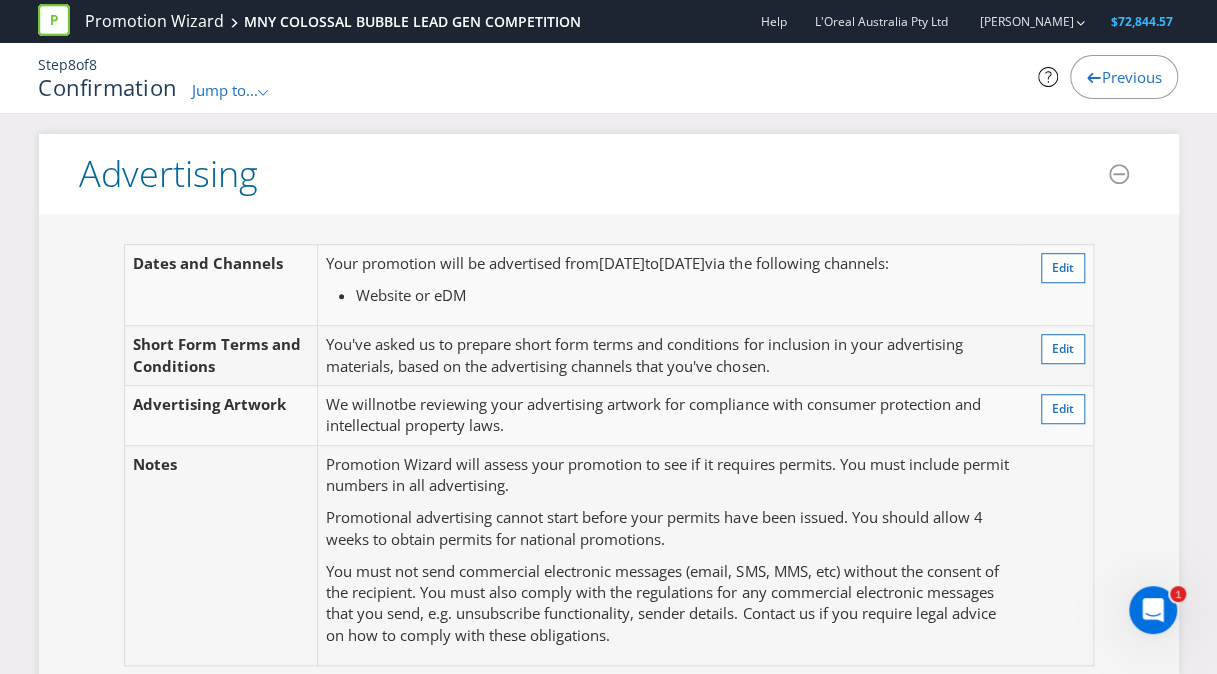 click on "You've asked us to prepare short form terms and conditions for inclusion in your advertising materials, based on the advertising channels that you've chosen." at bounding box center (669, 356) 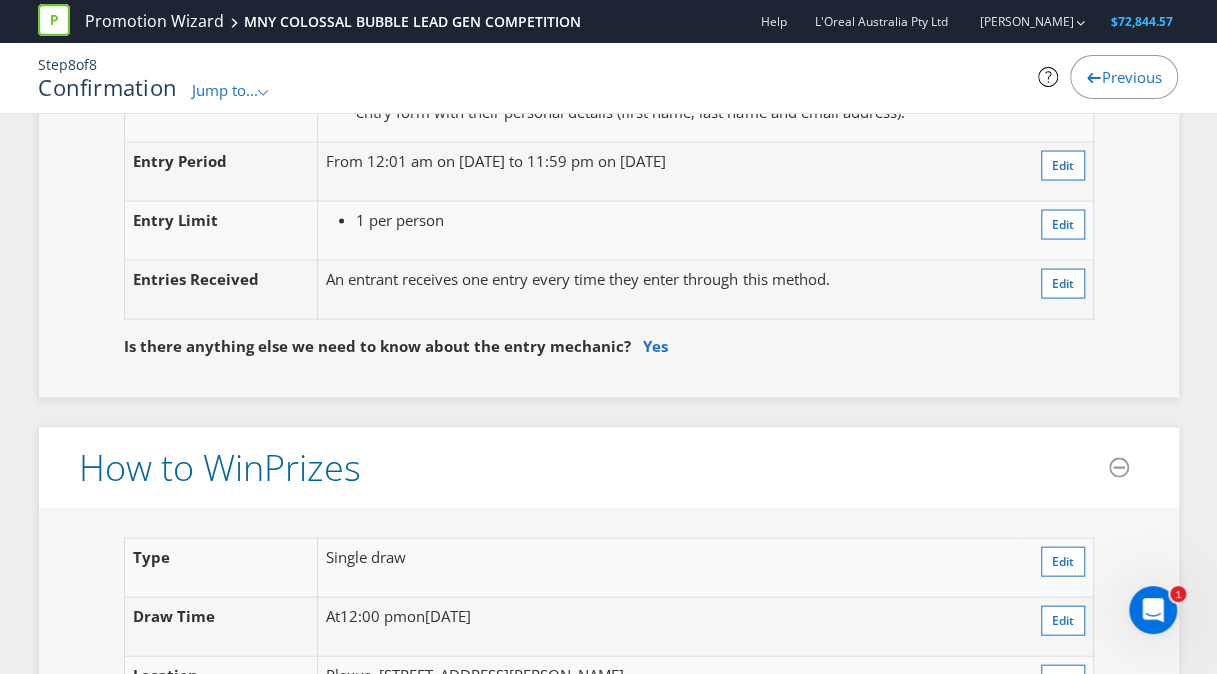 scroll, scrollTop: 1470, scrollLeft: 0, axis: vertical 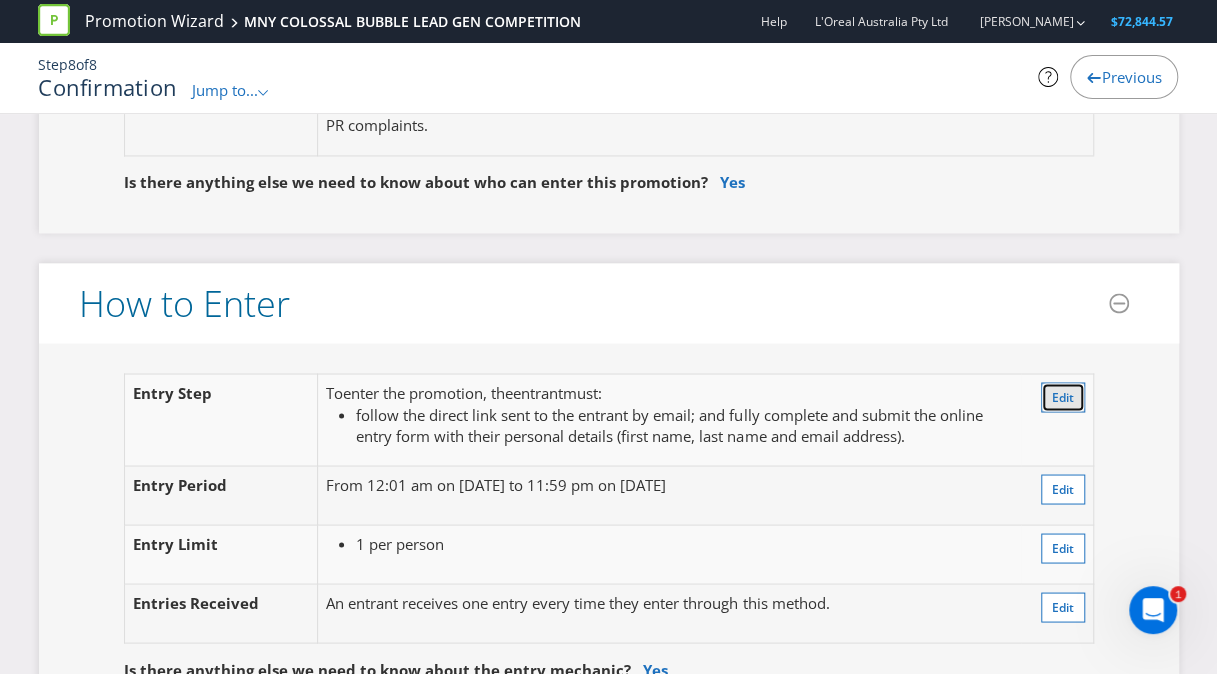 click on "Edit" at bounding box center (1063, 396) 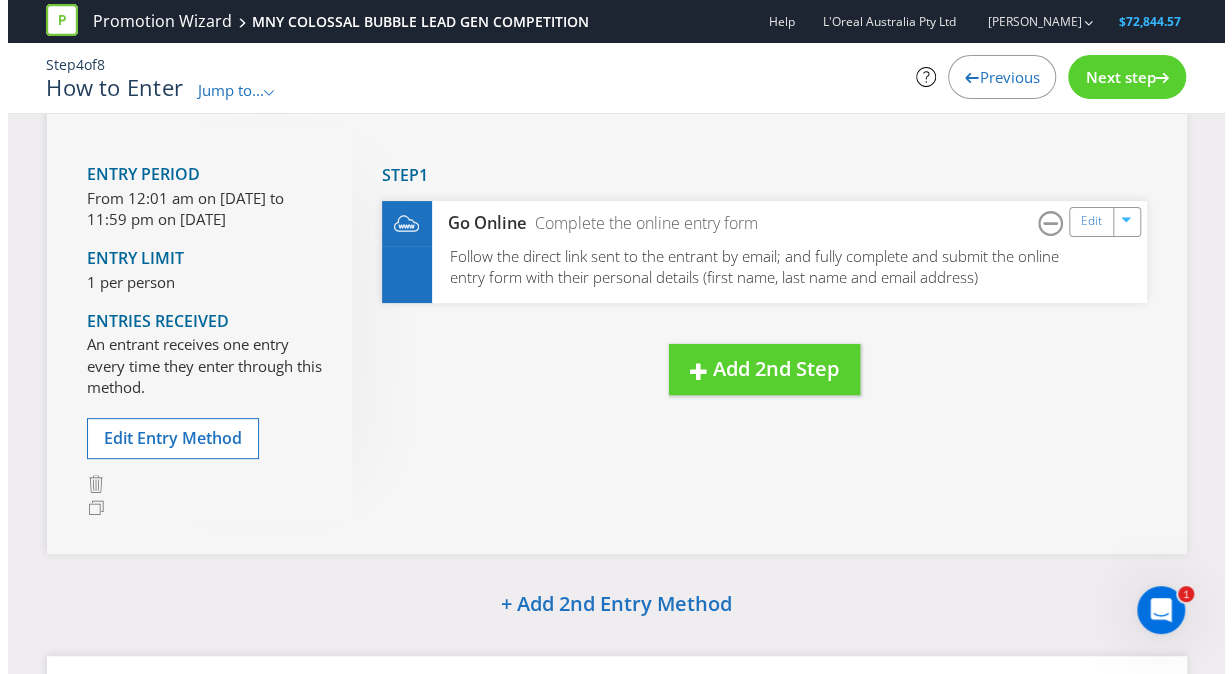 scroll, scrollTop: 110, scrollLeft: 0, axis: vertical 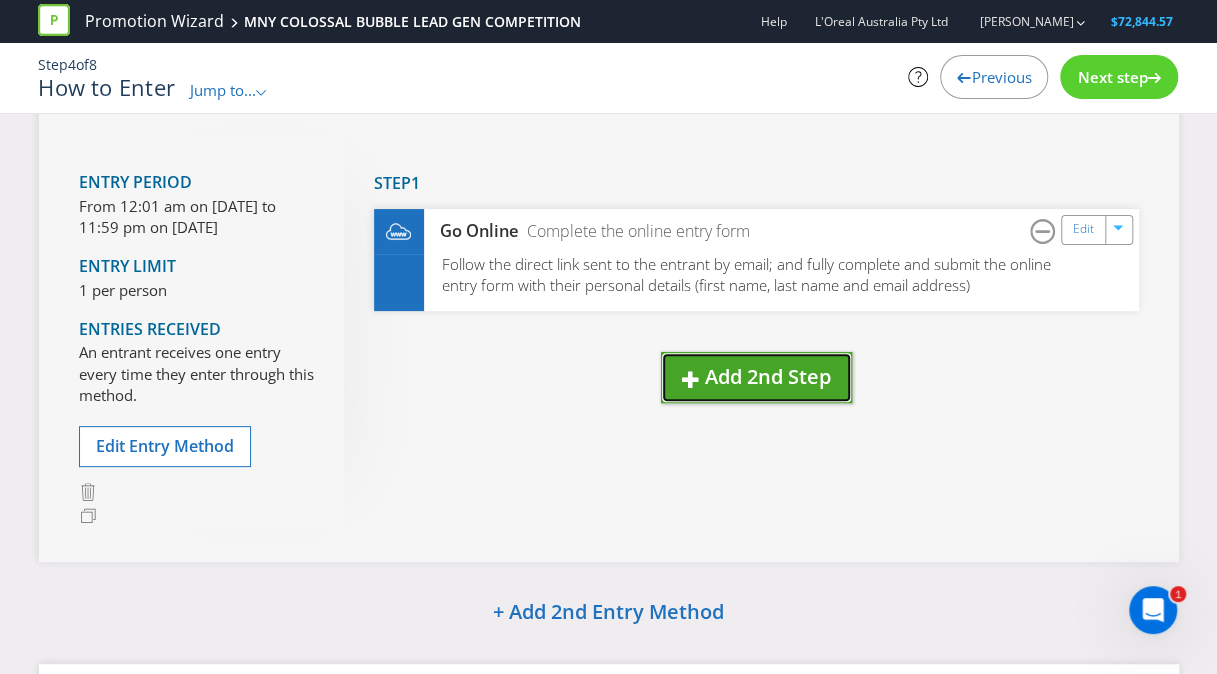 click on "Add 2nd Step" at bounding box center (768, 376) 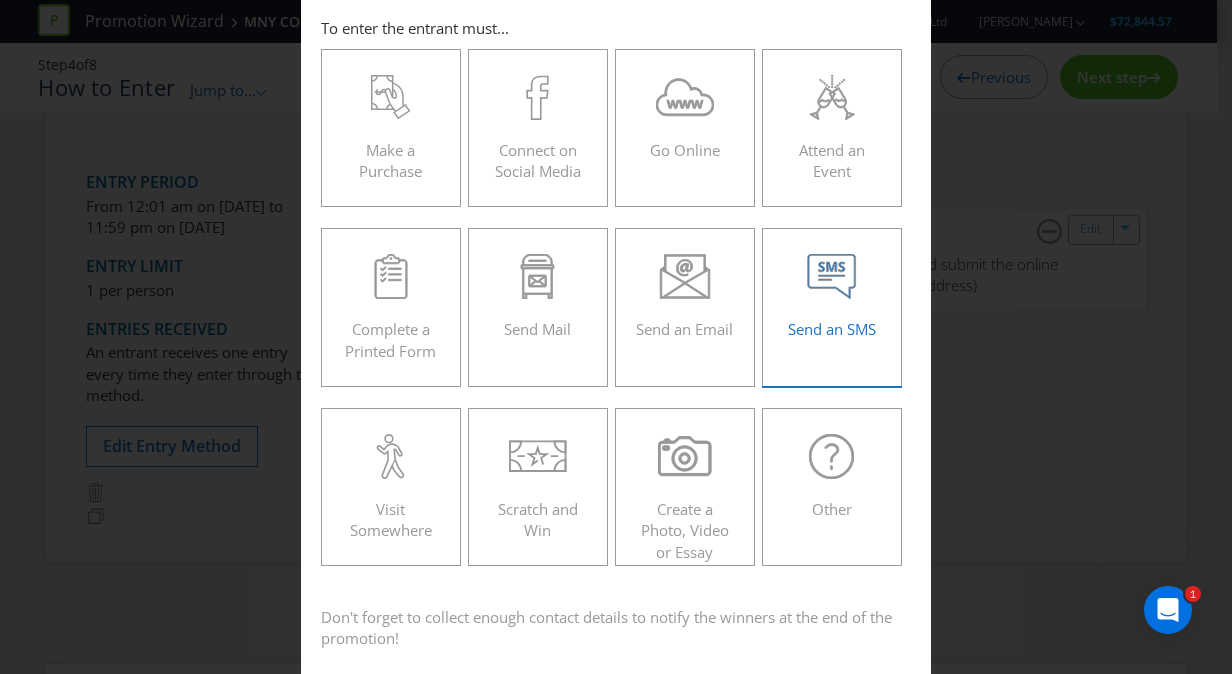 scroll, scrollTop: 92, scrollLeft: 0, axis: vertical 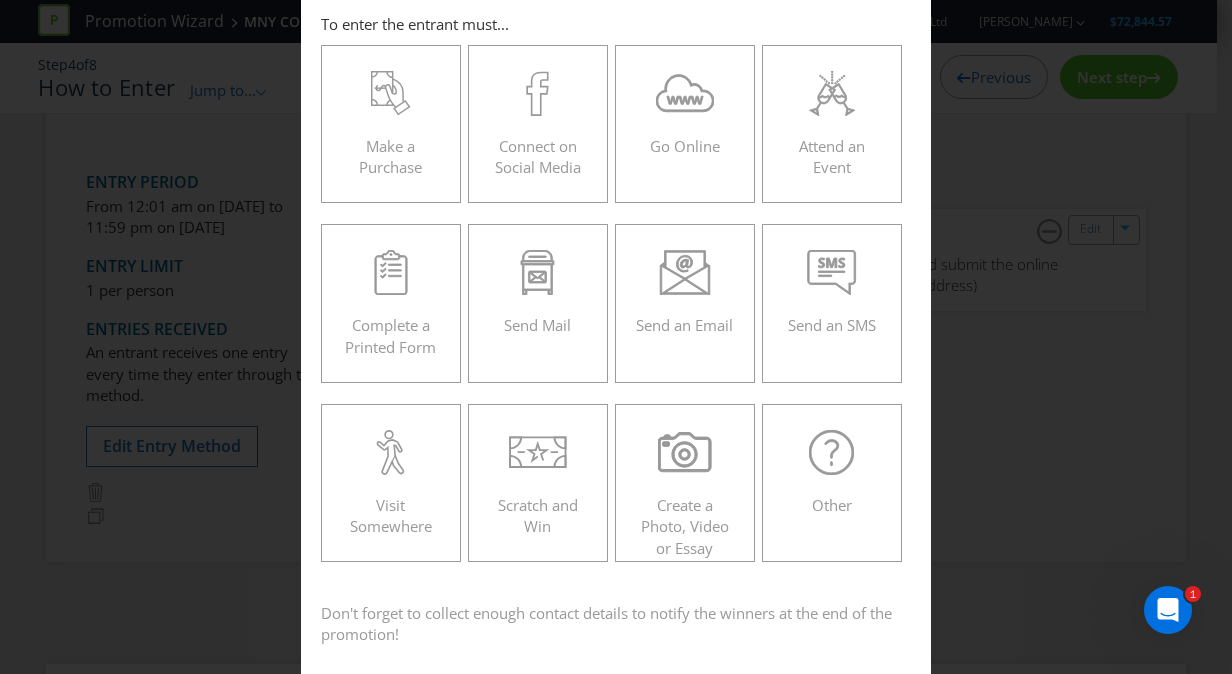 click on "How to Enter To enter the entrant must... Make a Purchase   Connect on Social Media   Go Online   Attend an Event   Complete a Printed Form   Send Mail   Send an Email   Send an SMS   Visit Somewhere   Scratch and Win   Create a Photo, Video or Essay   Other   Don't forget to collect enough contact details to notify the winners at the end of the promotion! Add Another Step Save and Exit" at bounding box center (616, 337) 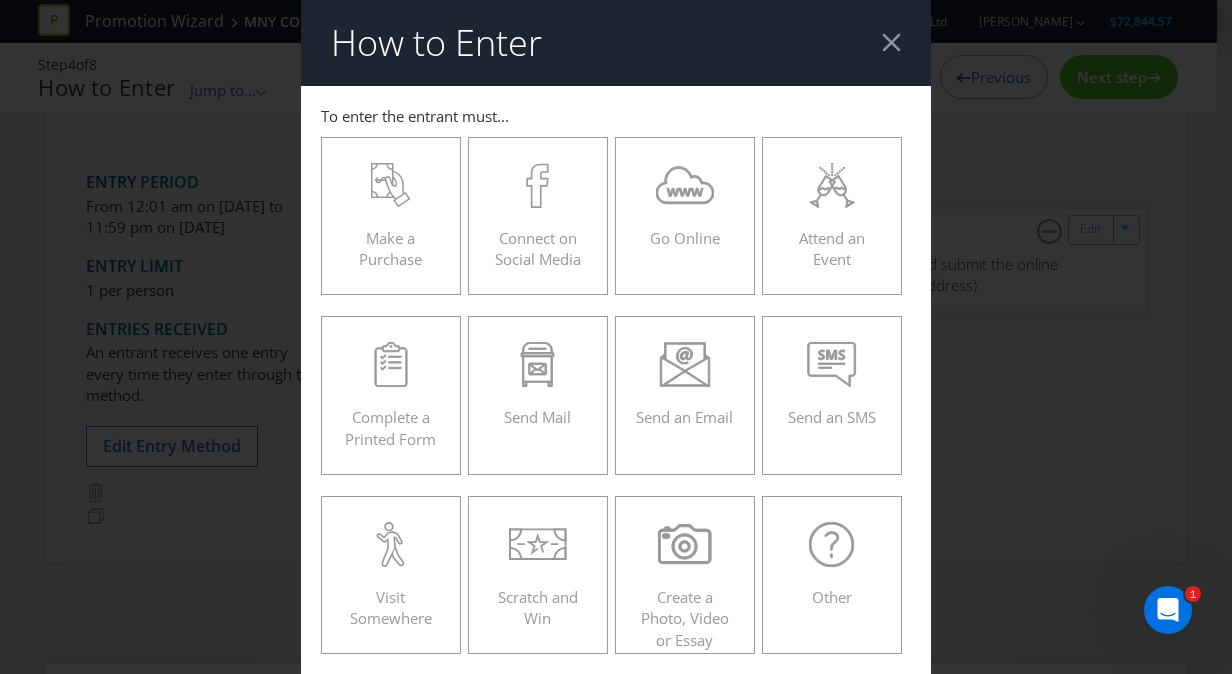 click at bounding box center [891, 42] 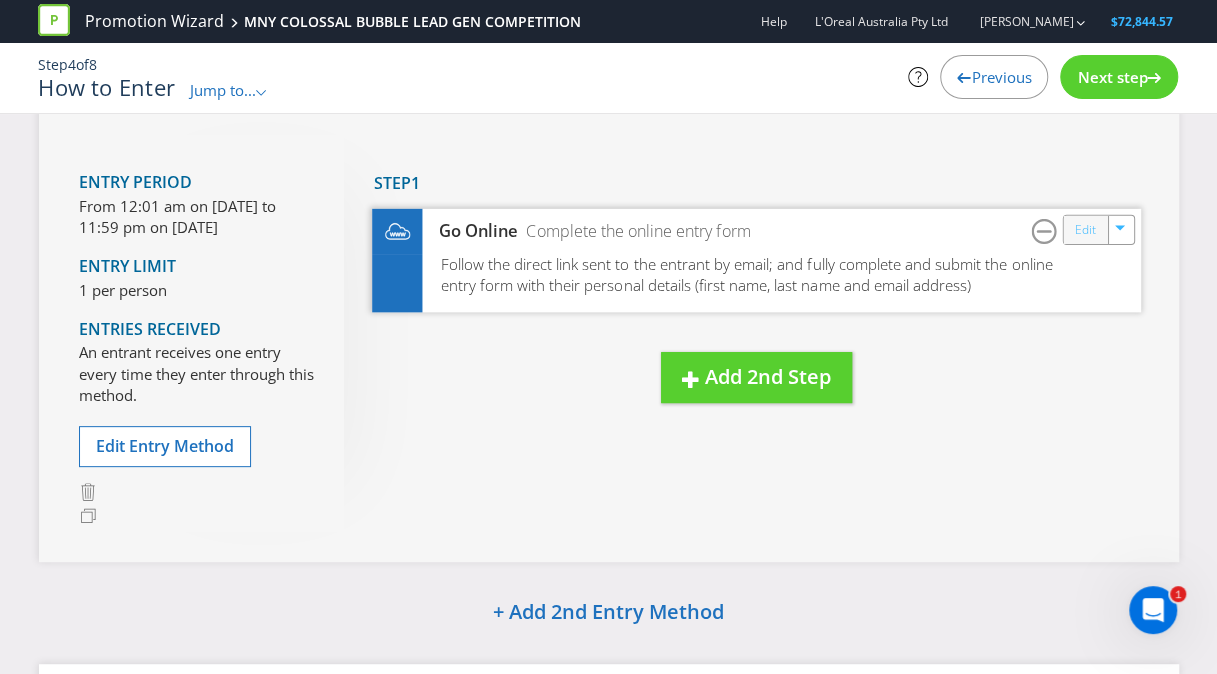 click on "Edit" at bounding box center [1084, 229] 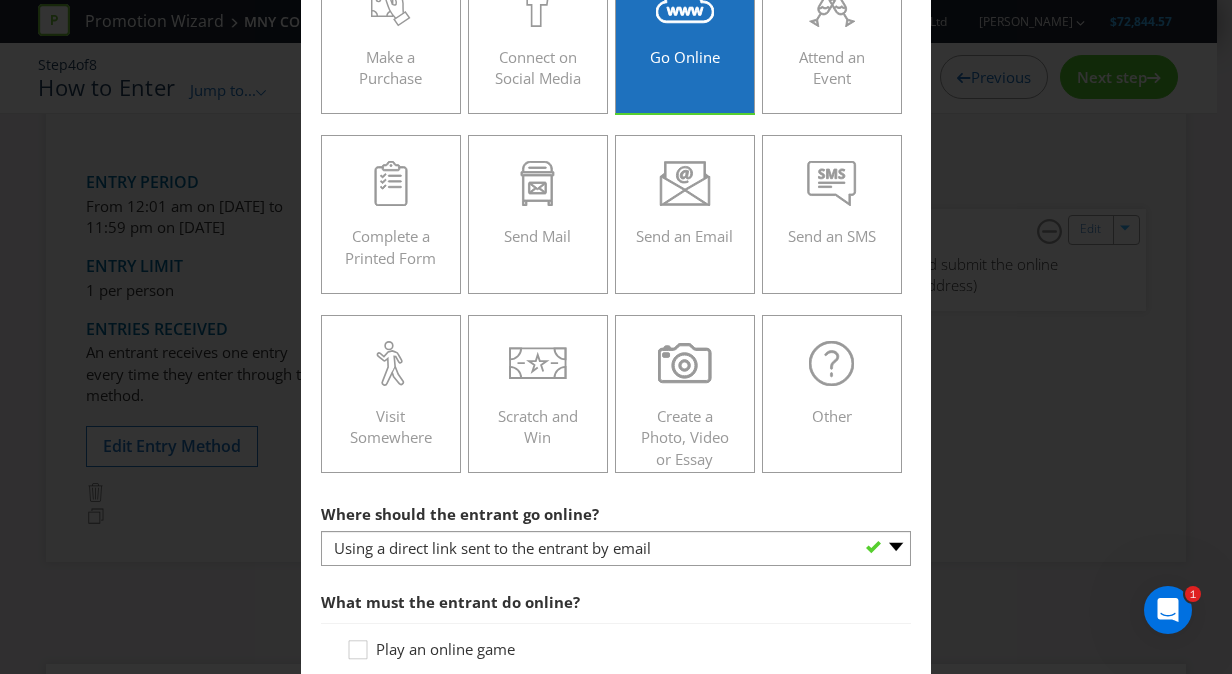 scroll, scrollTop: 194, scrollLeft: 0, axis: vertical 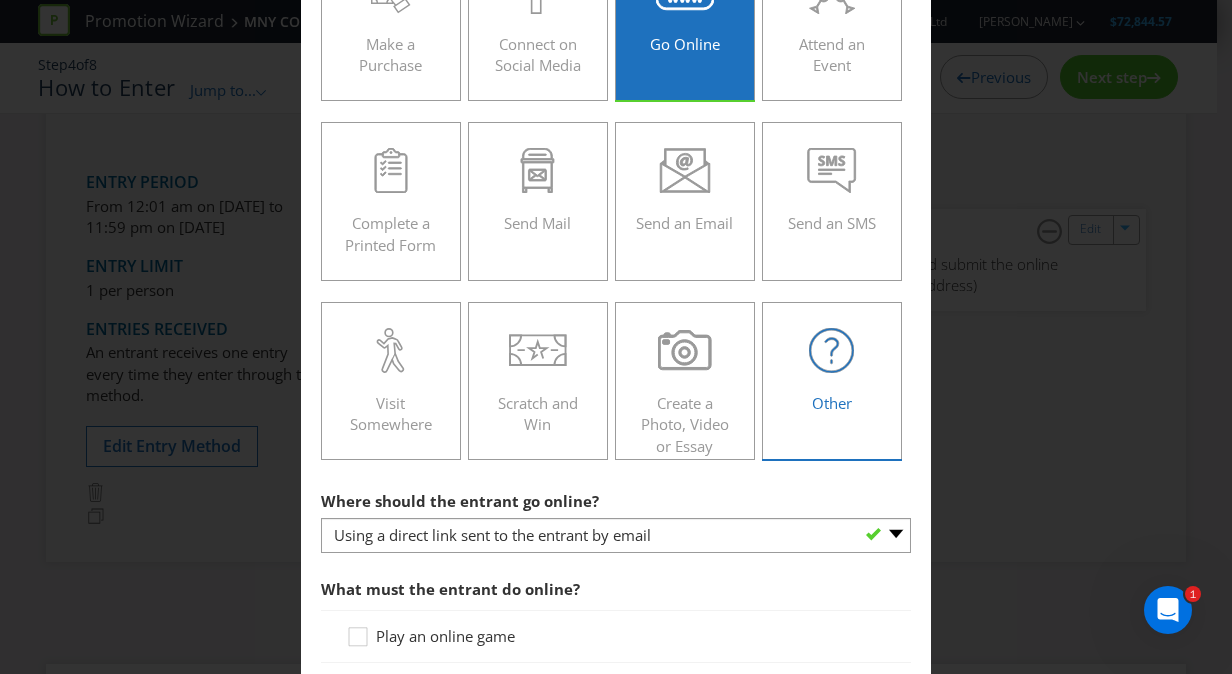 click on "Other" at bounding box center (832, 373) 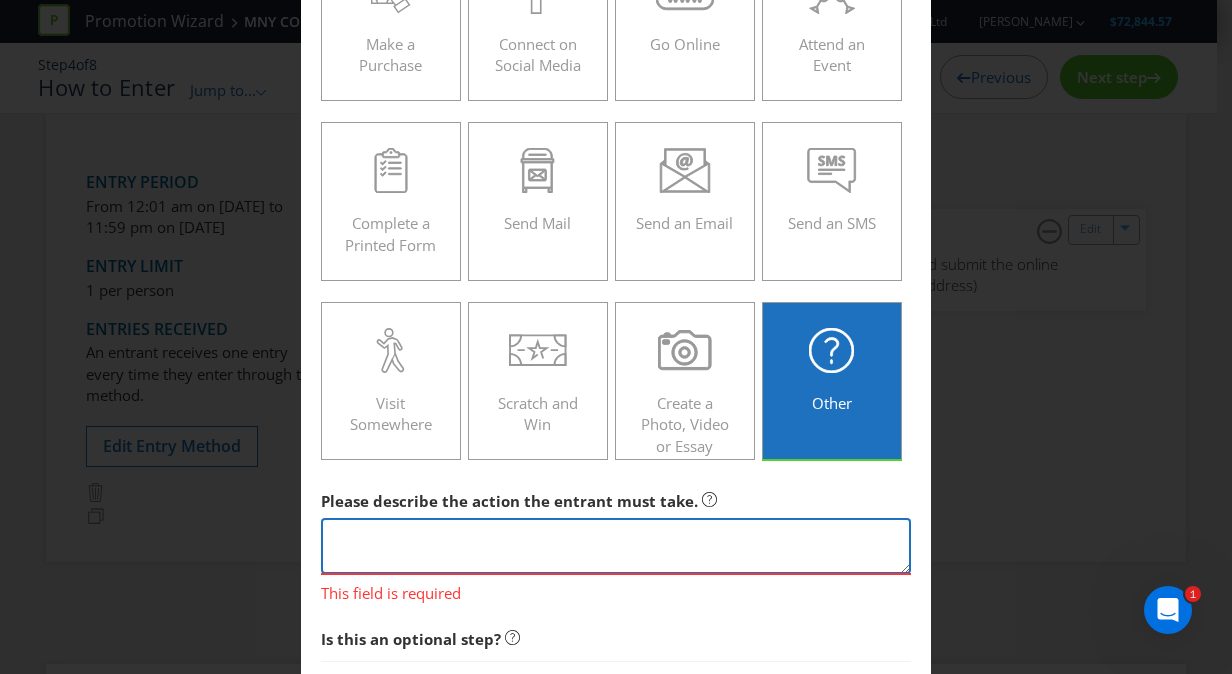 click at bounding box center (616, 546) 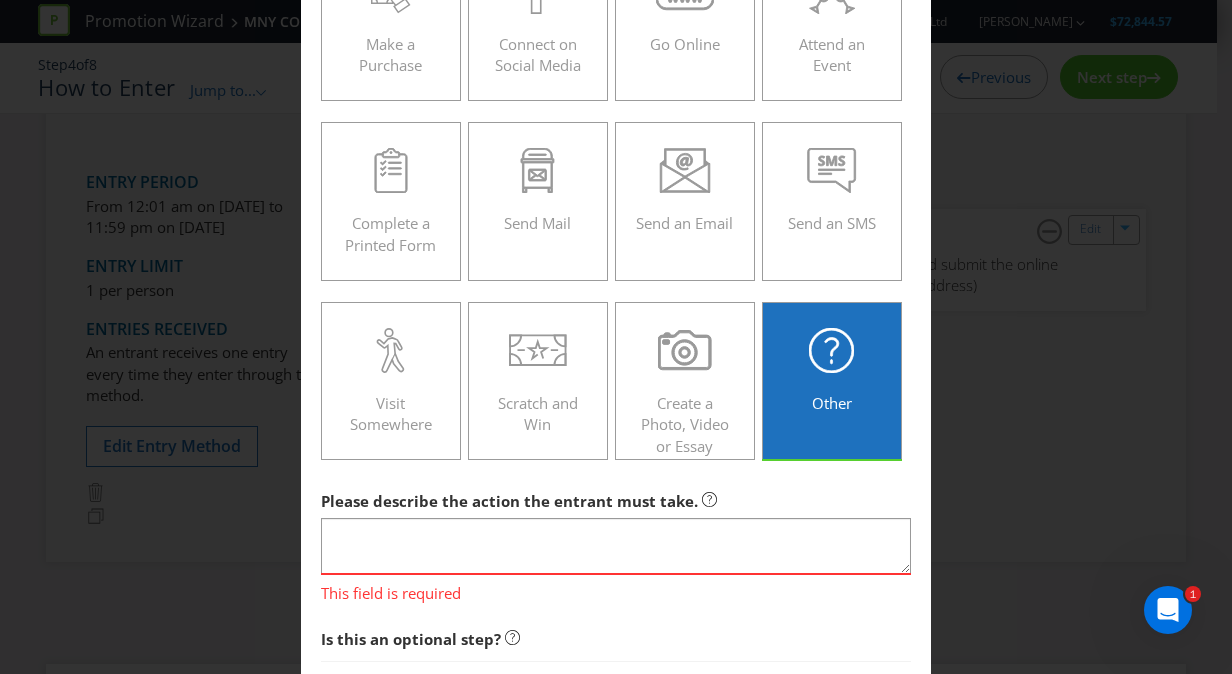 scroll, scrollTop: 215, scrollLeft: 0, axis: vertical 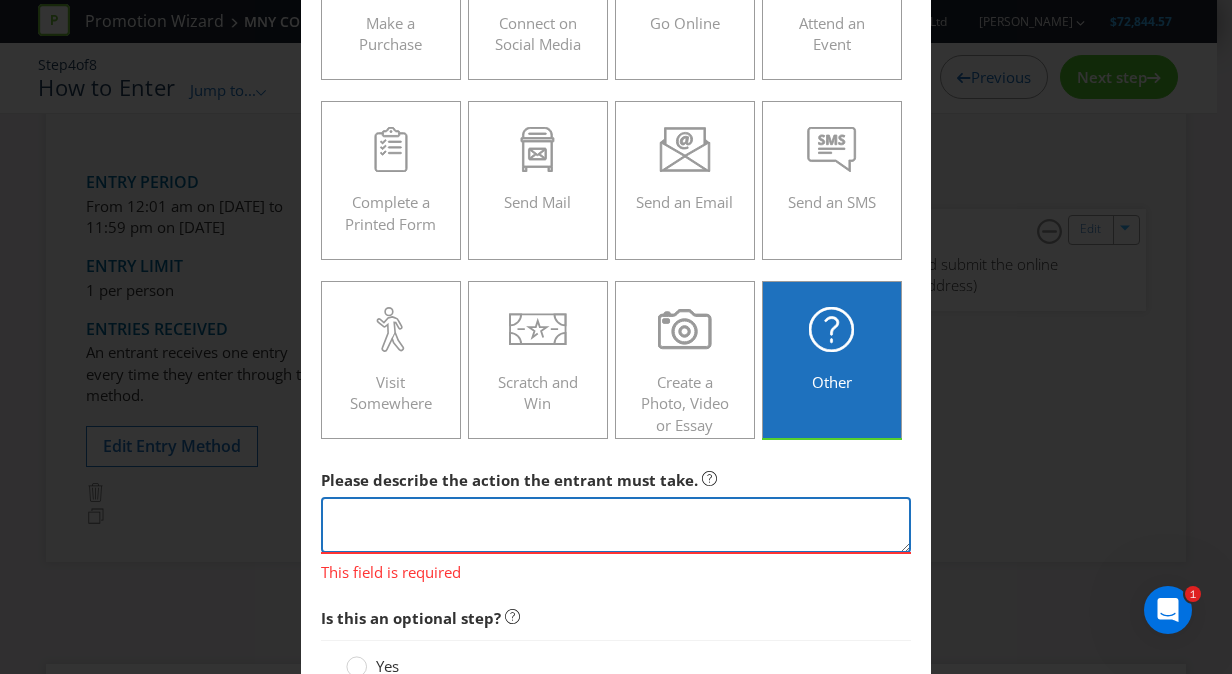 click at bounding box center [616, 525] 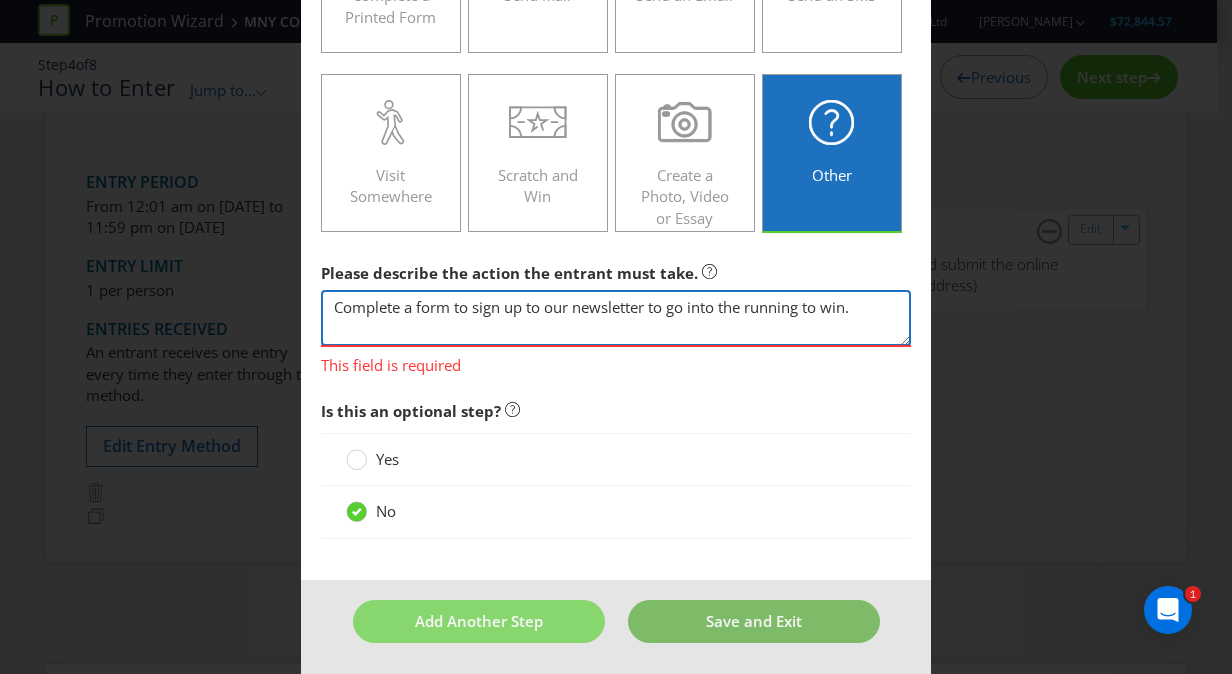 type on "Complete a form to sign up to our newsletter to go into the running to win." 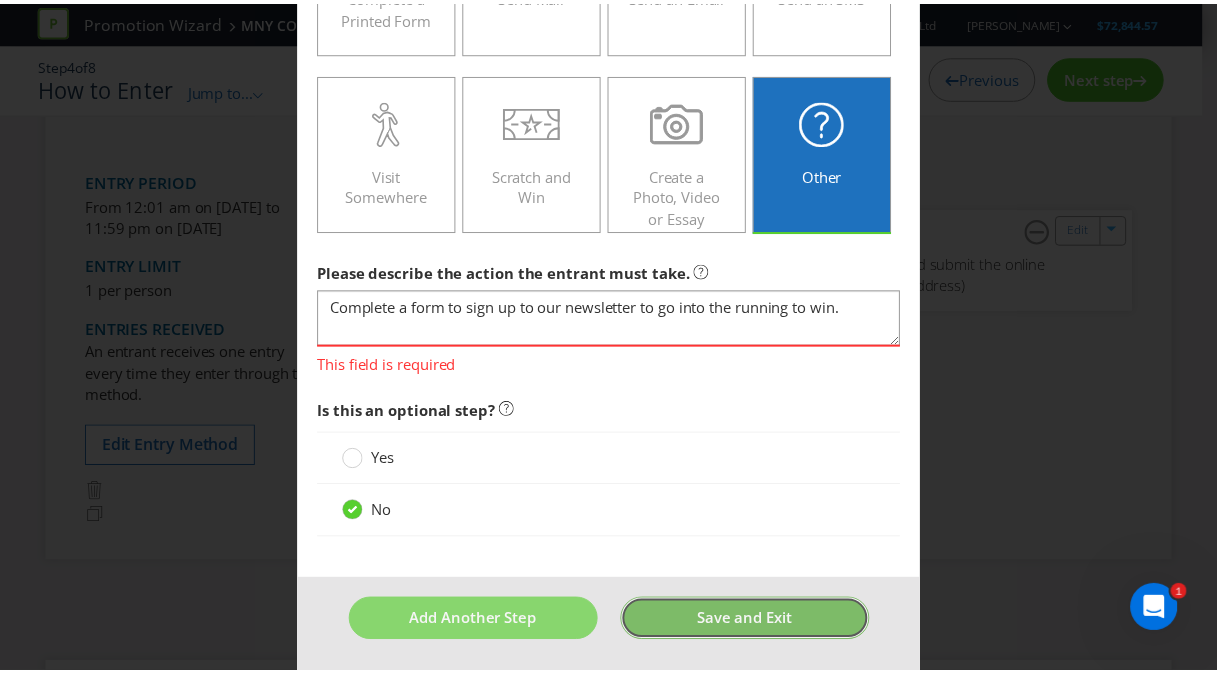 scroll, scrollTop: 392, scrollLeft: 0, axis: vertical 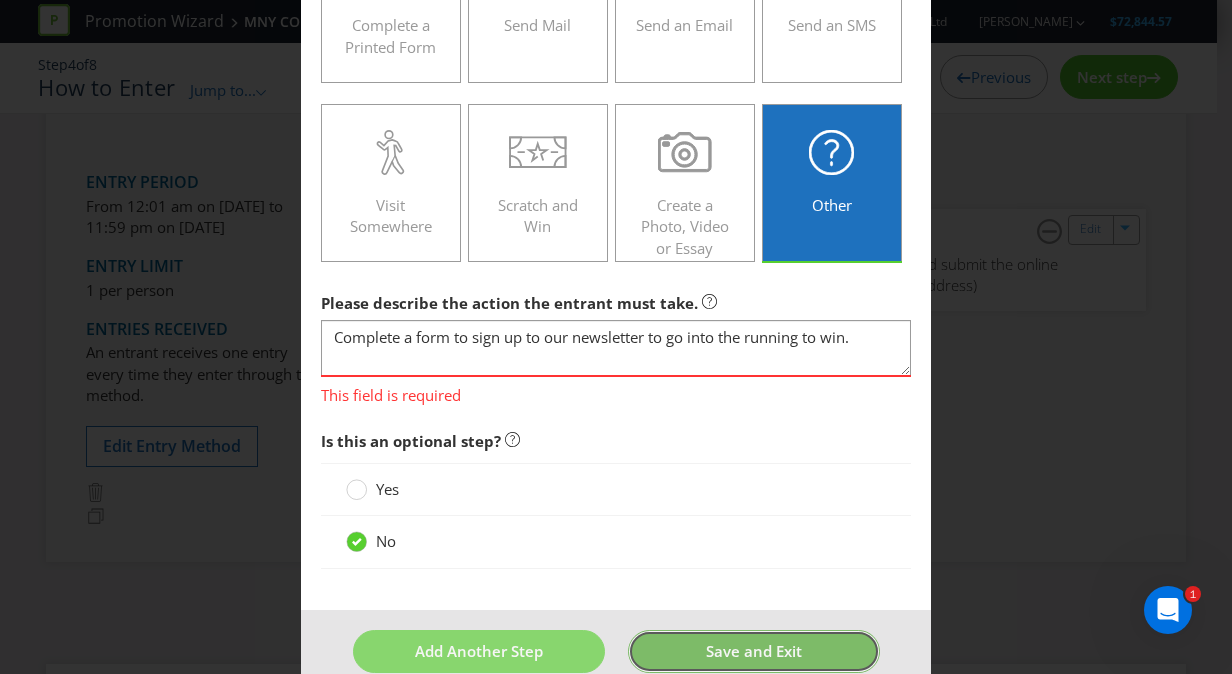 click on "Save and Exit" at bounding box center [754, 651] 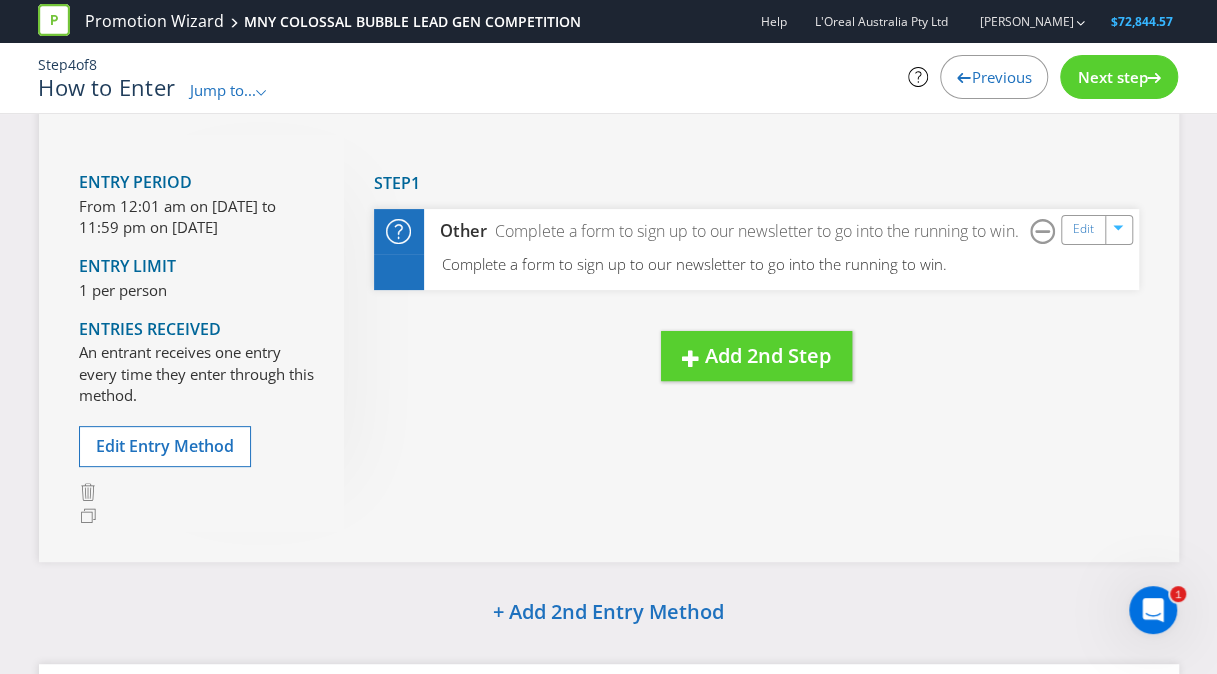 click on "Next step" at bounding box center [1112, 77] 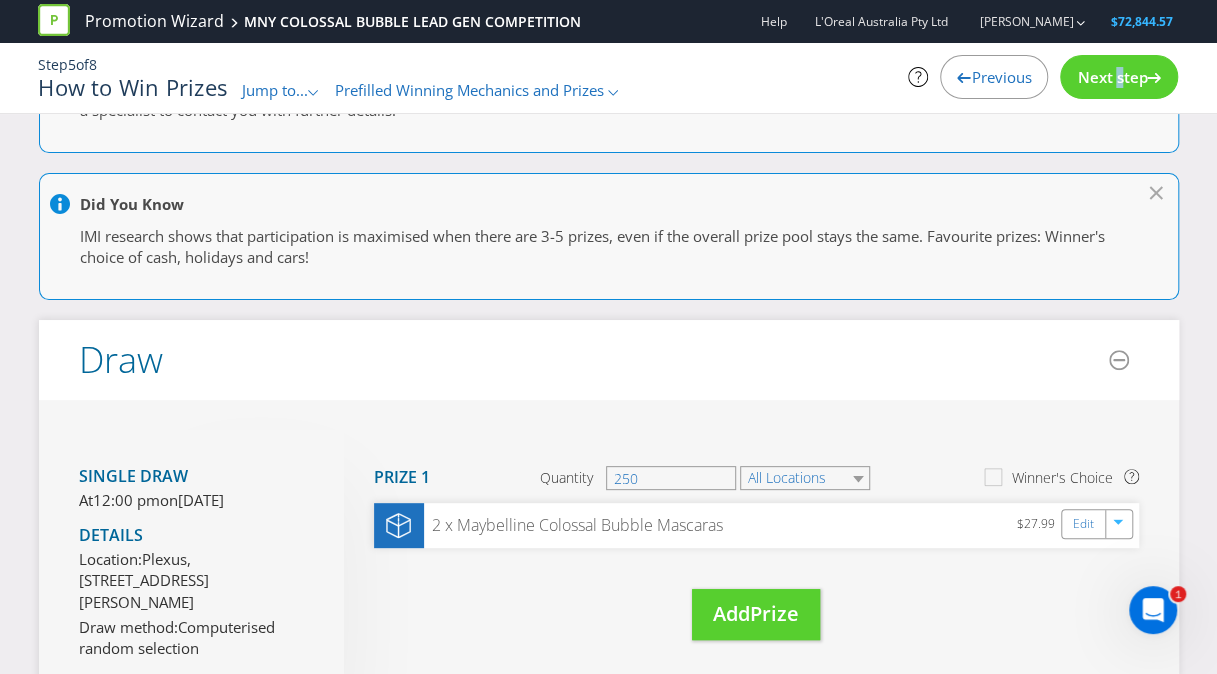 click on "Next step" at bounding box center (1112, 77) 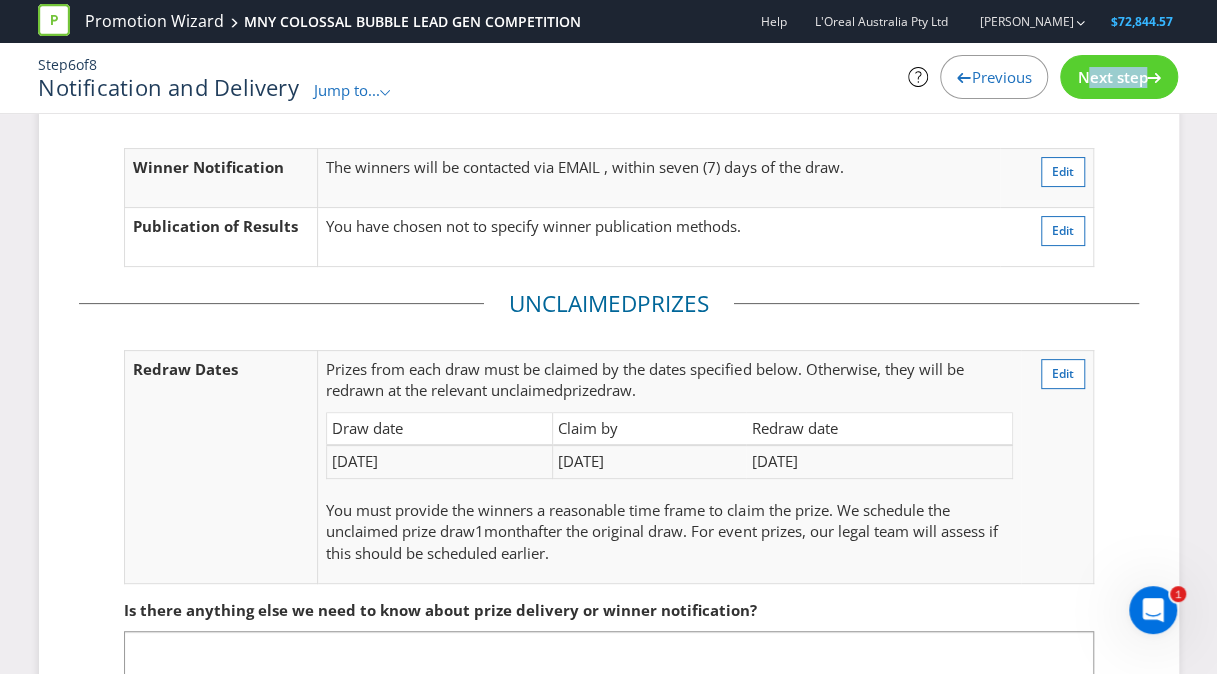 click on "Next step" at bounding box center [1112, 77] 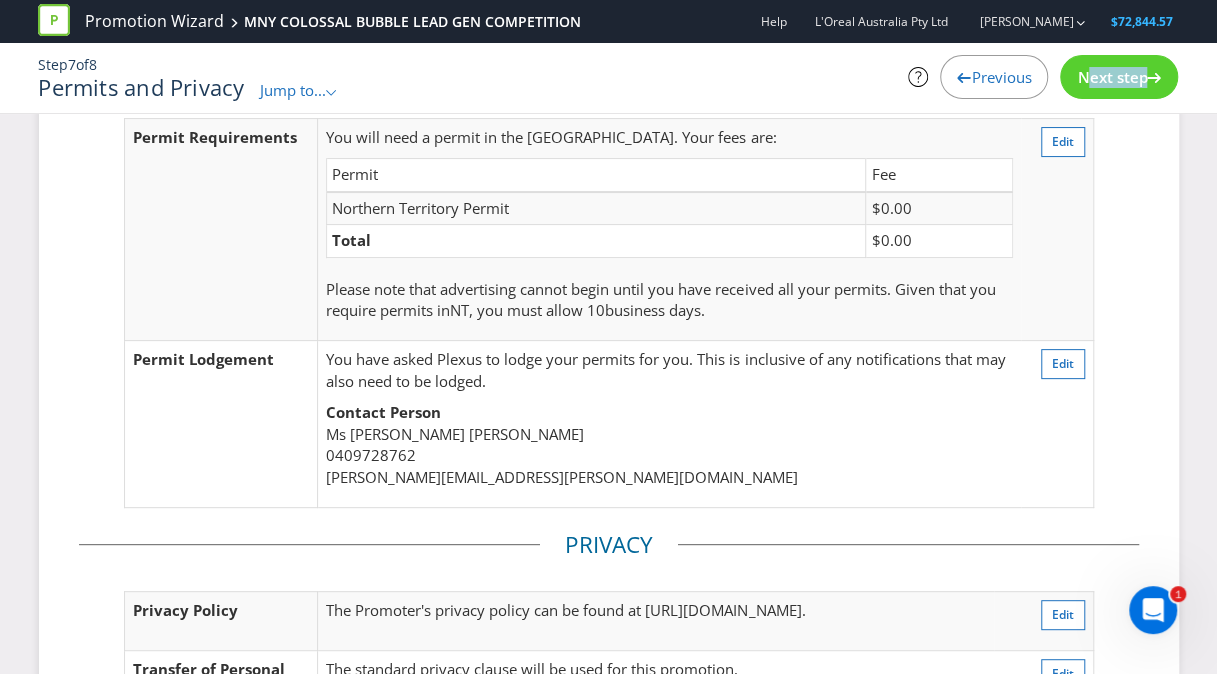 click on "Next step" at bounding box center [1112, 77] 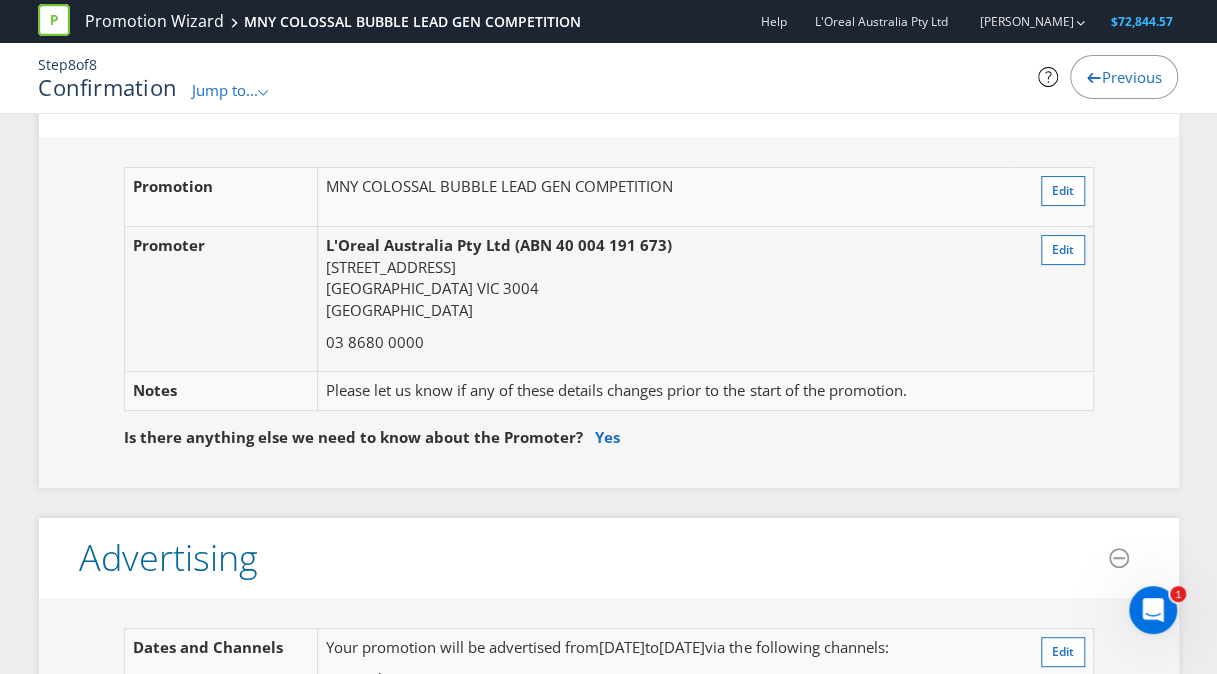 click 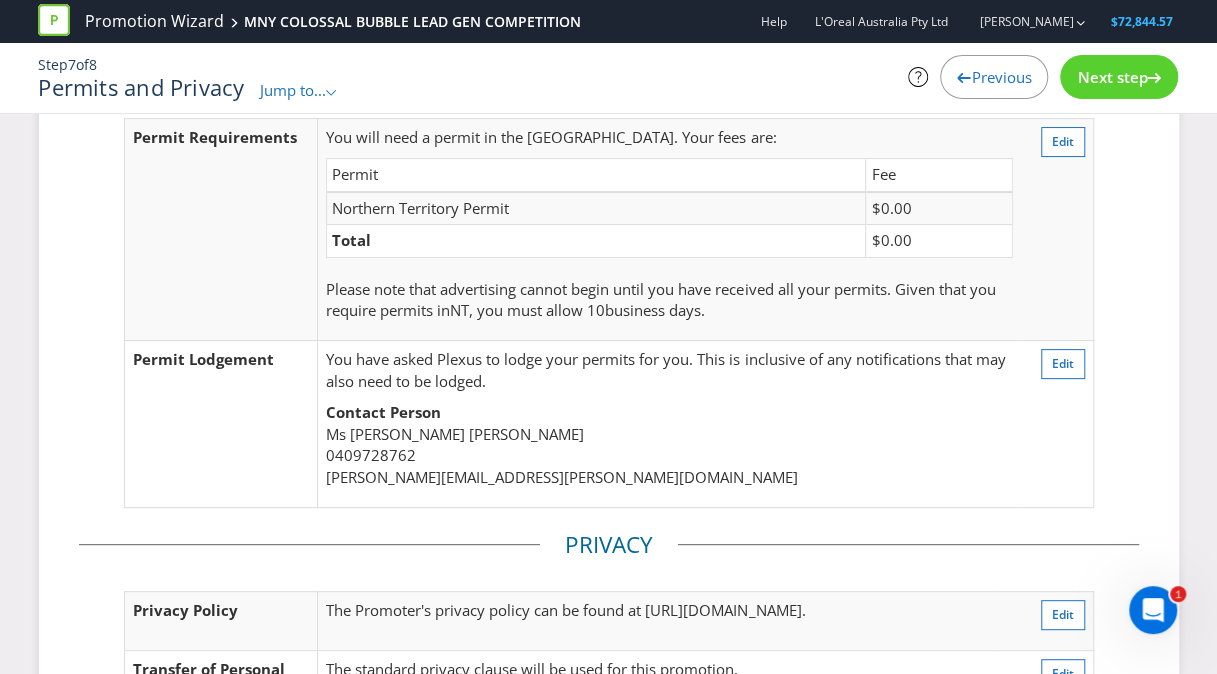 click on "Next step" at bounding box center [1112, 77] 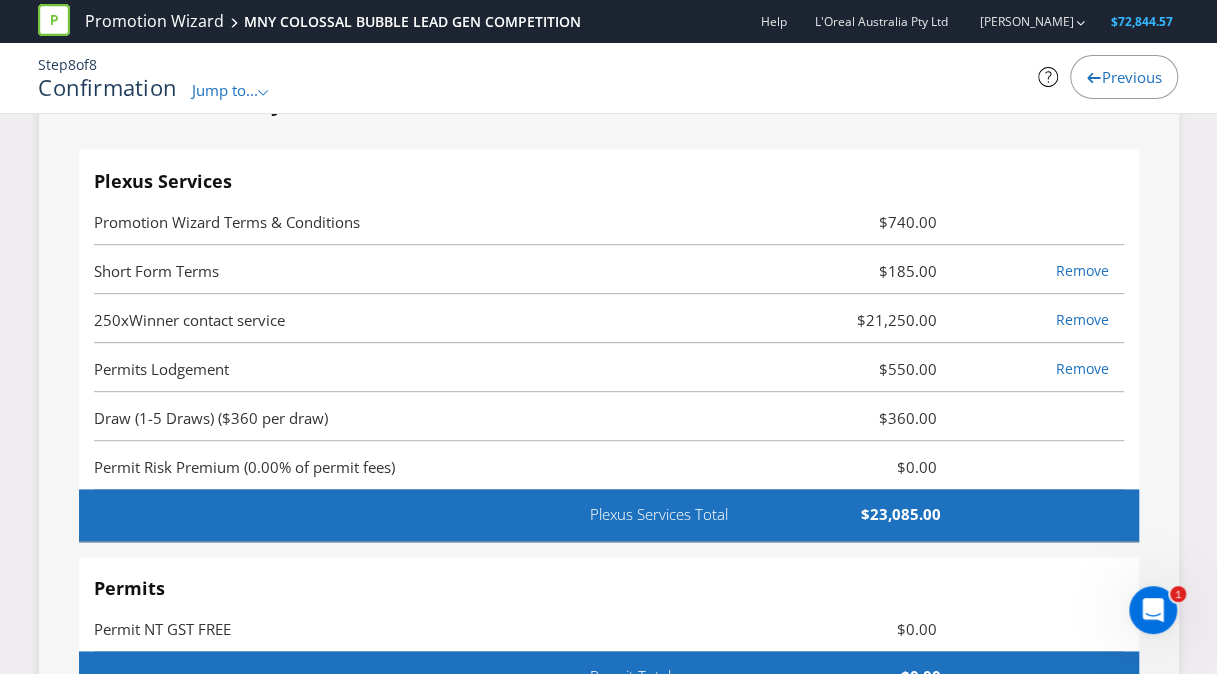 scroll, scrollTop: 4620, scrollLeft: 0, axis: vertical 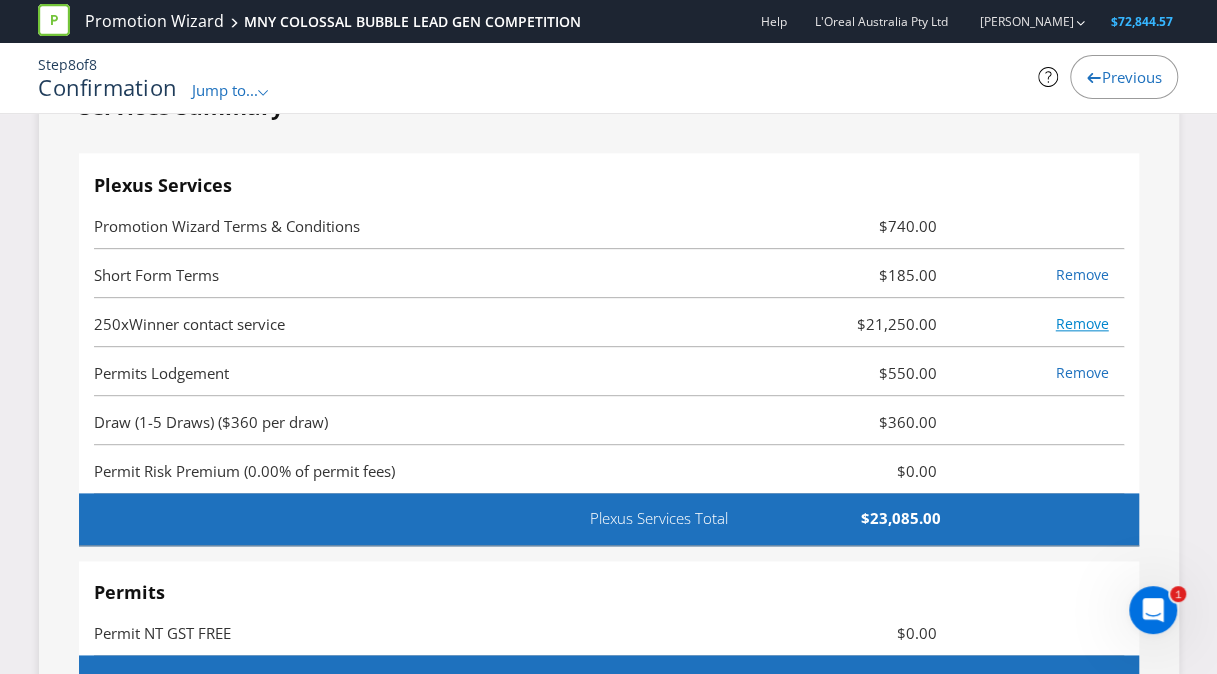 click on "Remove" at bounding box center (1081, 323) 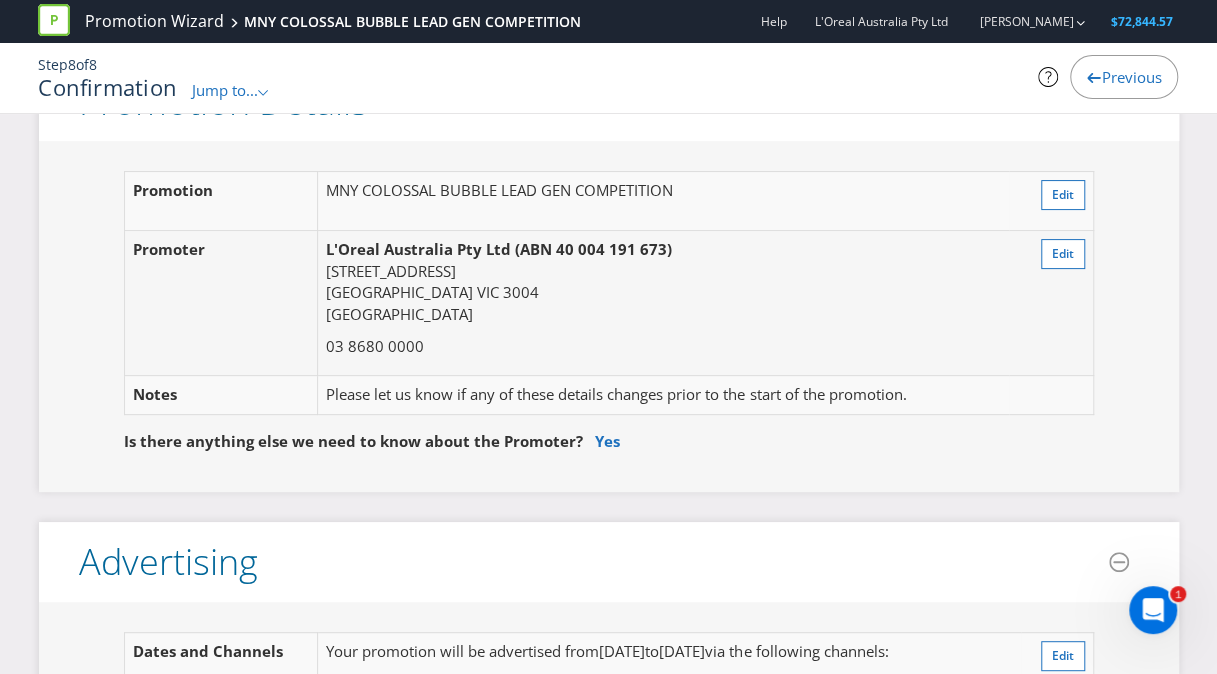 scroll, scrollTop: 0, scrollLeft: 0, axis: both 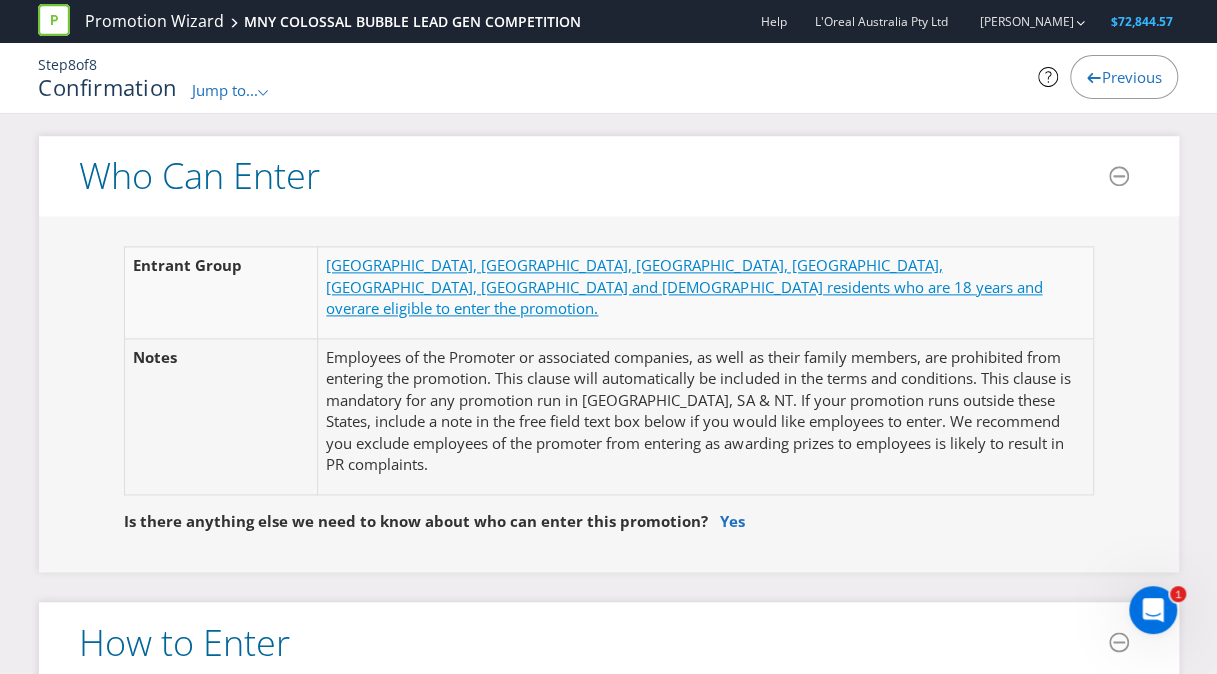 click on "are eligible to enter the promotion." at bounding box center (477, 308) 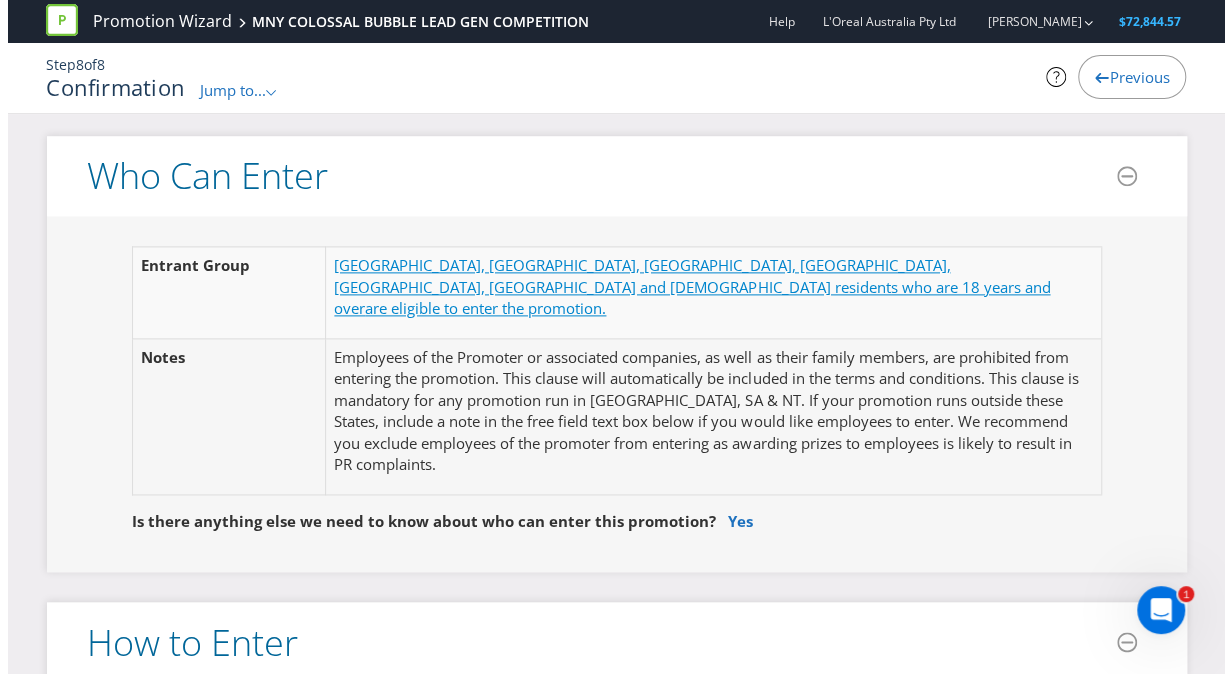scroll, scrollTop: 151, scrollLeft: 0, axis: vertical 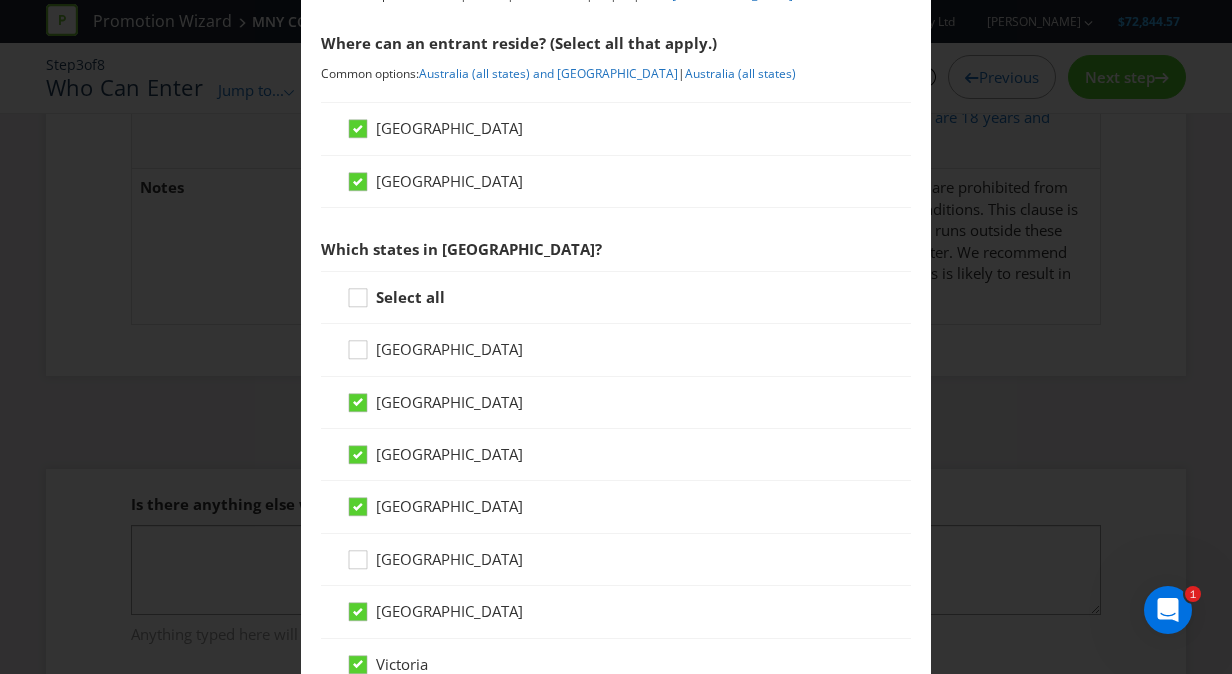 click on "[GEOGRAPHIC_DATA]" at bounding box center [449, 454] 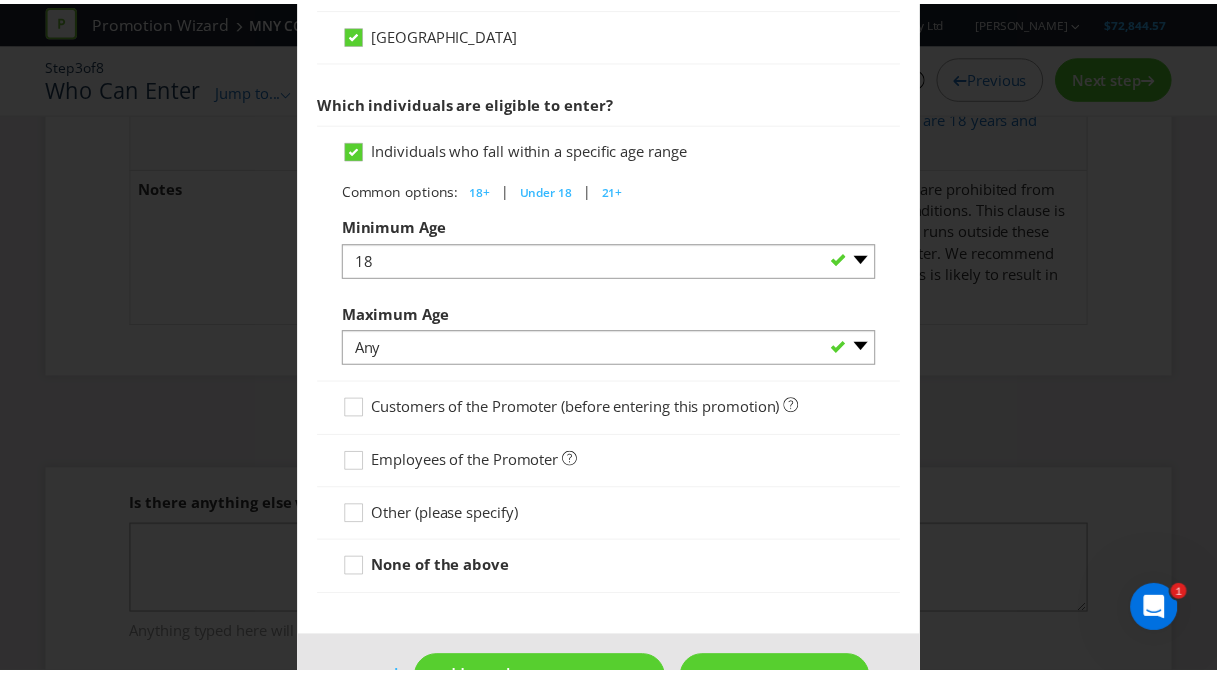 scroll, scrollTop: 1026, scrollLeft: 0, axis: vertical 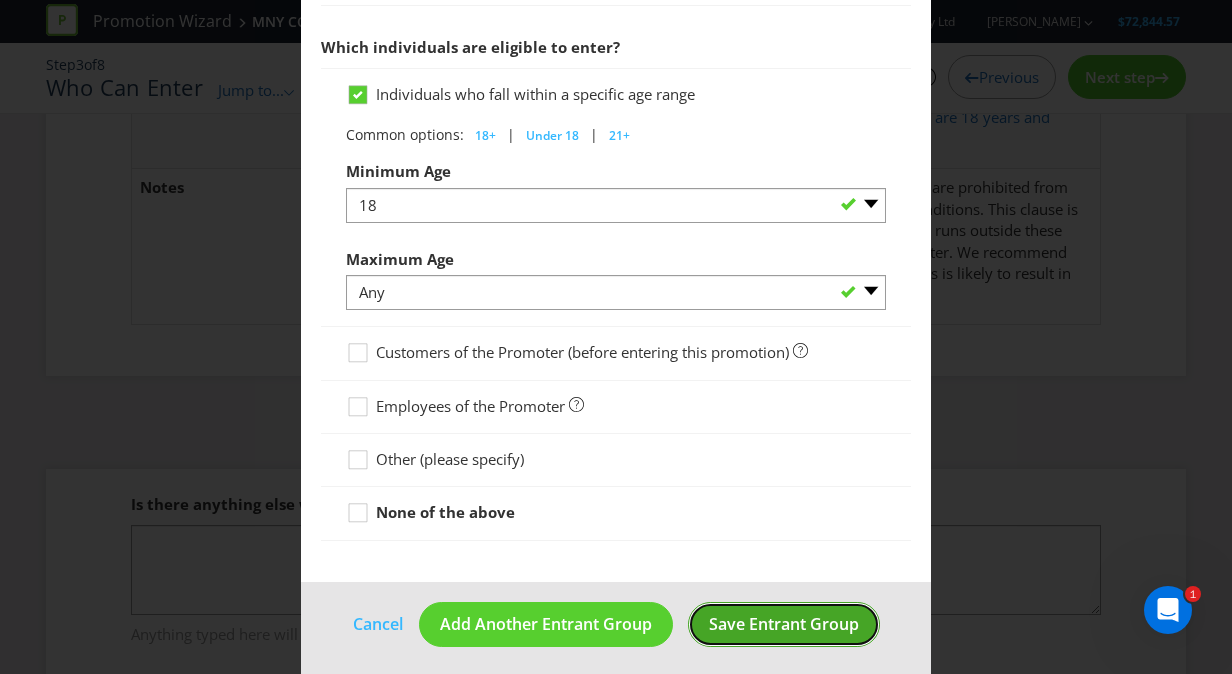 click on "Save Entrant Group" at bounding box center [784, 624] 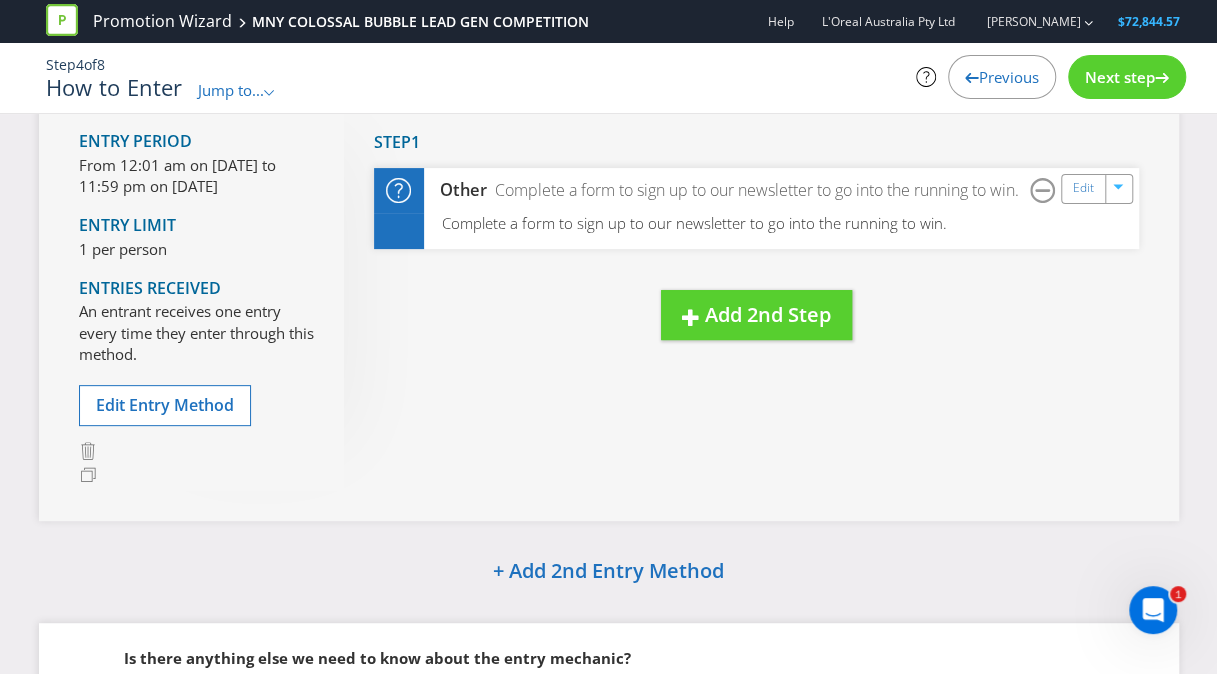 click on "Next step" at bounding box center (1127, 77) 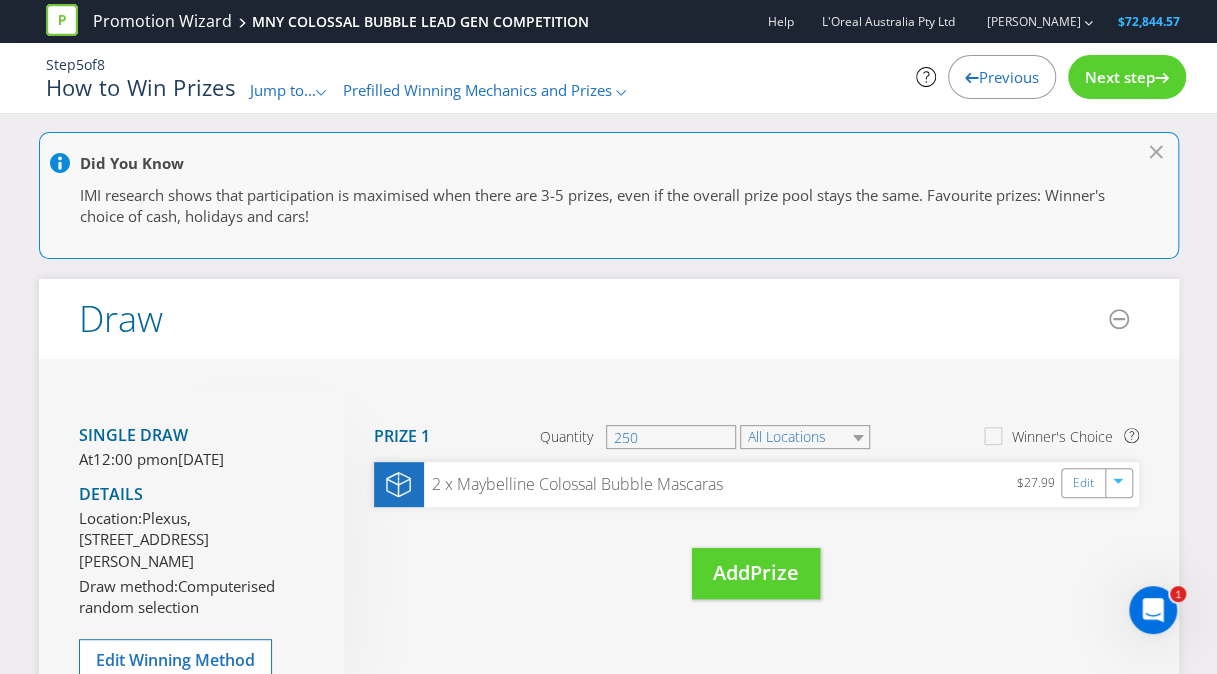 click on "Next step" at bounding box center (1120, 77) 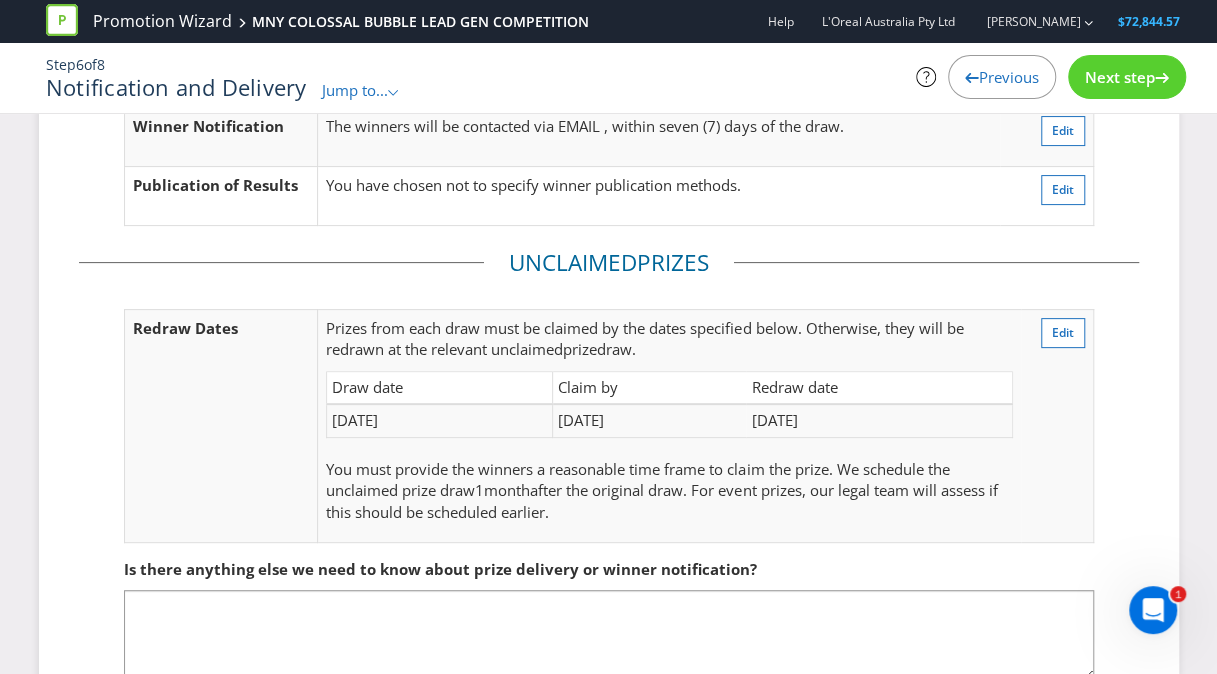 click on "Next step" at bounding box center (1120, 77) 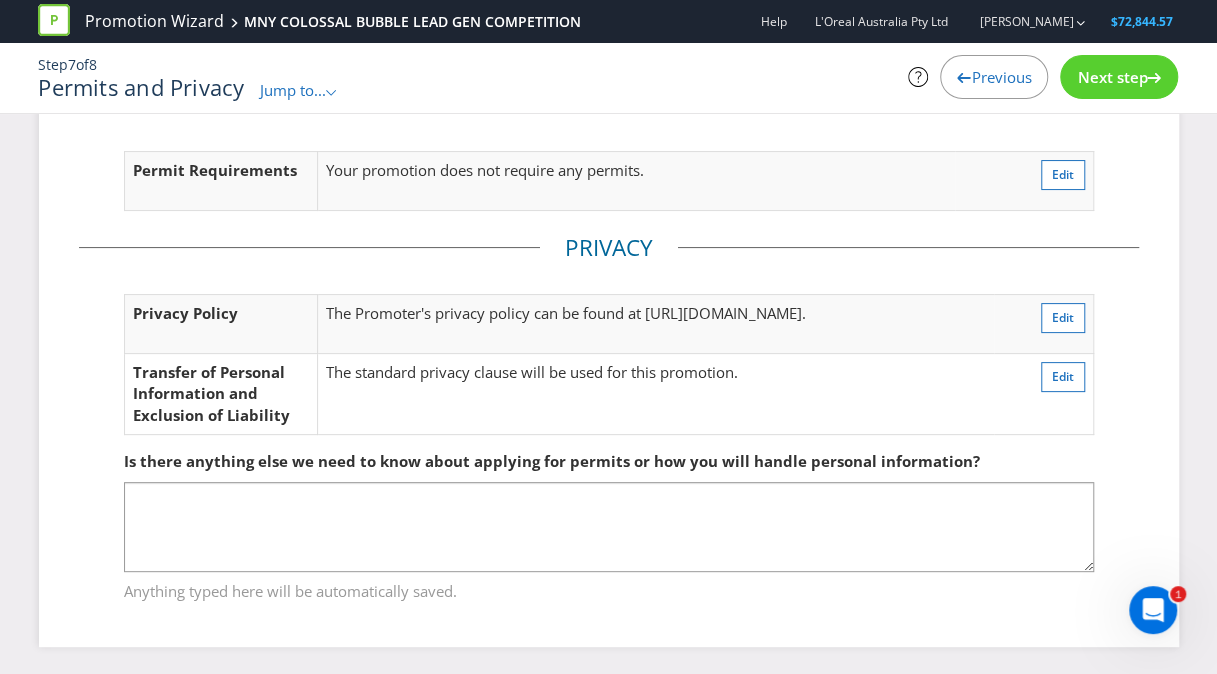 click on "Next step" at bounding box center [1112, 77] 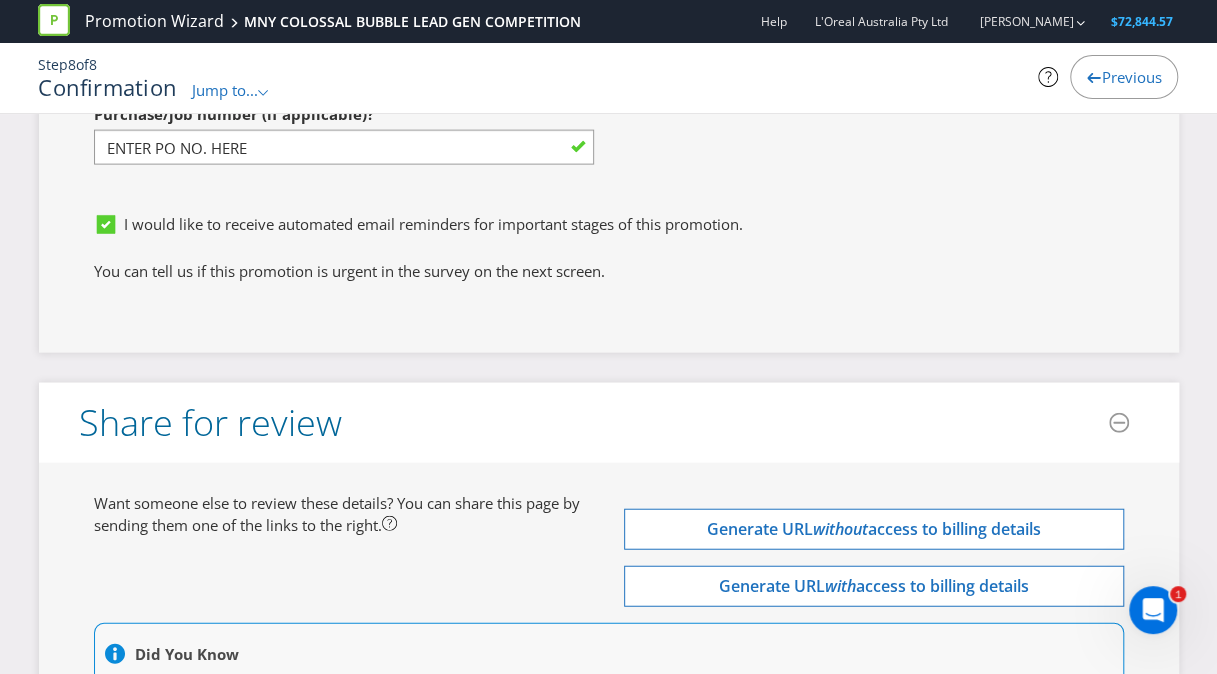 scroll, scrollTop: 5895, scrollLeft: 0, axis: vertical 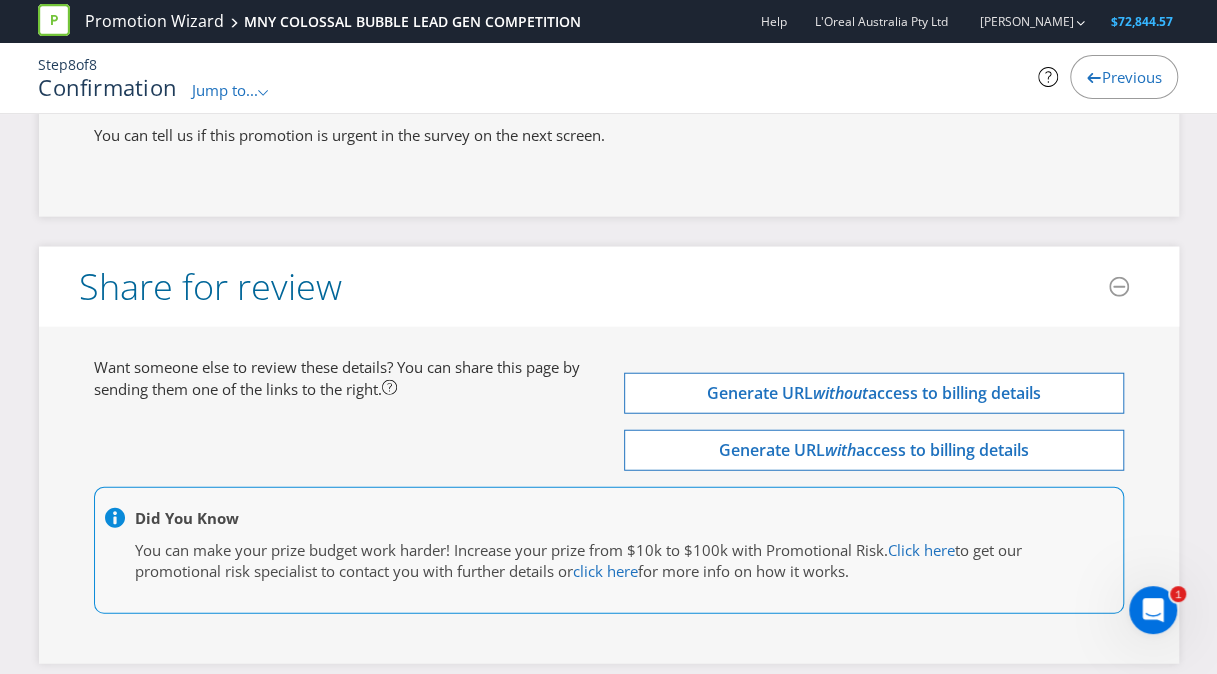 click on "Process Promotion" at bounding box center [608, 713] 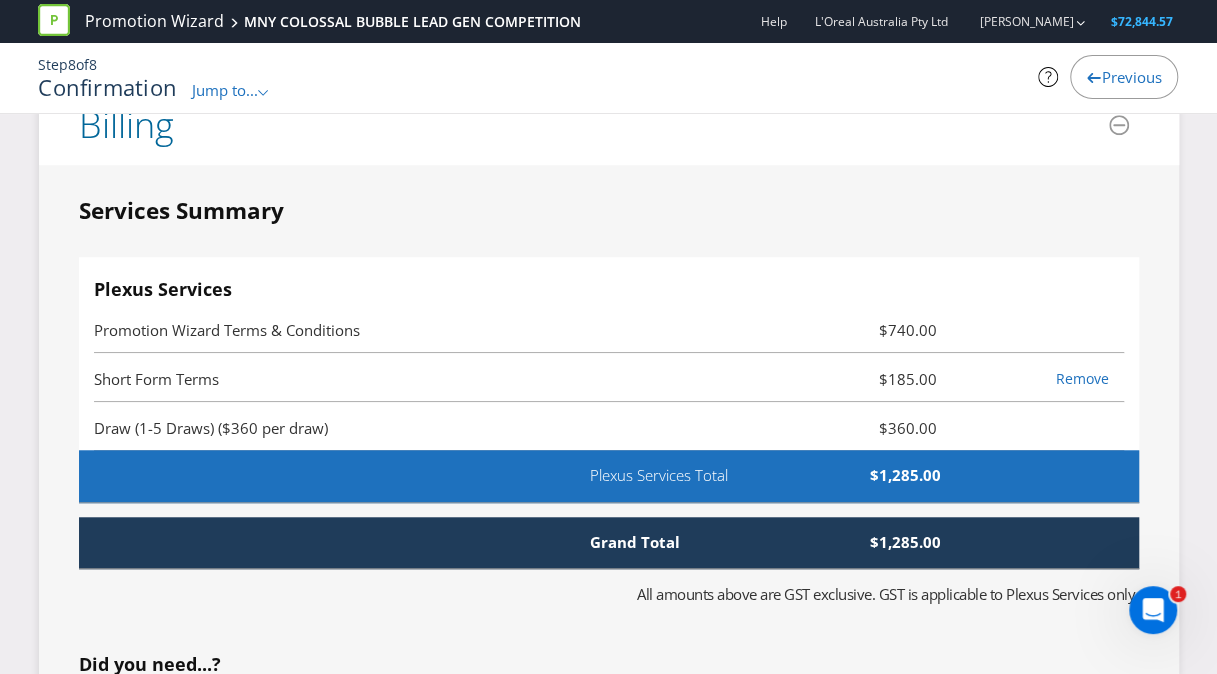 click on "Plexus Services Total" at bounding box center [689, 475] 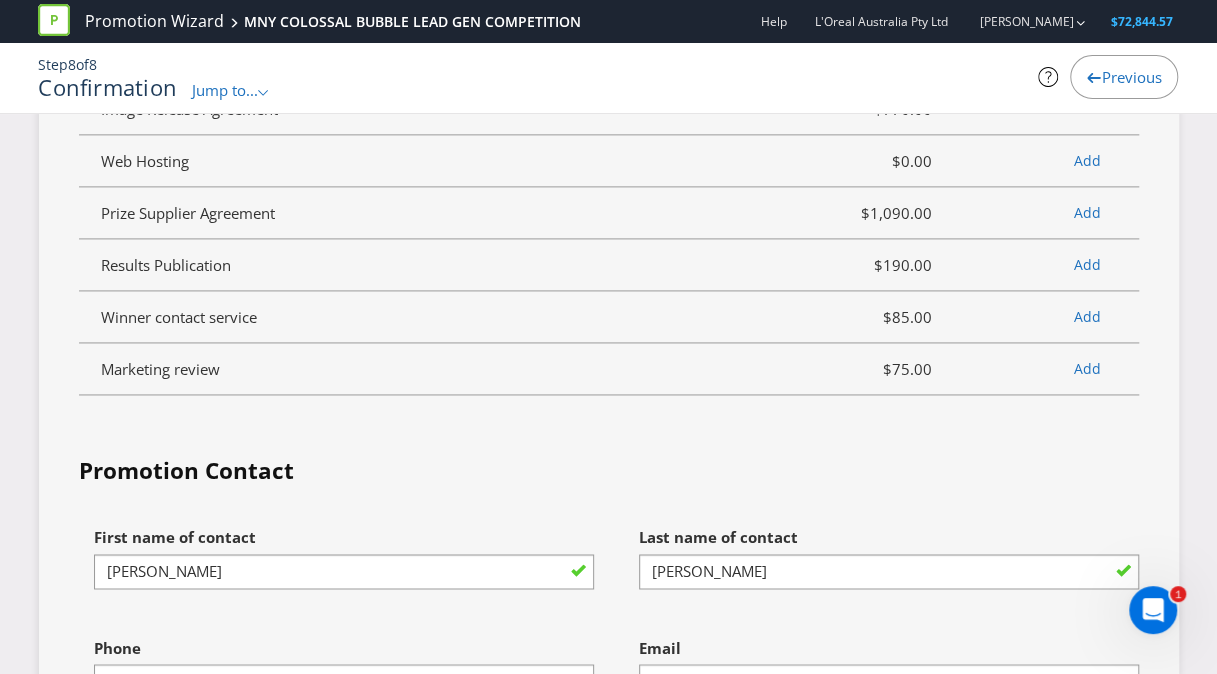 scroll, scrollTop: 5109, scrollLeft: 0, axis: vertical 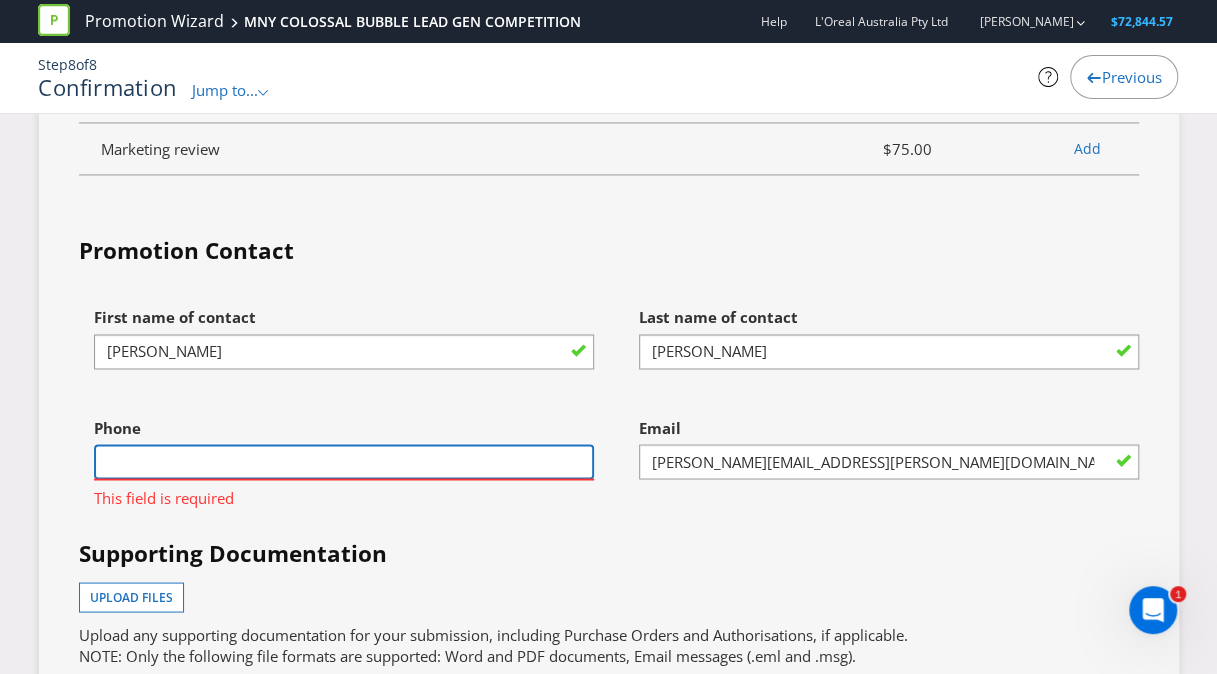 click at bounding box center [344, 461] 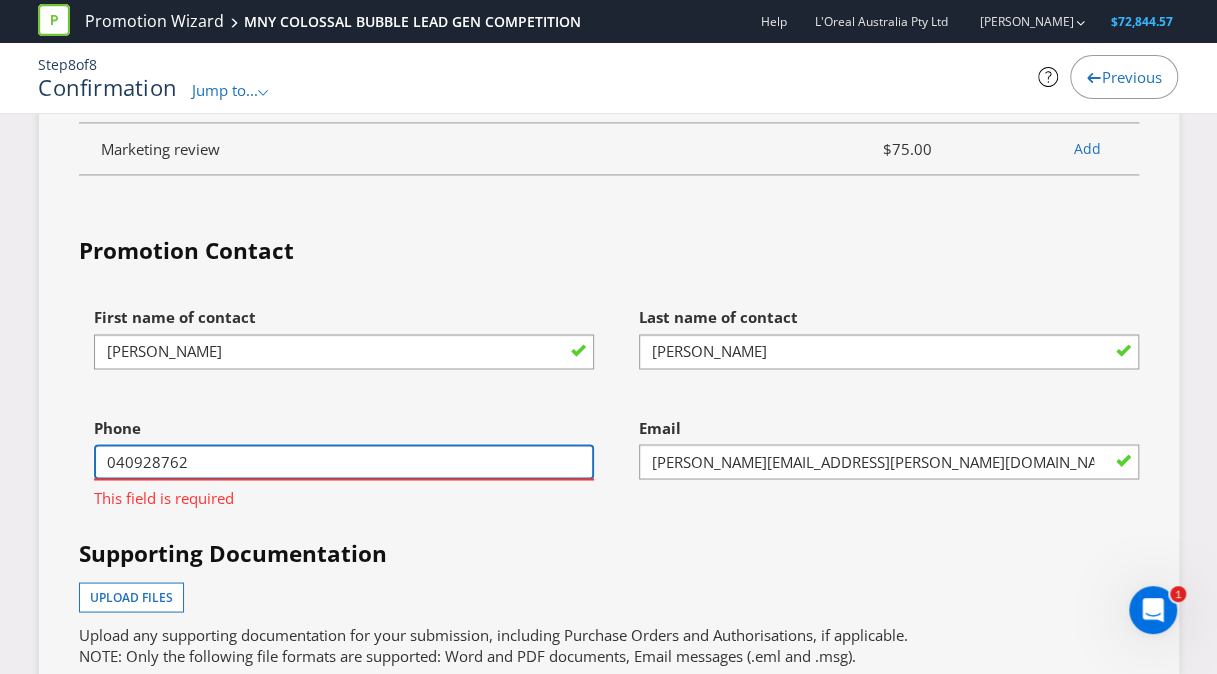 type on "040928762" 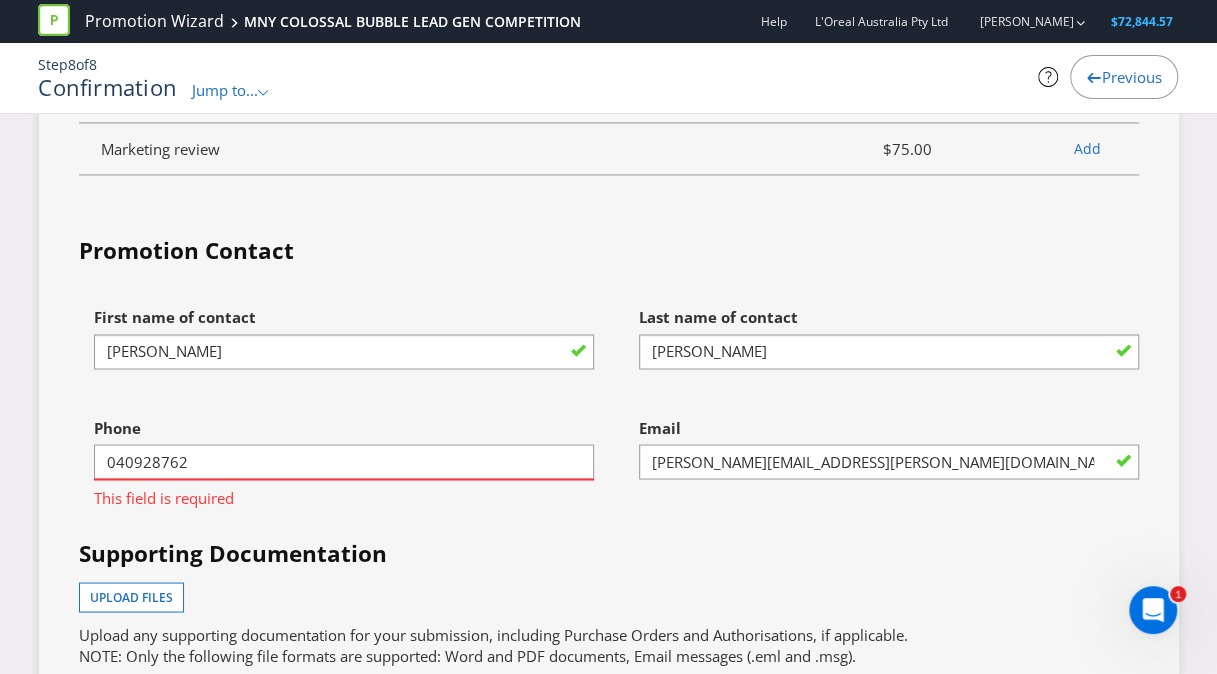 click on "First name of contact   [PERSON_NAME] Last name of contact   [PERSON_NAME] Phone   [PHONE_NUMBER] This field is required Email   [PERSON_NAME][EMAIL_ADDRESS][PERSON_NAME][DOMAIN_NAME] Supporting Documentation Upload files Upload any supporting documentation for your submission, including Purchase Orders and Authorisations, if applicable. NOTE: Only the following file formats are supported: Word and PDF documents, Email messages (.eml and .msg). Purchase/job number (if applicable)?   ENTER PO NO. HERE" at bounding box center (609, 575) 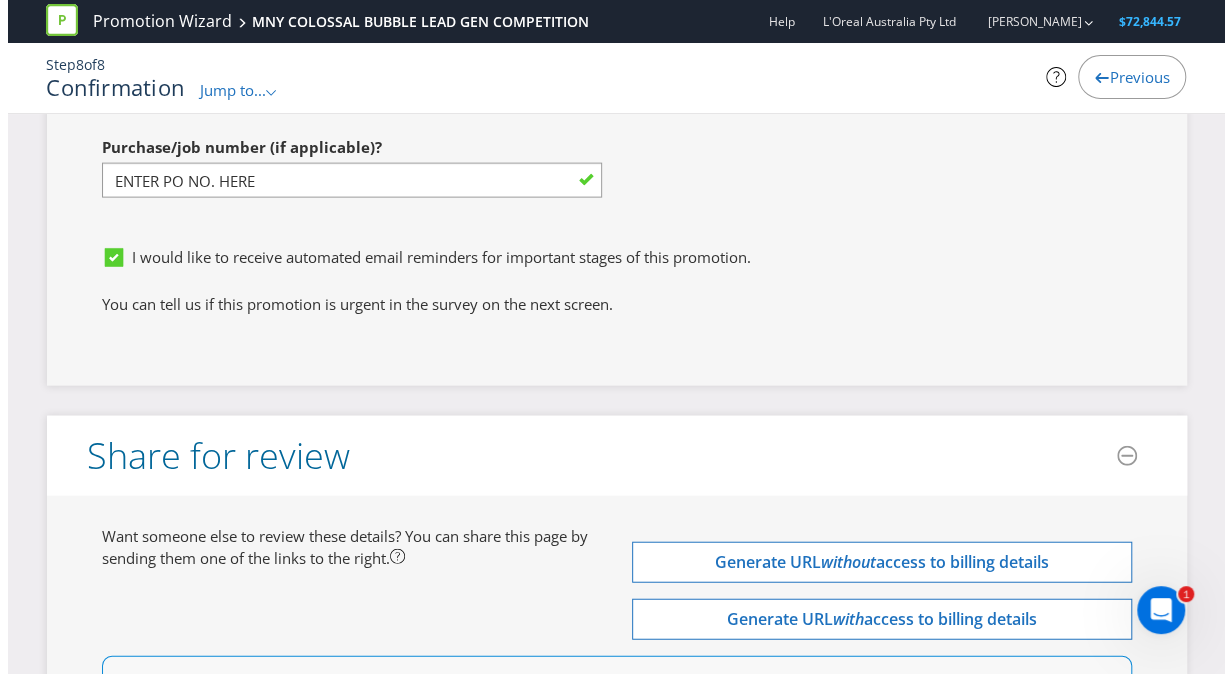 scroll, scrollTop: 5895, scrollLeft: 0, axis: vertical 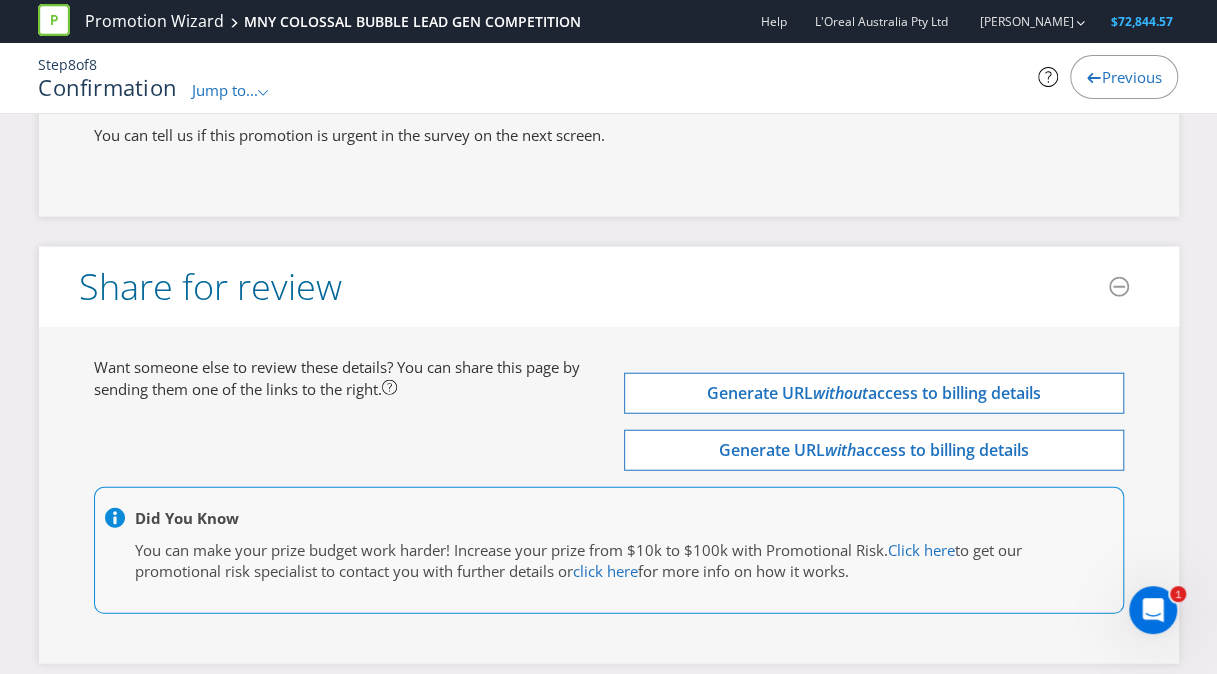 click on "Process Promotion" at bounding box center [608, 713] 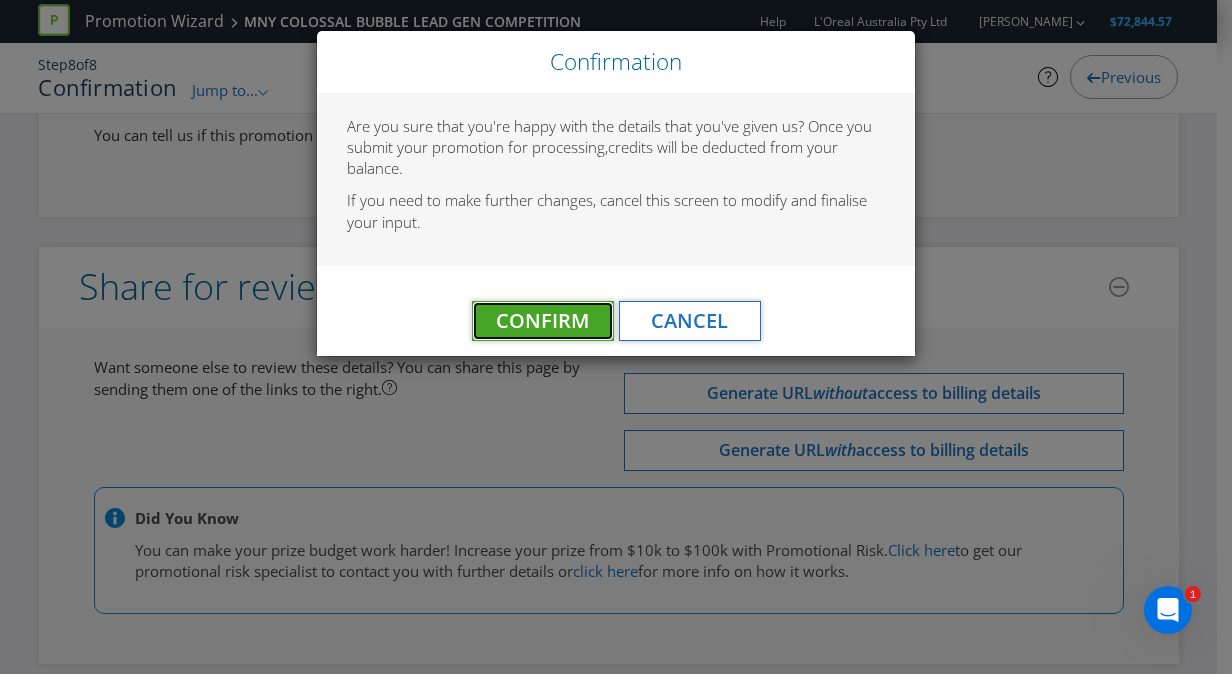 click on "Confirm" at bounding box center (542, 320) 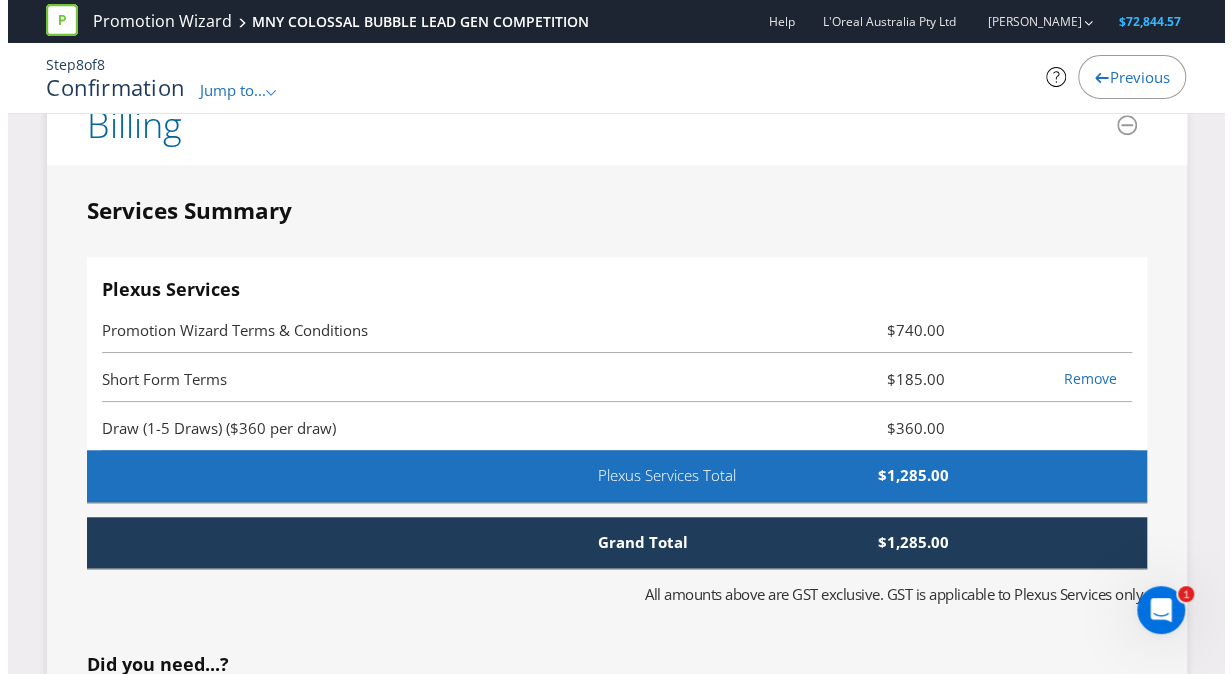 scroll, scrollTop: 0, scrollLeft: 0, axis: both 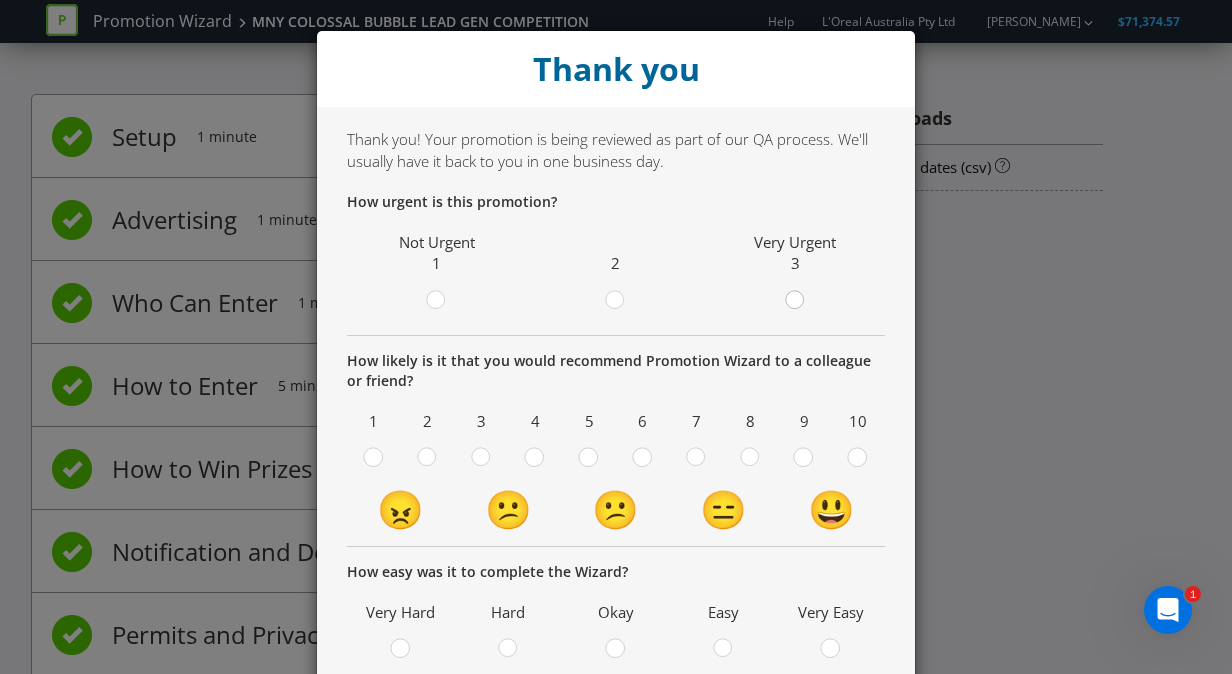 click 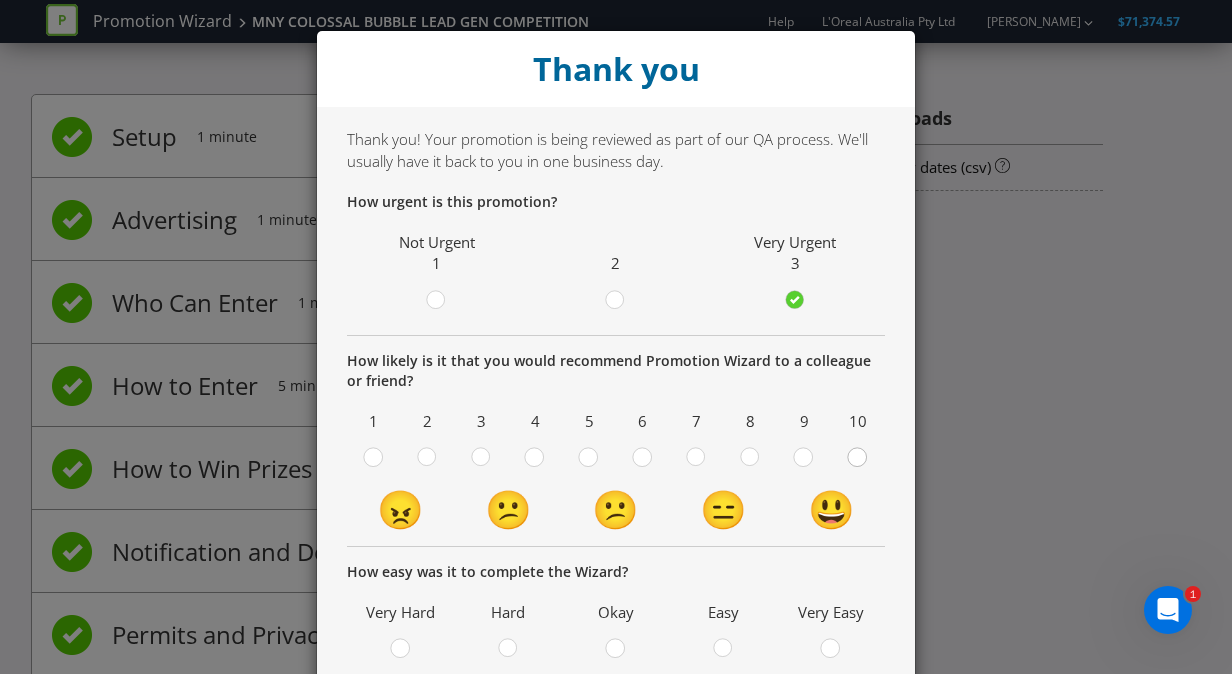 click at bounding box center (858, 451) 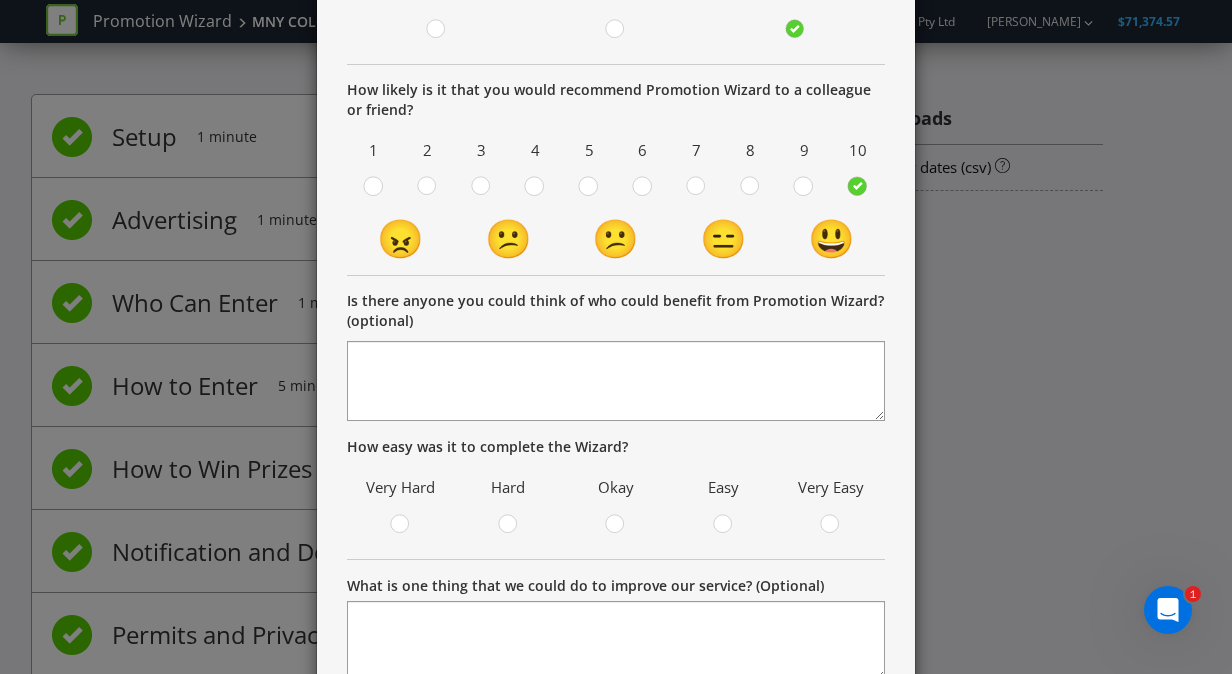 scroll, scrollTop: 280, scrollLeft: 0, axis: vertical 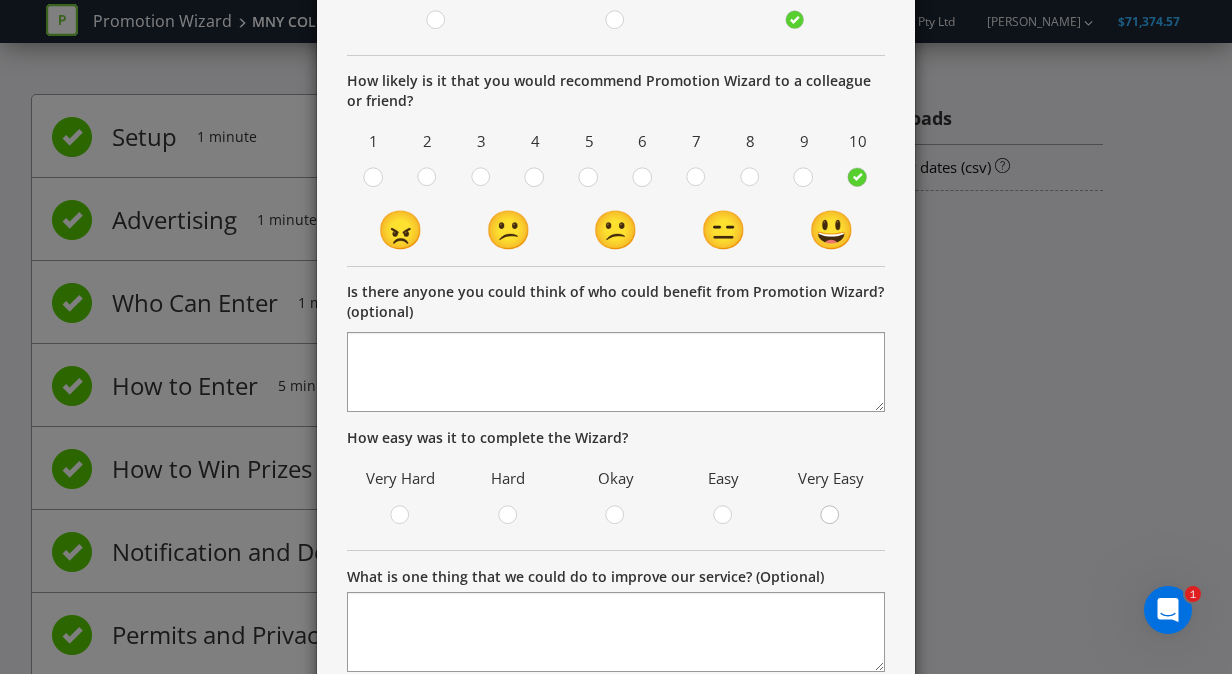 click at bounding box center [831, 509] 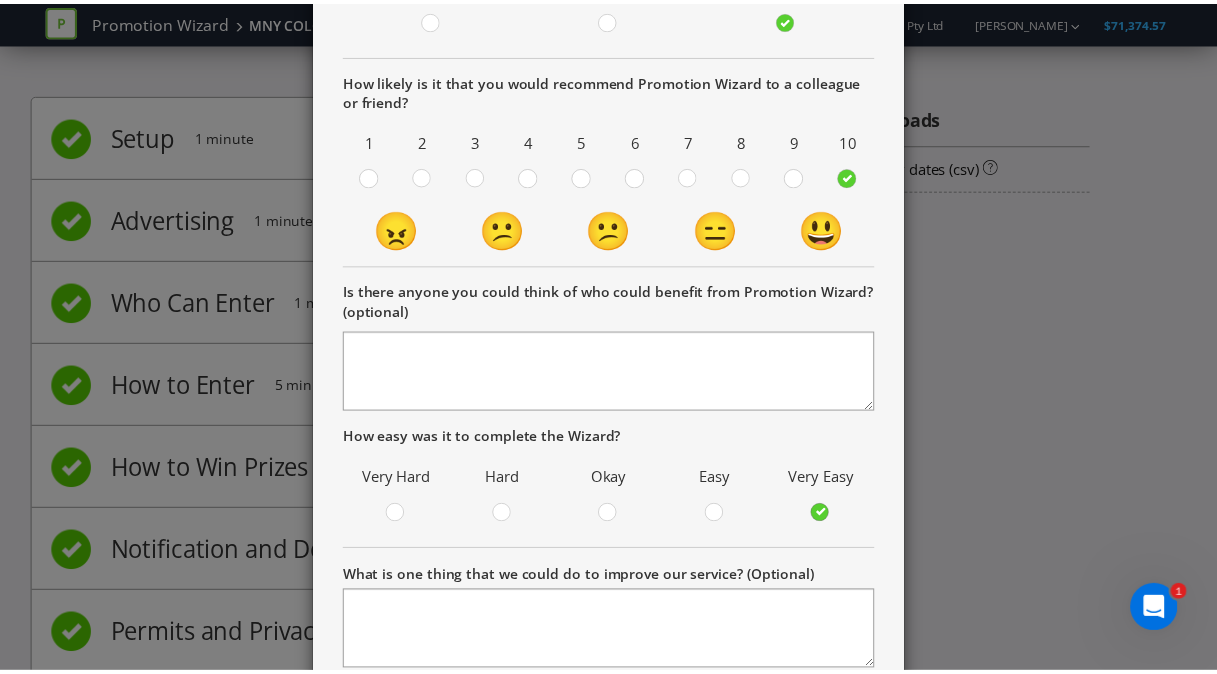 scroll, scrollTop: 540, scrollLeft: 0, axis: vertical 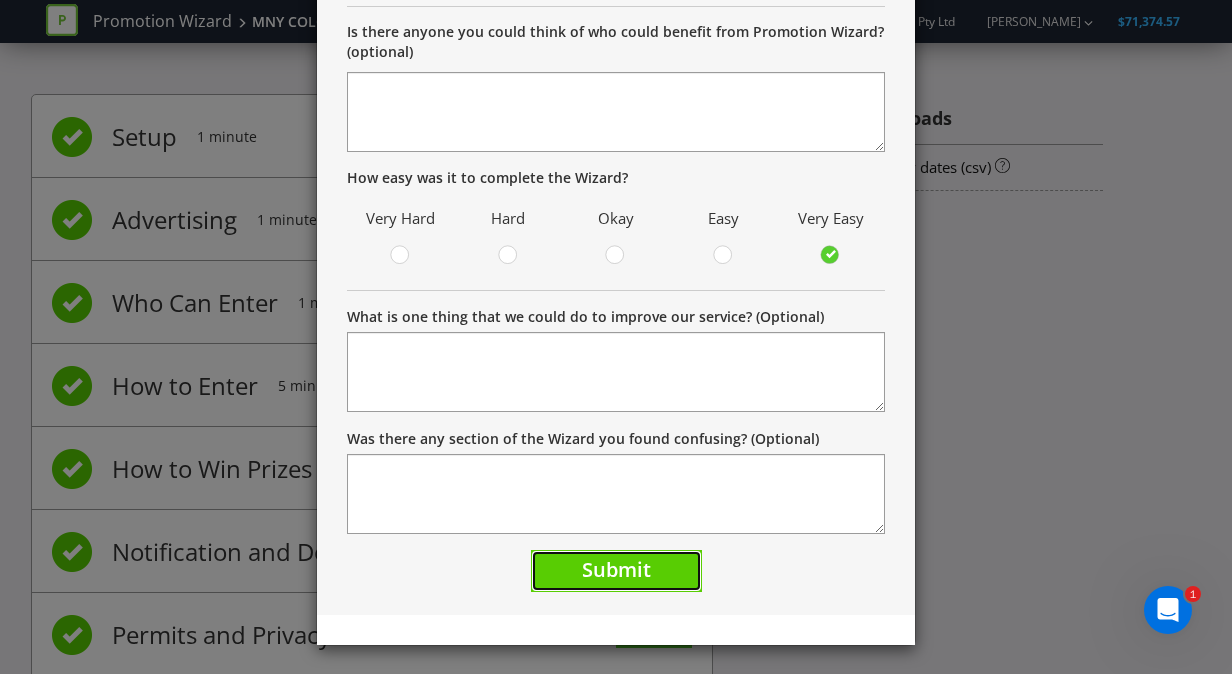 click on "Submit" at bounding box center [616, 571] 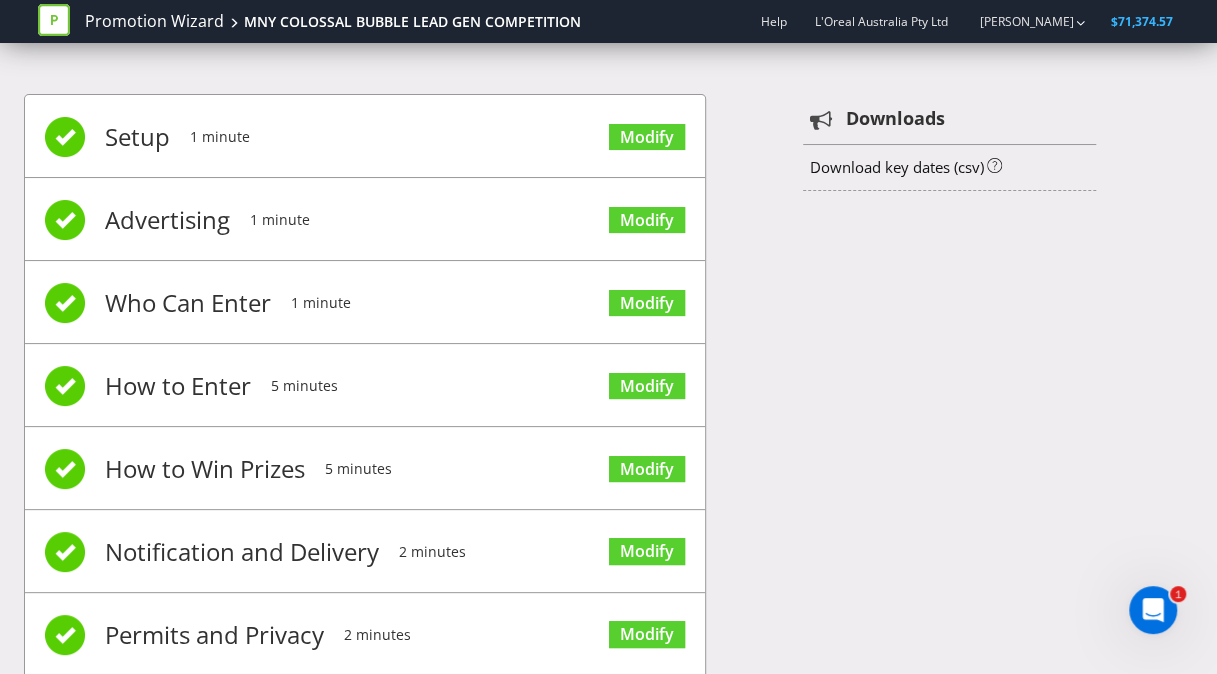 scroll, scrollTop: 127, scrollLeft: 0, axis: vertical 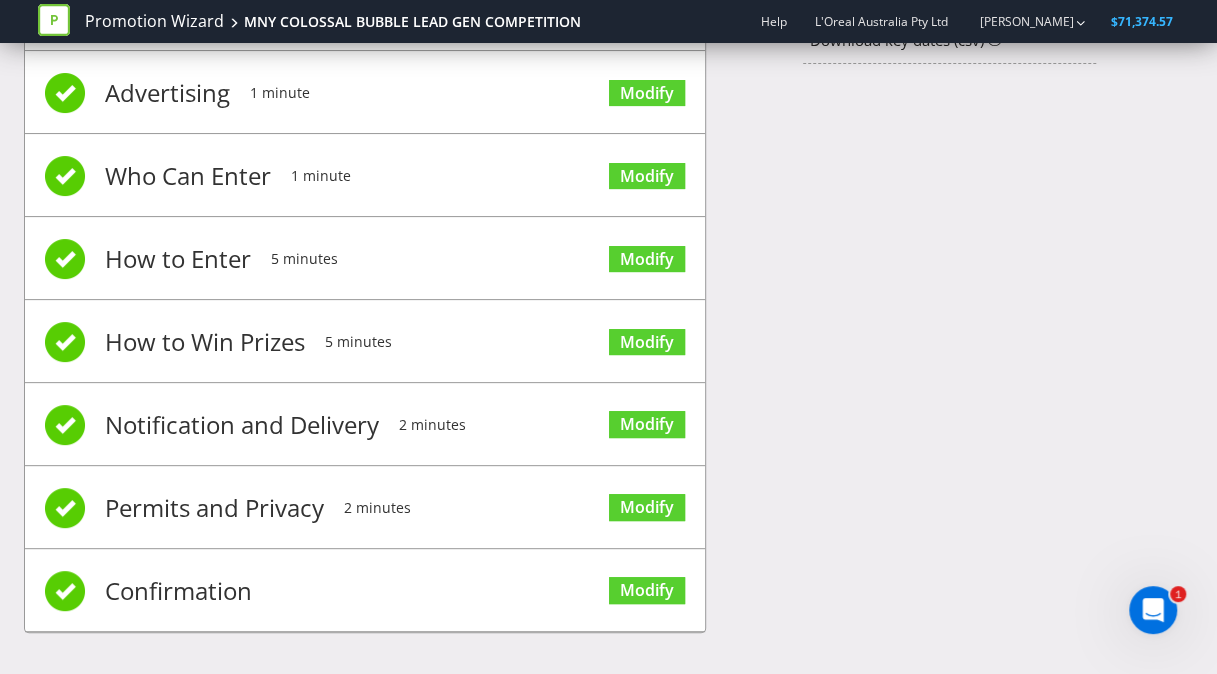click on "Confirmation" at bounding box center [178, 591] 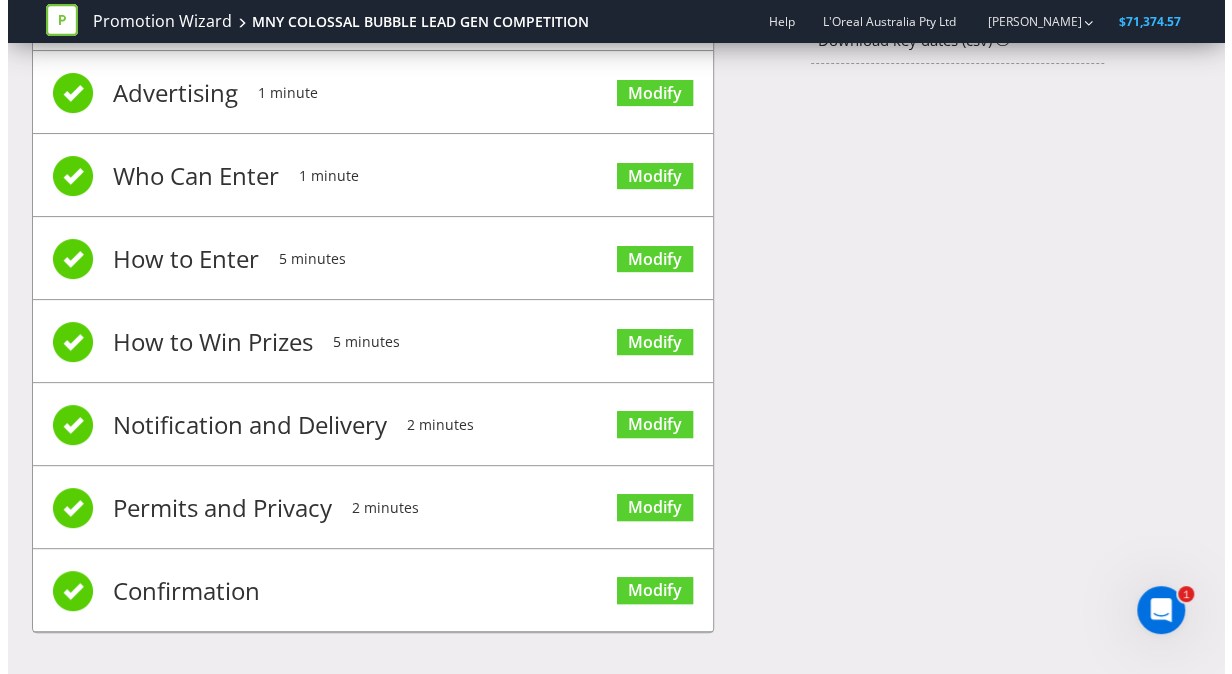 scroll, scrollTop: 0, scrollLeft: 0, axis: both 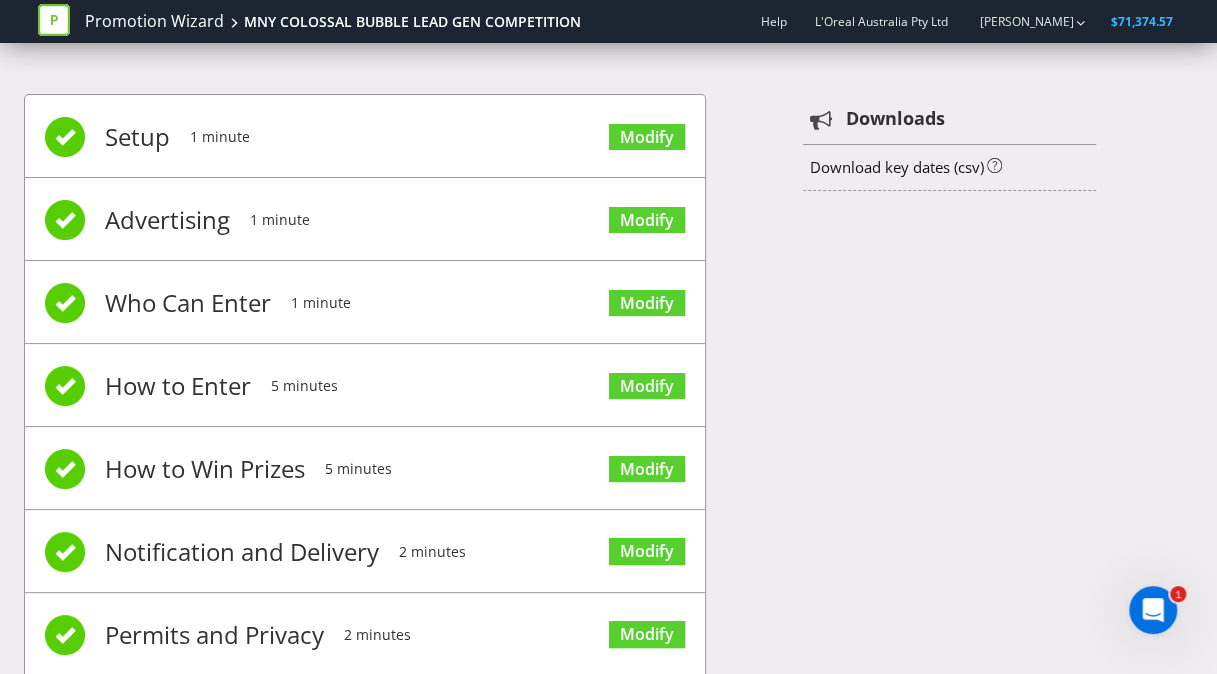 click at bounding box center (54, 22) 